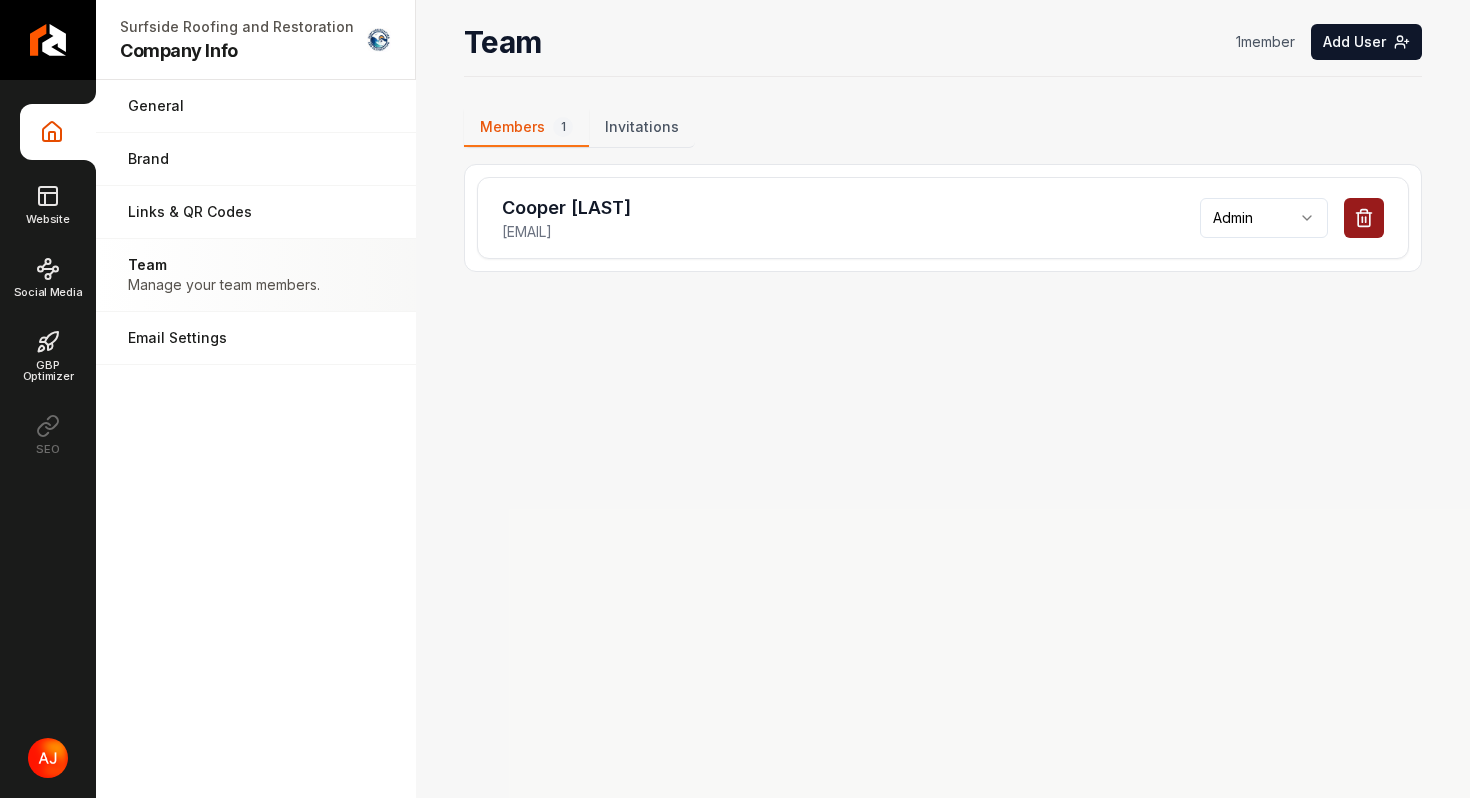 scroll, scrollTop: 0, scrollLeft: 0, axis: both 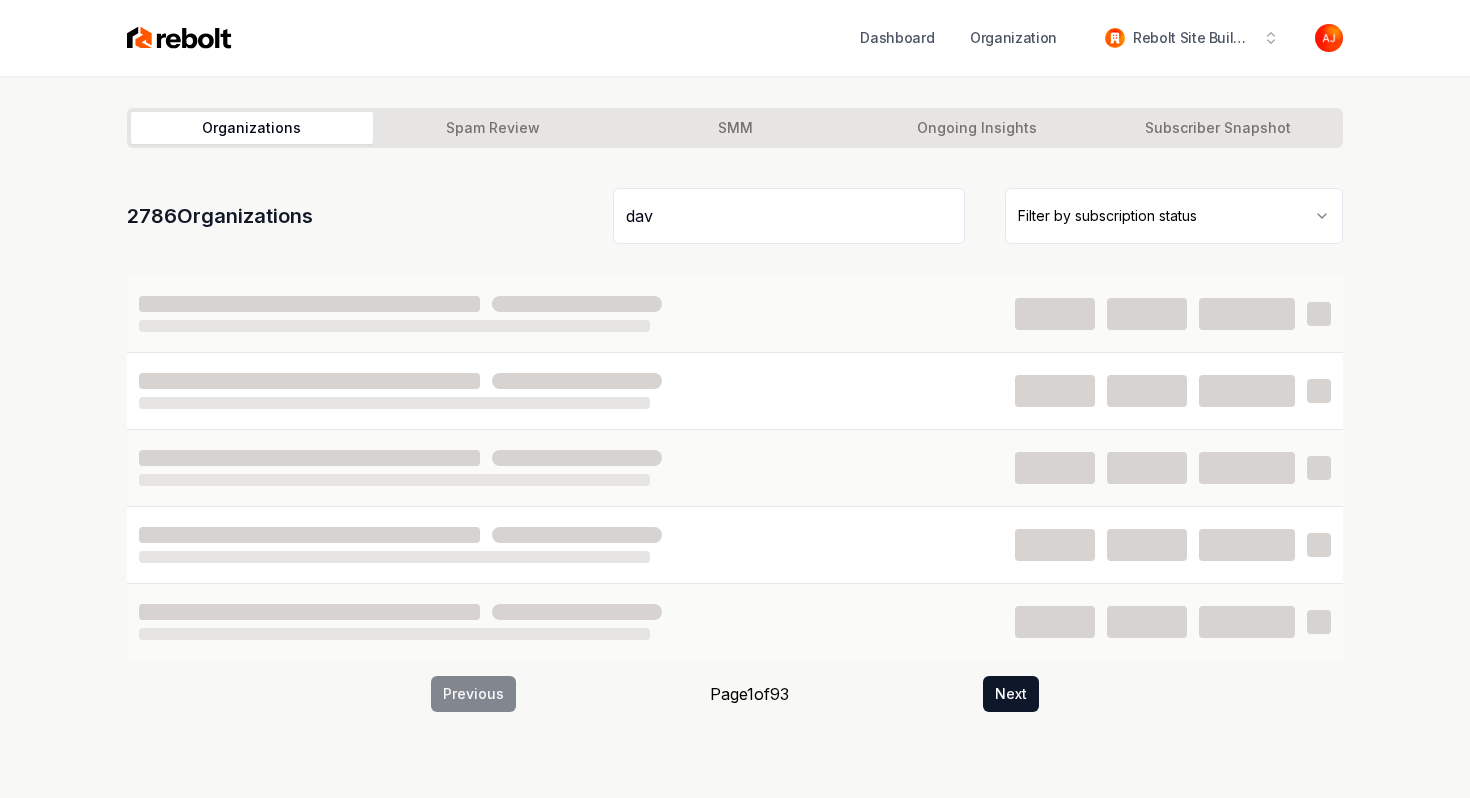 type on "dav" 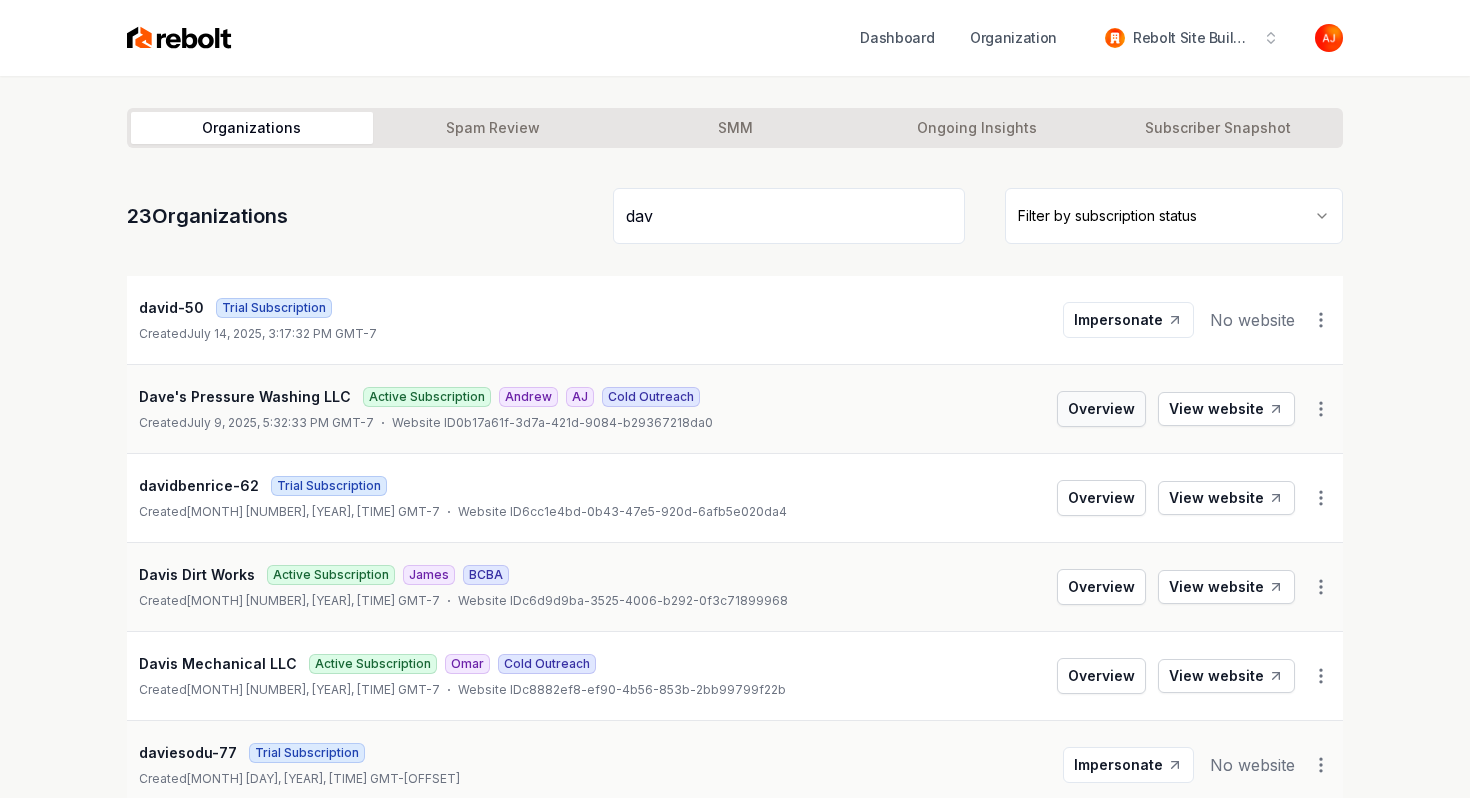 click on "Overview" at bounding box center (1101, 409) 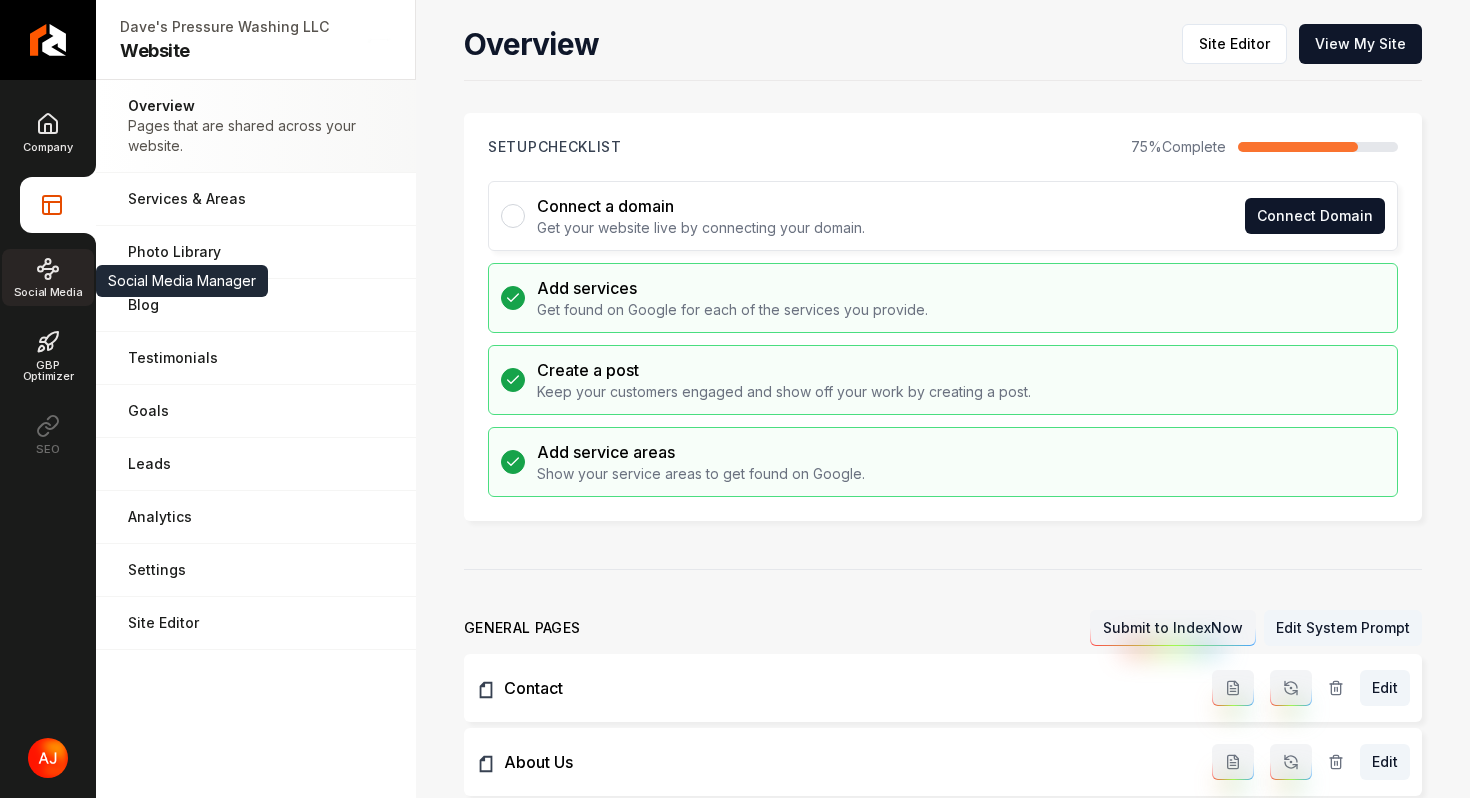 click on "Social Media" at bounding box center (48, 292) 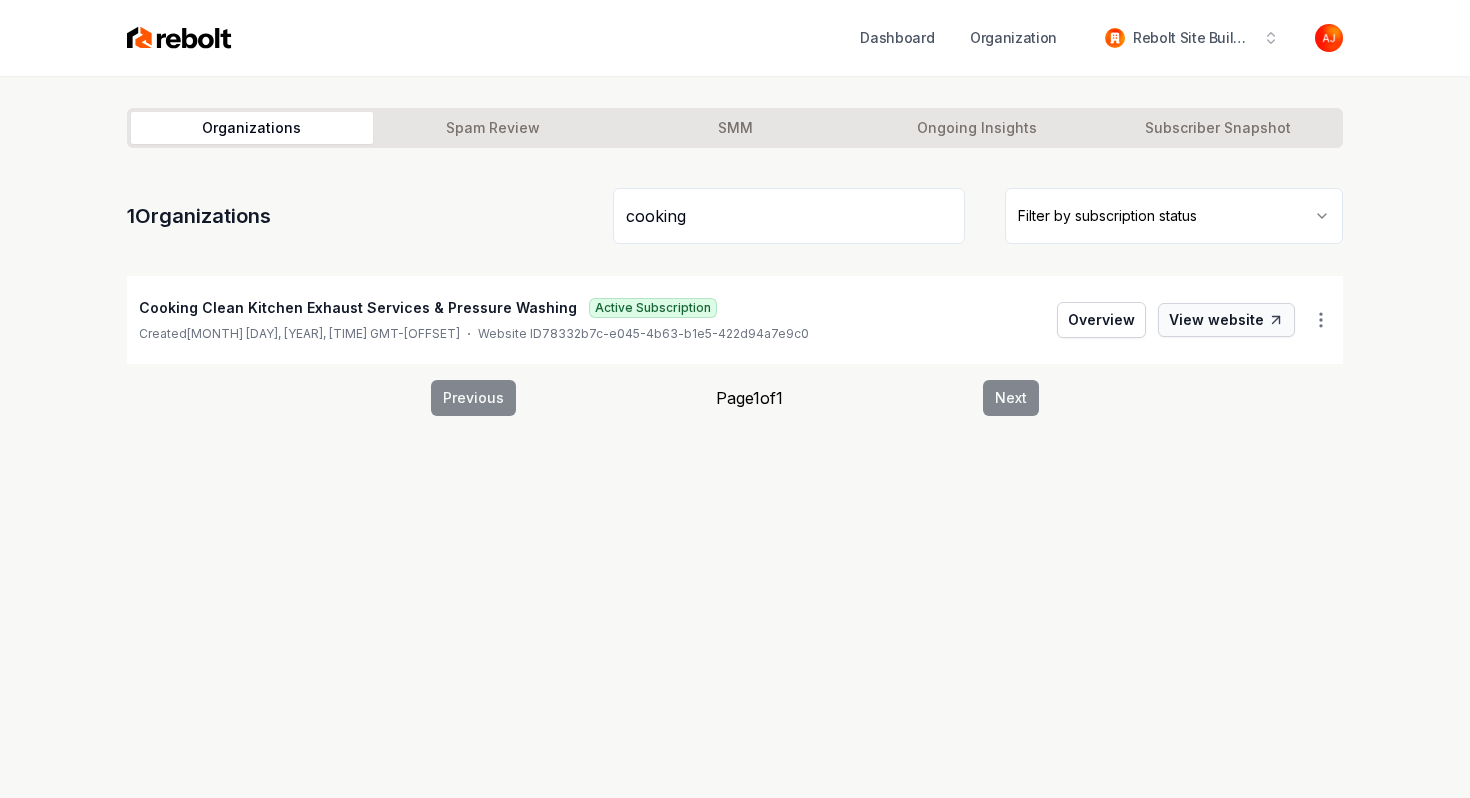 click on "View website" at bounding box center (1226, 320) 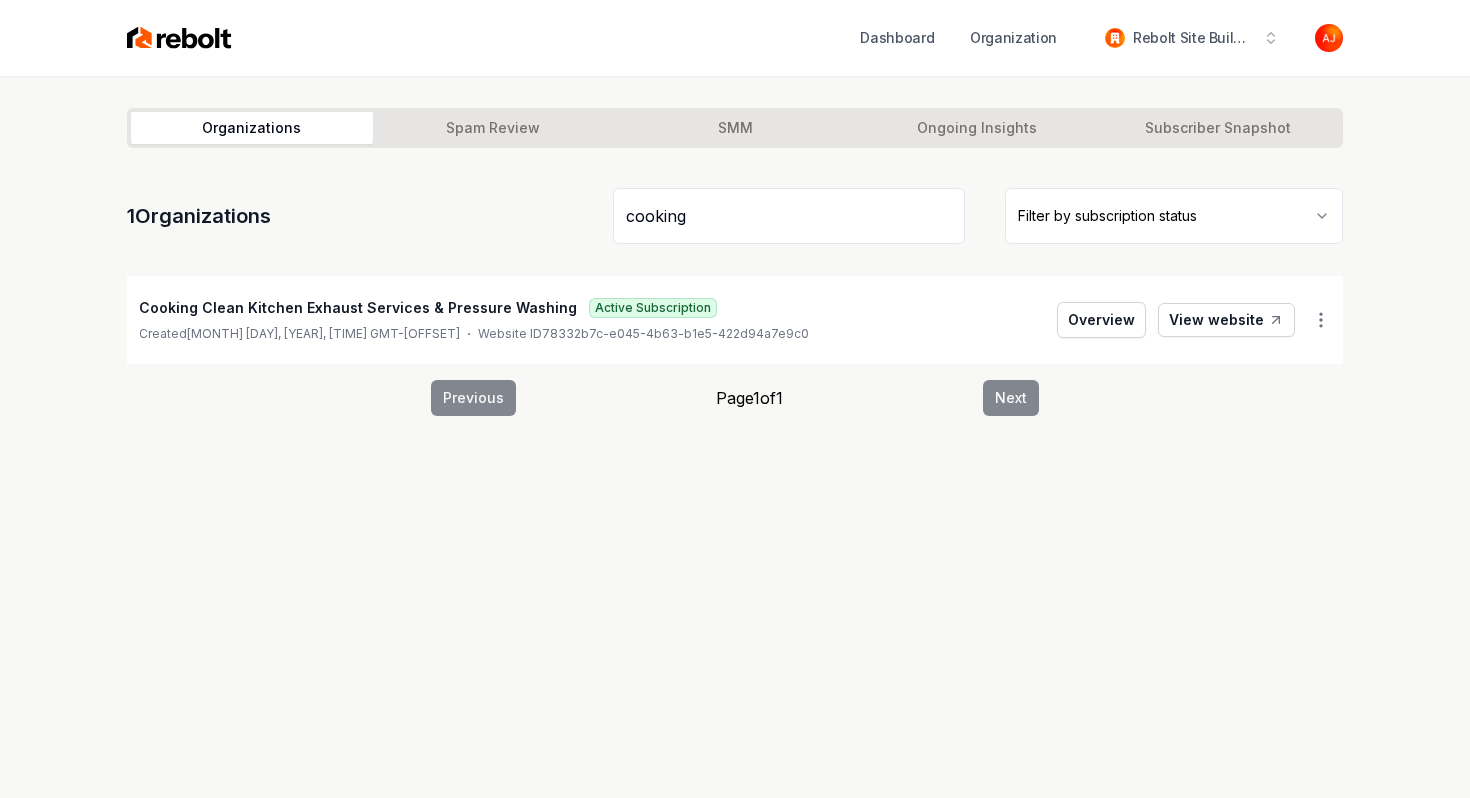 click on "cooking" at bounding box center [789, 216] 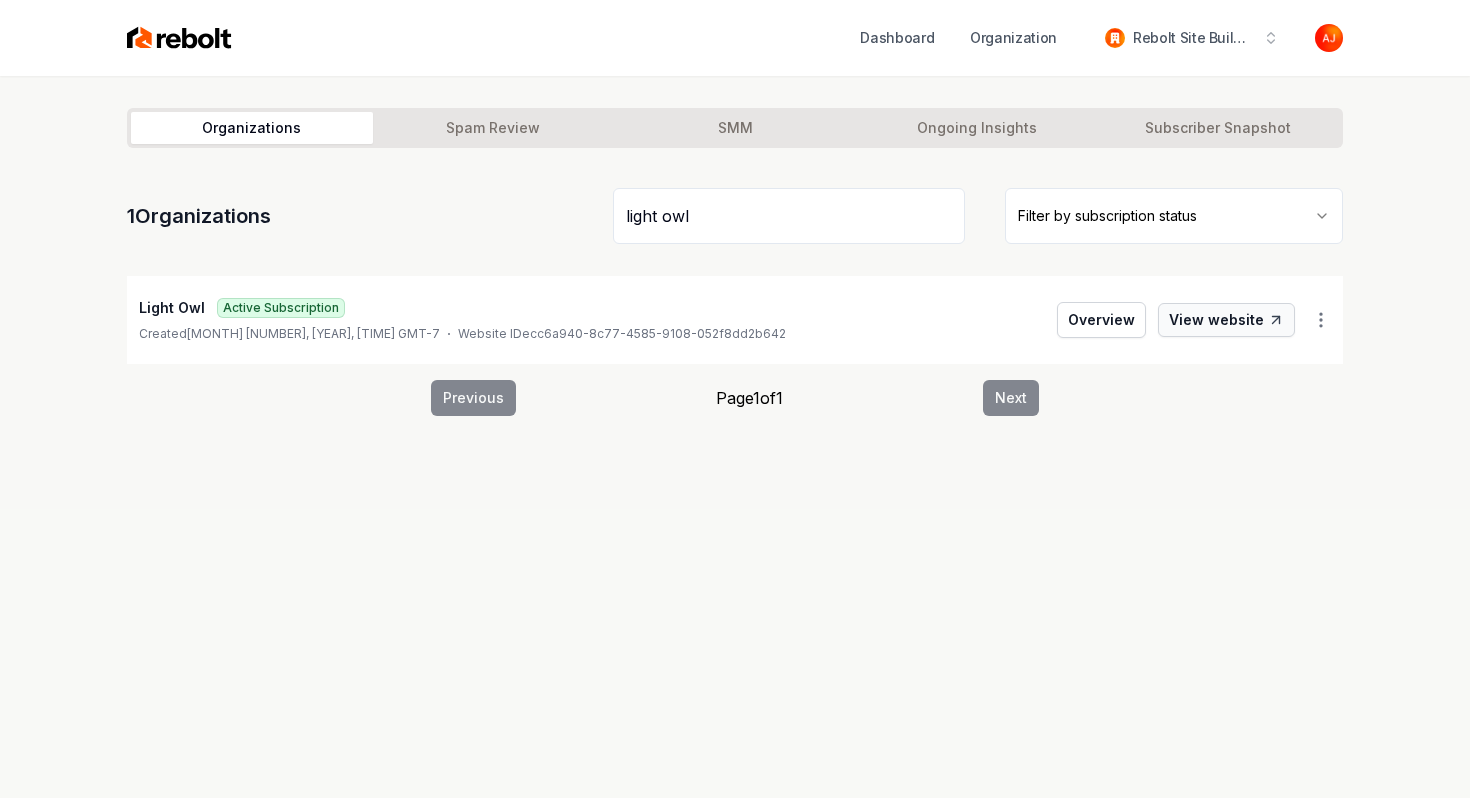 click on "View website" at bounding box center [1226, 320] 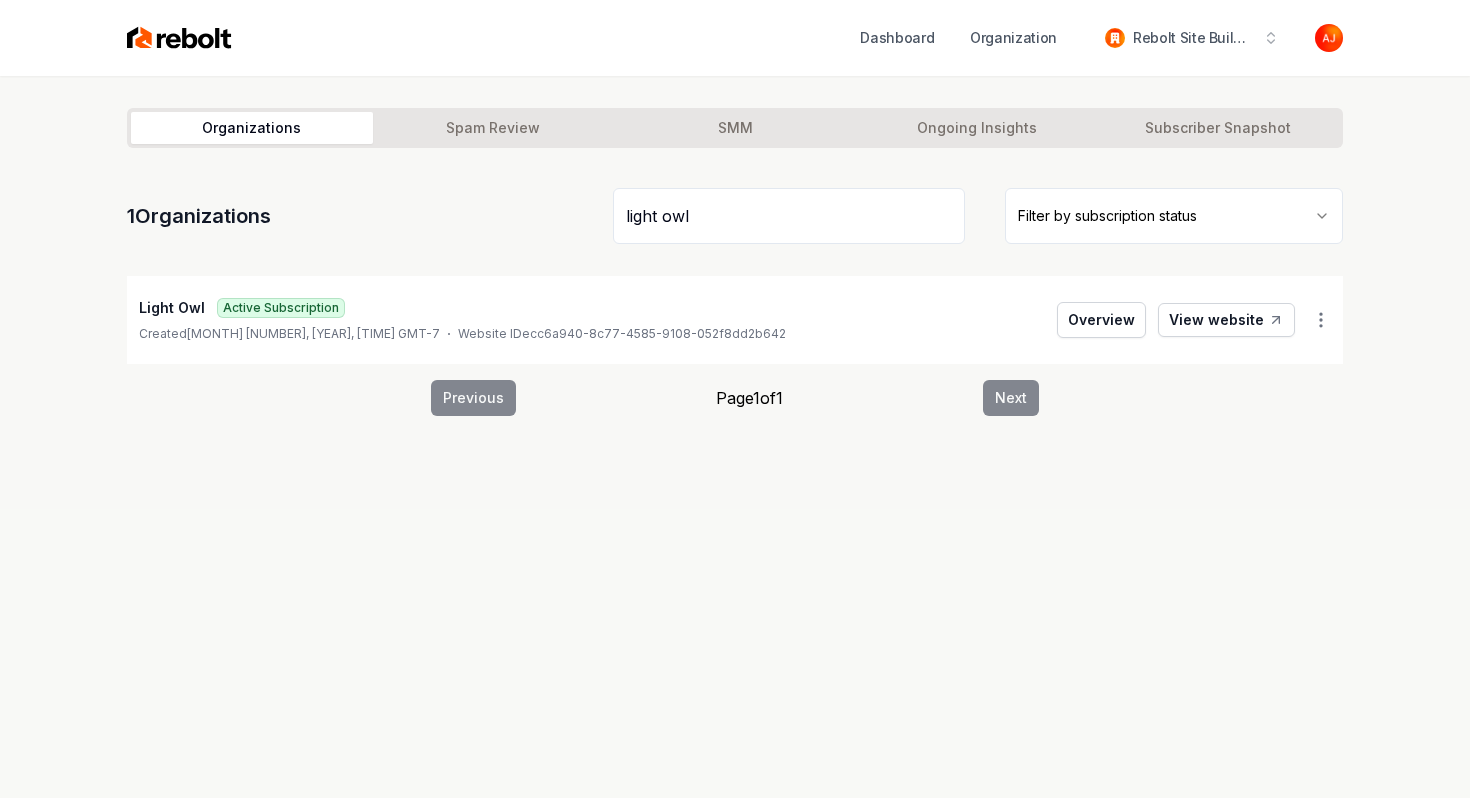 drag, startPoint x: 700, startPoint y: 204, endPoint x: 603, endPoint y: 205, distance: 97.00516 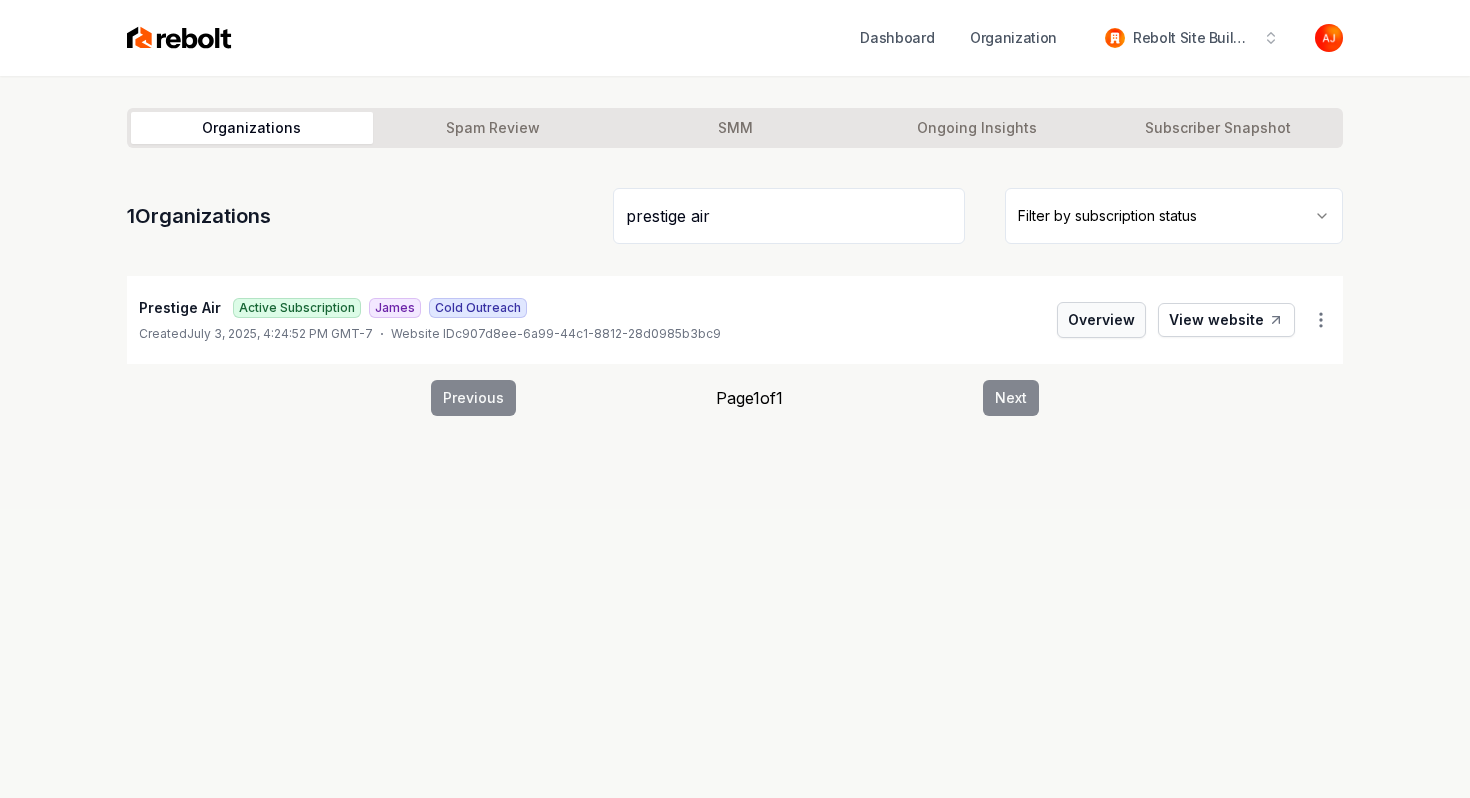type on "prestige air" 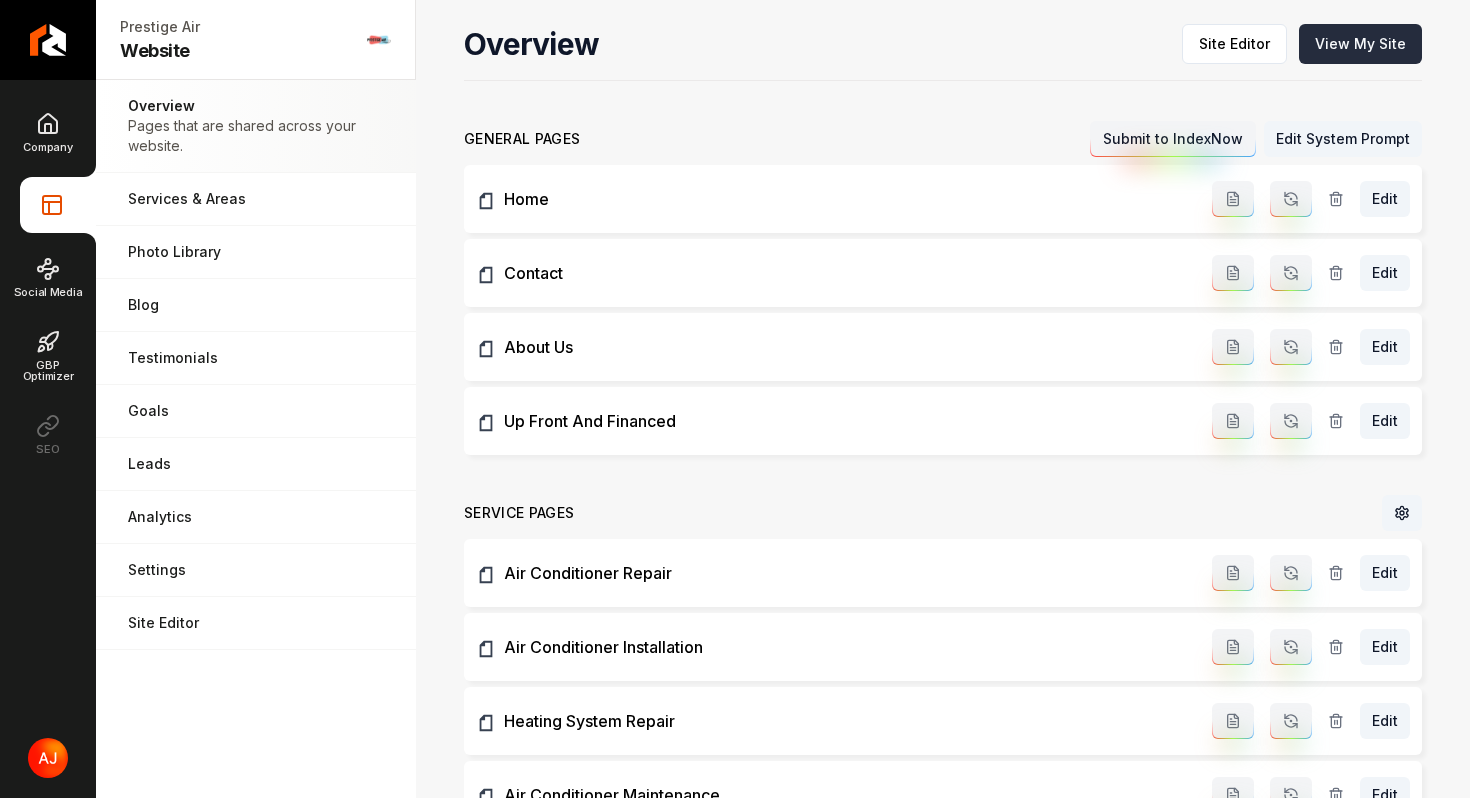 click on "View My Site" at bounding box center (1360, 44) 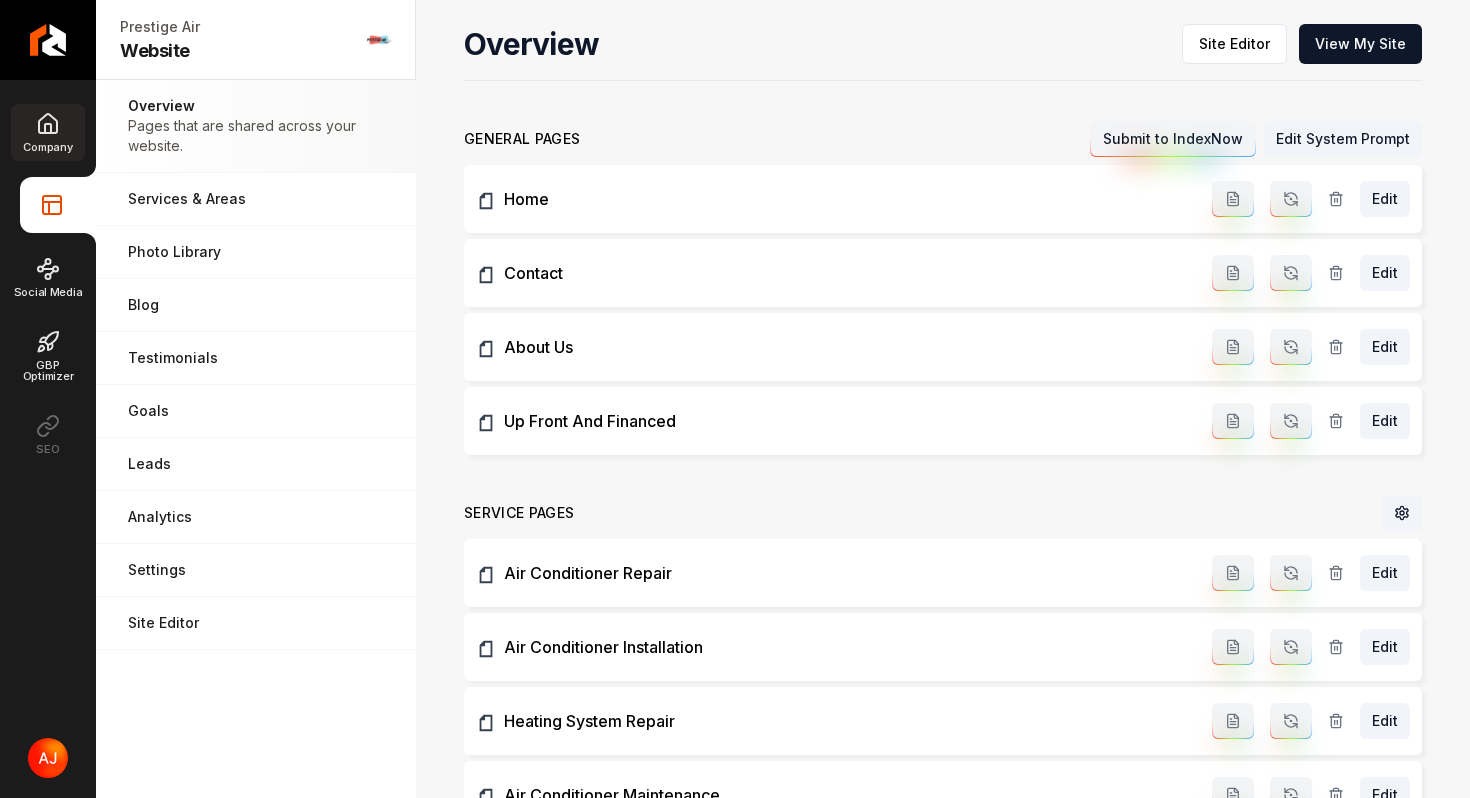 click 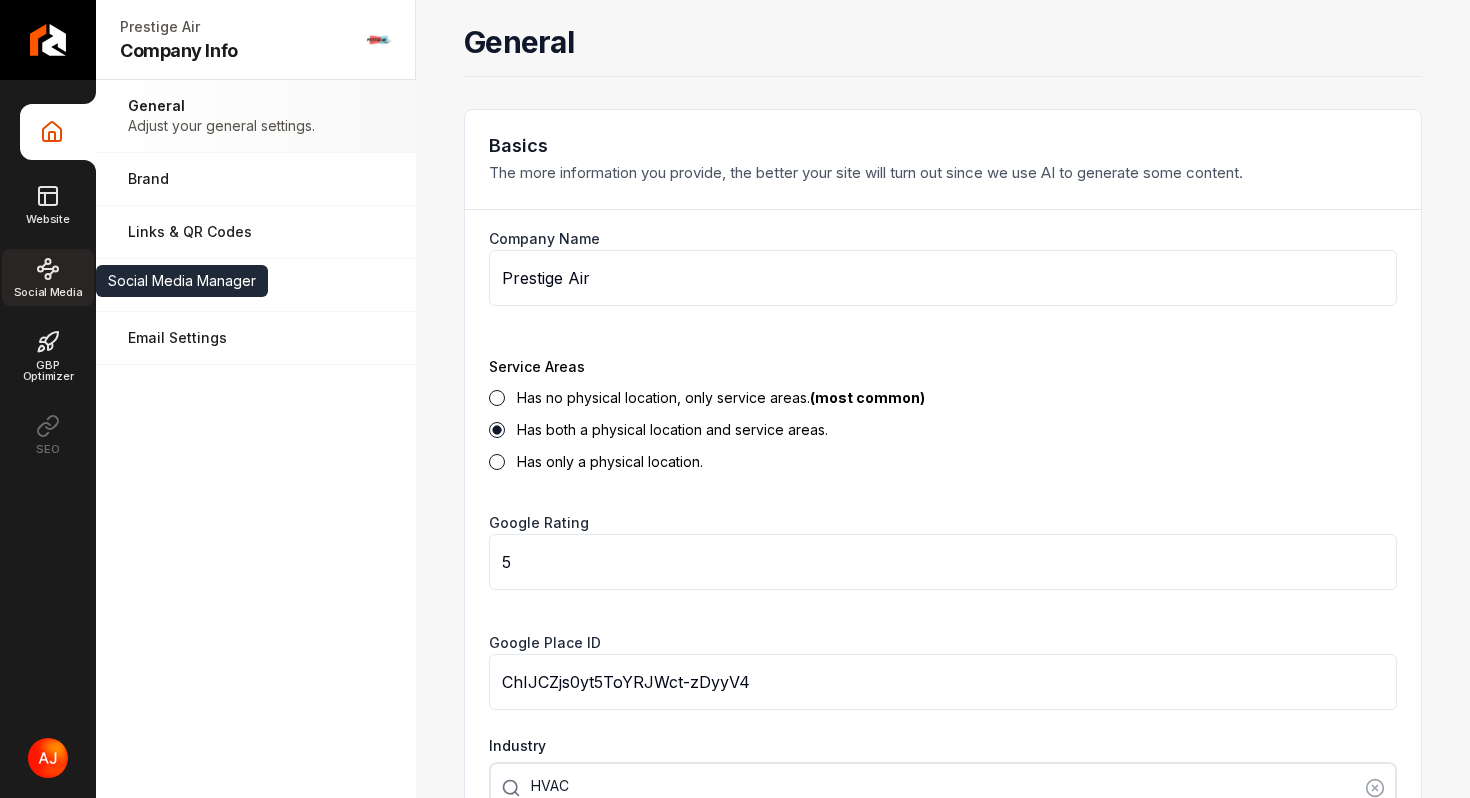 click on "Social Media" at bounding box center (48, 277) 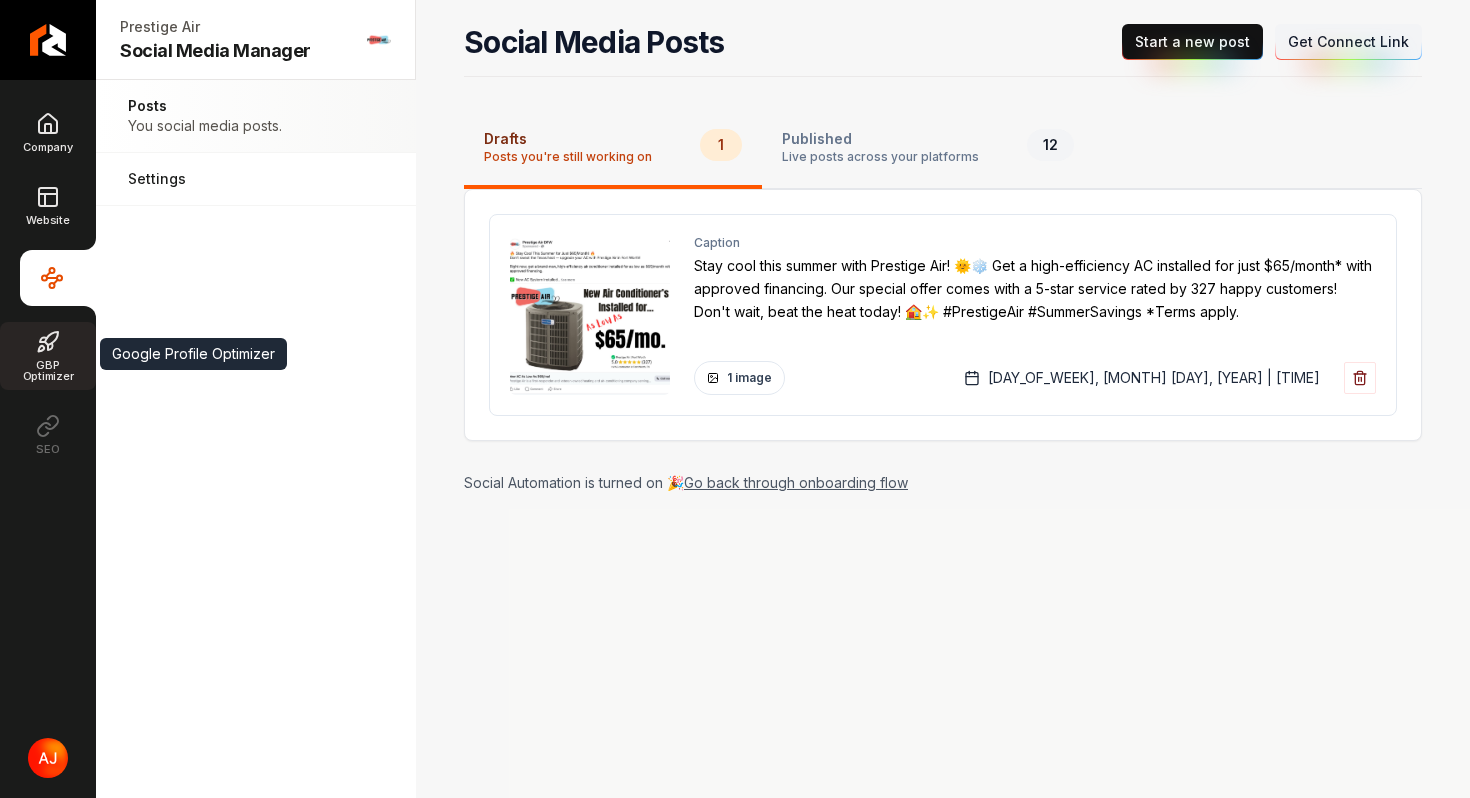 click on "GBP Optimizer" at bounding box center (48, 371) 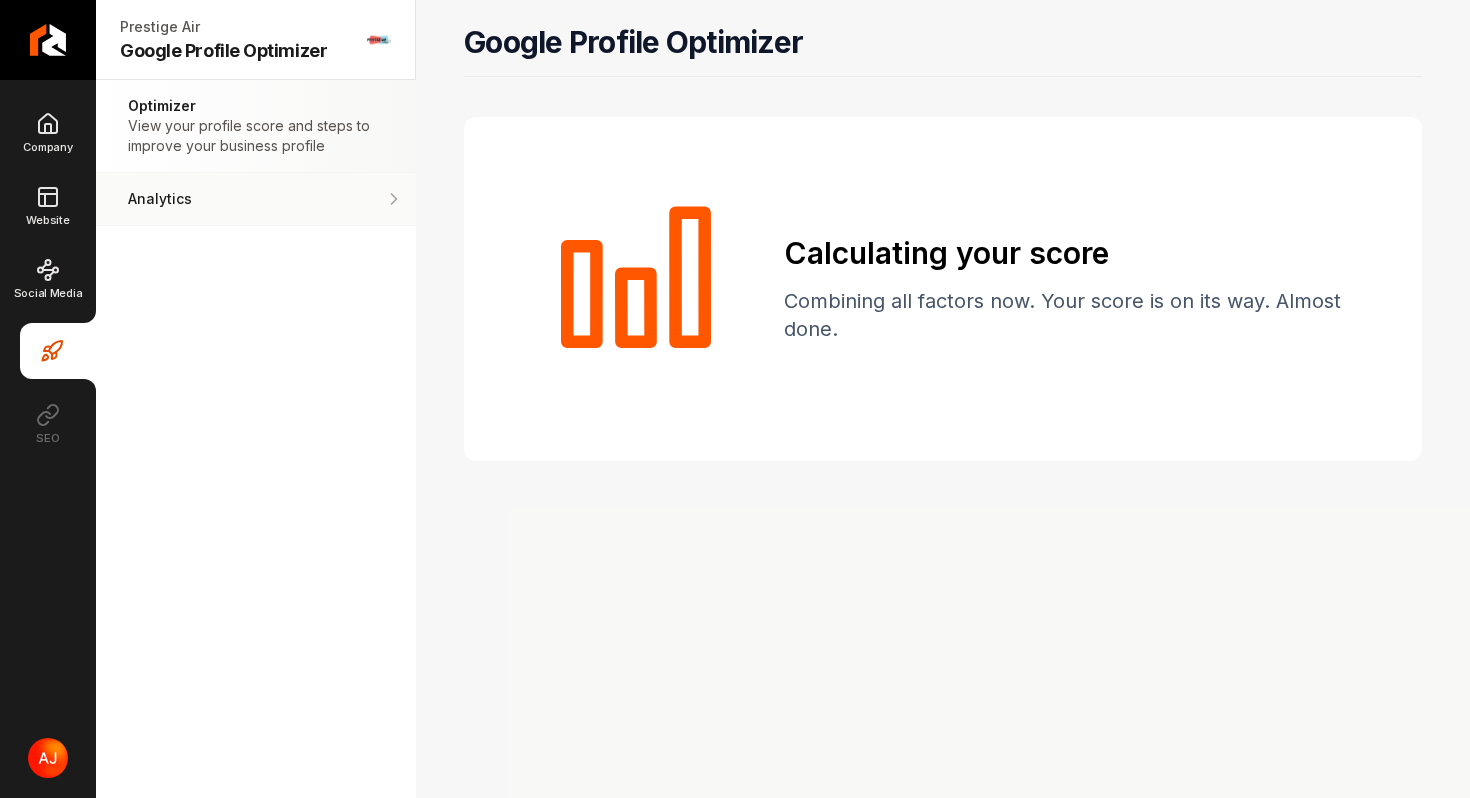 click on "Analytics" at bounding box center (256, 199) 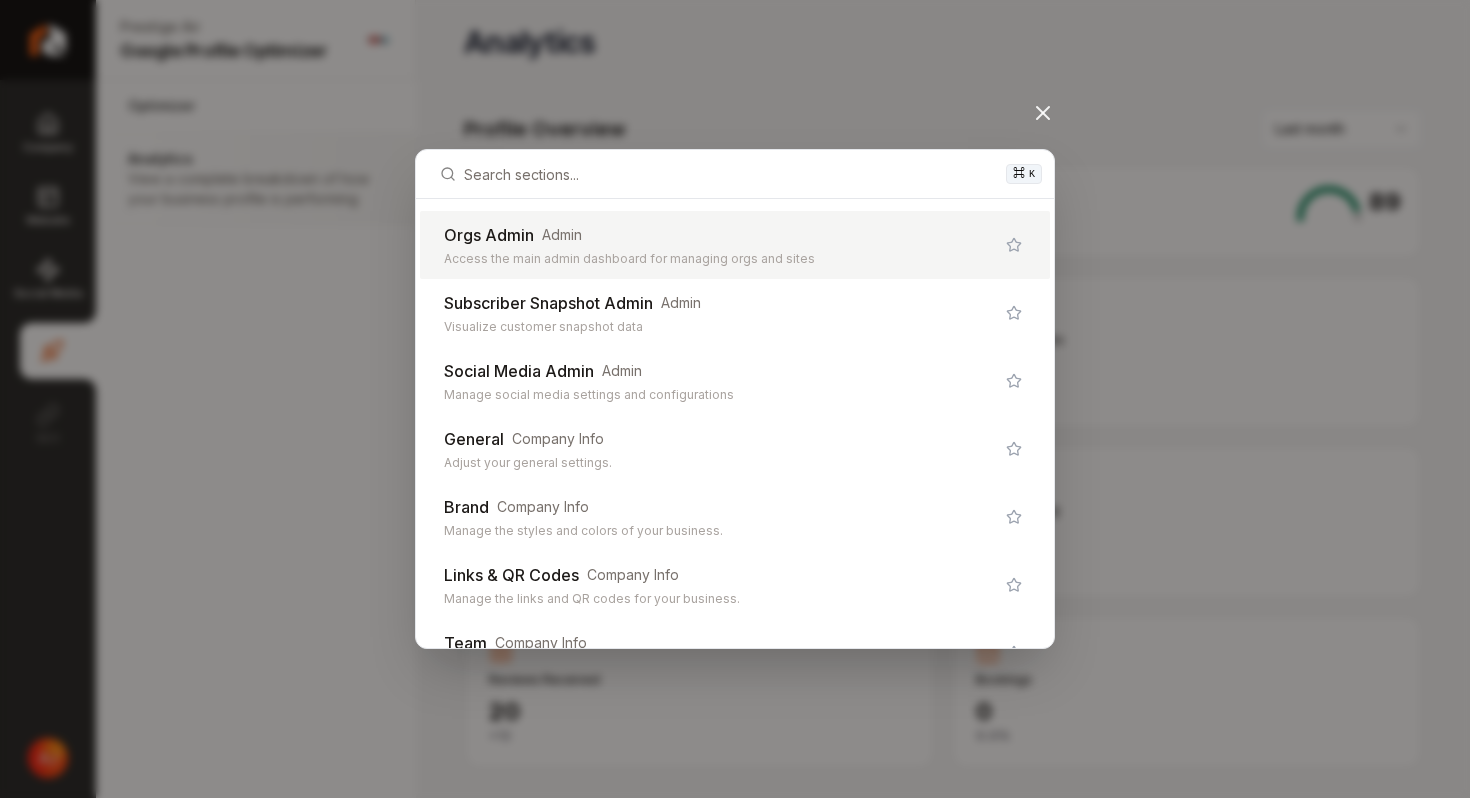 click on "Orgs Admin  Admin Access the main admin dashboard for managing orgs and sites" at bounding box center [719, 245] 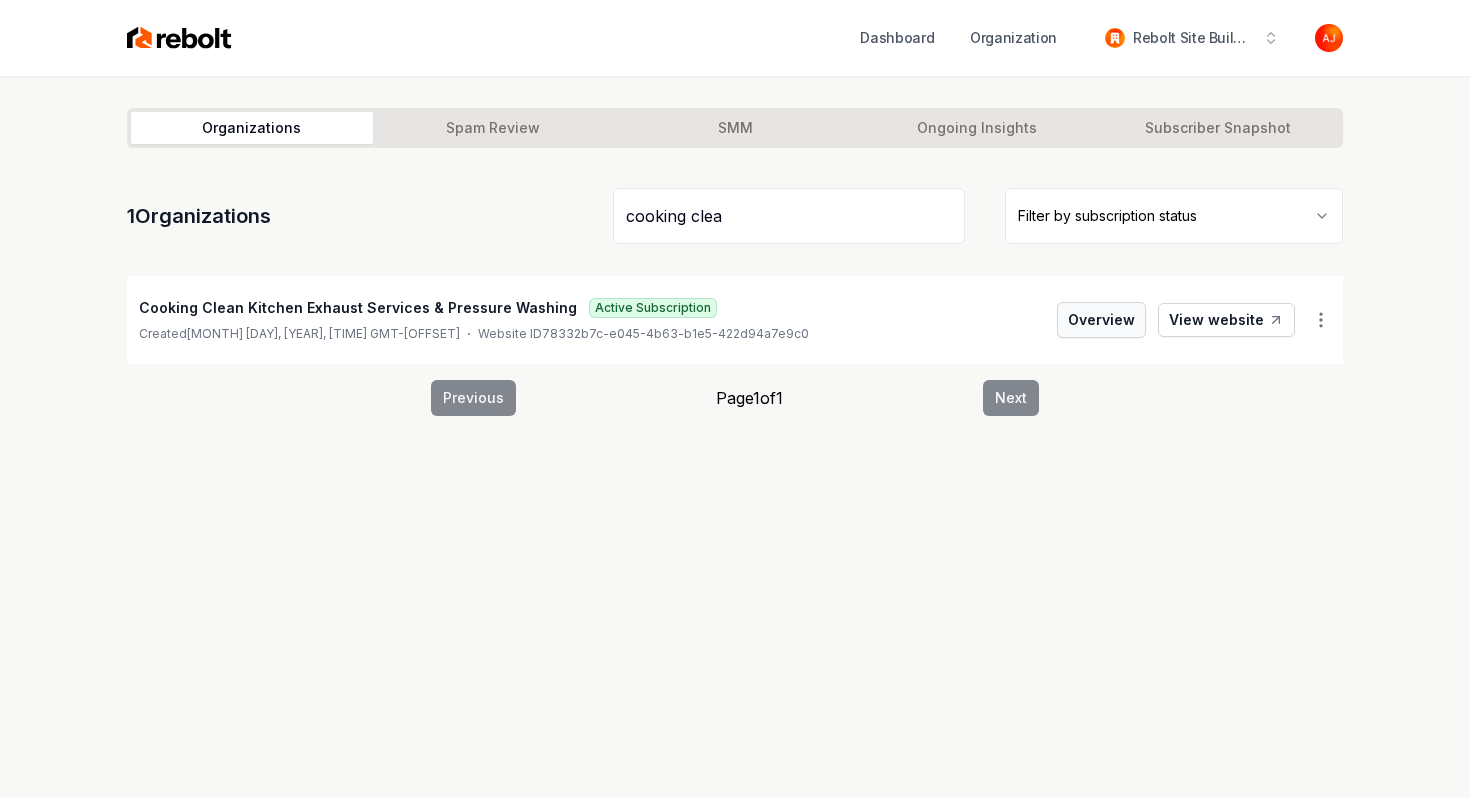 type on "cooking clea" 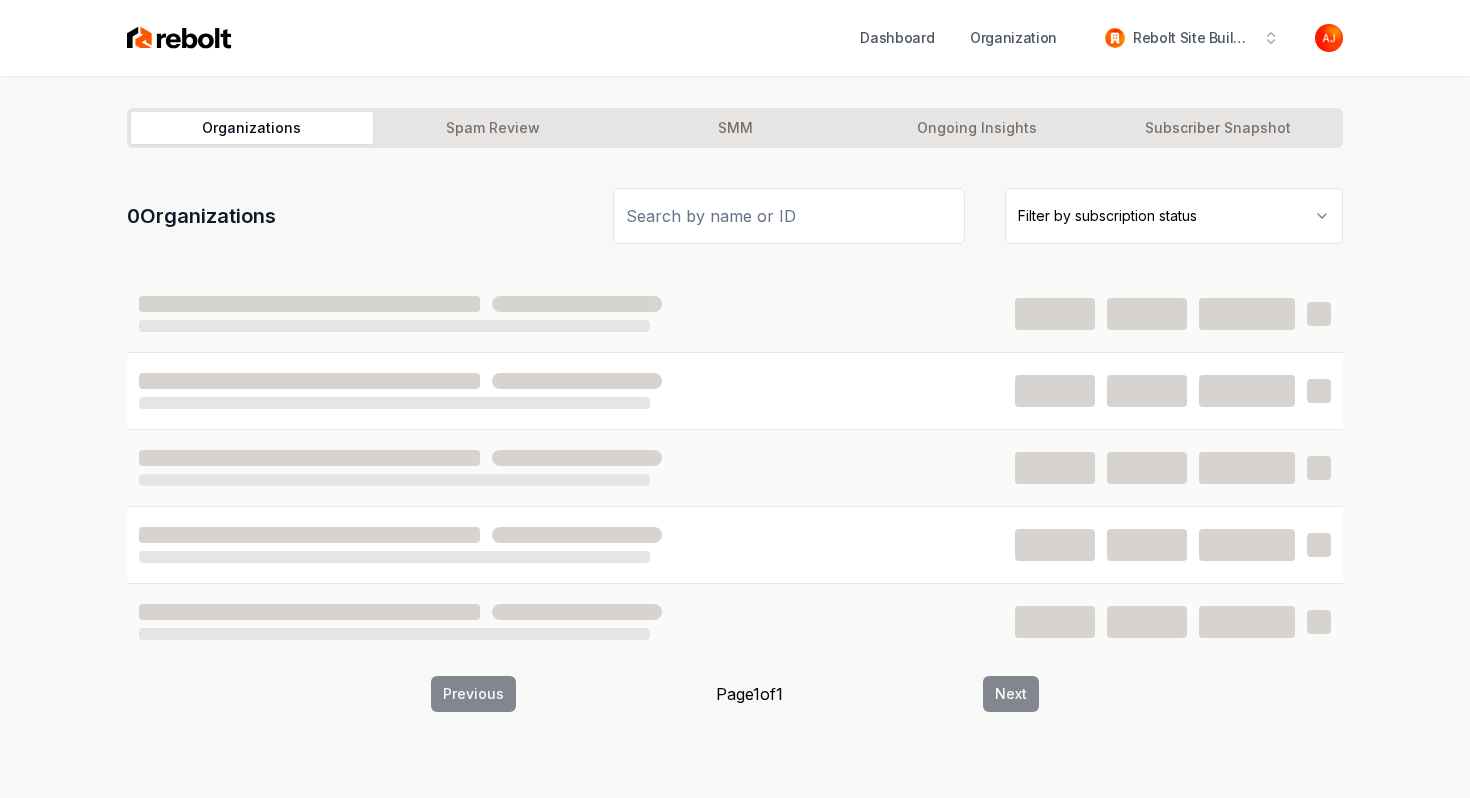 click on "Organizations Spam Review SMM Ongoing Insights Subscriber Snapshot" at bounding box center (735, 128) 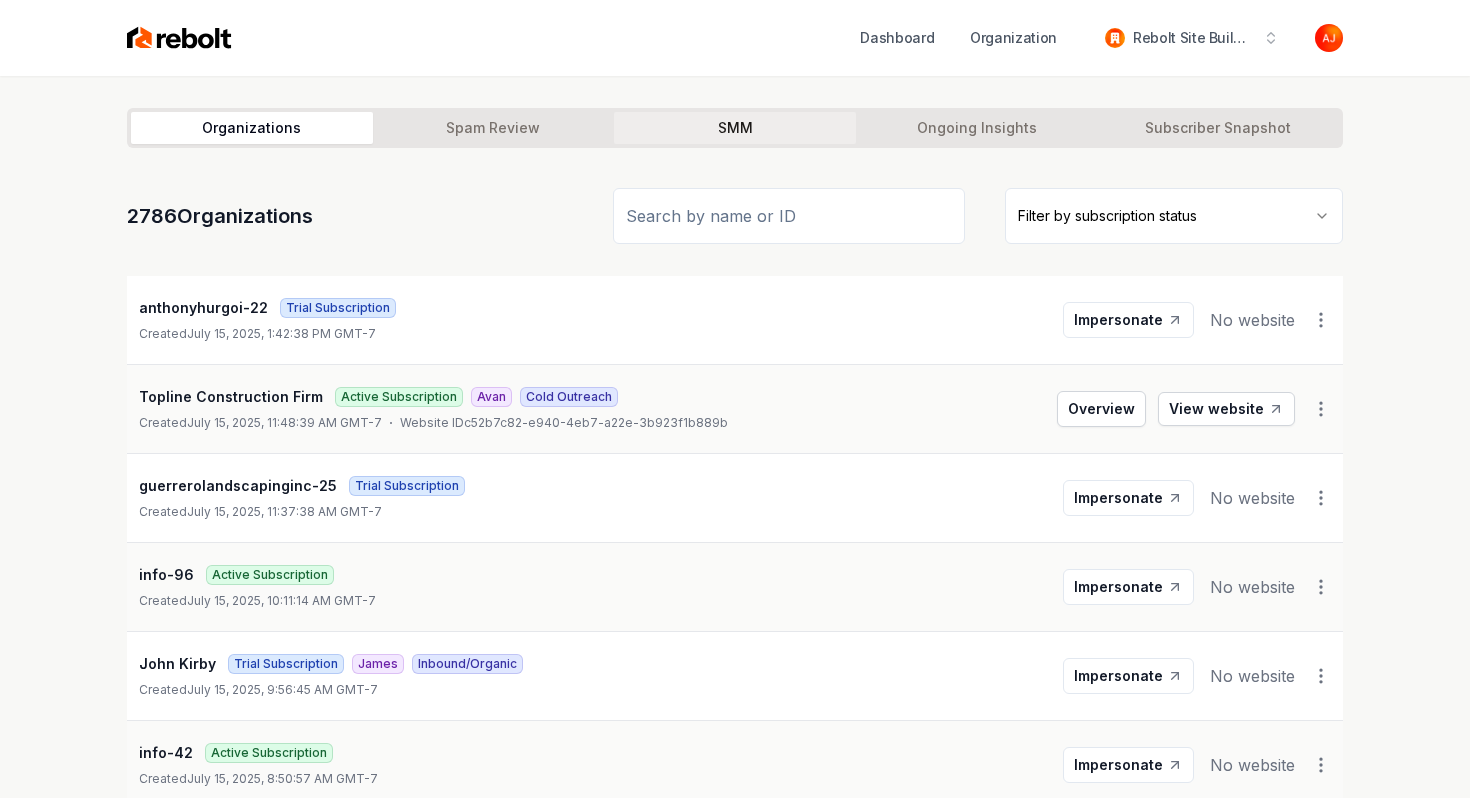 click on "SMM" at bounding box center (735, 128) 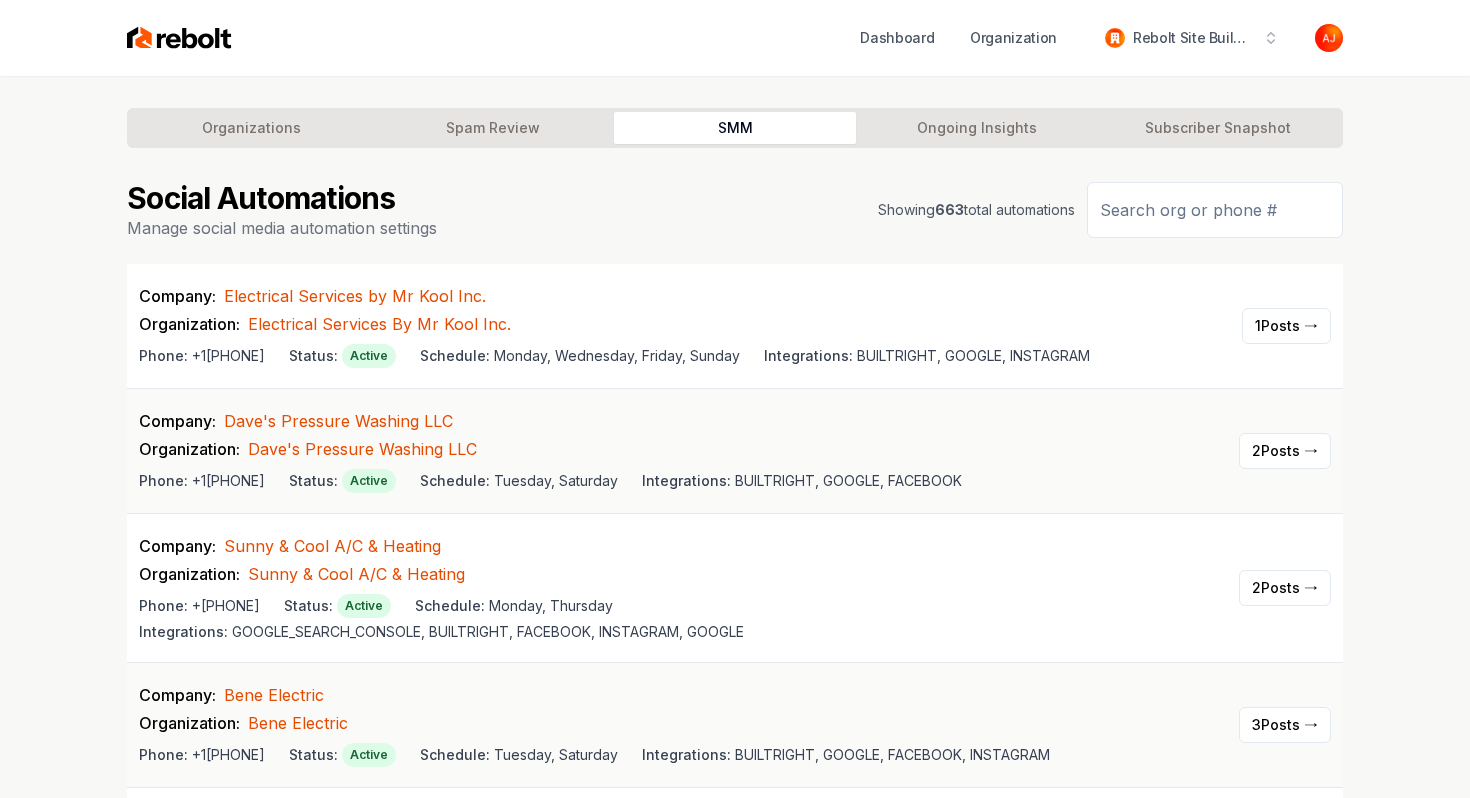 click on "Organizations Spam Review SMM Ongoing Insights Subscriber Snapshot Social Automations Manage social media automation settings Showing  663  total automations Company: Electrical Services by Mr Kool Inc. Organization: Electrical Services By Mr Kool Inc. Phone: +19097738323 Status: Active Schedule: Monday, Wednesday, Friday, Sunday Integrations: BUILTRIGHT, GOOGLE, INSTAGRAM 1  Posts → Company: Dave's Pressure Washing LLC Organization: Dave's Pressure Washing LLC Phone: +14692646752 Status: Active Schedule: Tuesday, Saturday Integrations: BUILTRIGHT, GOOGLE, FACEBOOK 2  Posts → Company: Sunny & Cool A/C & Heating Organization: Sunny & Cool A/C & Heating Phone: +14802988017 Status: Active Schedule: Monday, Thursday Integrations: GOOGLE_SEARCH_CONSOLE, BUILTRIGHT, FACEBOOK, INSTAGRAM, GOOGLE 2  Posts → Company: Bene Electric Organization: Bene Electric Phone: +19252008117 Status: Active Schedule: Tuesday, Saturday Integrations: BUILTRIGHT, GOOGLE, FACEBOOK, INSTAGRAM 3  Posts → Company: Organization: 4 2" at bounding box center [735, 6805] 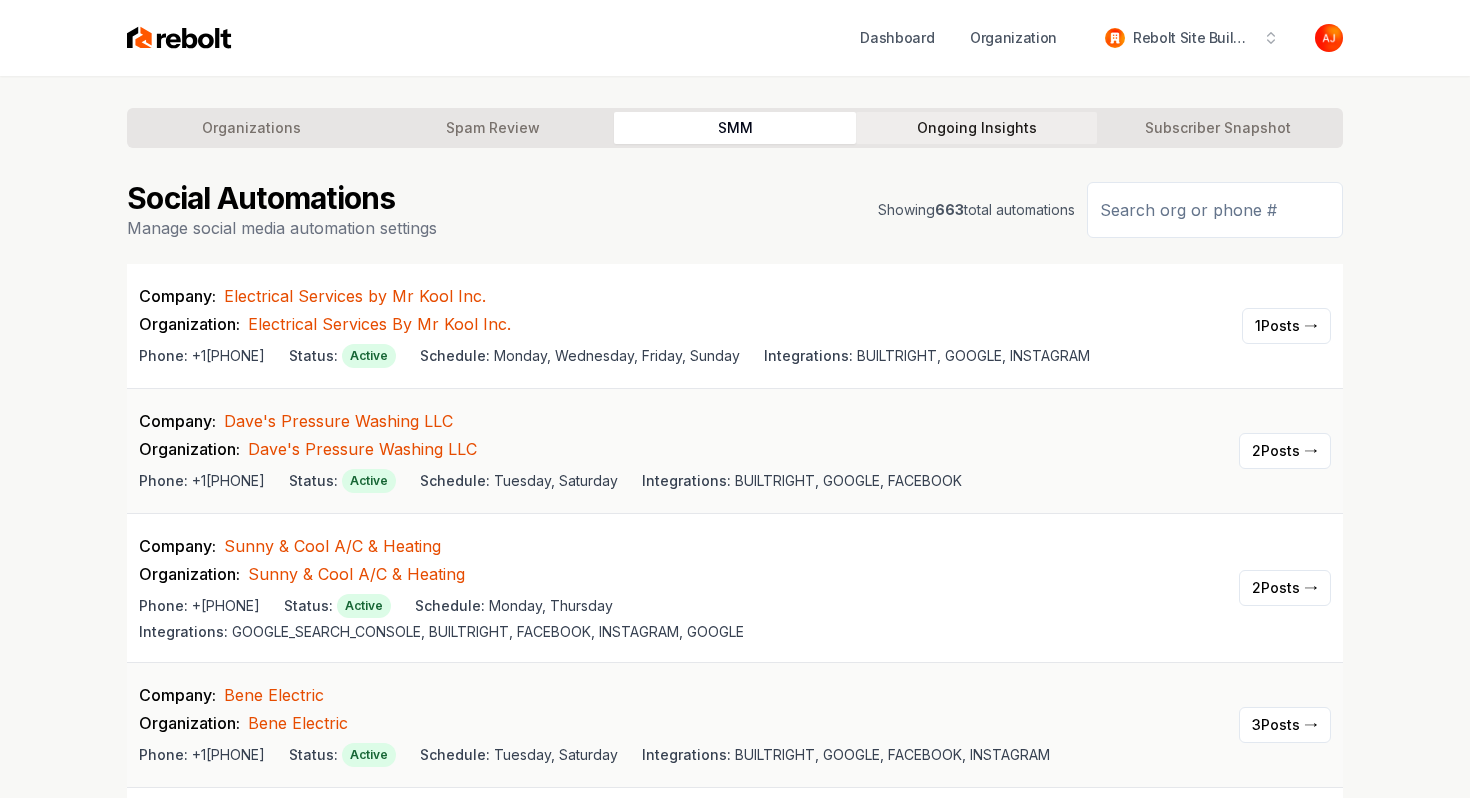 click on "Ongoing Insights" at bounding box center (977, 128) 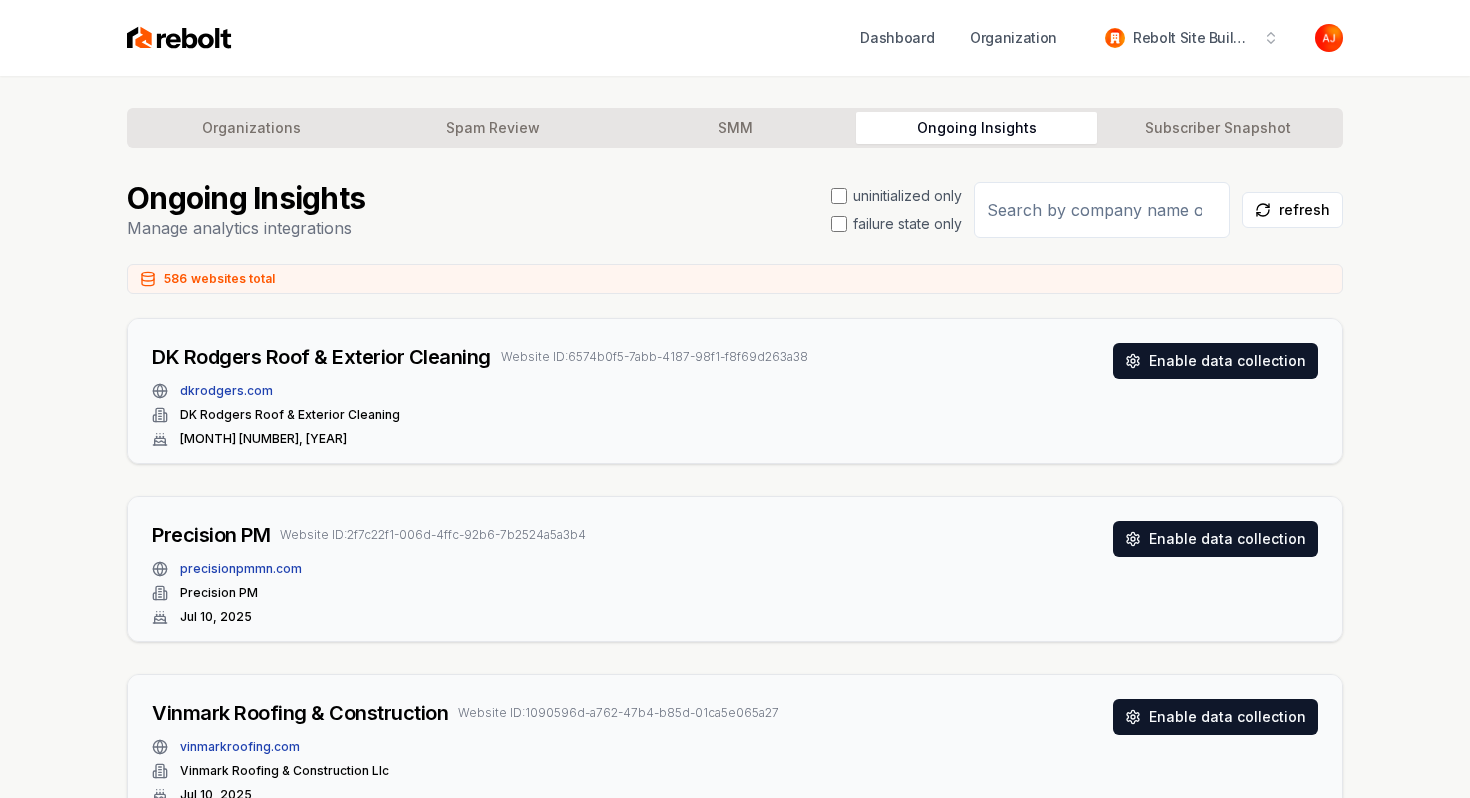 click at bounding box center [1102, 210] 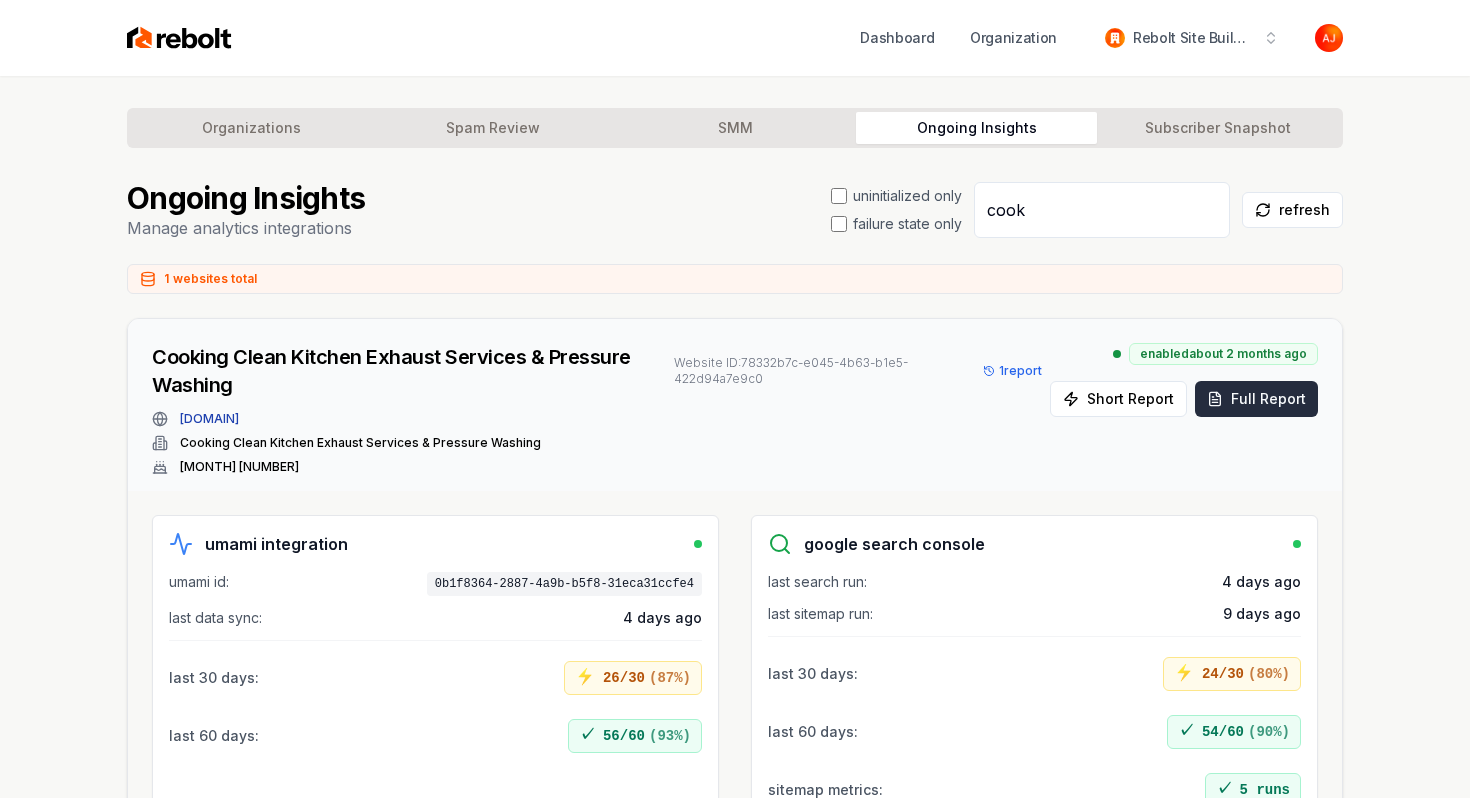 type on "cook" 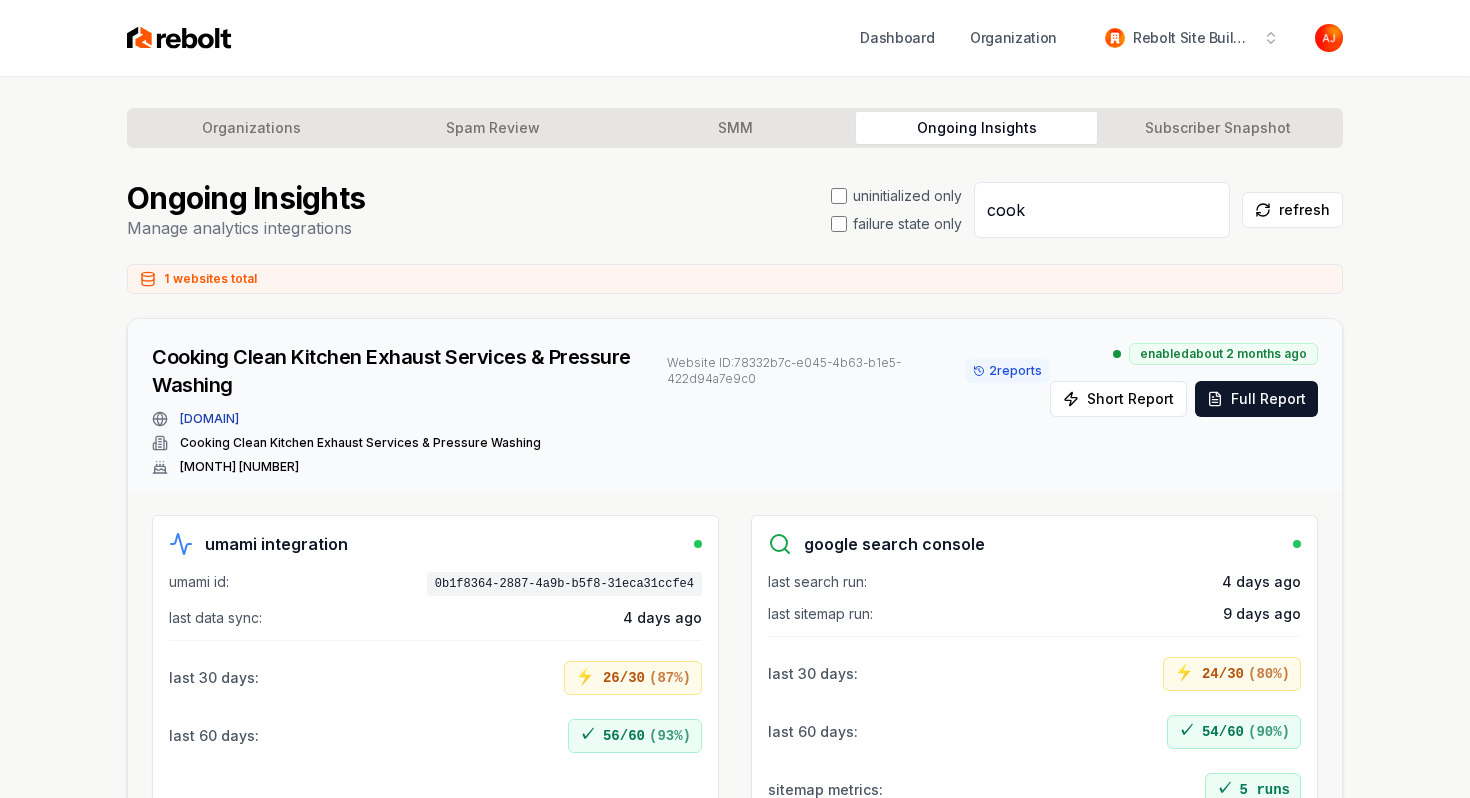 click on "2  report s" at bounding box center (1007, 371) 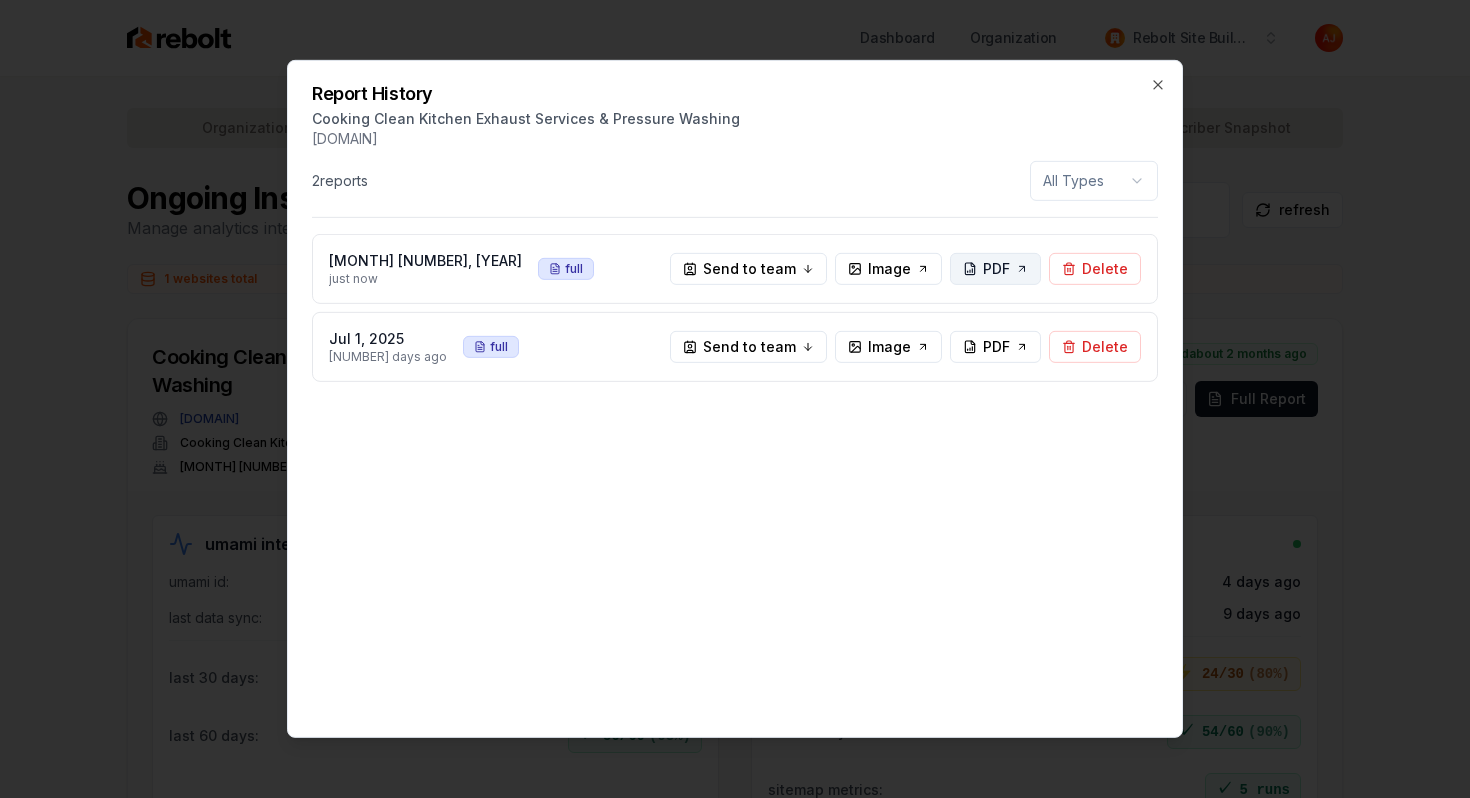 click 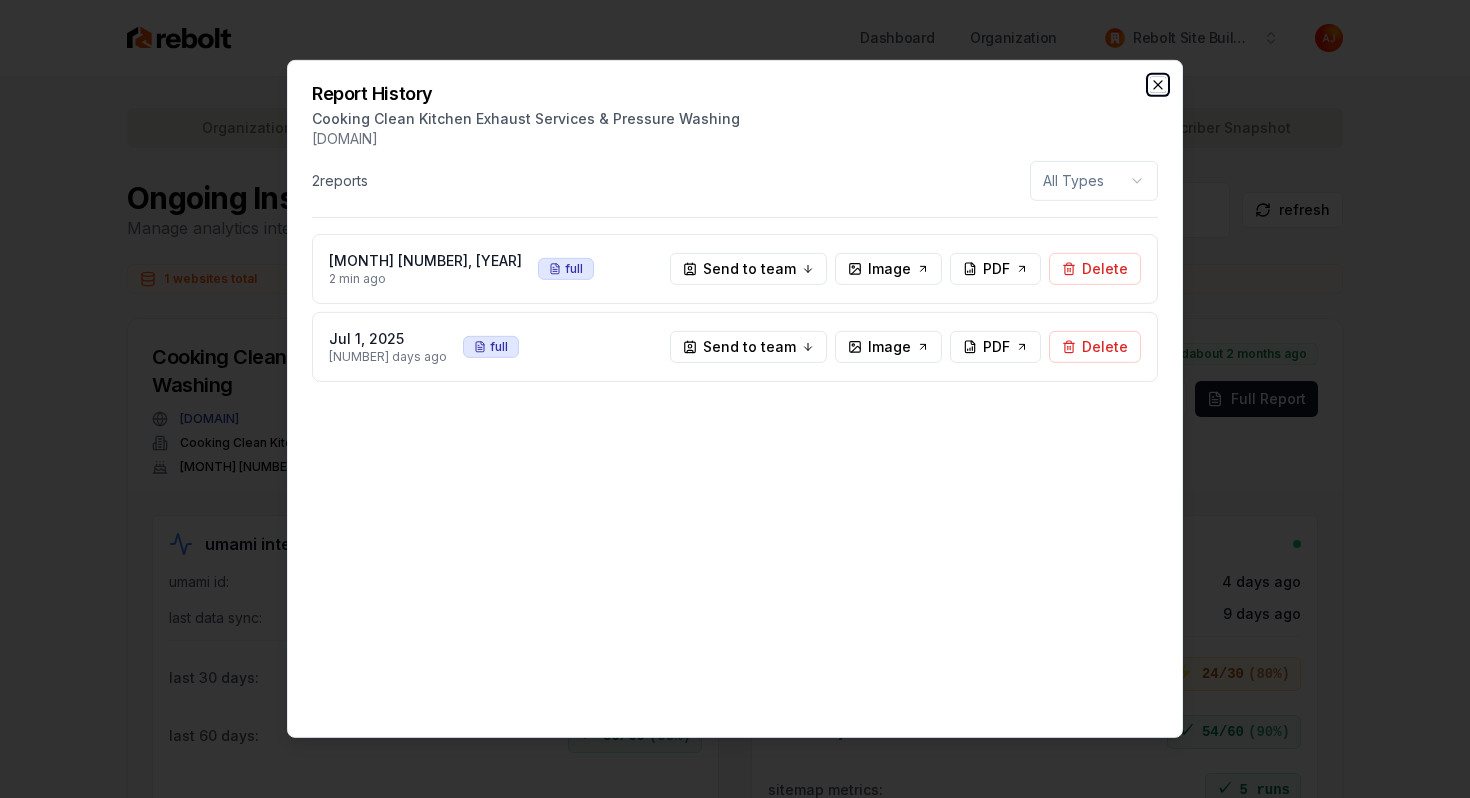 click 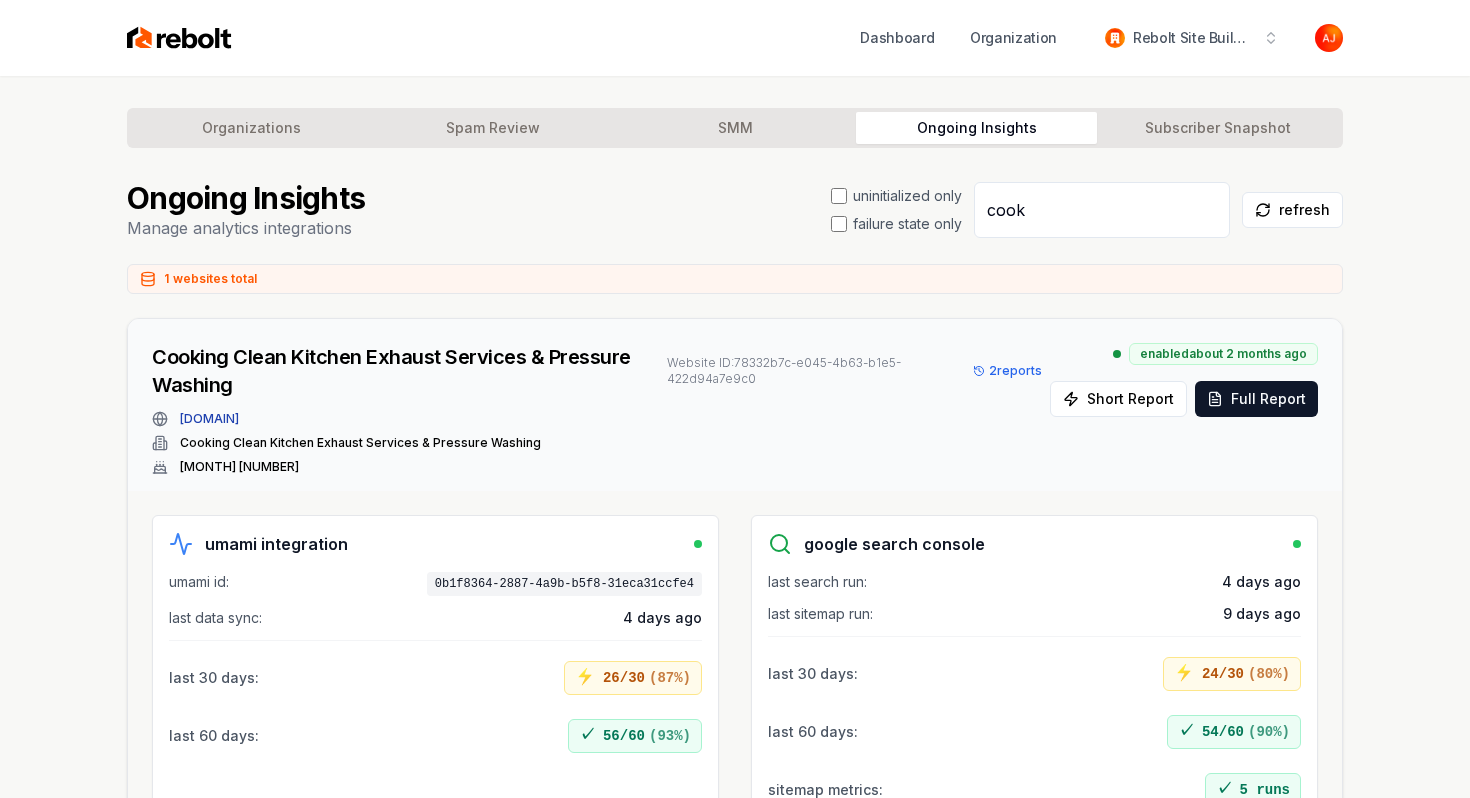 click on "Dashboard Organization Rebolt Site Builder" at bounding box center (1101, 38) 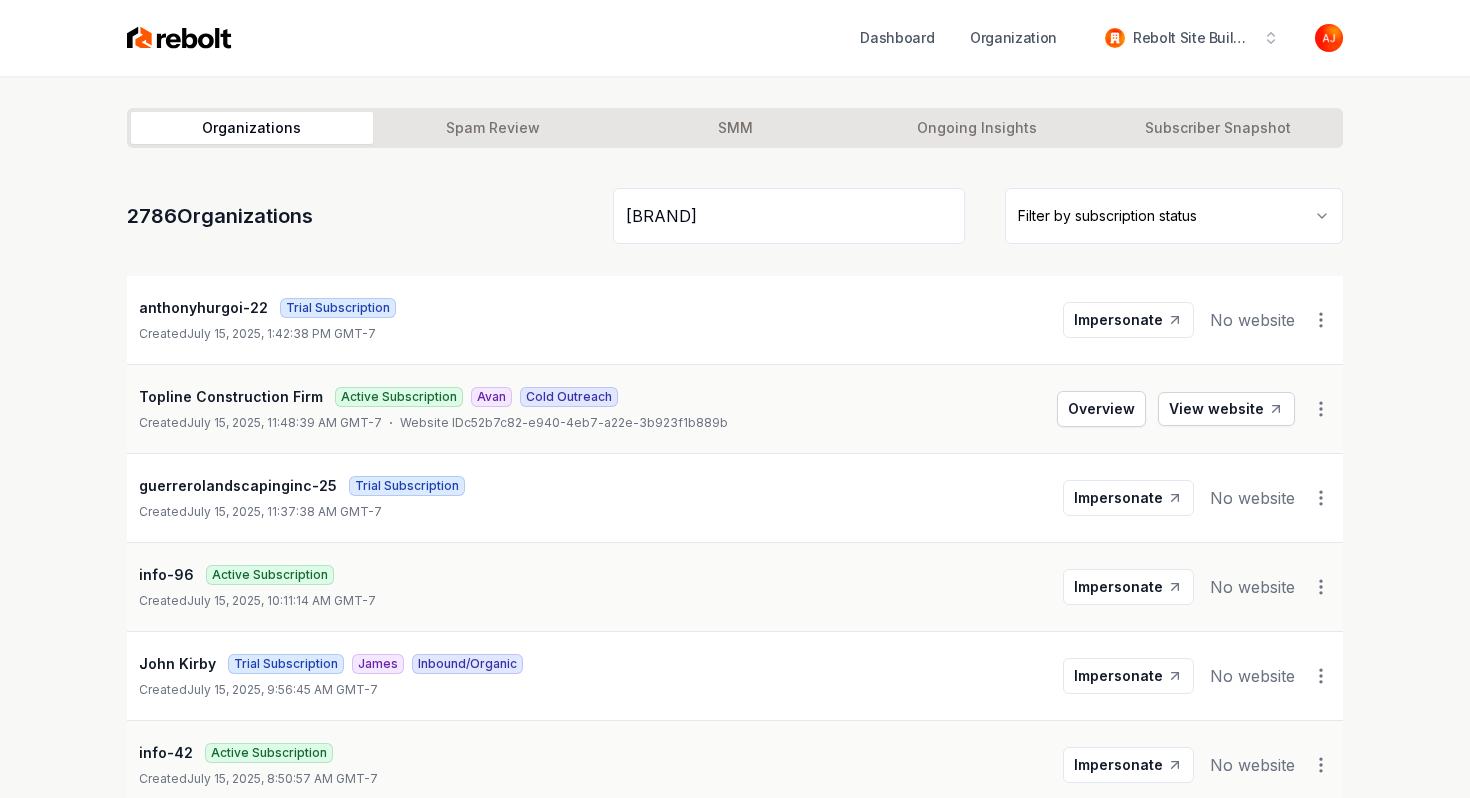type on "cookin" 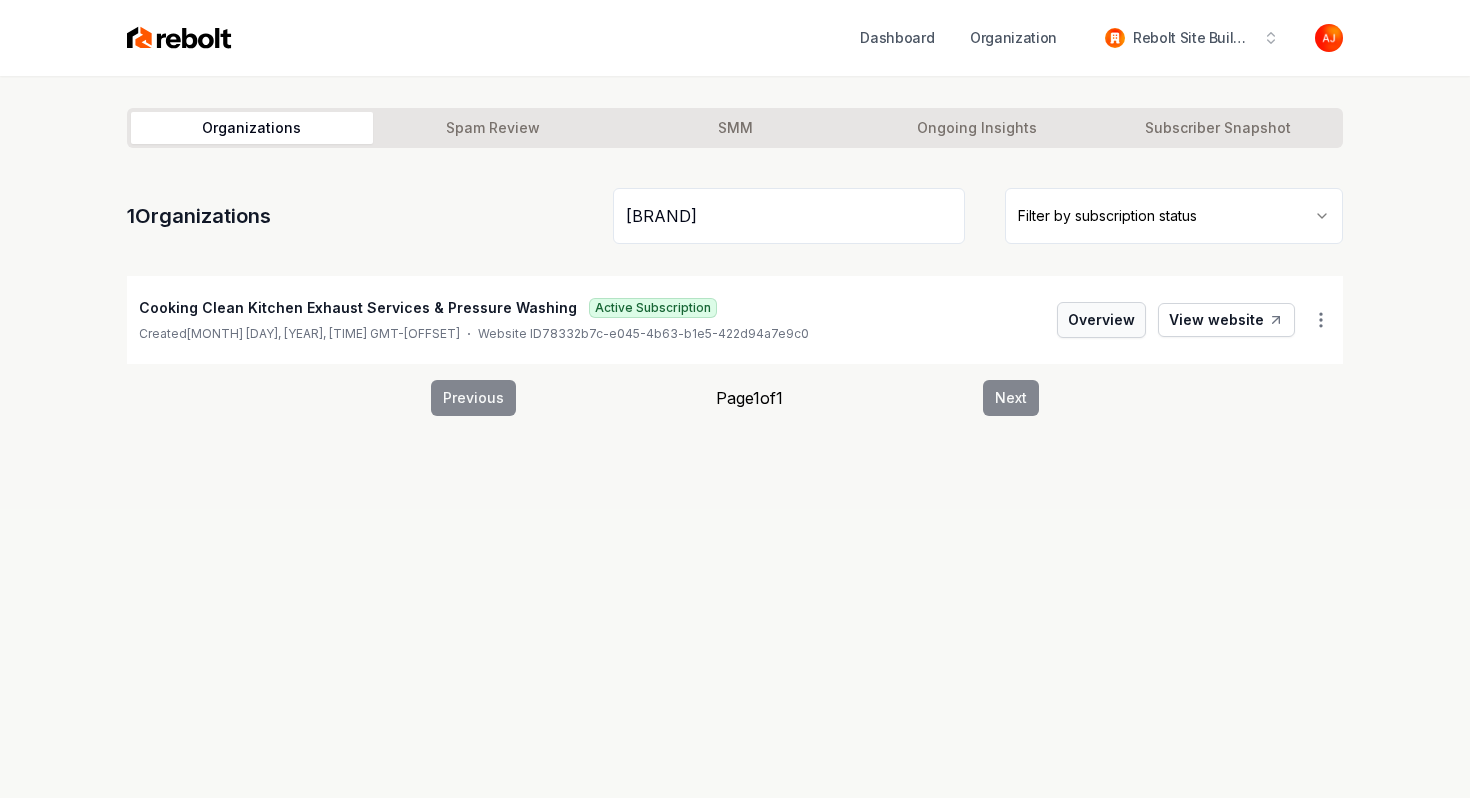click on "Overview" at bounding box center [1101, 320] 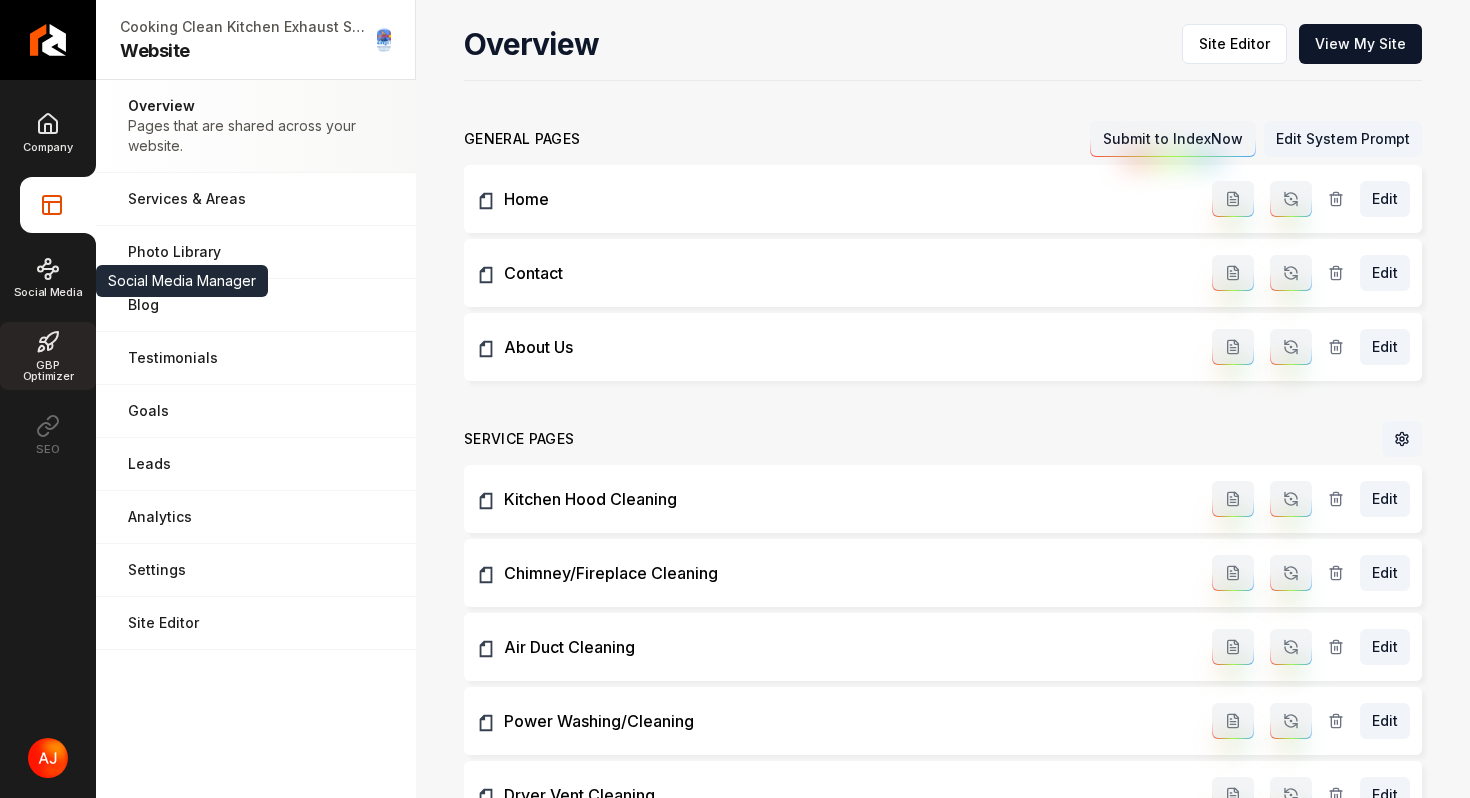 click on "GBP Optimizer" at bounding box center (48, 371) 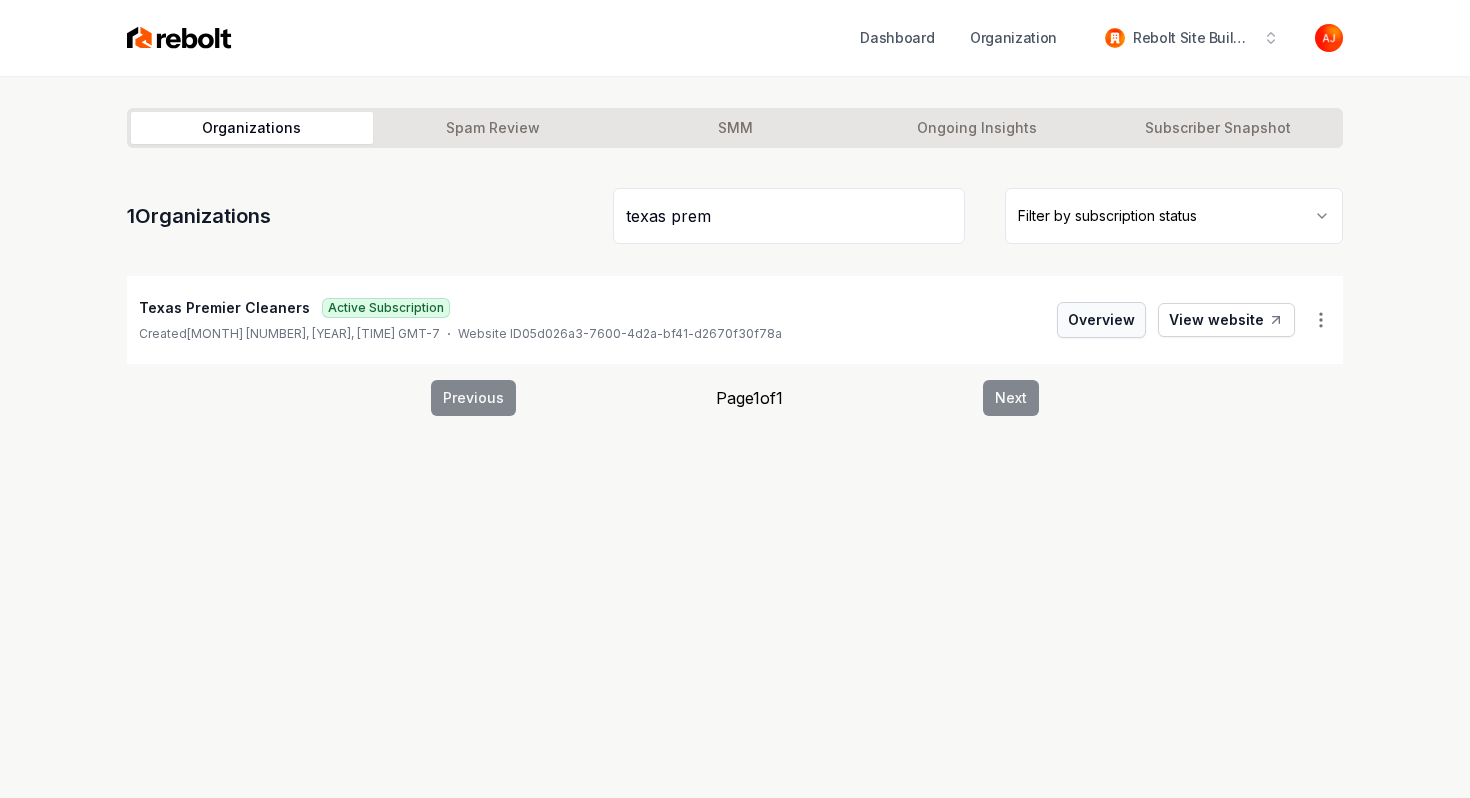 type on "texas prem" 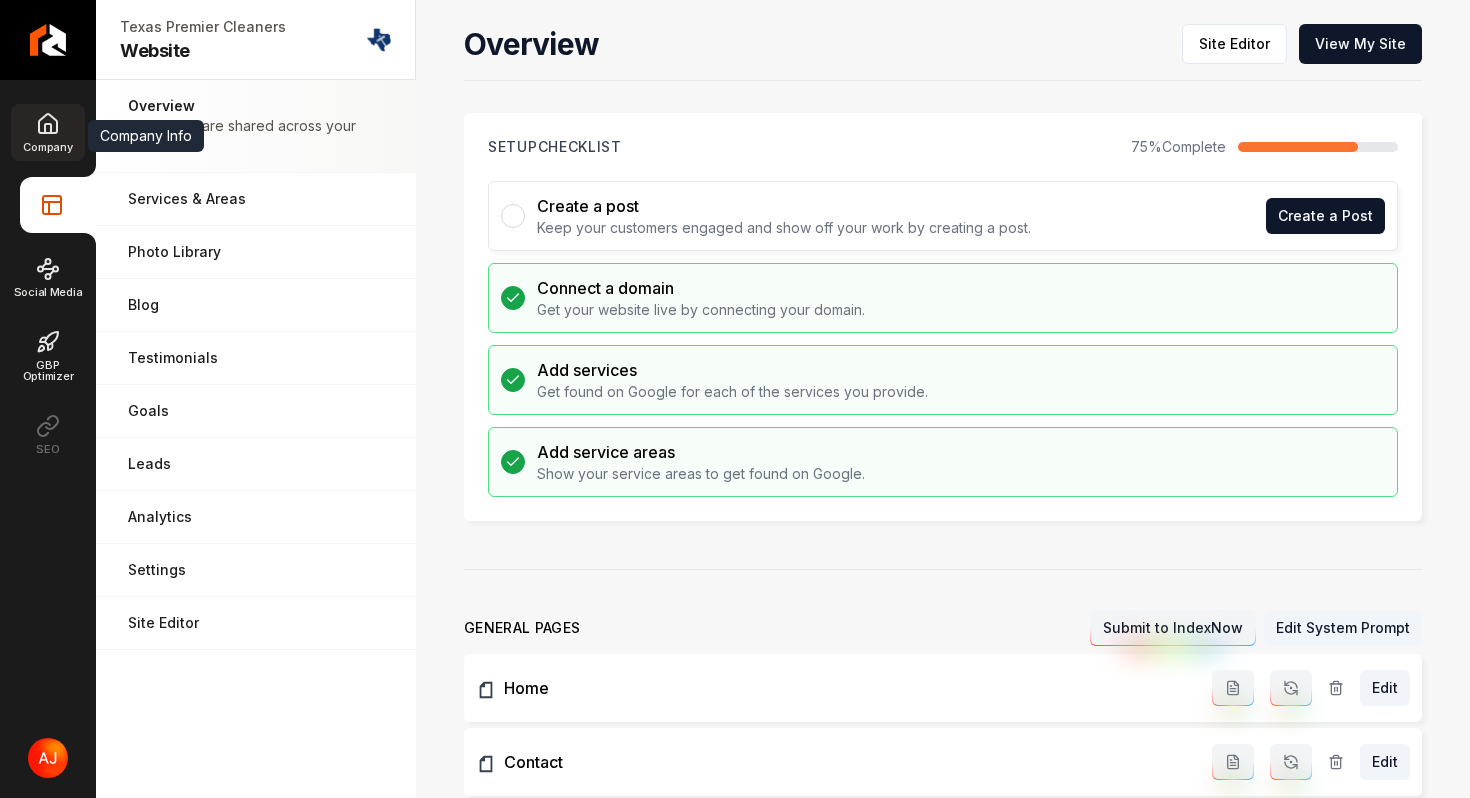 click 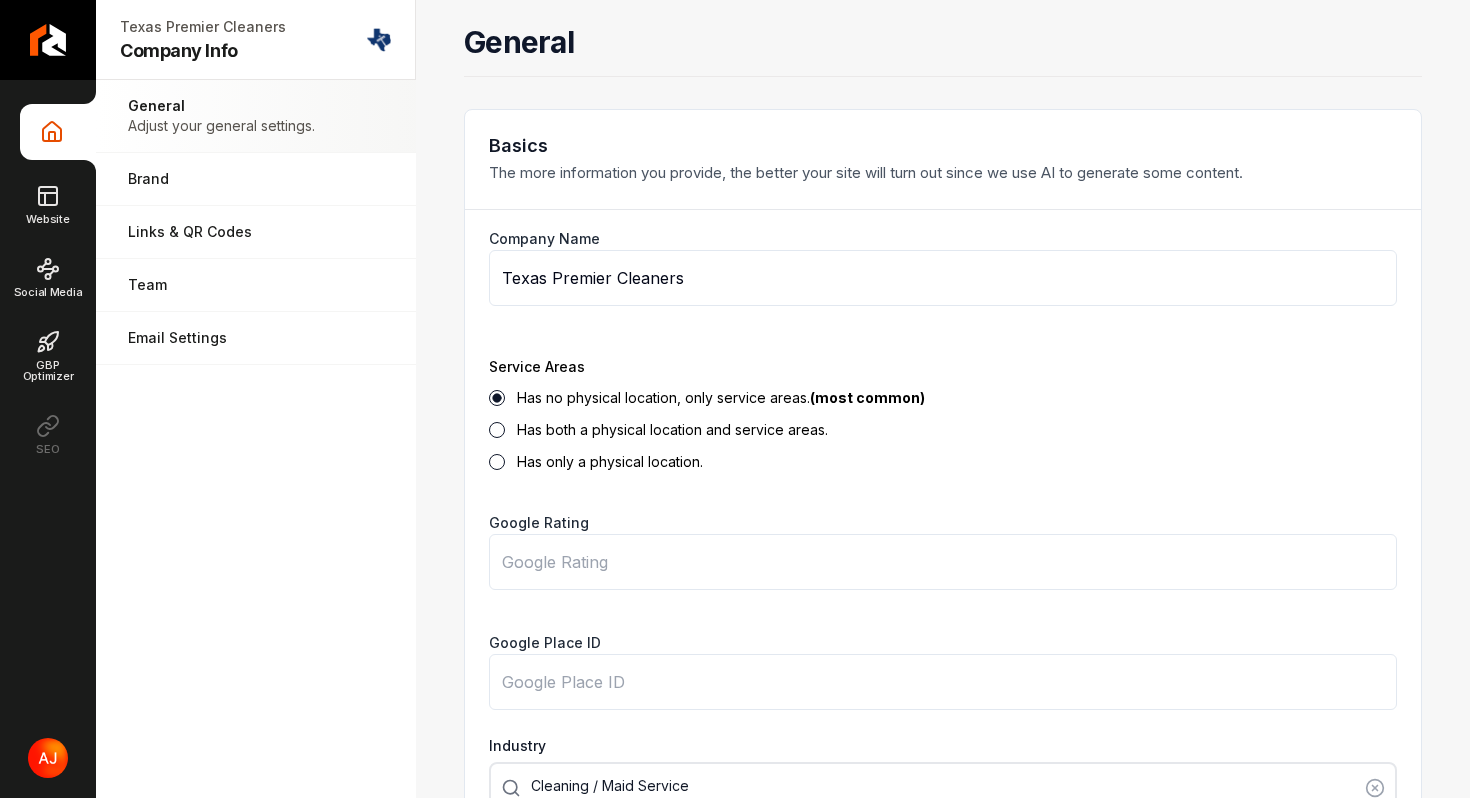 scroll, scrollTop: 930, scrollLeft: 0, axis: vertical 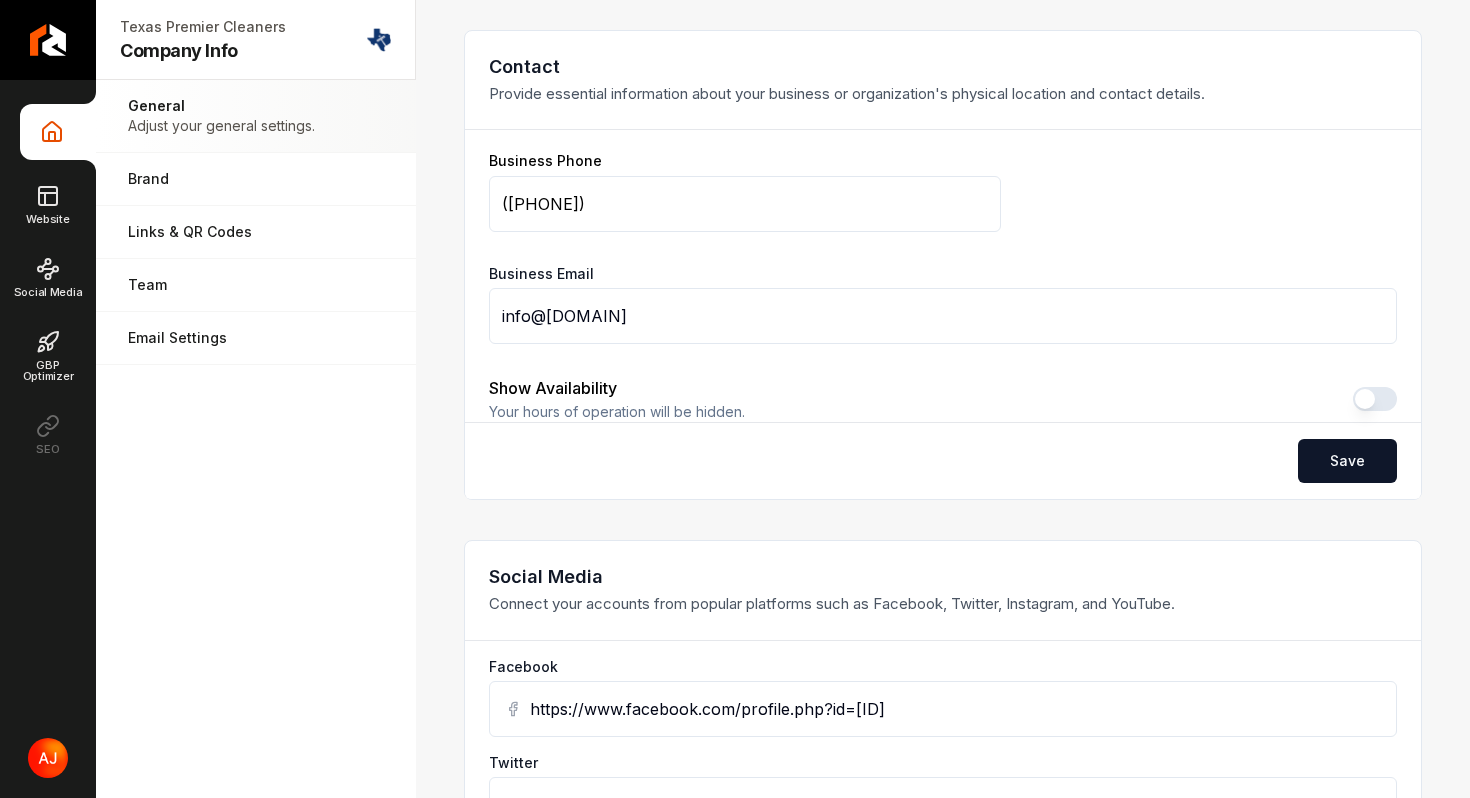 click on "(832) 683-0143" at bounding box center [745, 204] 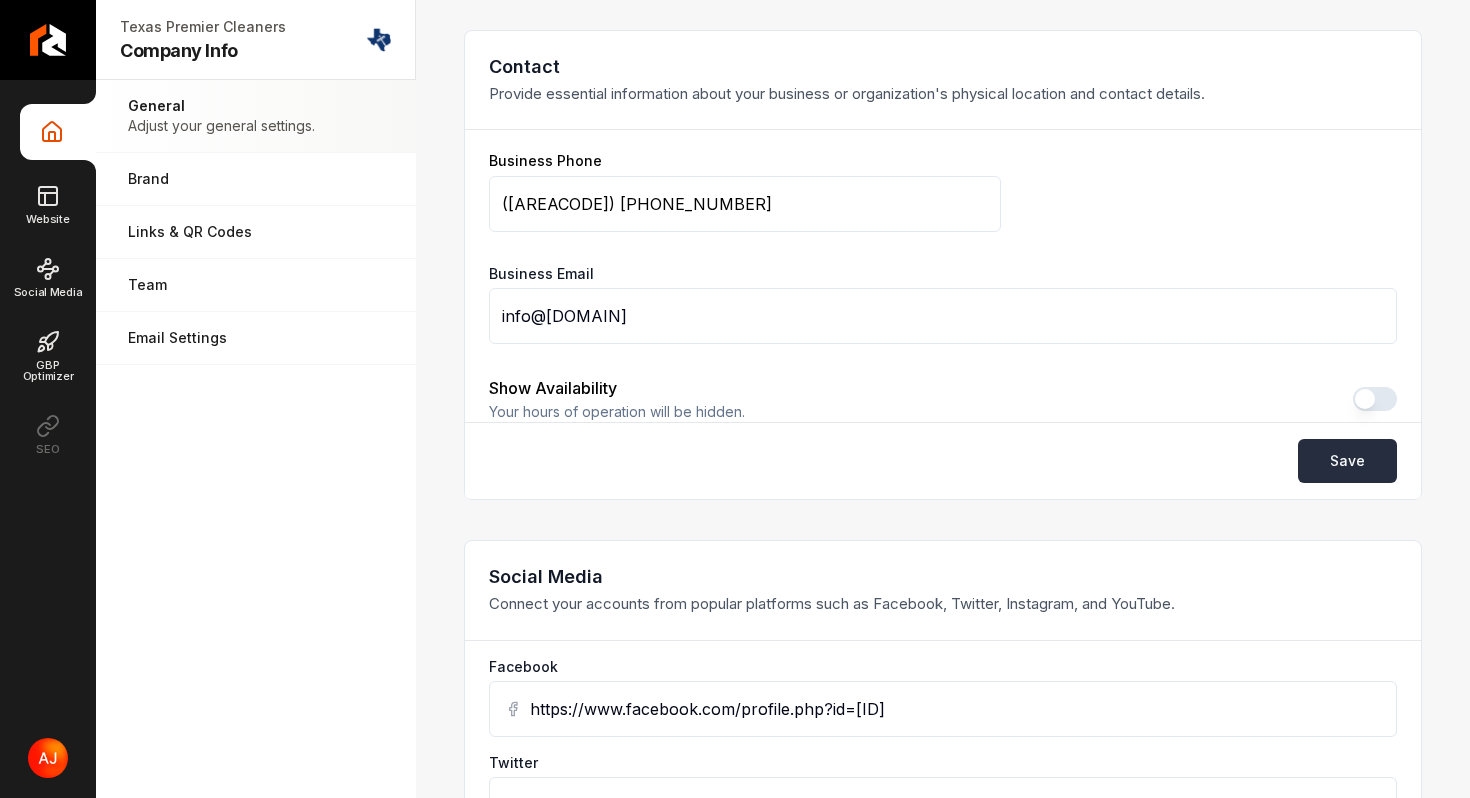type on "(832) 909-0262" 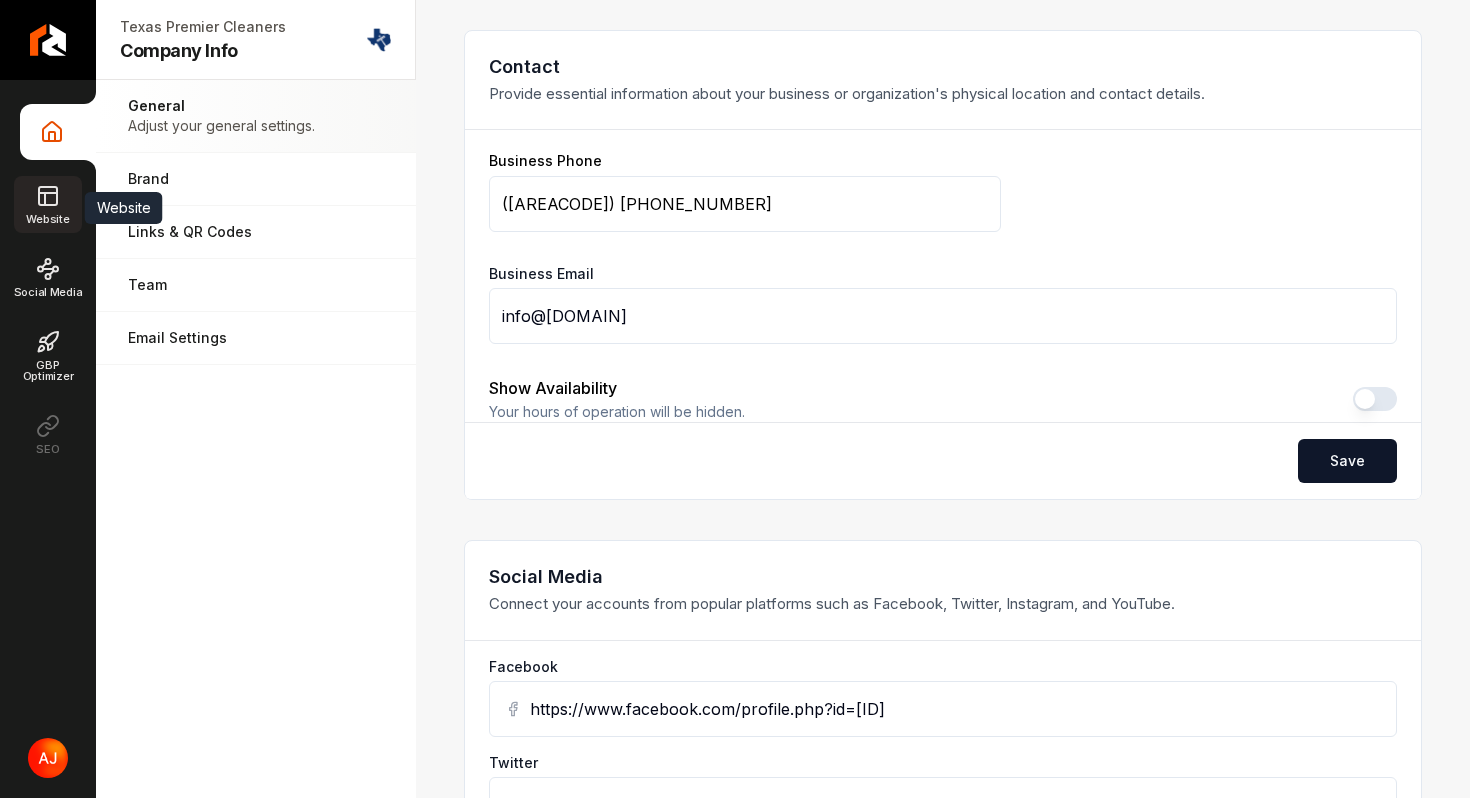click on "Website" at bounding box center (47, 219) 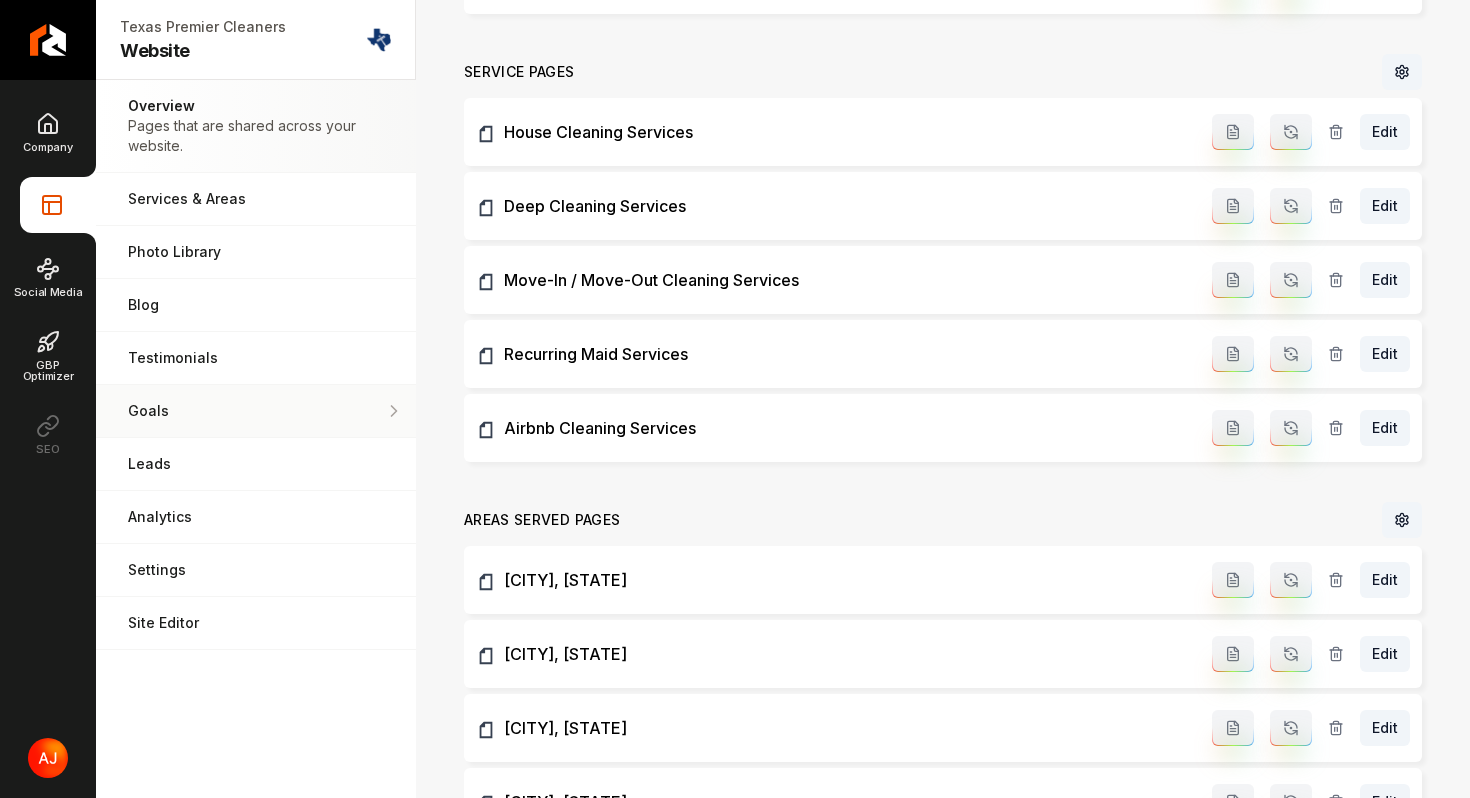 click on "Goals Set your goals and track your progress." at bounding box center (256, 411) 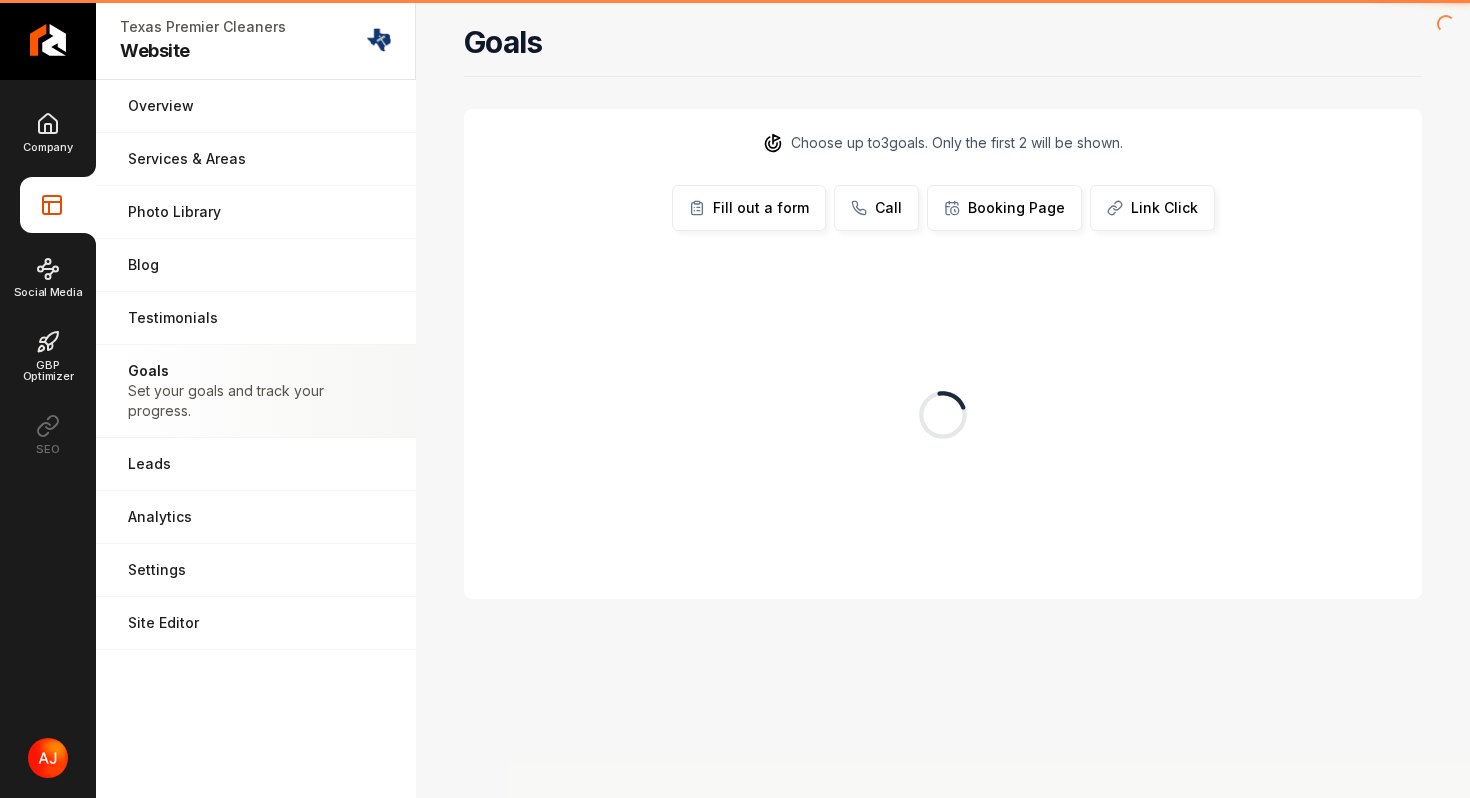 click on "Goals Set your goals and track your progress." at bounding box center [256, 391] 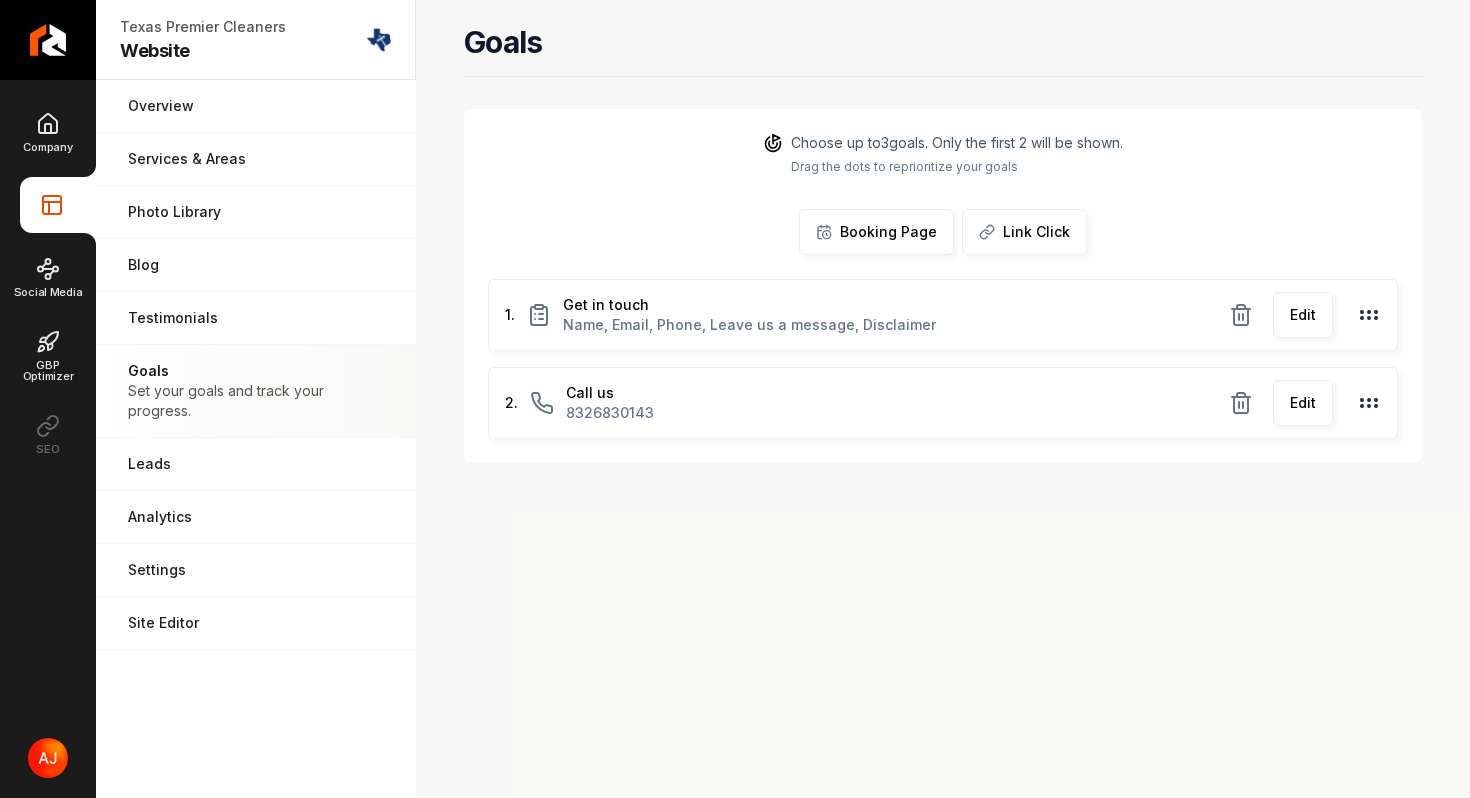 click on "Edit" at bounding box center (1303, 403) 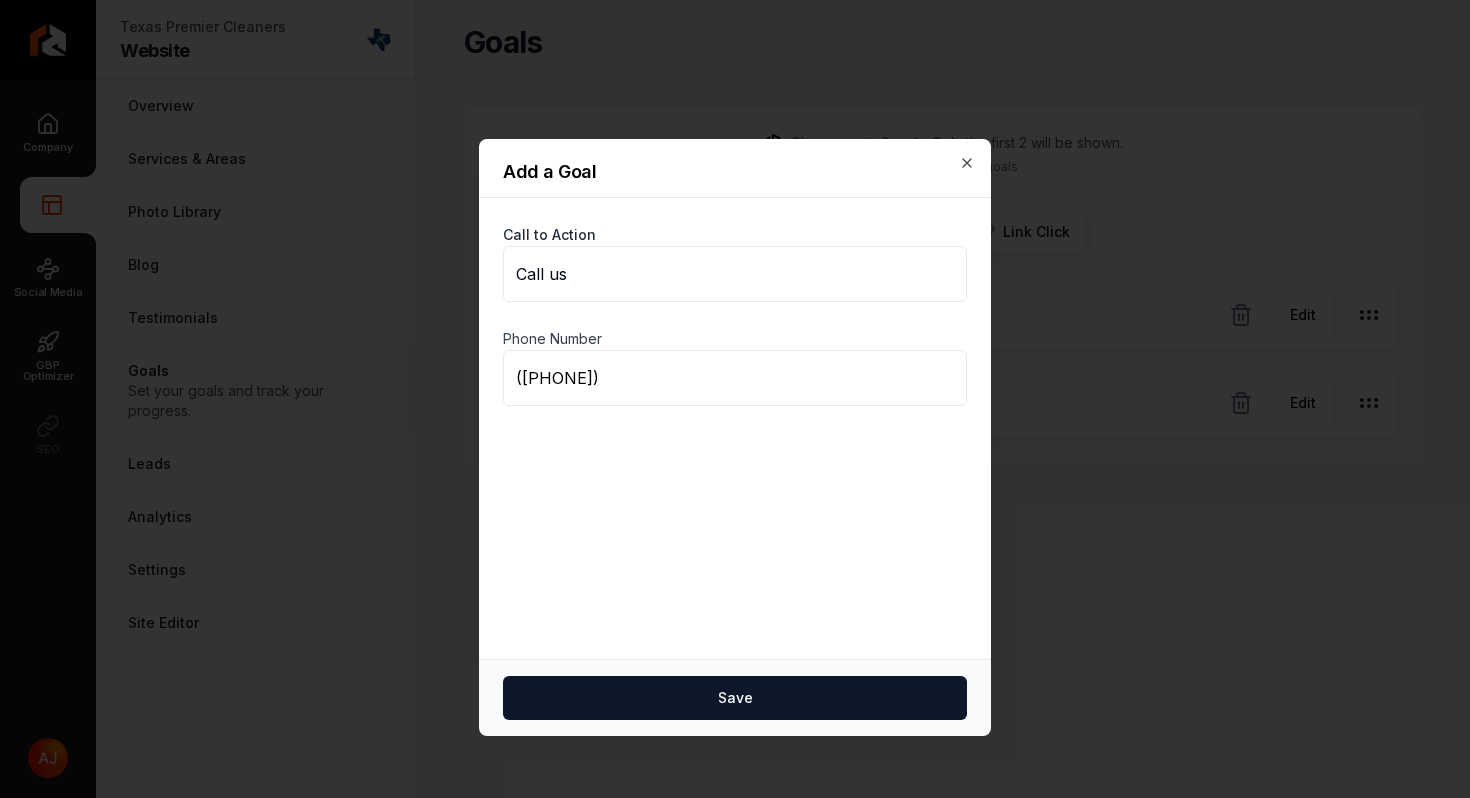 click on "(832) 683-0143" at bounding box center (735, 378) 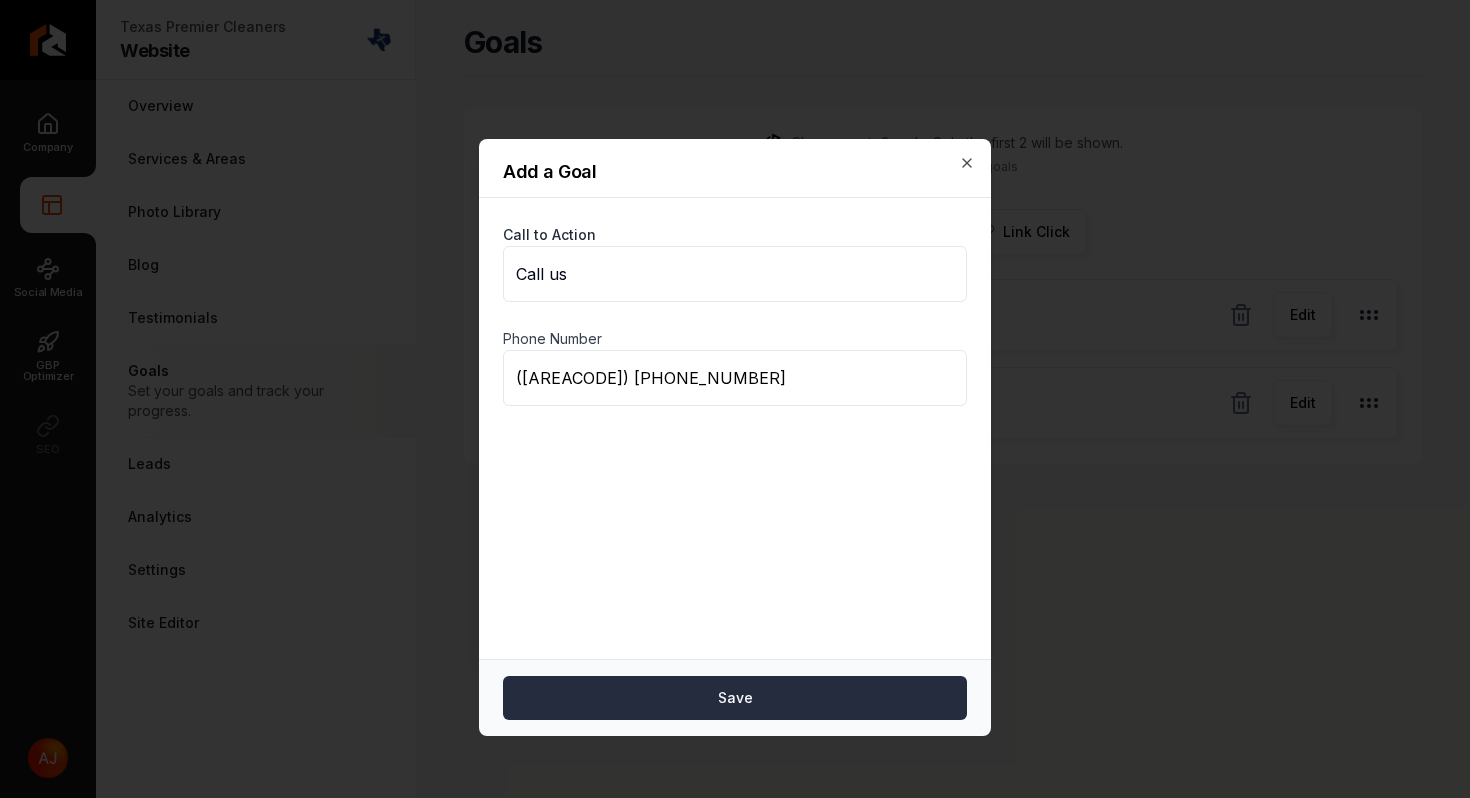 type on "(832) 909-0262" 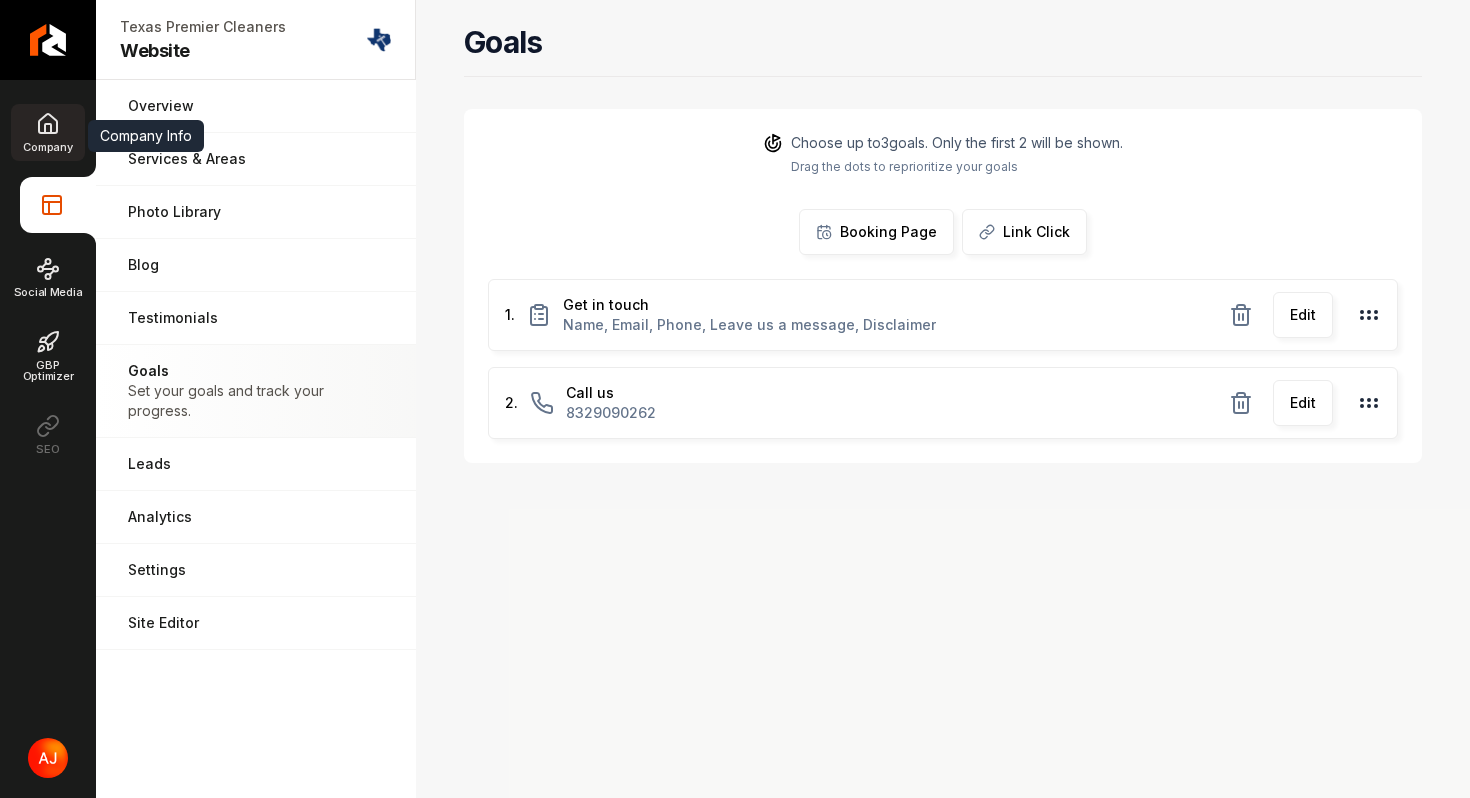 click on "Company" at bounding box center [47, 132] 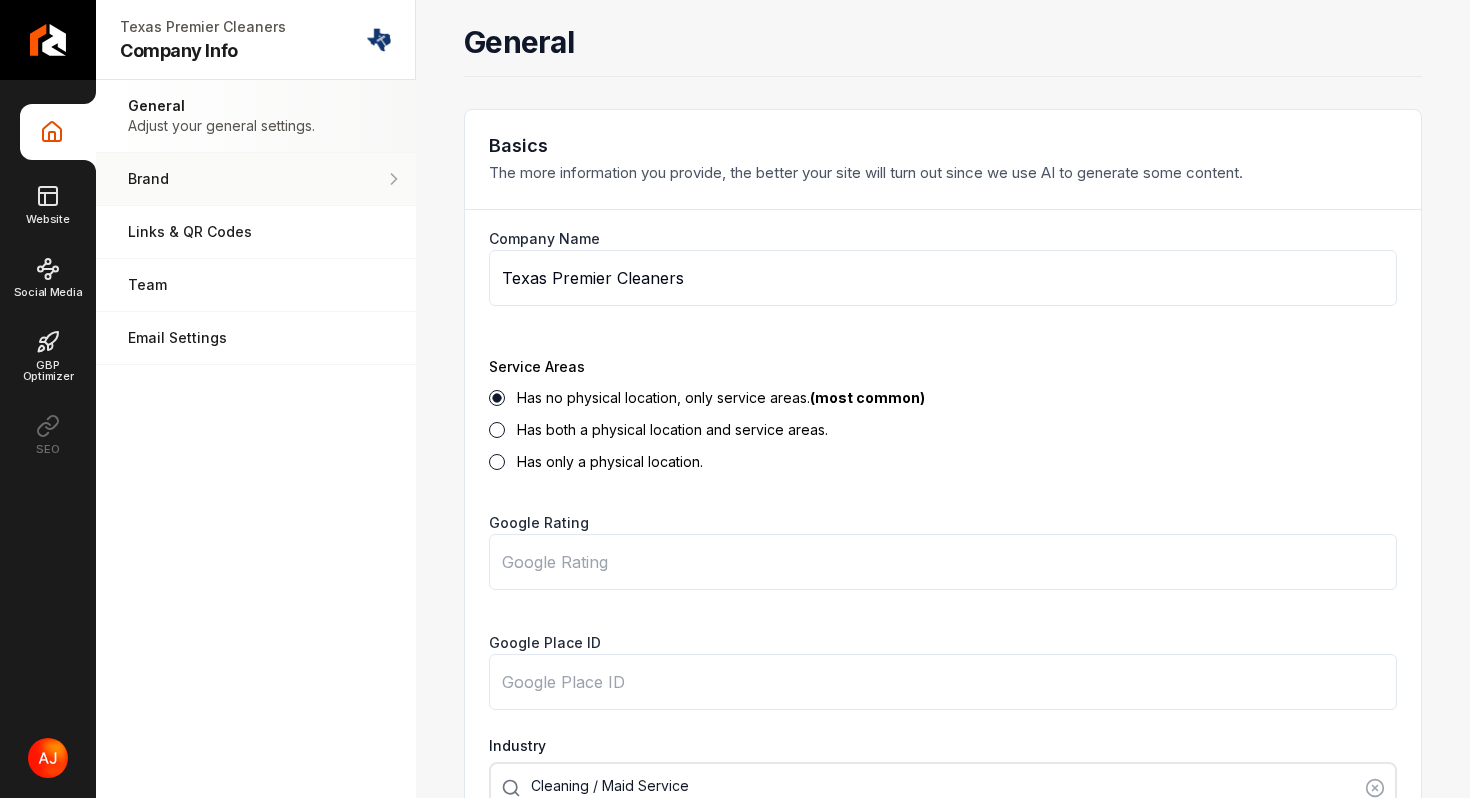 click on "Brand Manage the styles and colors of your business." at bounding box center (256, 179) 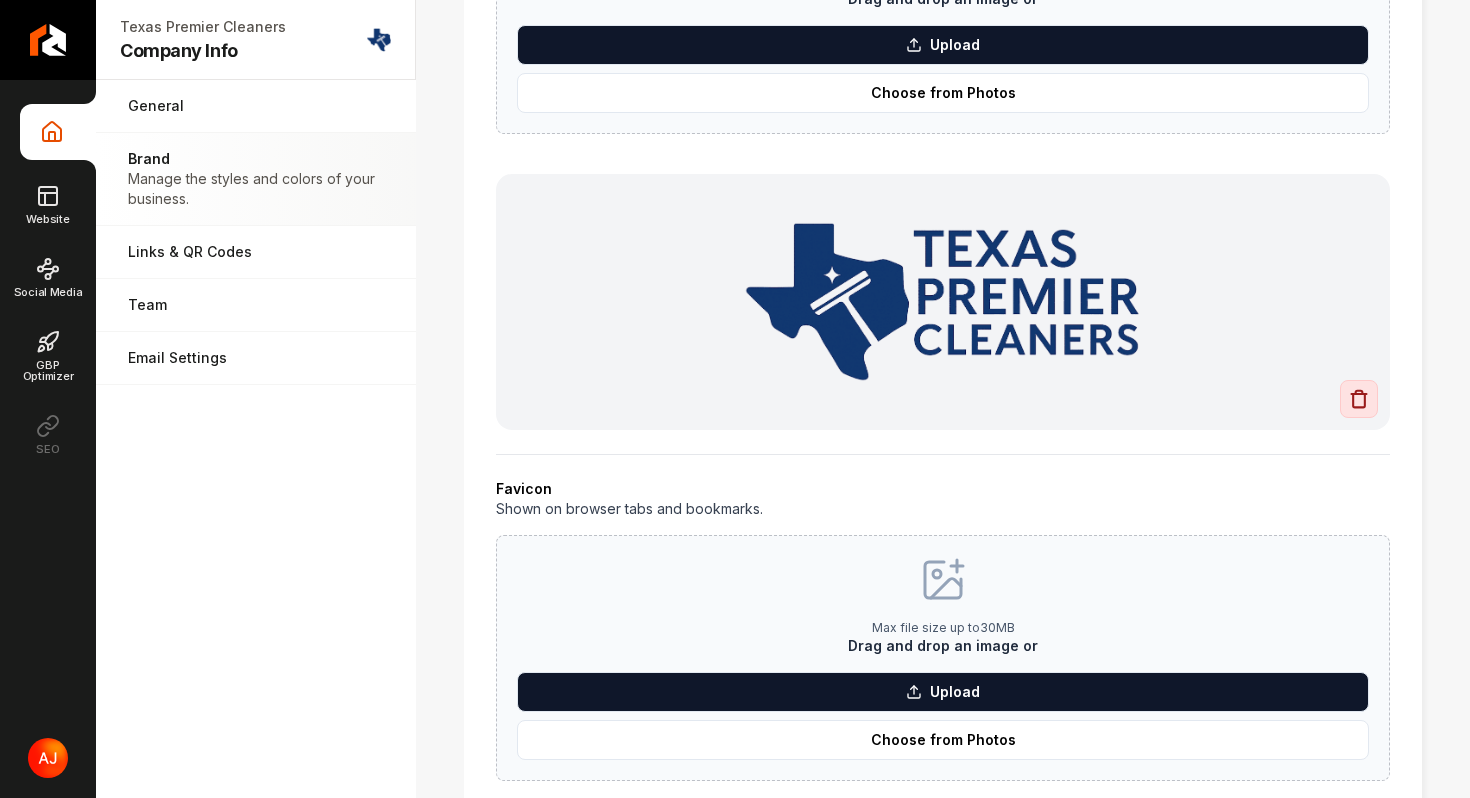 scroll, scrollTop: 394, scrollLeft: 0, axis: vertical 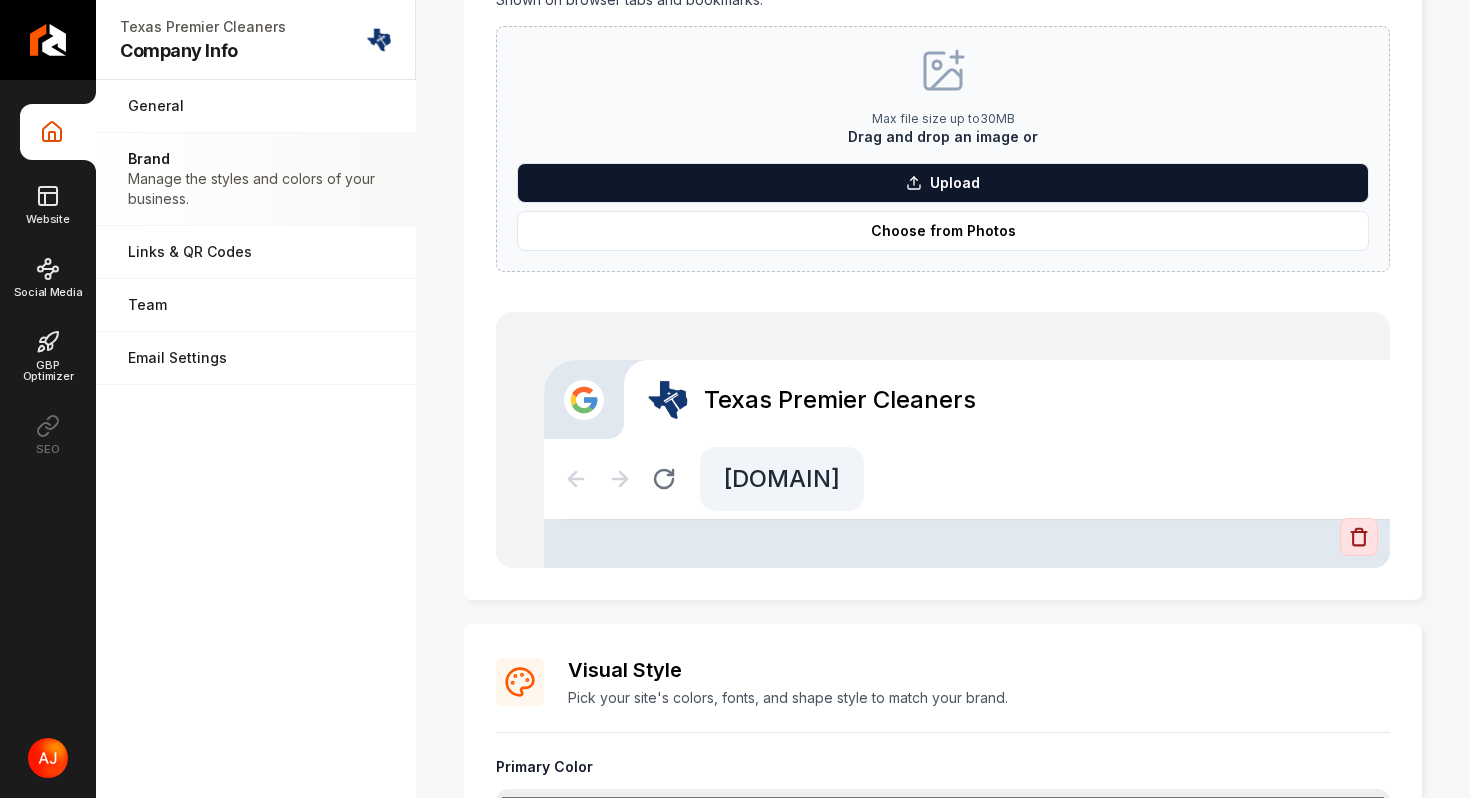 click at bounding box center [668, 400] 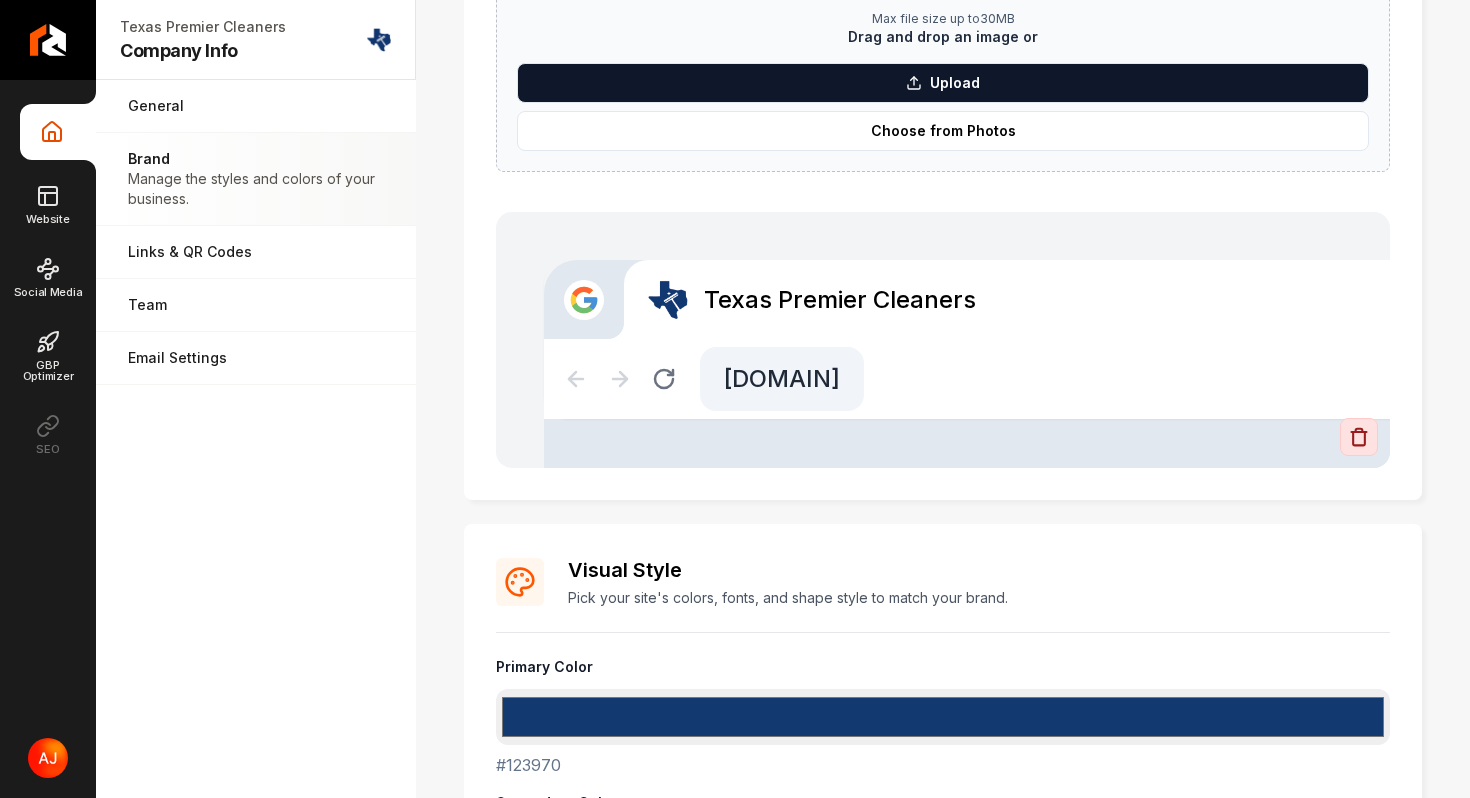 scroll, scrollTop: 1091, scrollLeft: 0, axis: vertical 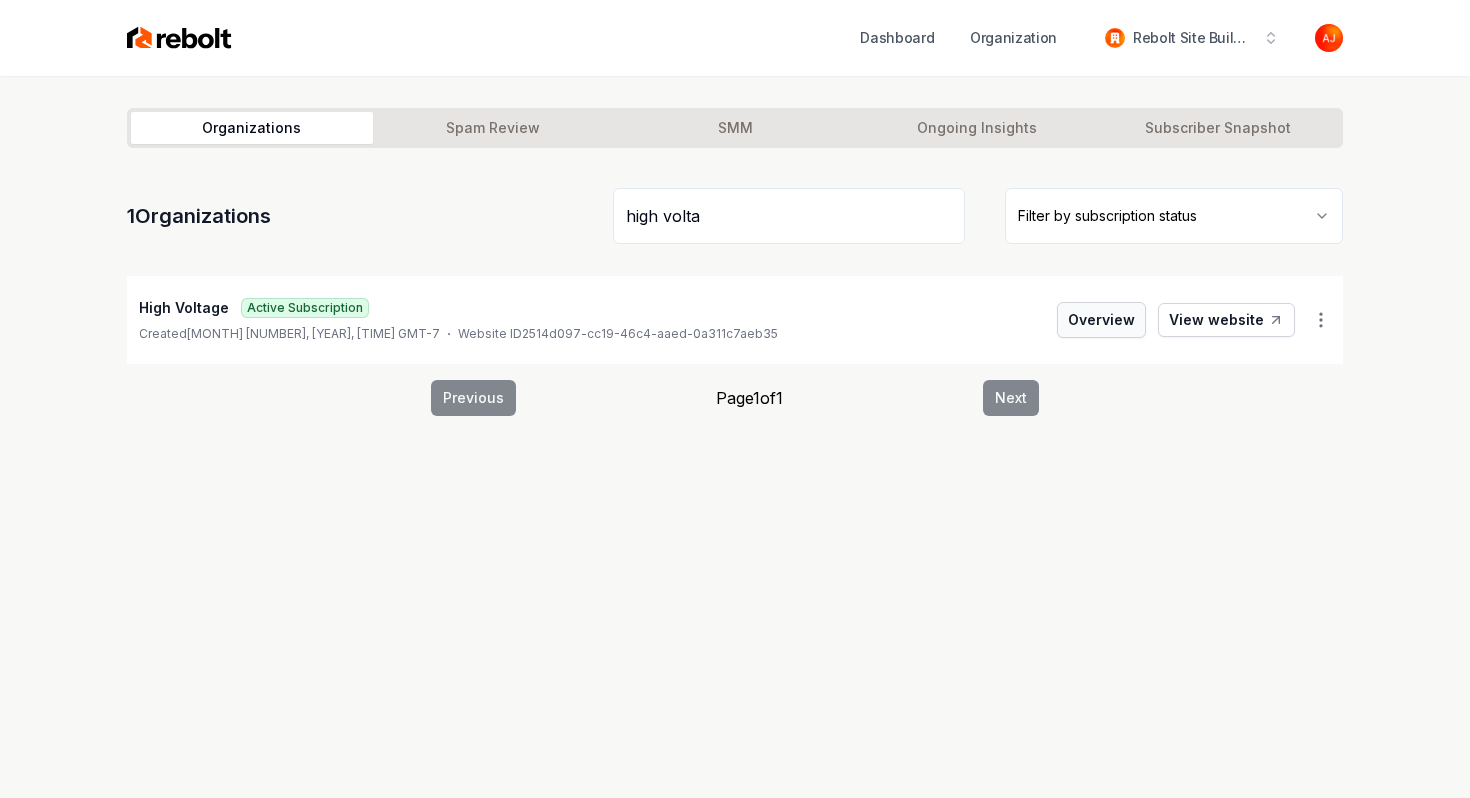 type on "high volta" 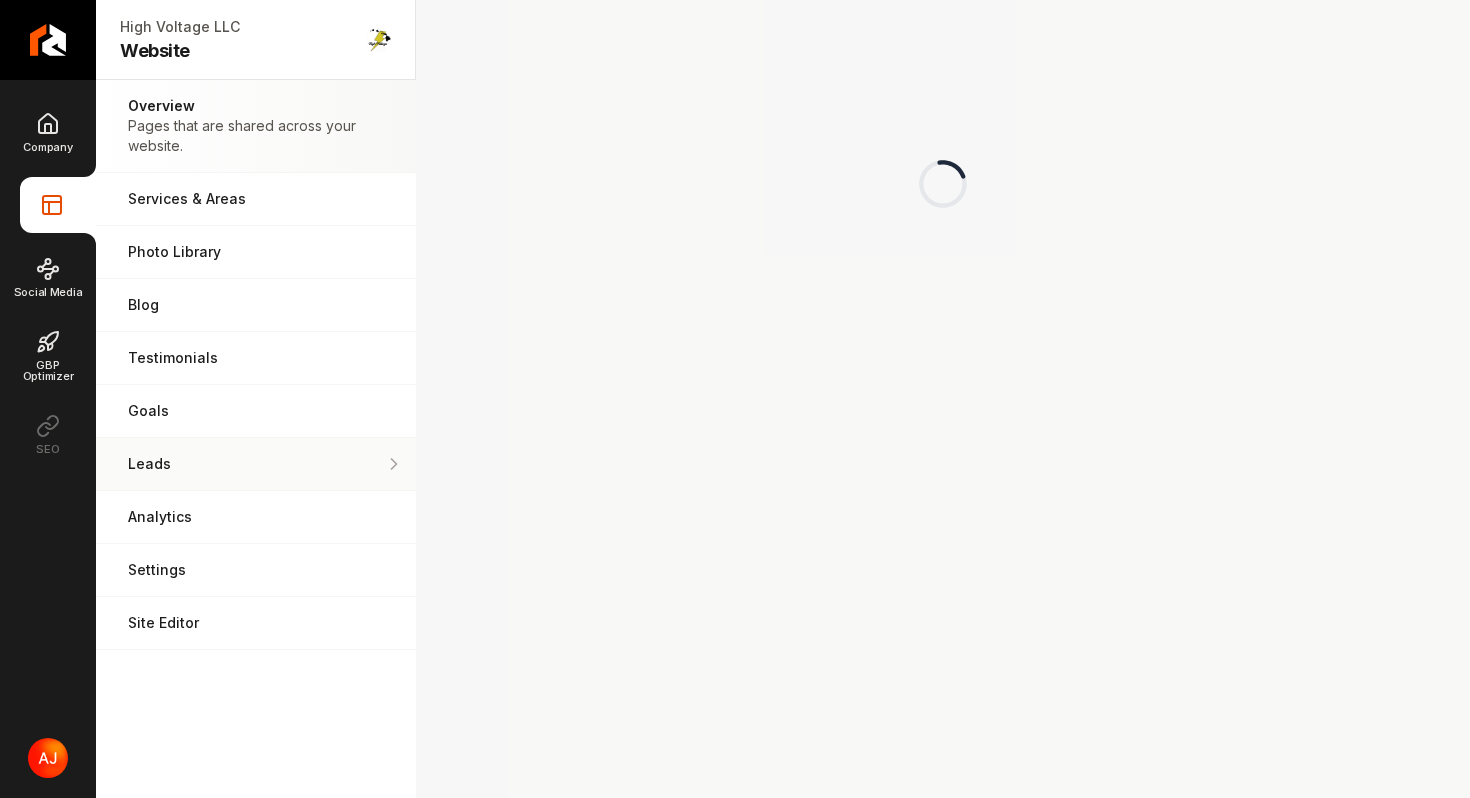 click on "Leads All of the leads that have come in through your website." at bounding box center (256, 464) 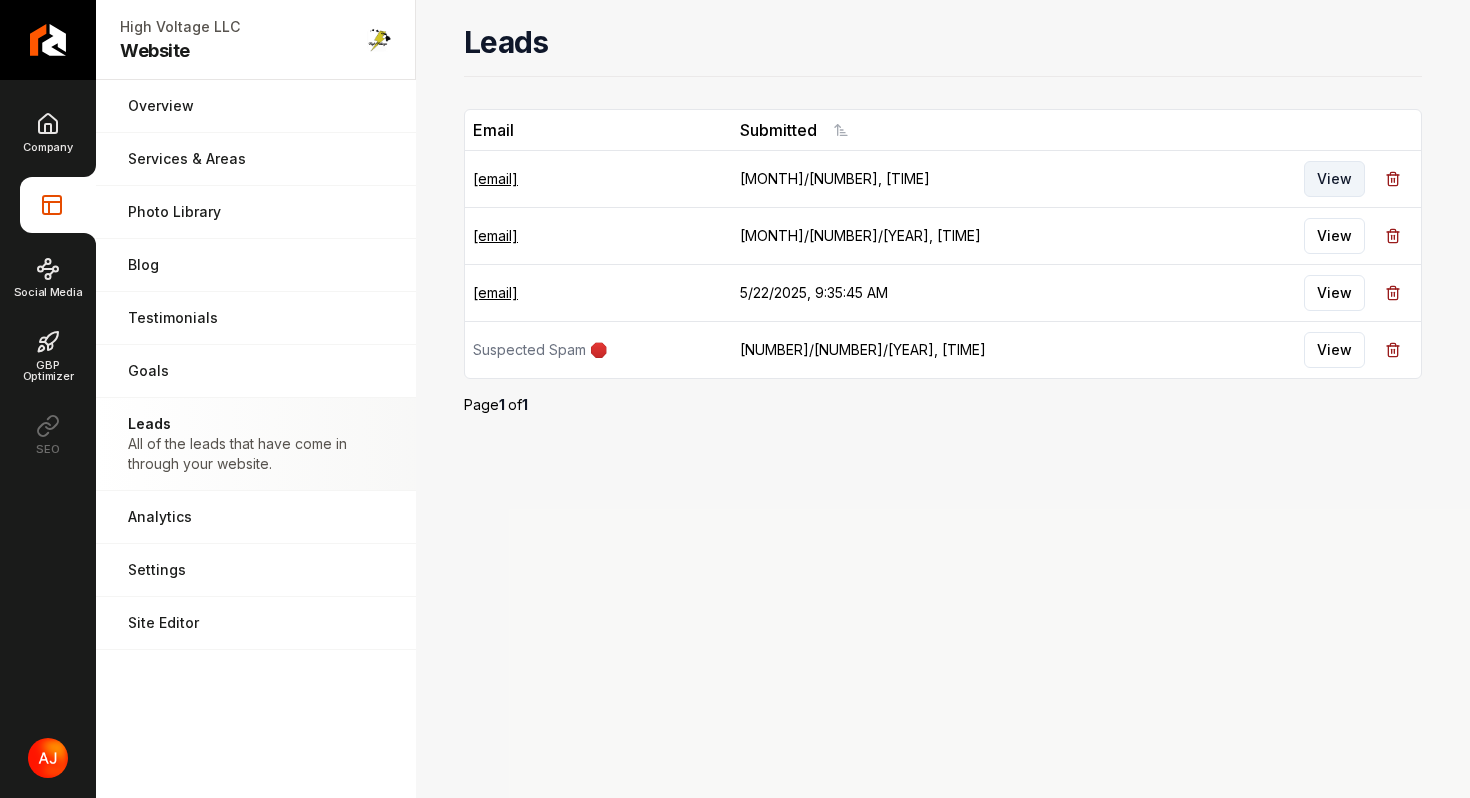 click on "View" at bounding box center [1334, 179] 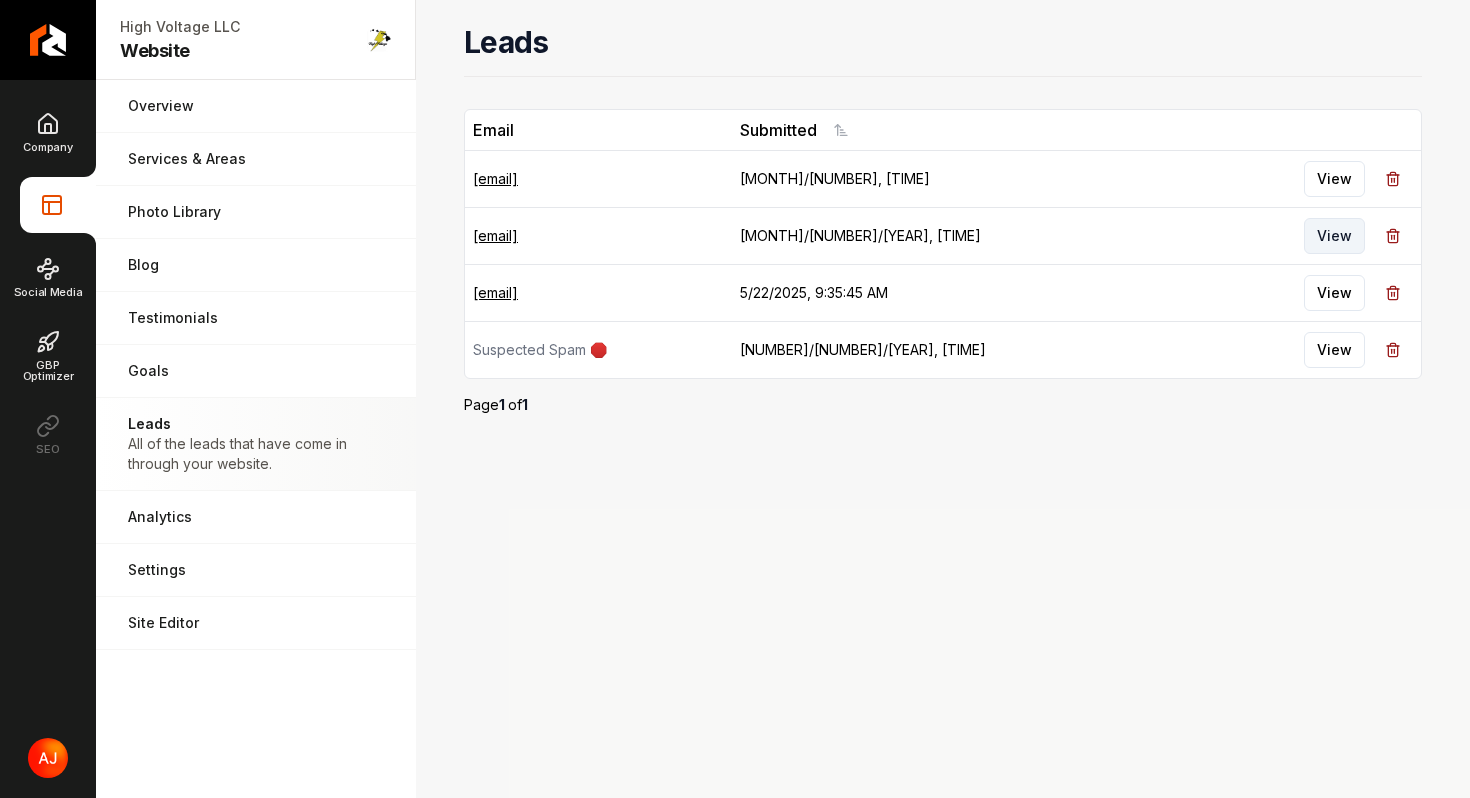 click on "View" at bounding box center [1334, 236] 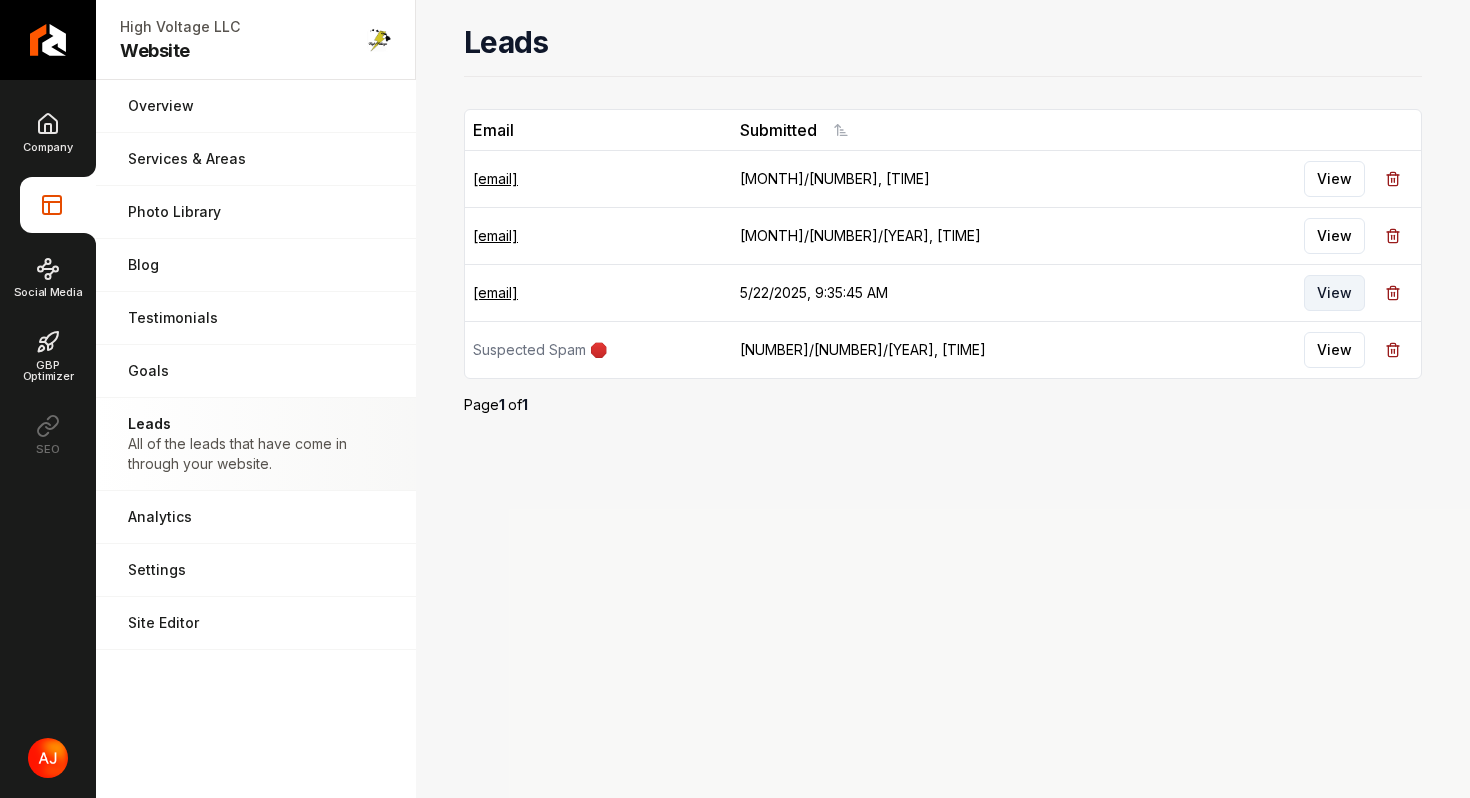 click on "View" at bounding box center [1334, 293] 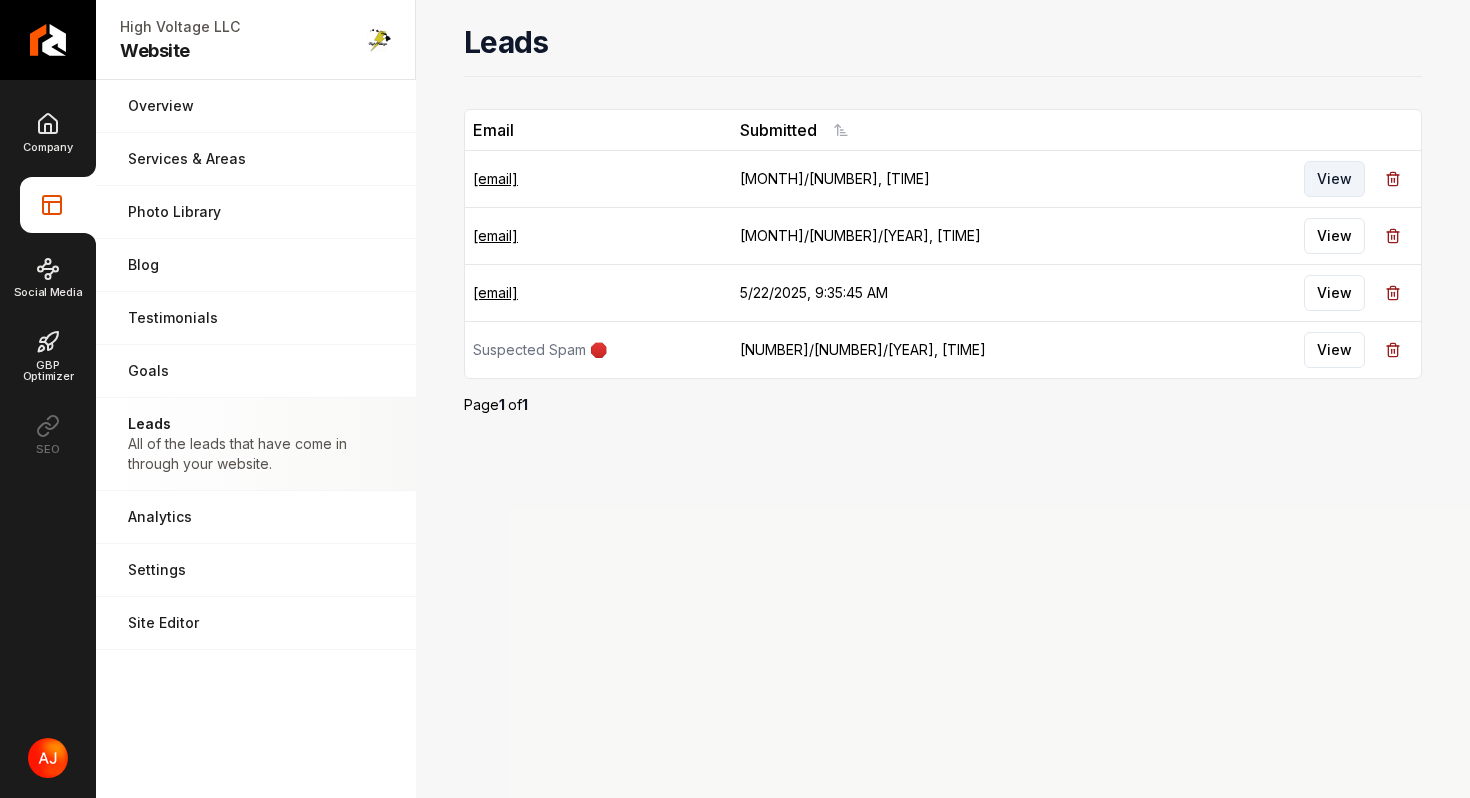 click on "View" at bounding box center [1334, 179] 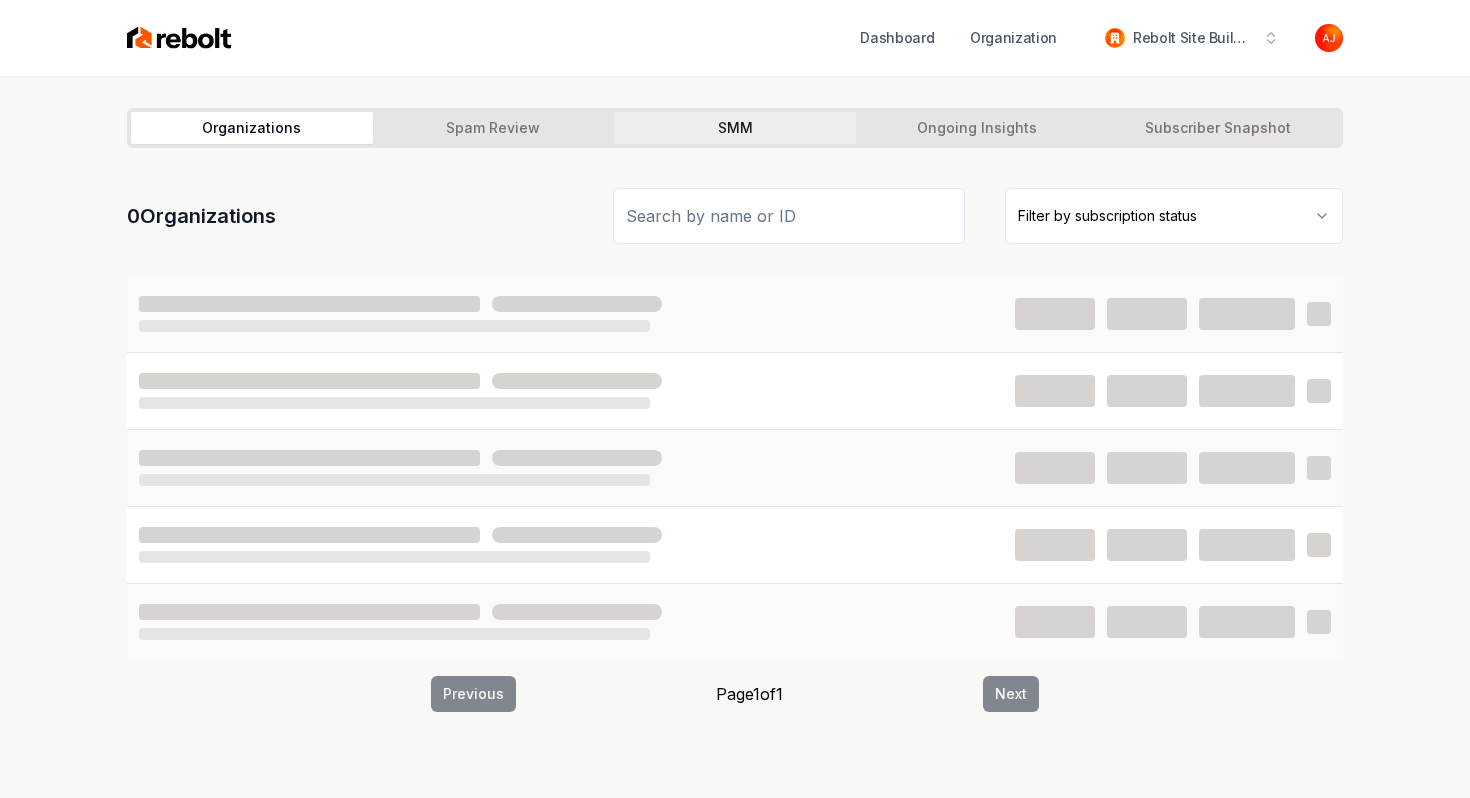 click on "SMM" at bounding box center [735, 128] 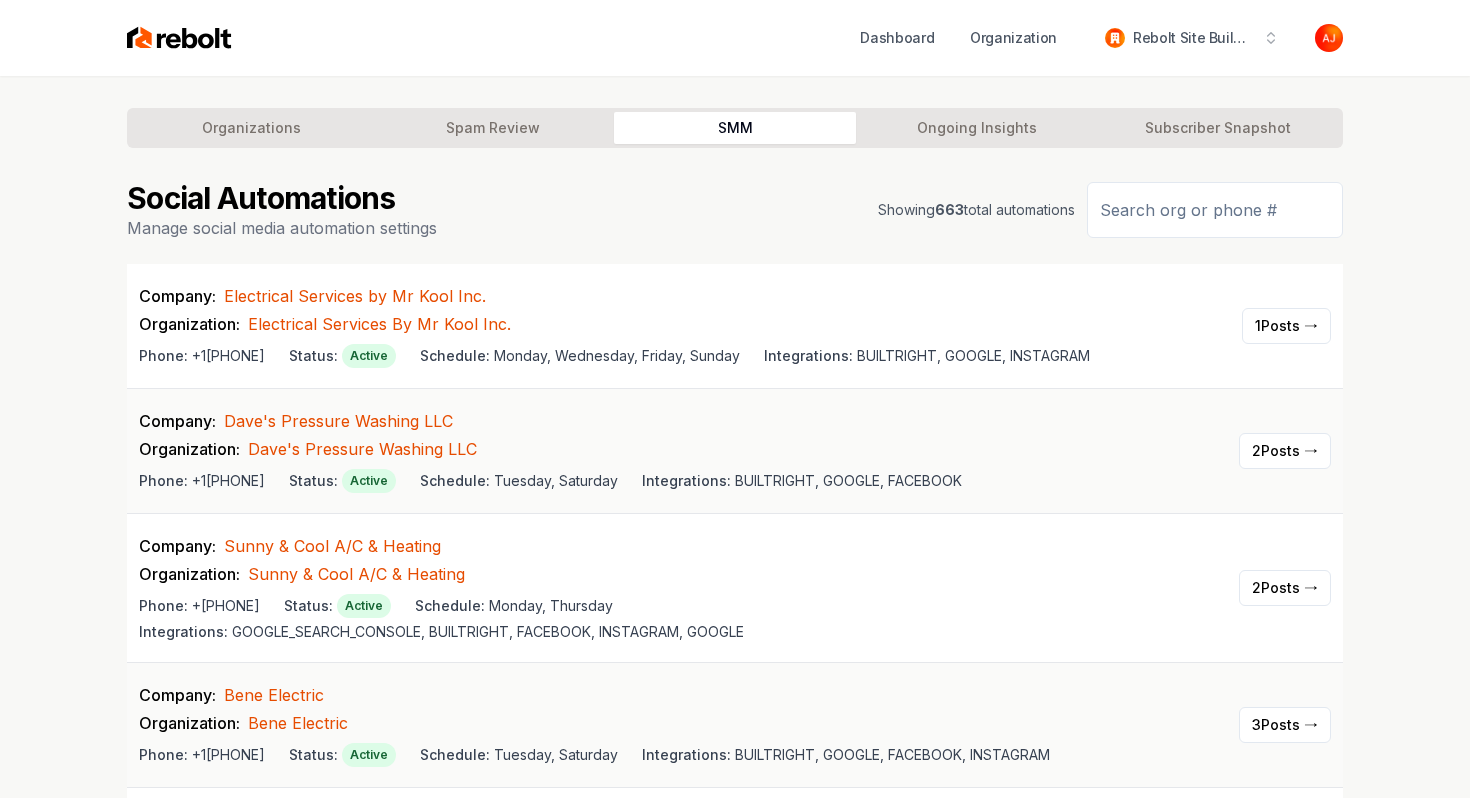 click on "Organizations Spam Review SMM Ongoing Insights Subscriber Snapshot" at bounding box center (735, 128) 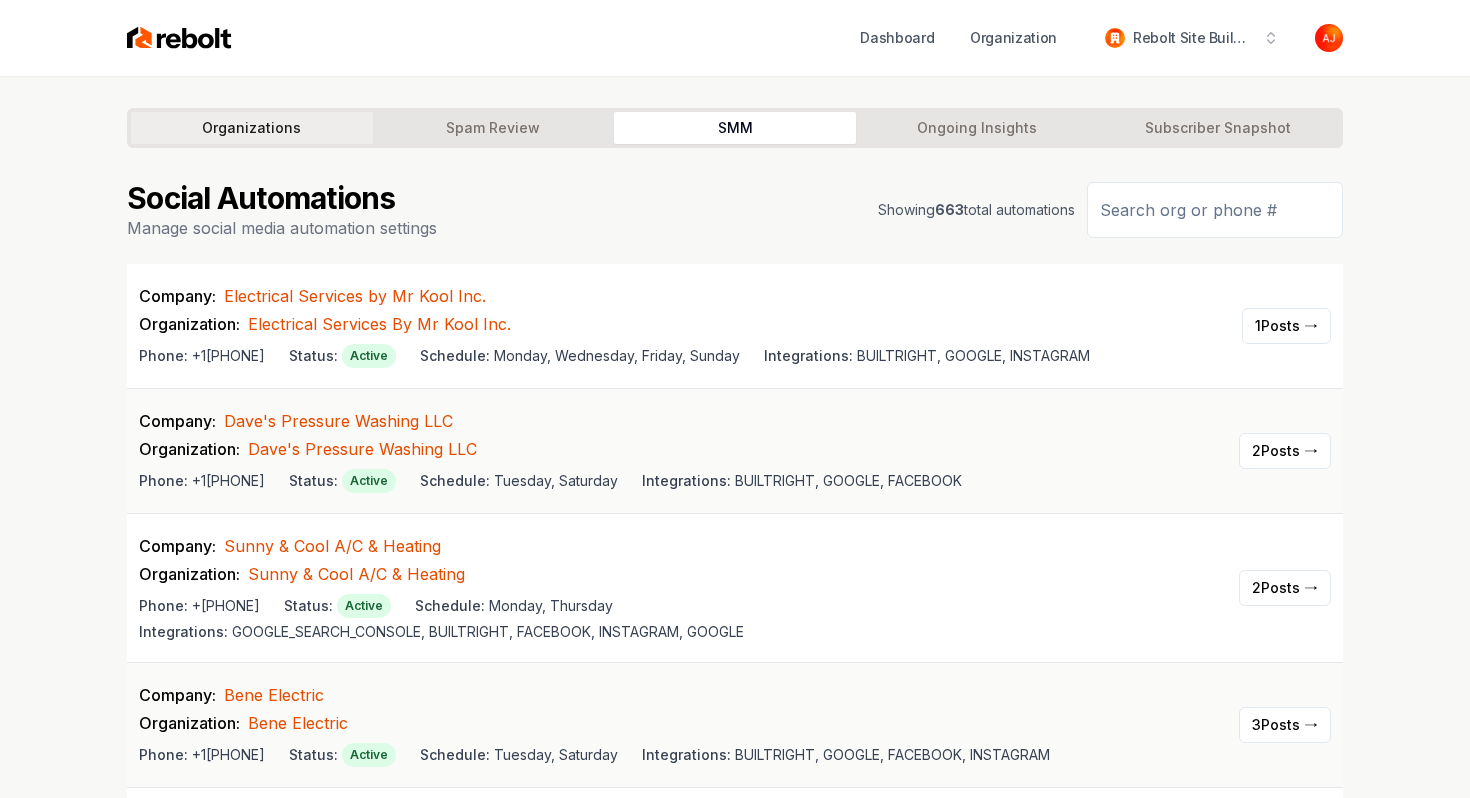 click on "Organizations" at bounding box center [252, 128] 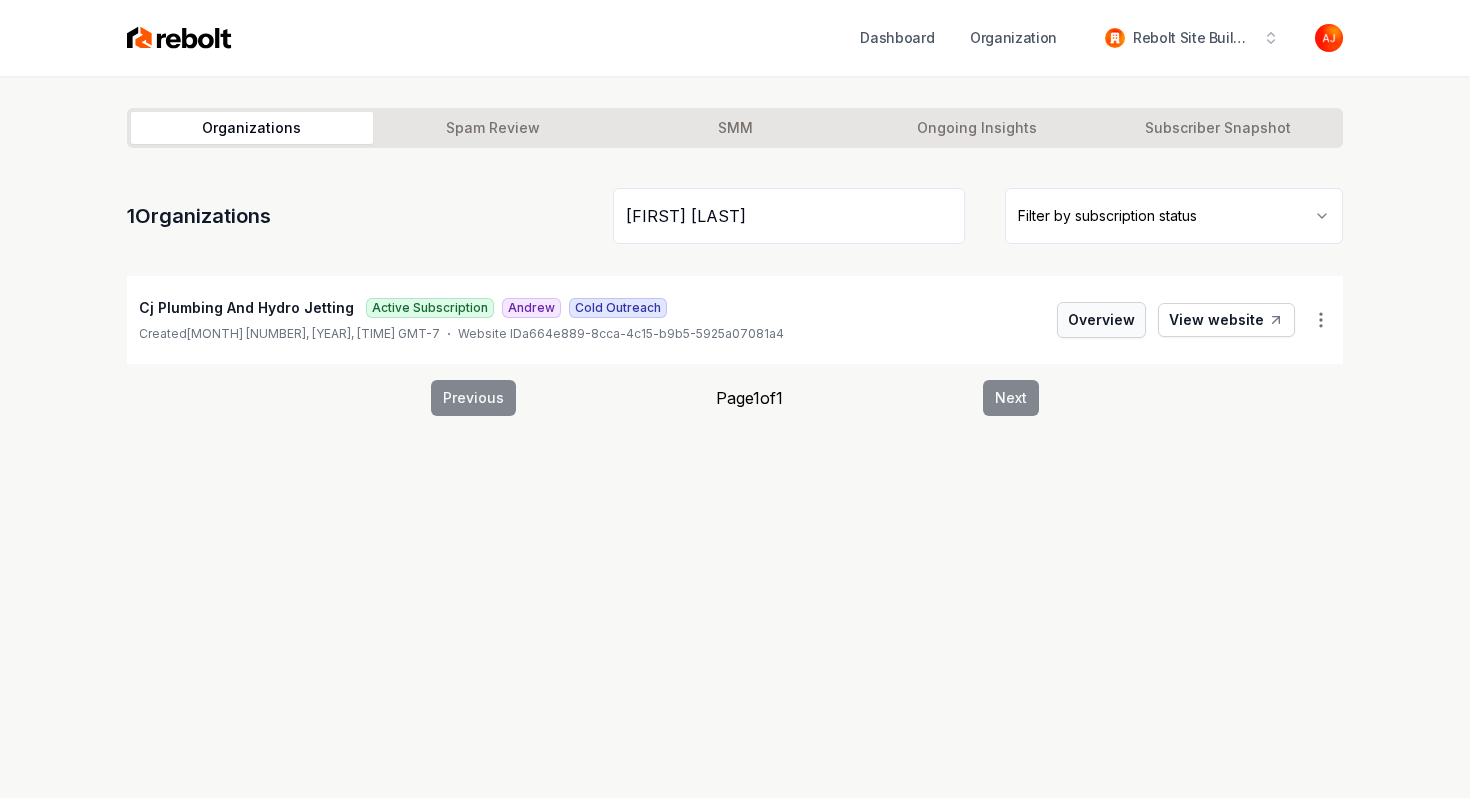 type on "cj p" 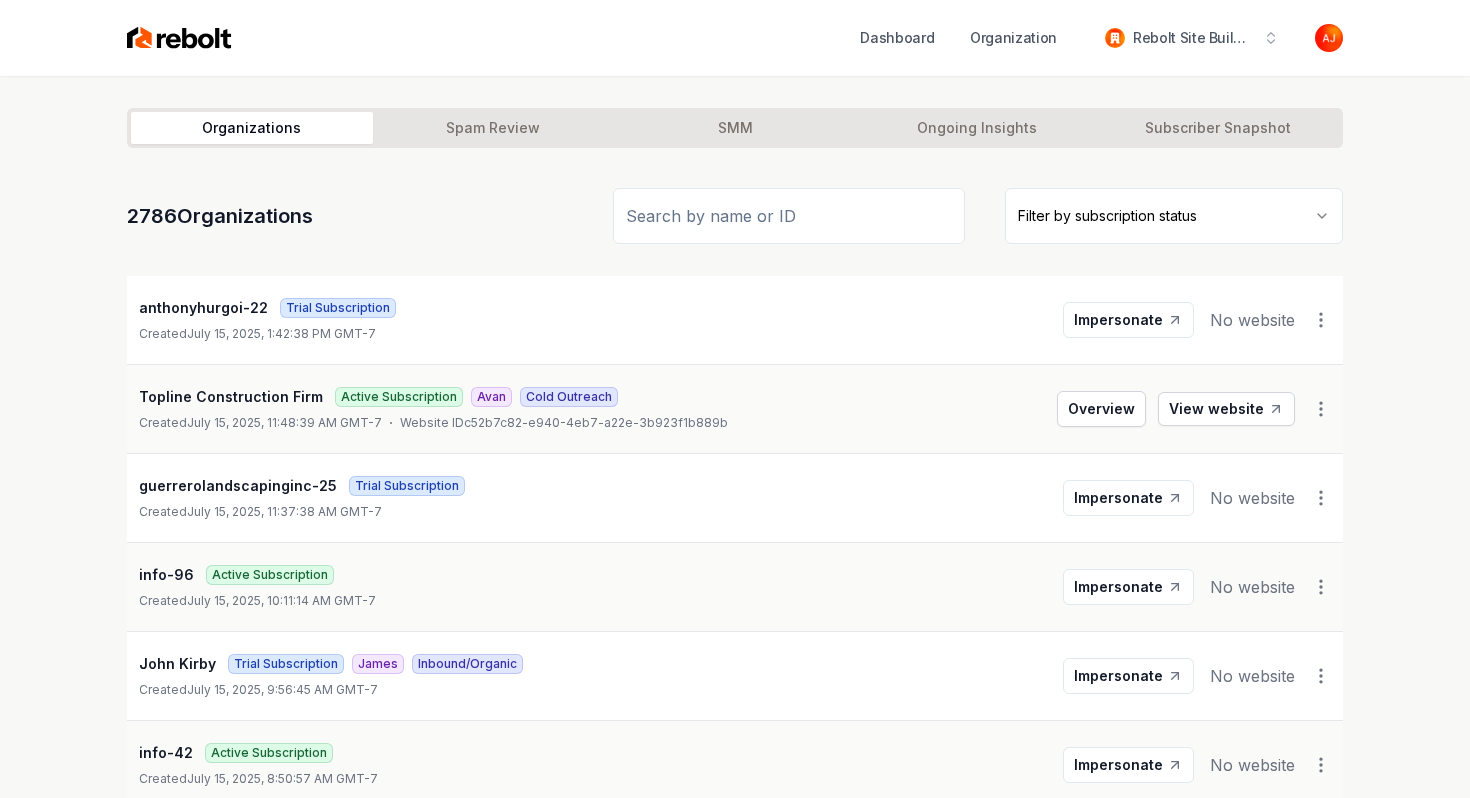 click at bounding box center (179, 38) 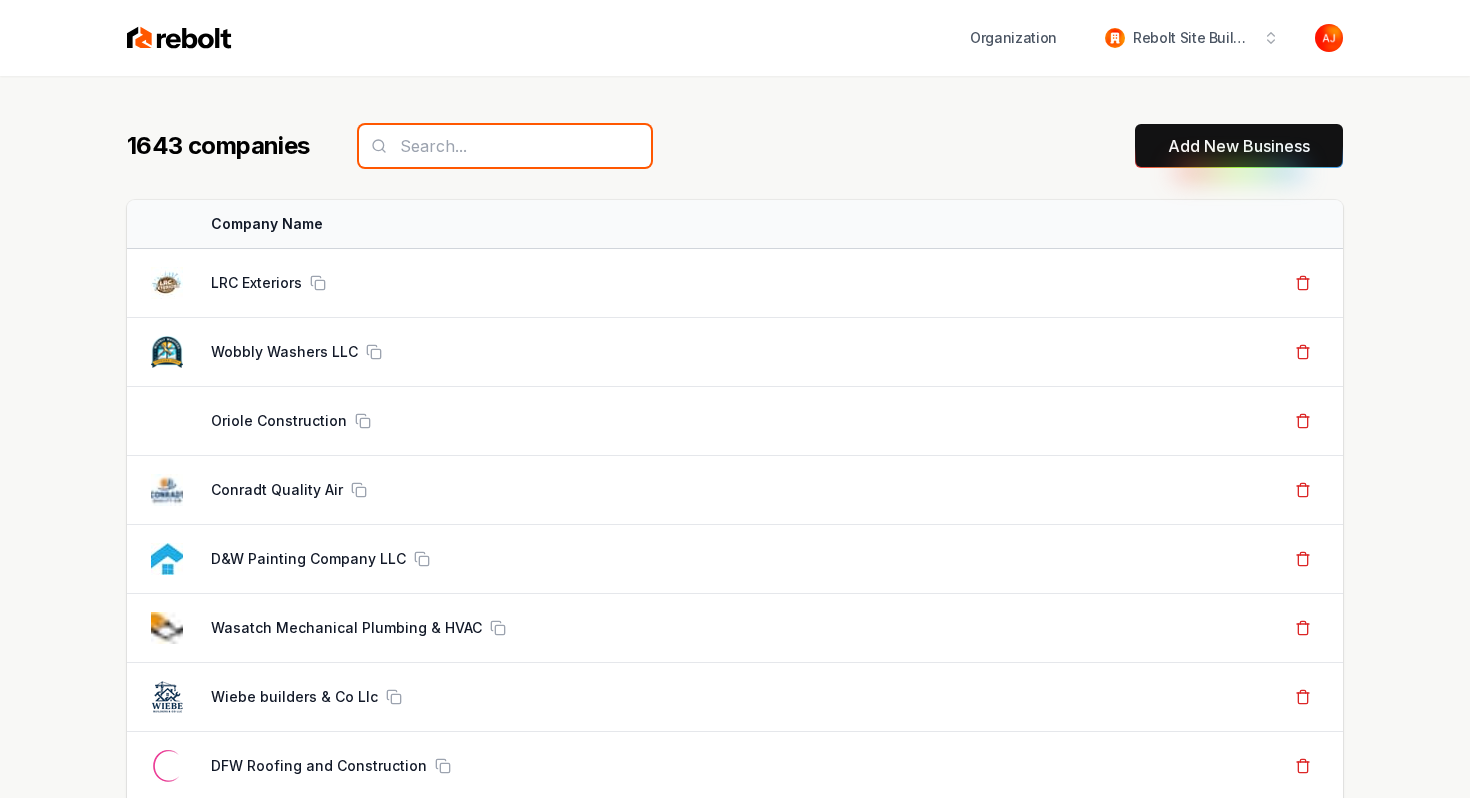 click at bounding box center [505, 146] 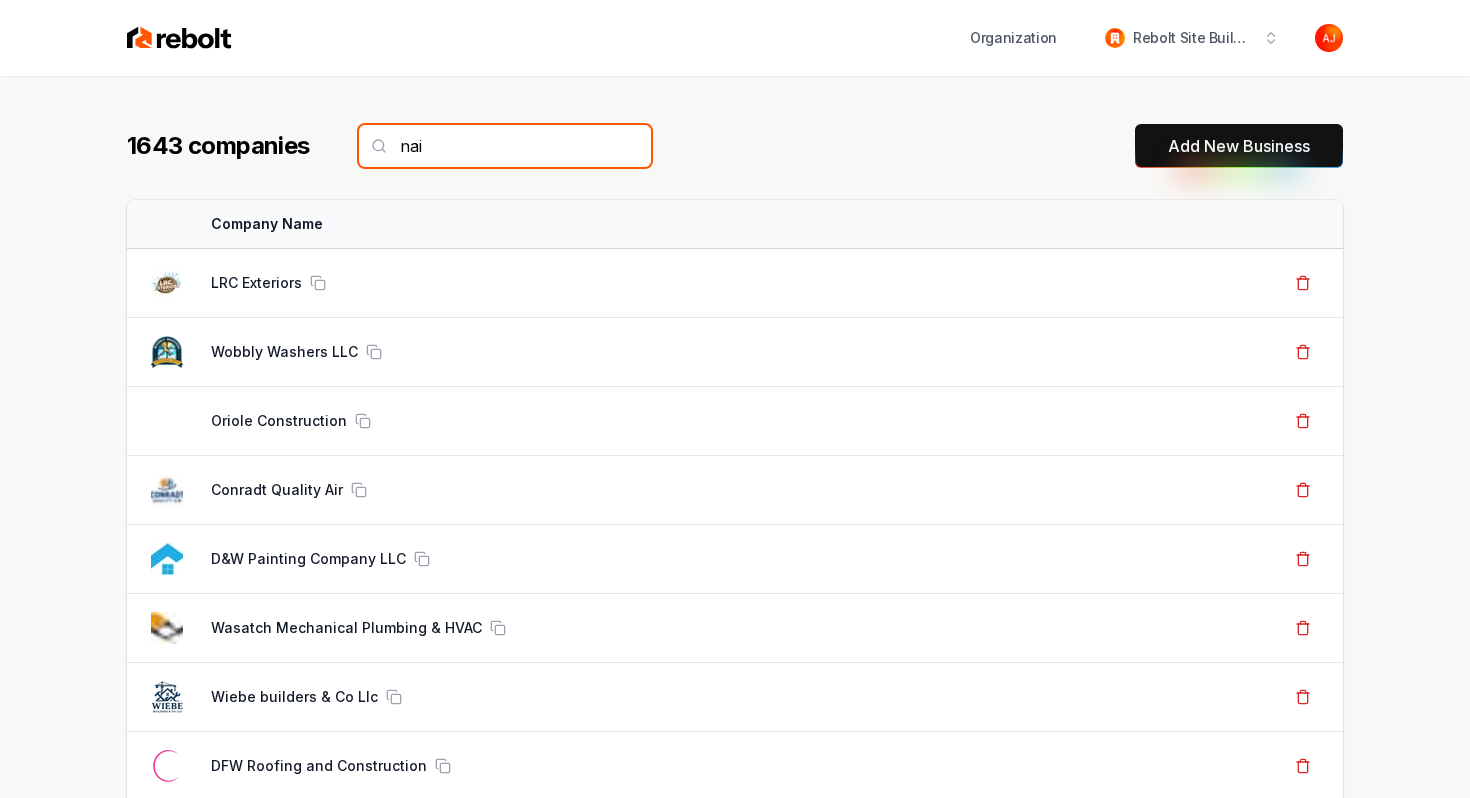 type on "nail" 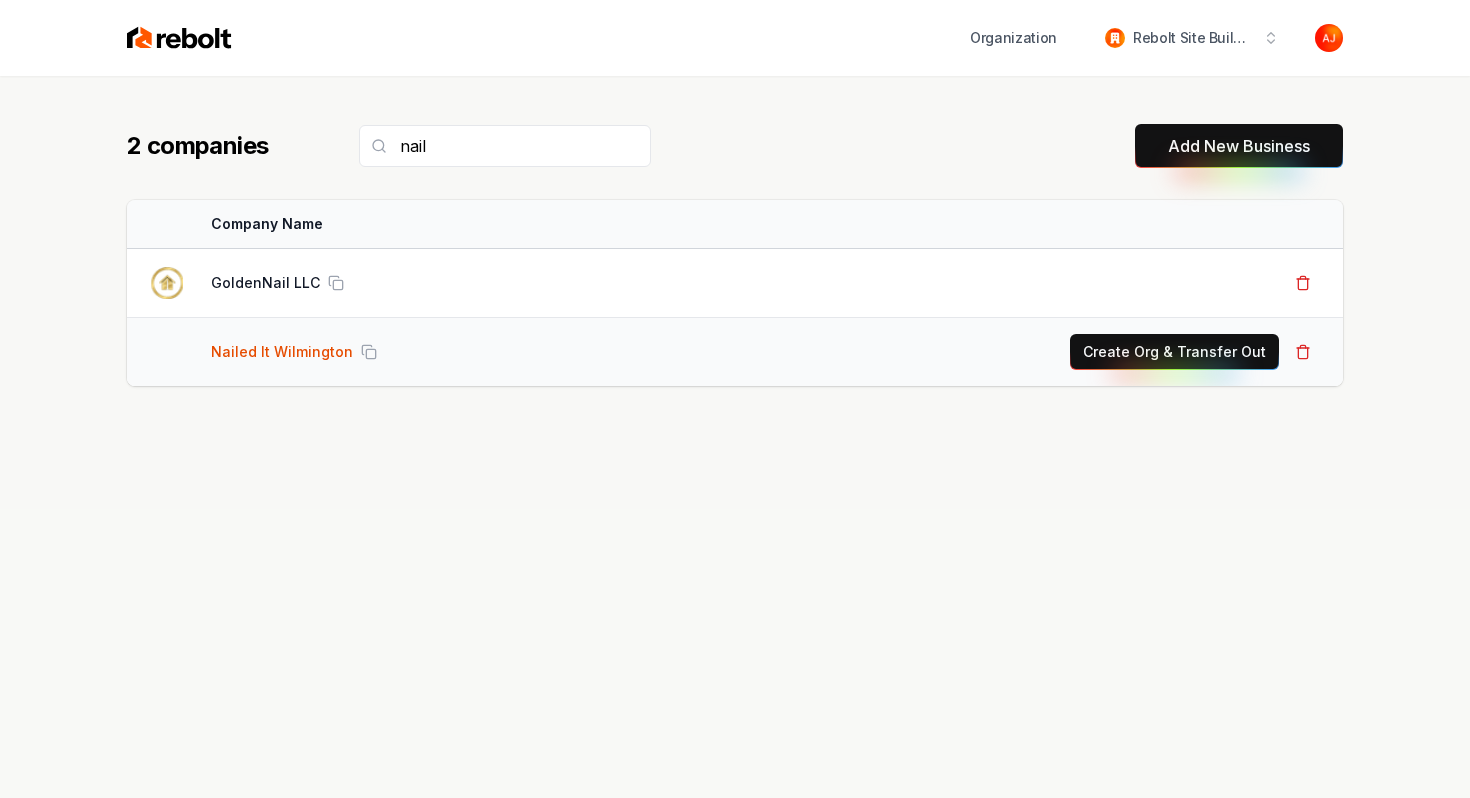 click on "Nailed It Wilmington" at bounding box center [282, 352] 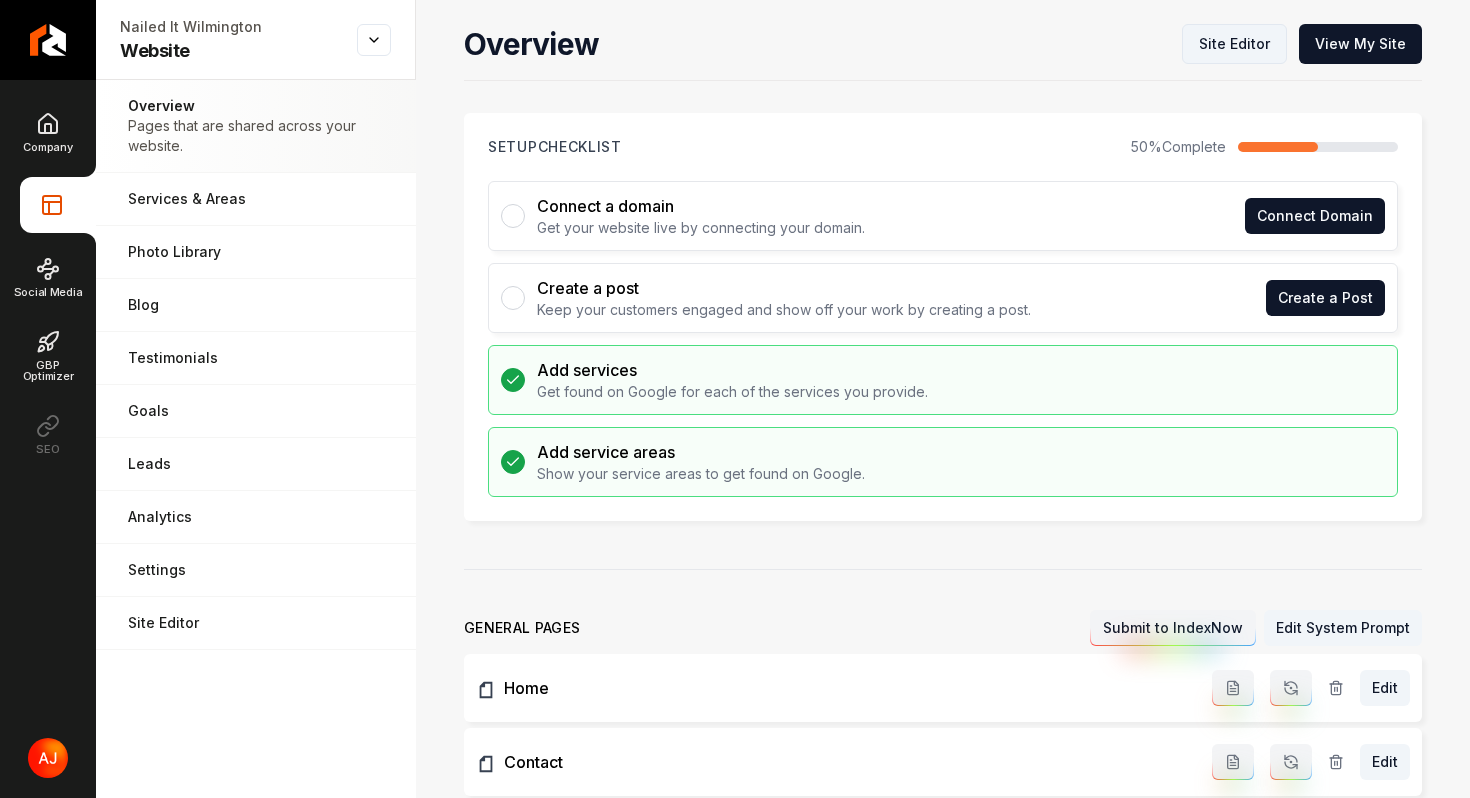 click on "Site Editor" at bounding box center (1234, 44) 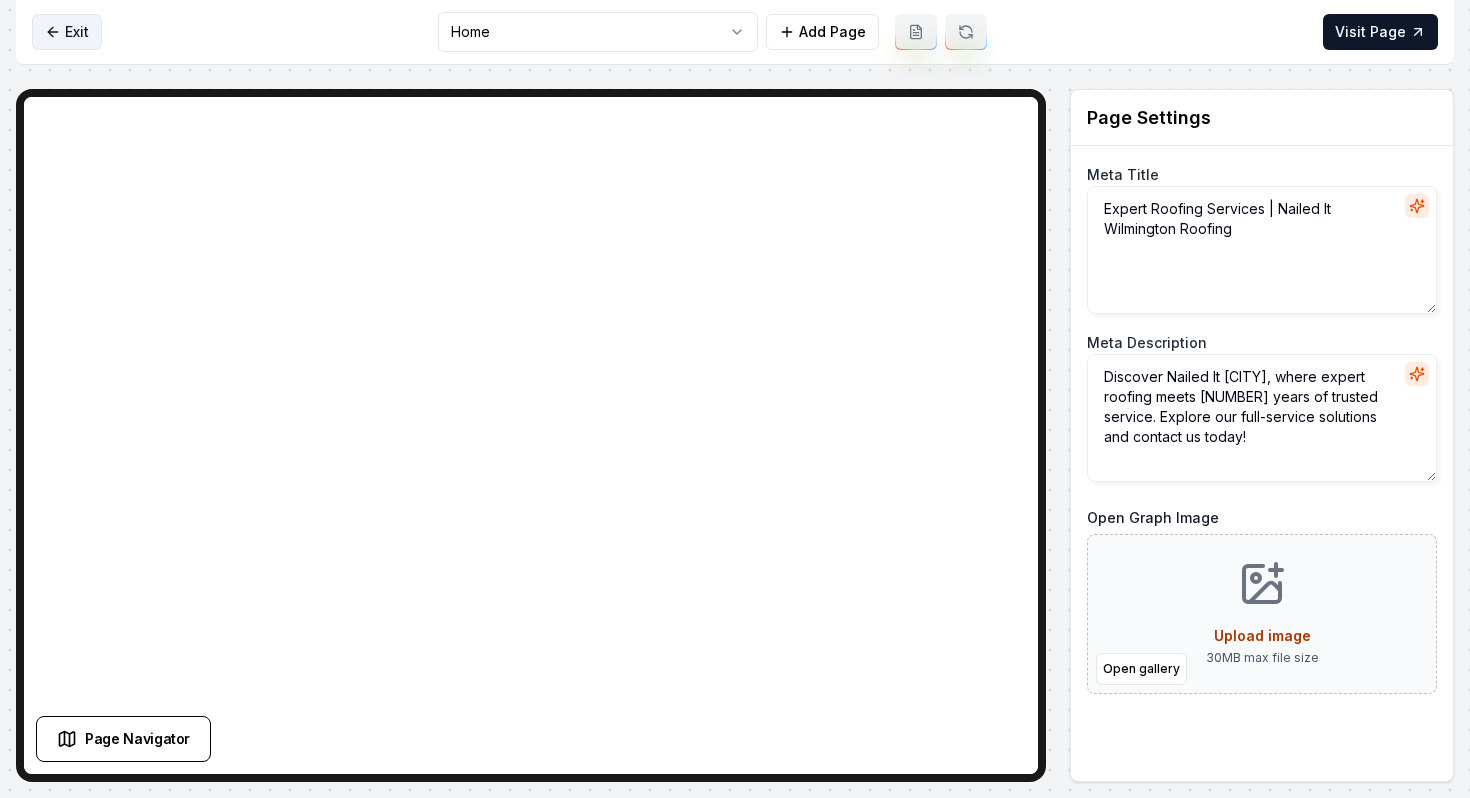 click on "Exit" at bounding box center (67, 32) 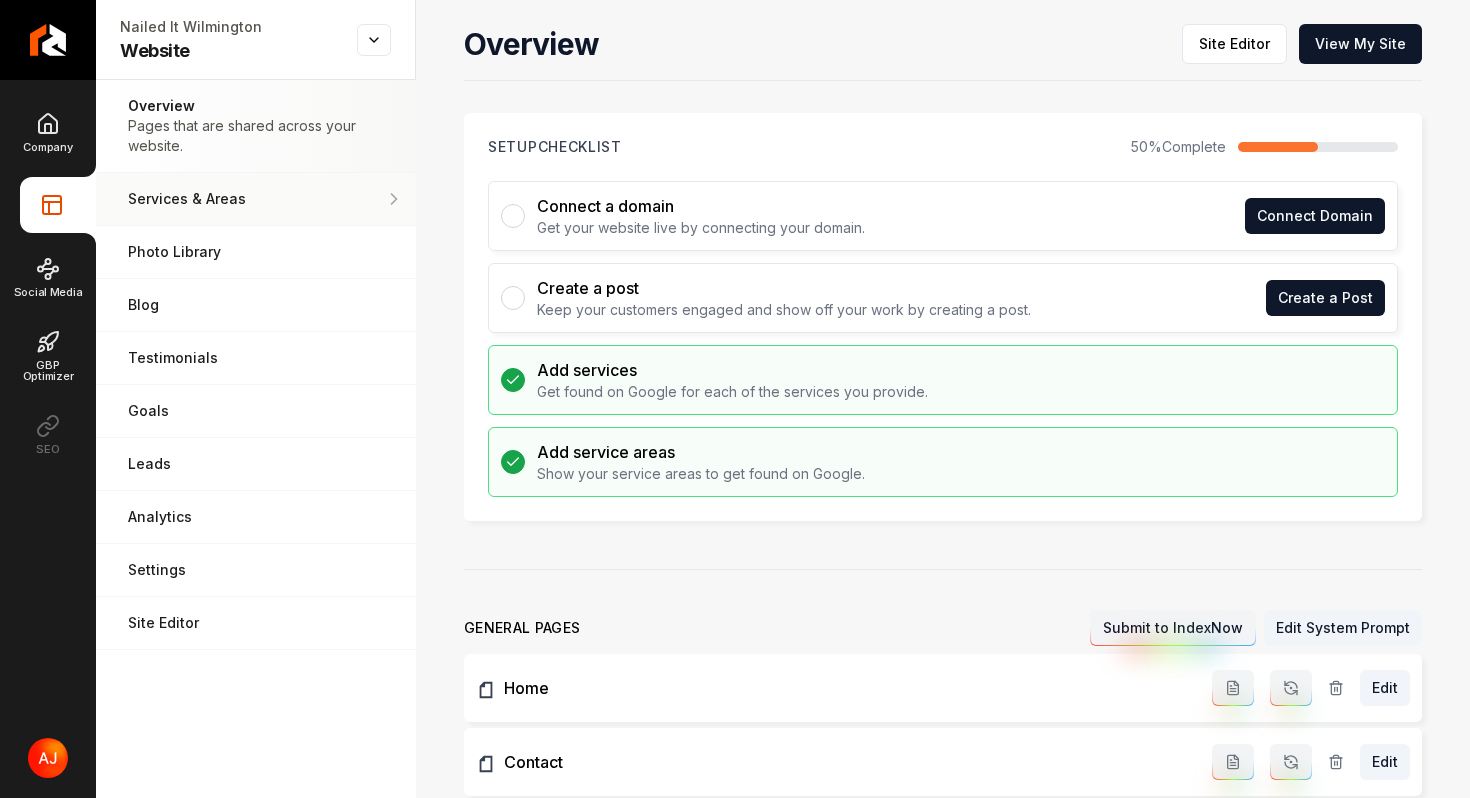 click on "Services & Areas" at bounding box center [256, 199] 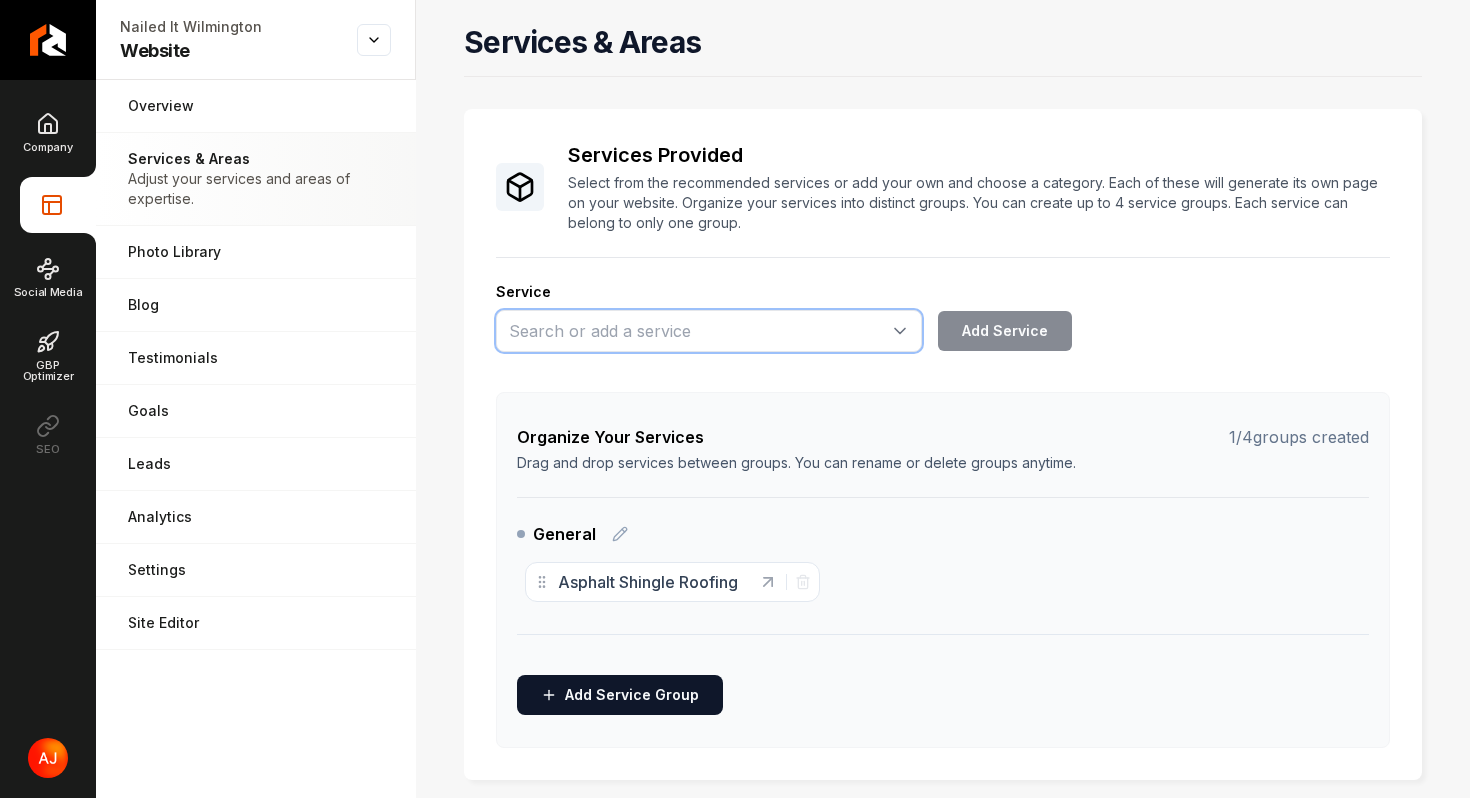 click at bounding box center (709, 331) 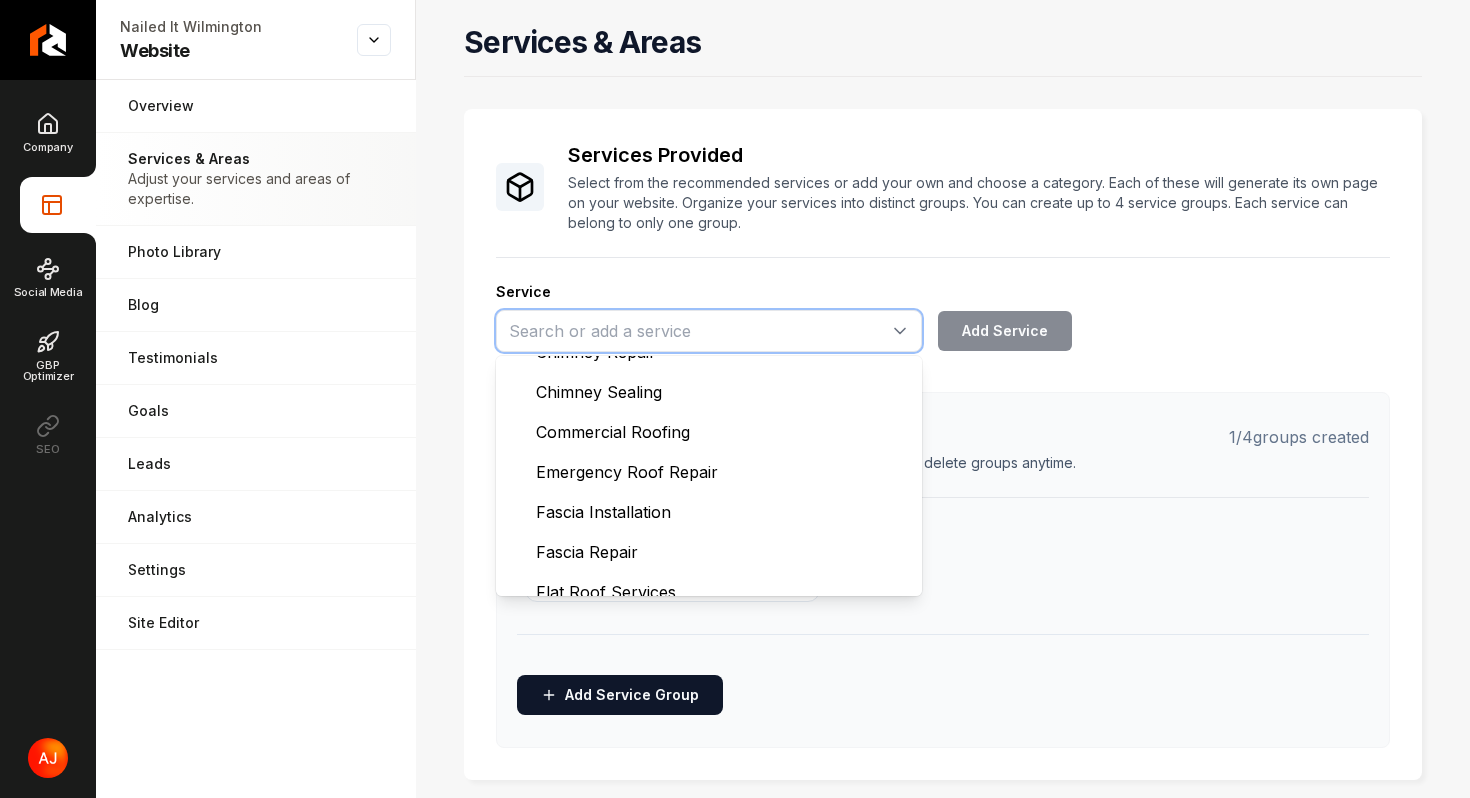 scroll, scrollTop: 68, scrollLeft: 0, axis: vertical 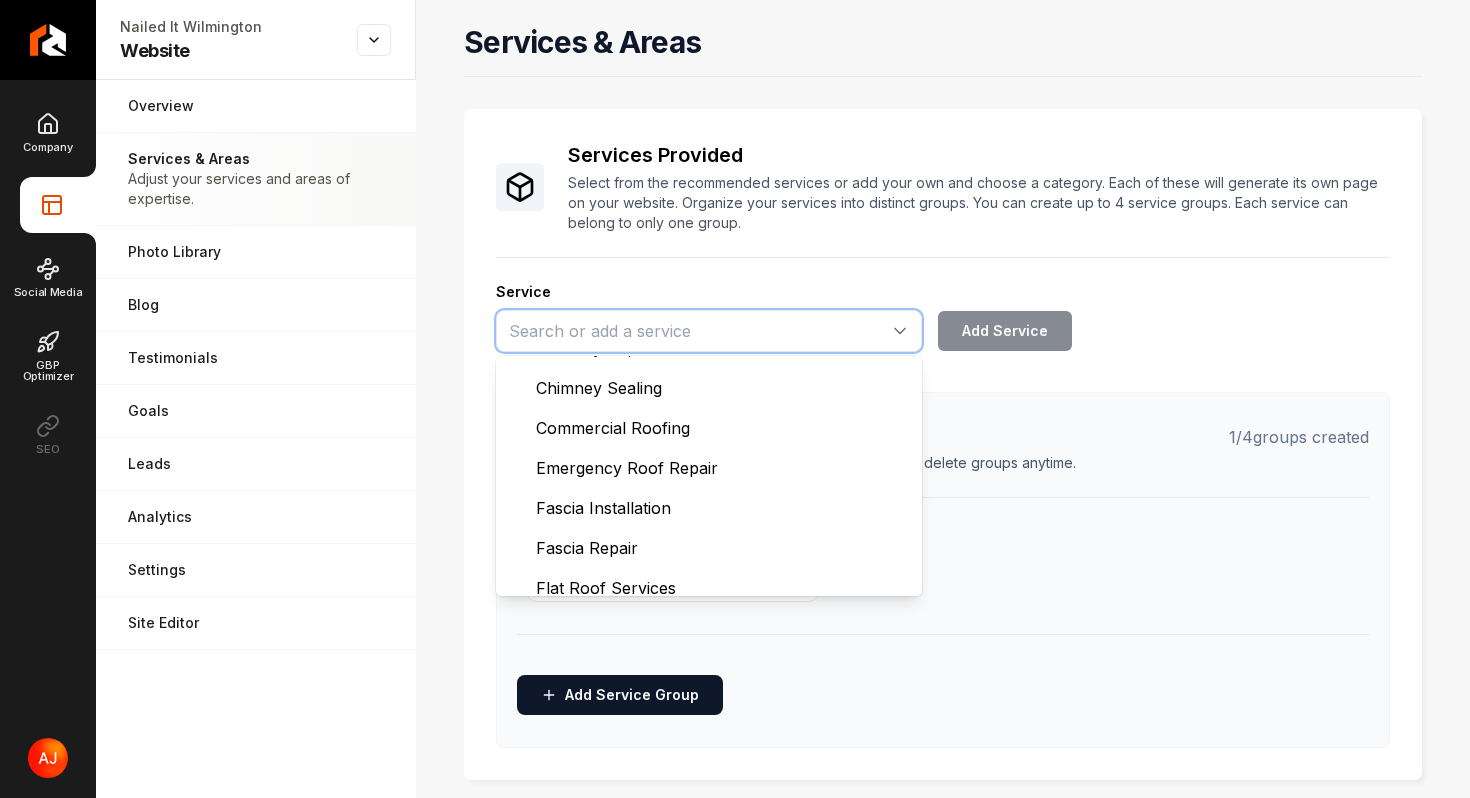 type on "Commercial Roofing" 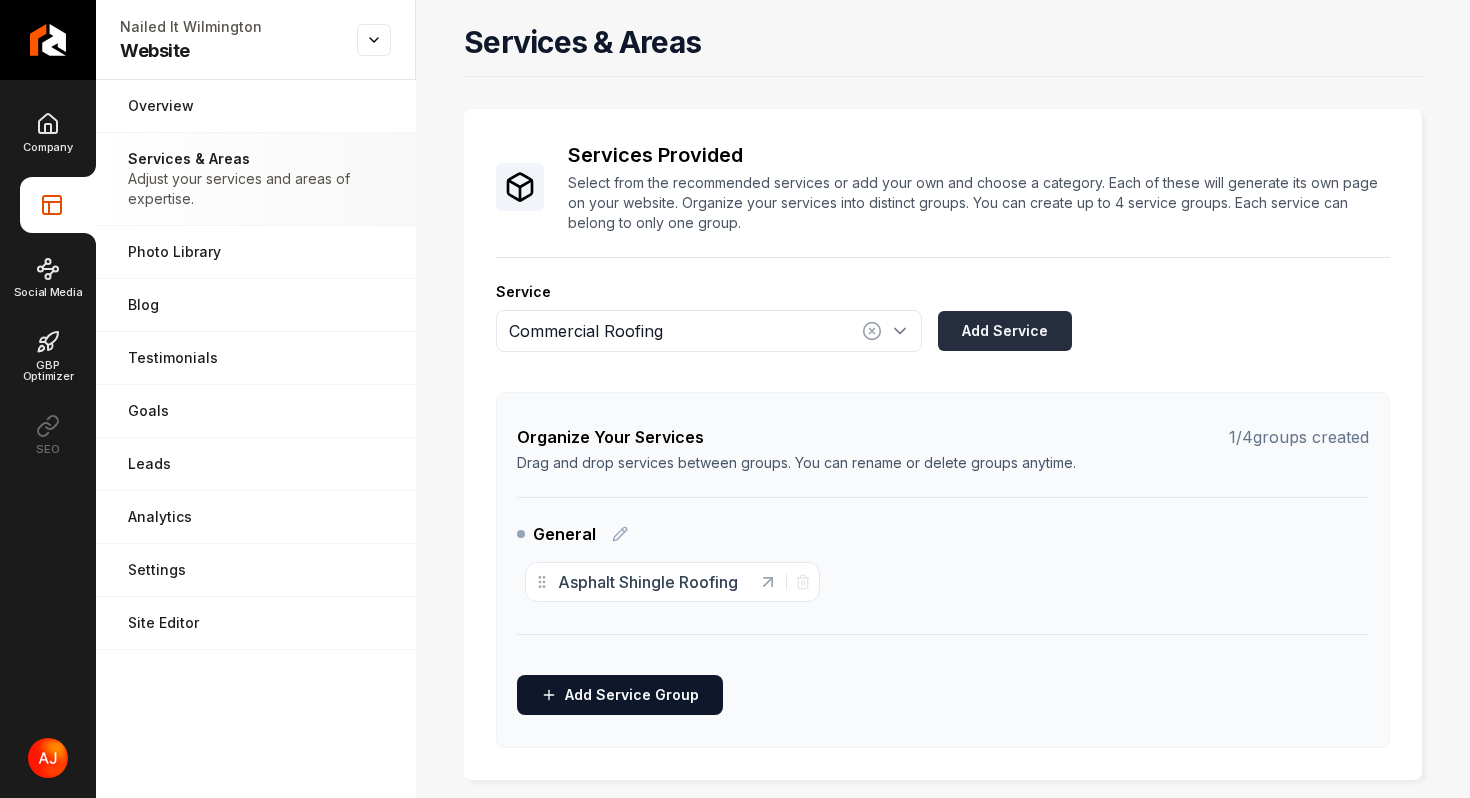 click on "Add Service" at bounding box center [1005, 331] 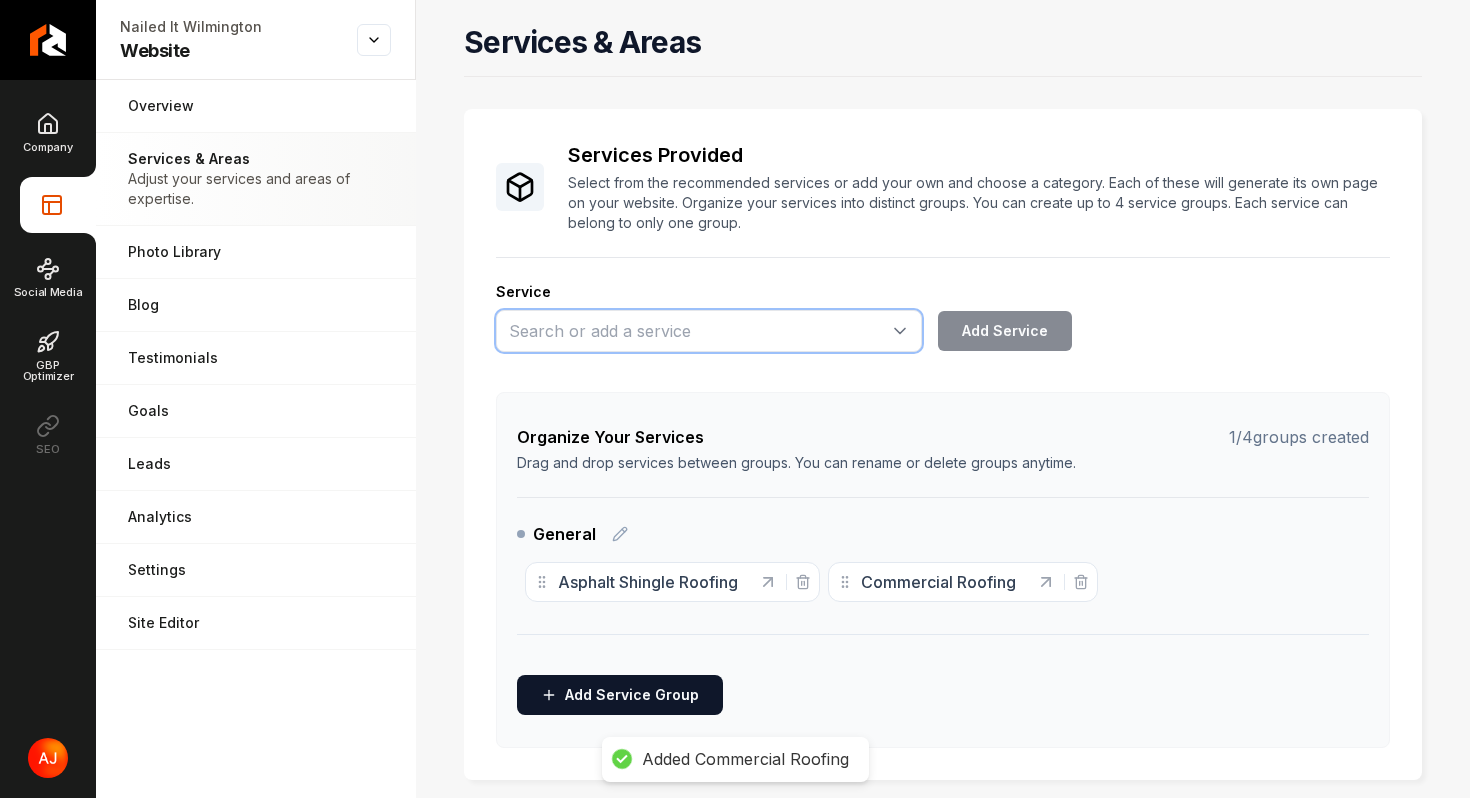 click at bounding box center [709, 331] 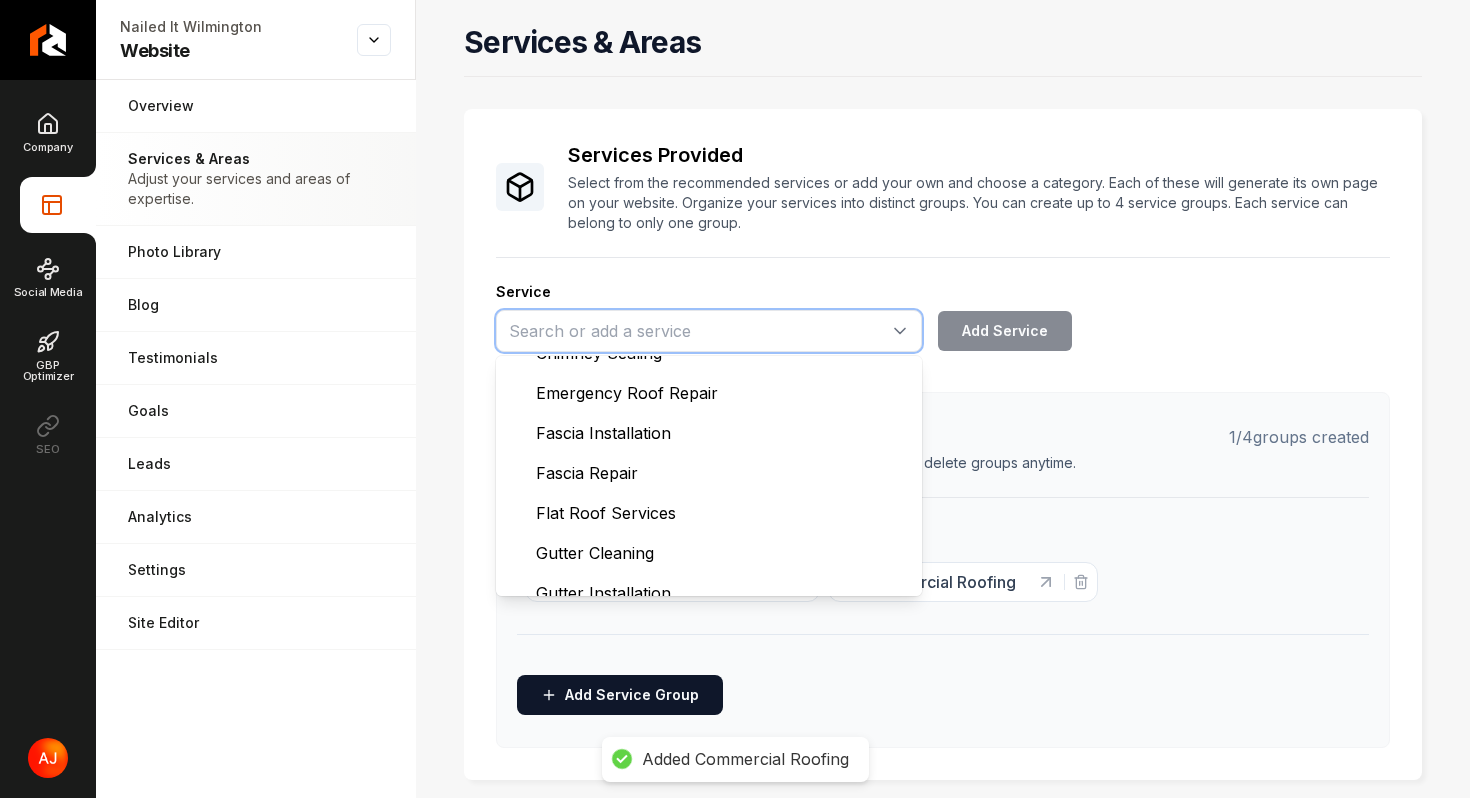 scroll, scrollTop: 154, scrollLeft: 0, axis: vertical 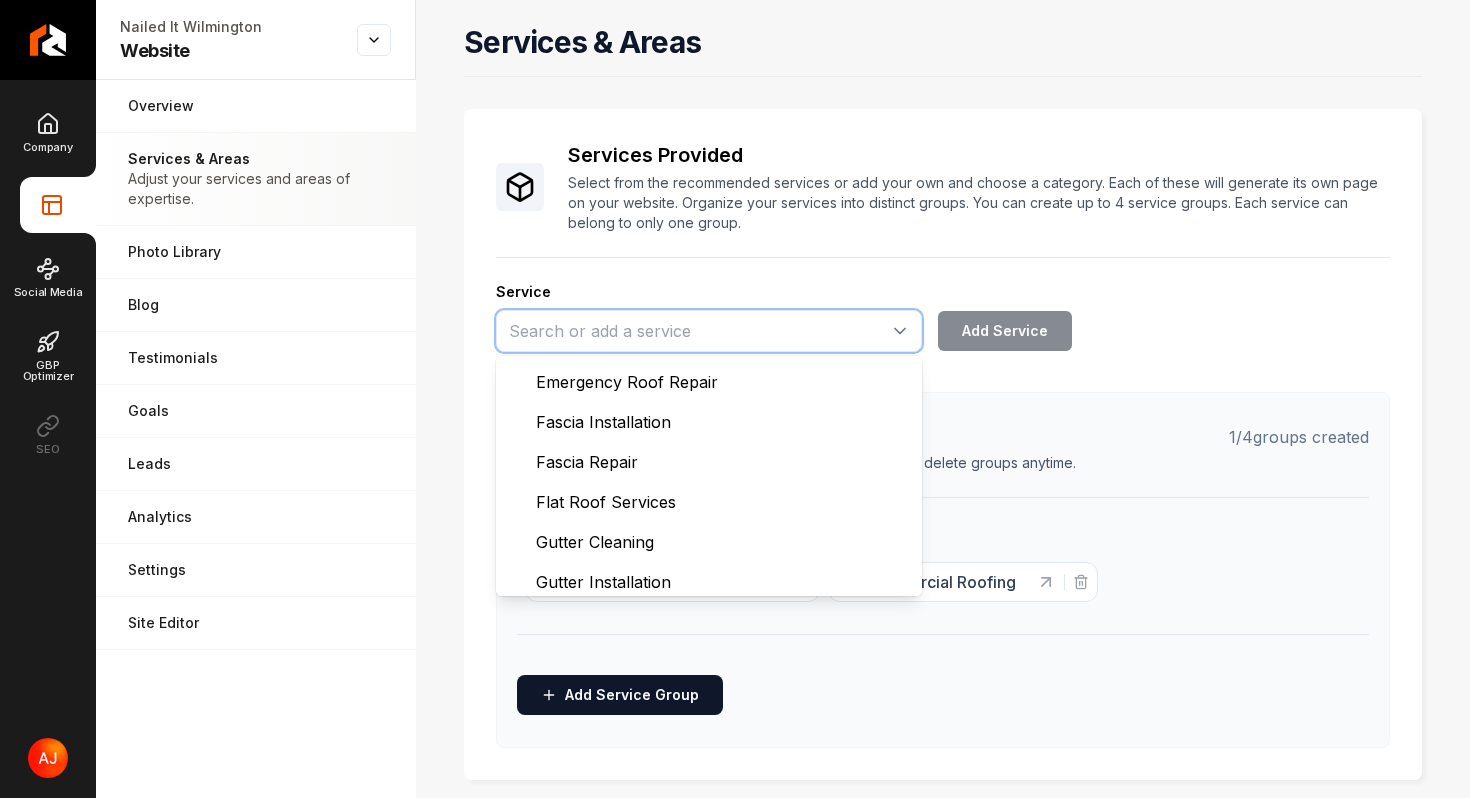 type on "Emergency Roof Repair" 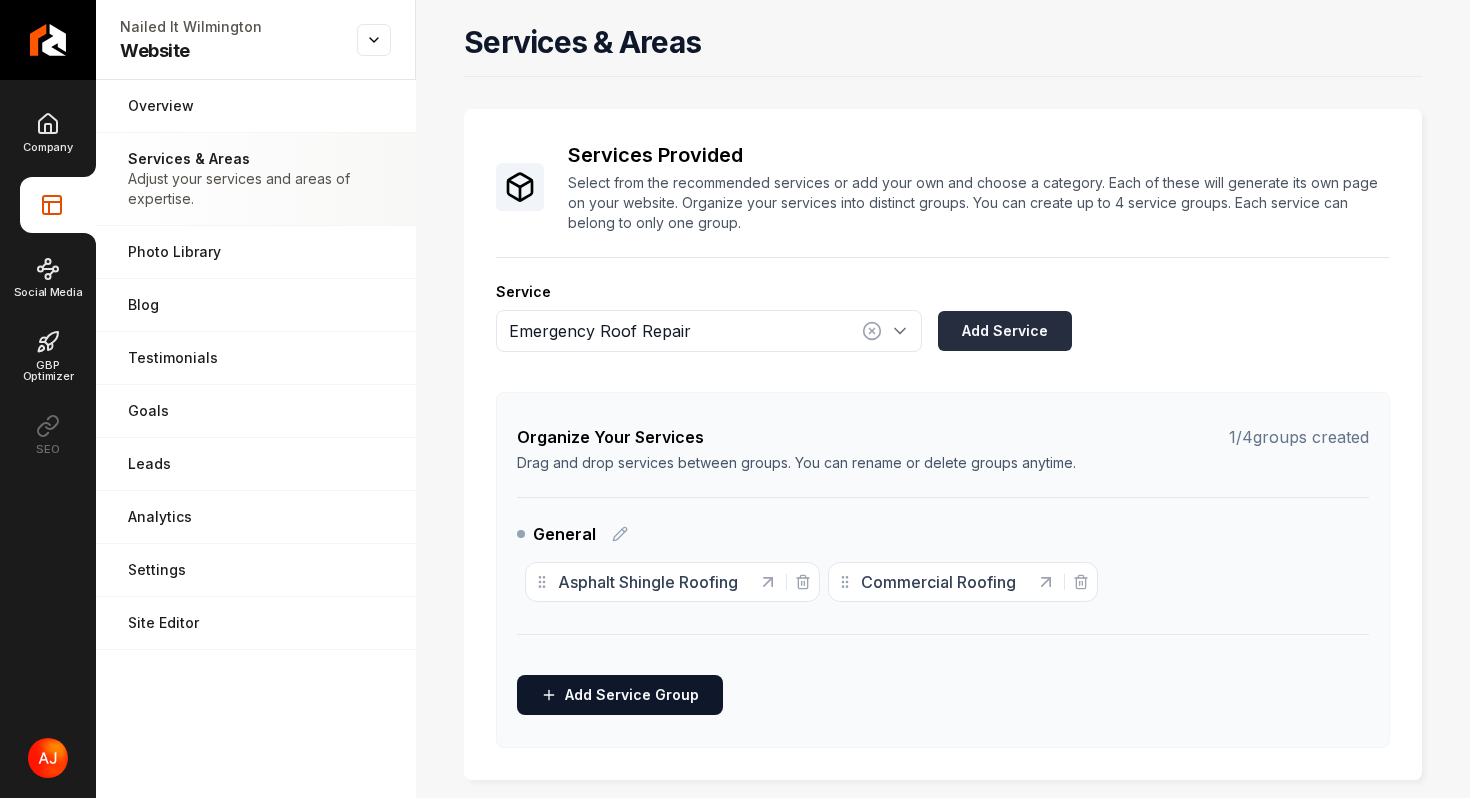 click on "Add Service" at bounding box center (1005, 331) 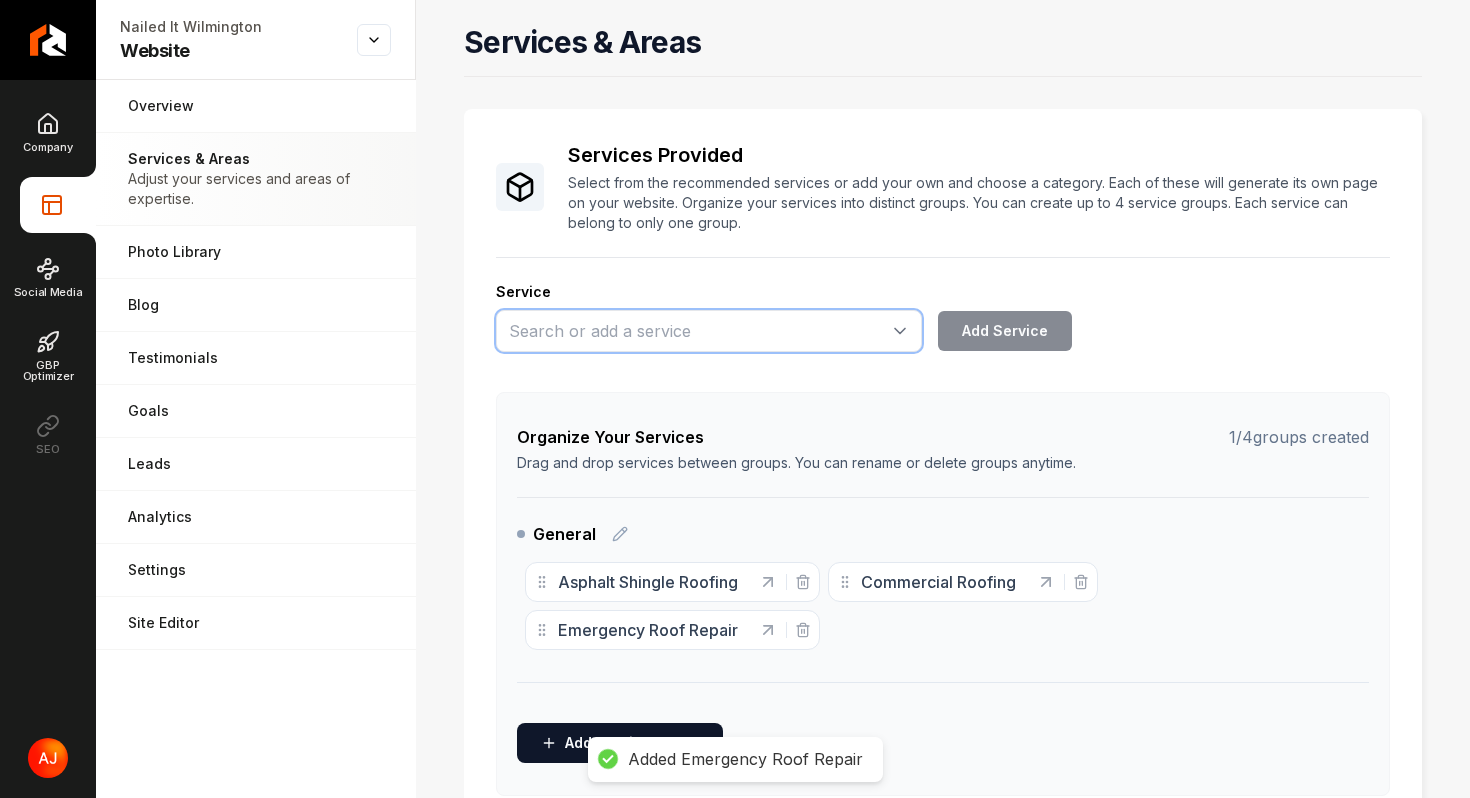 click at bounding box center (709, 331) 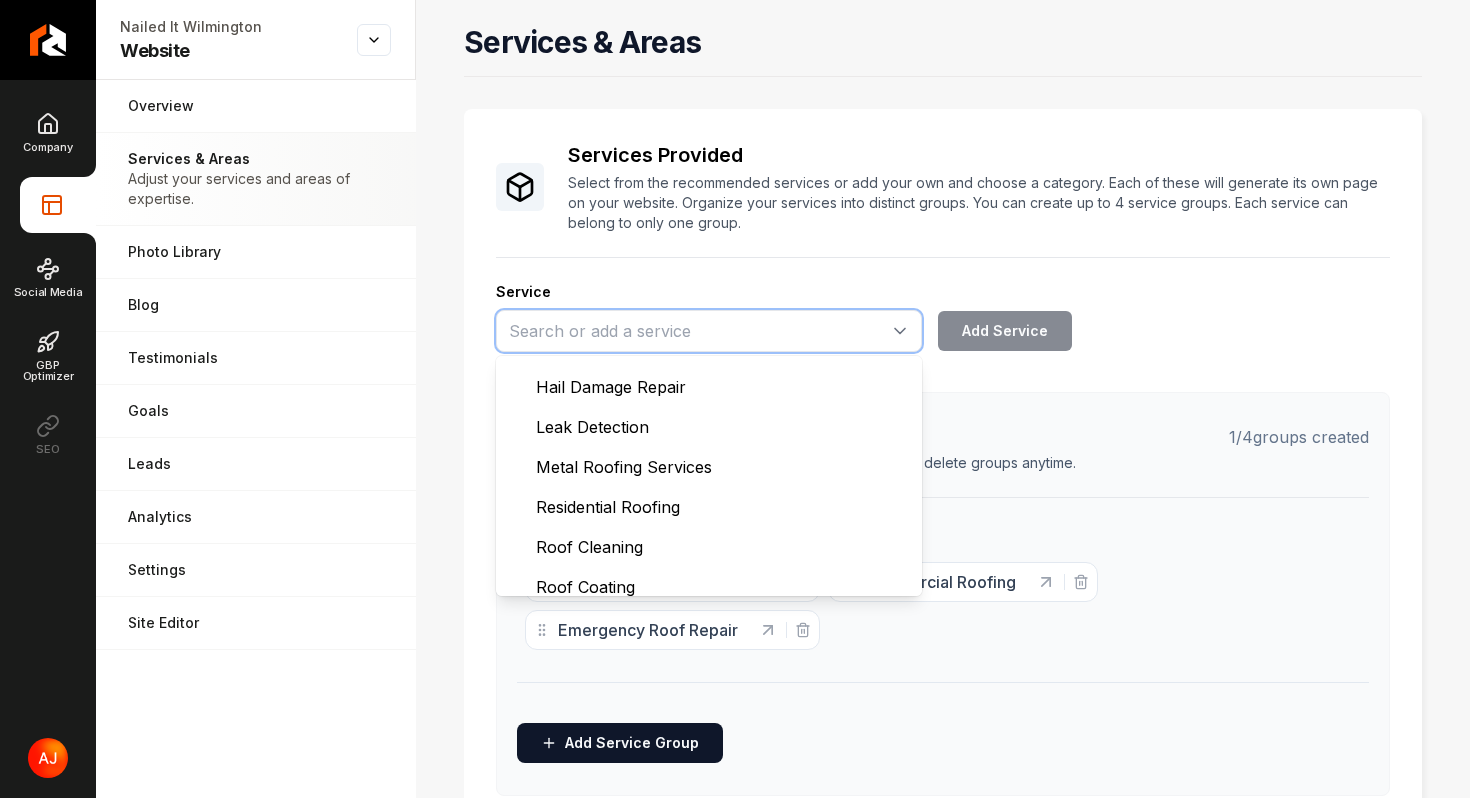 scroll, scrollTop: 494, scrollLeft: 0, axis: vertical 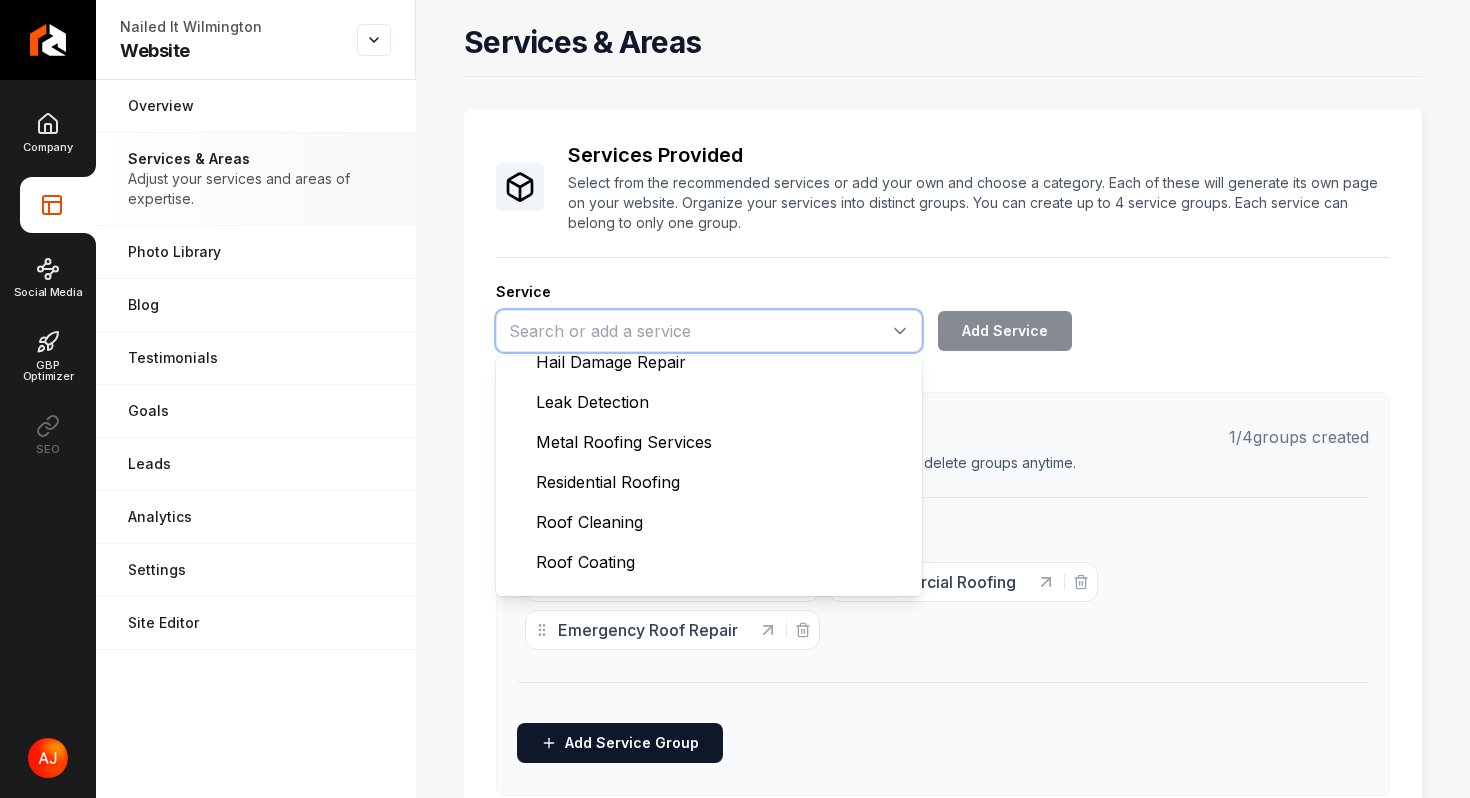 type on "Residential Roofing" 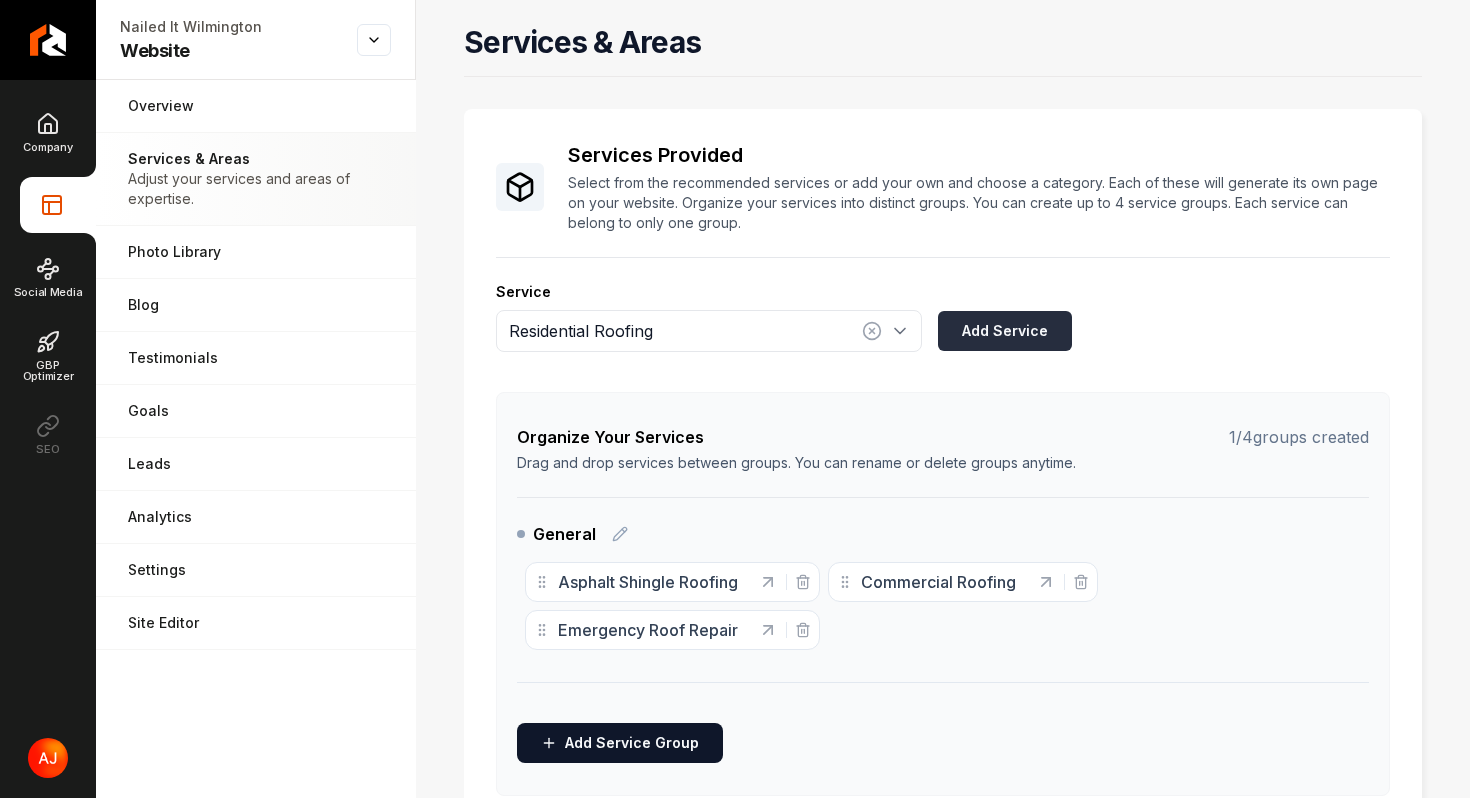 click on "Add Service" at bounding box center (1005, 331) 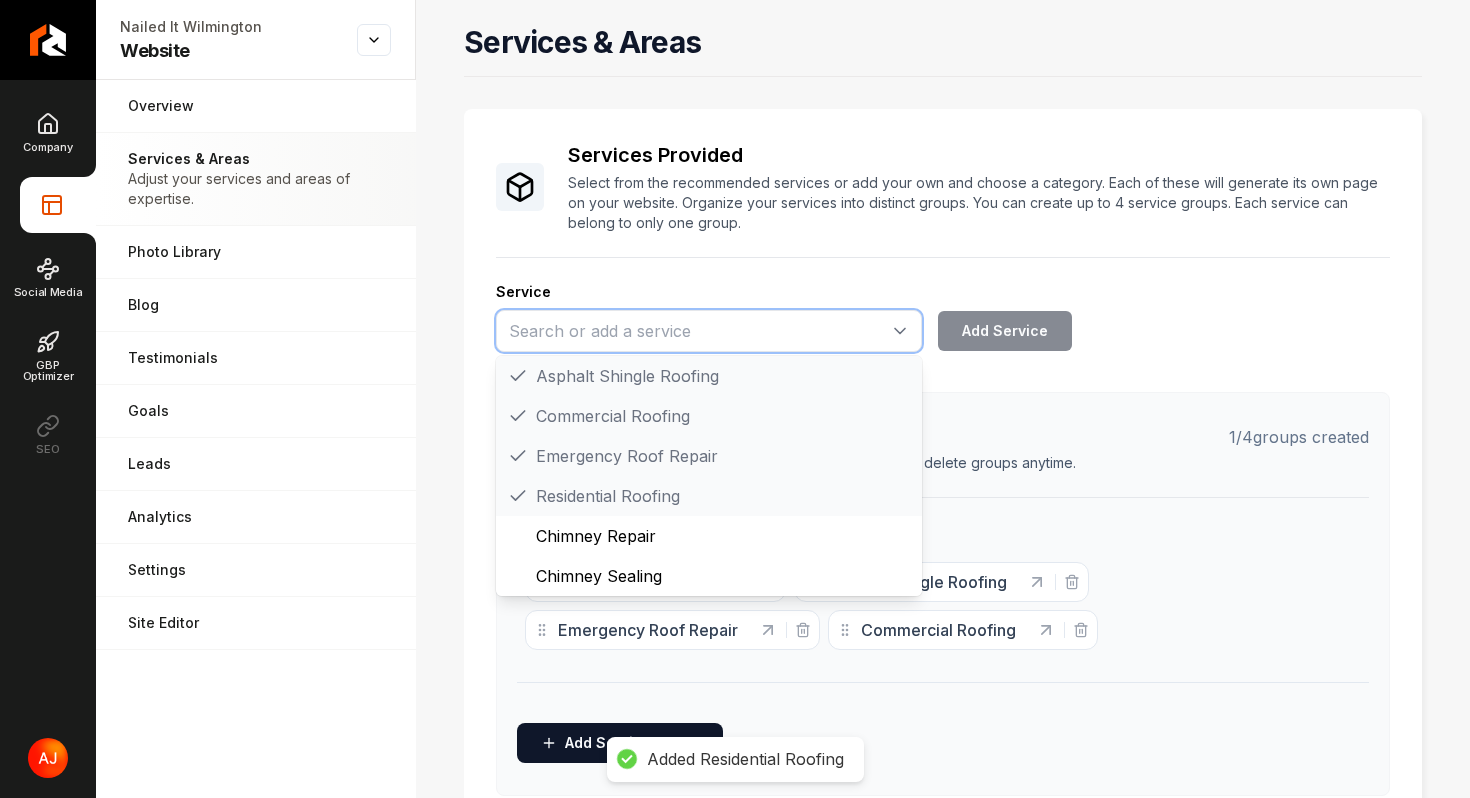 click at bounding box center [709, 331] 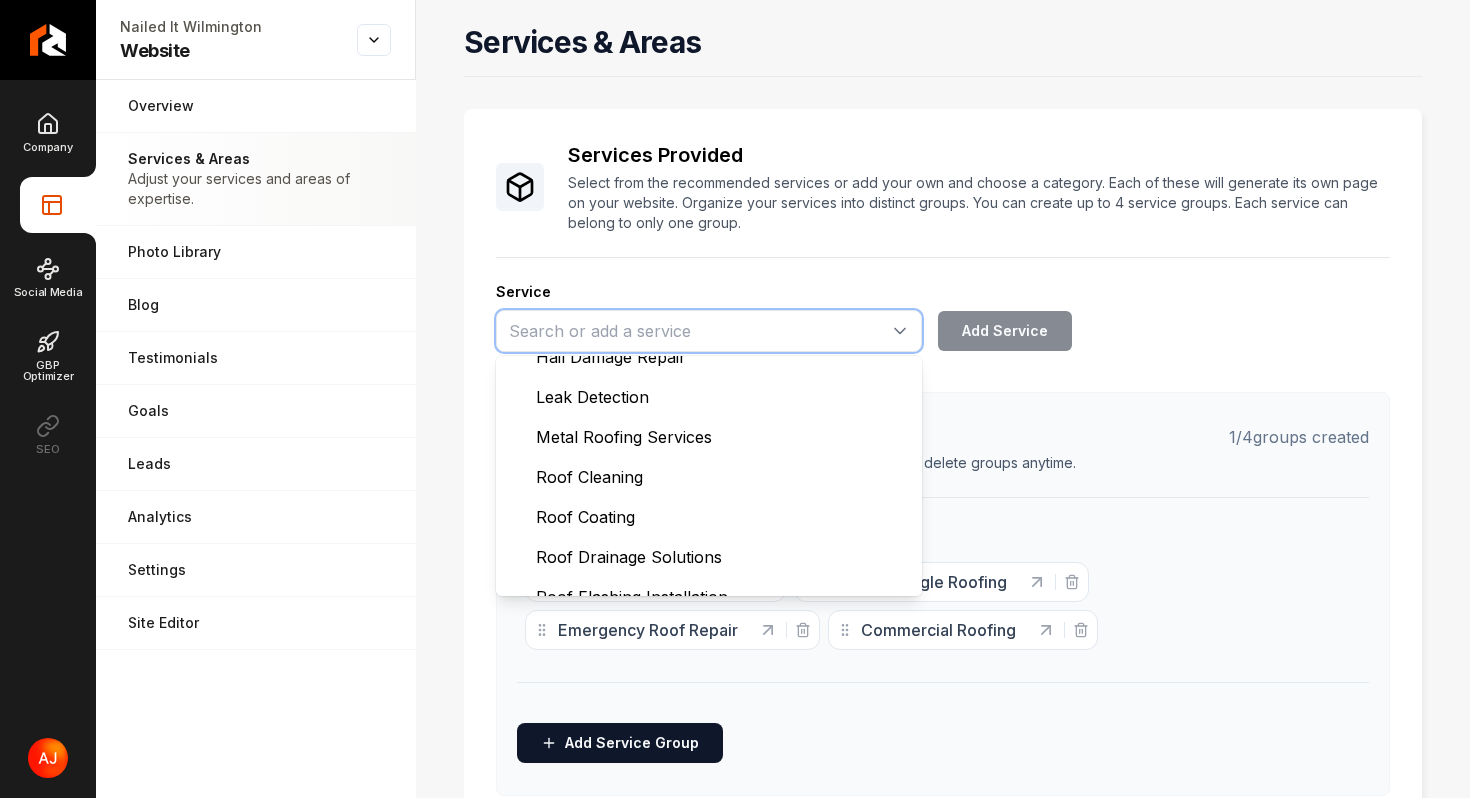 scroll, scrollTop: 577, scrollLeft: 0, axis: vertical 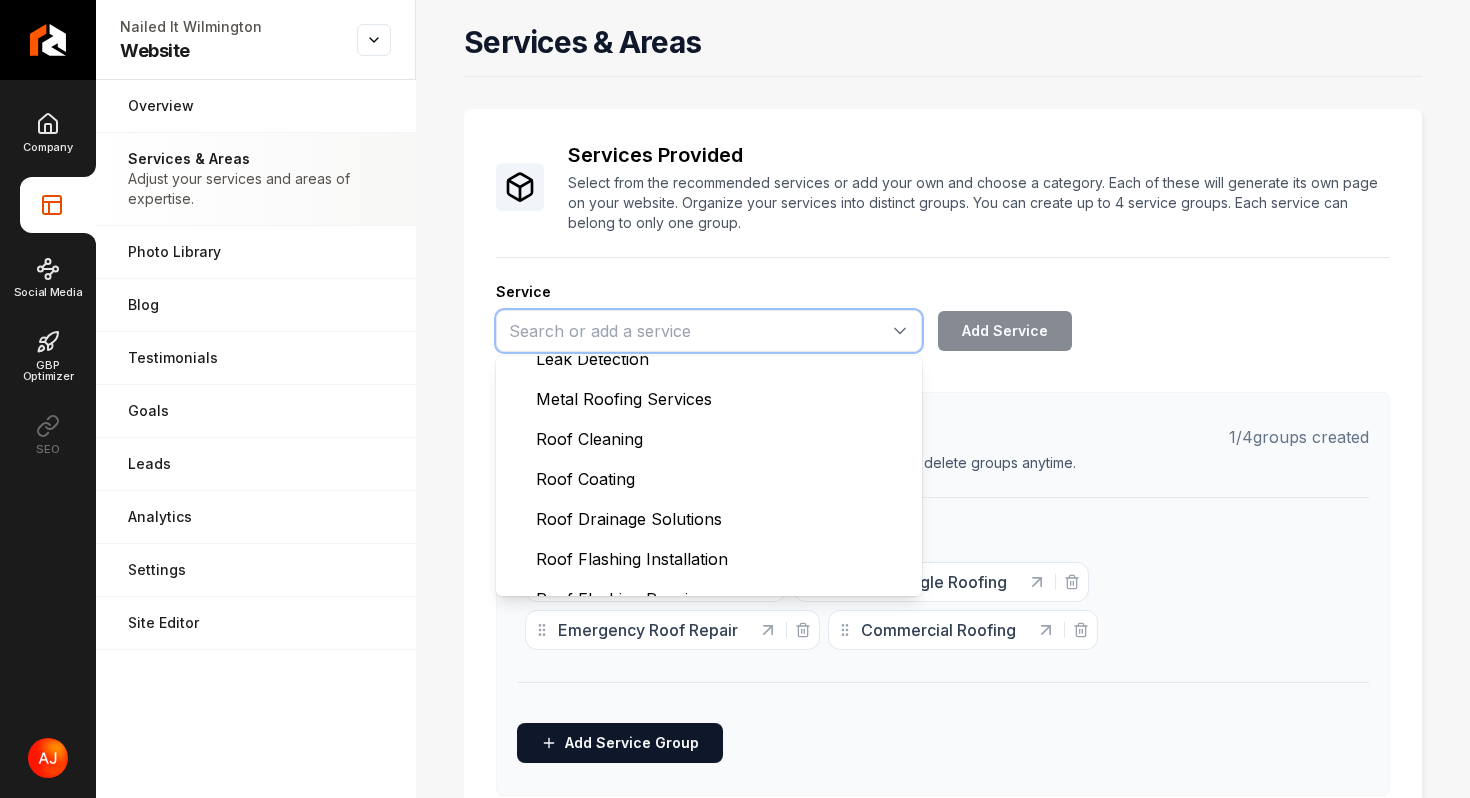 type on "Leak Detection" 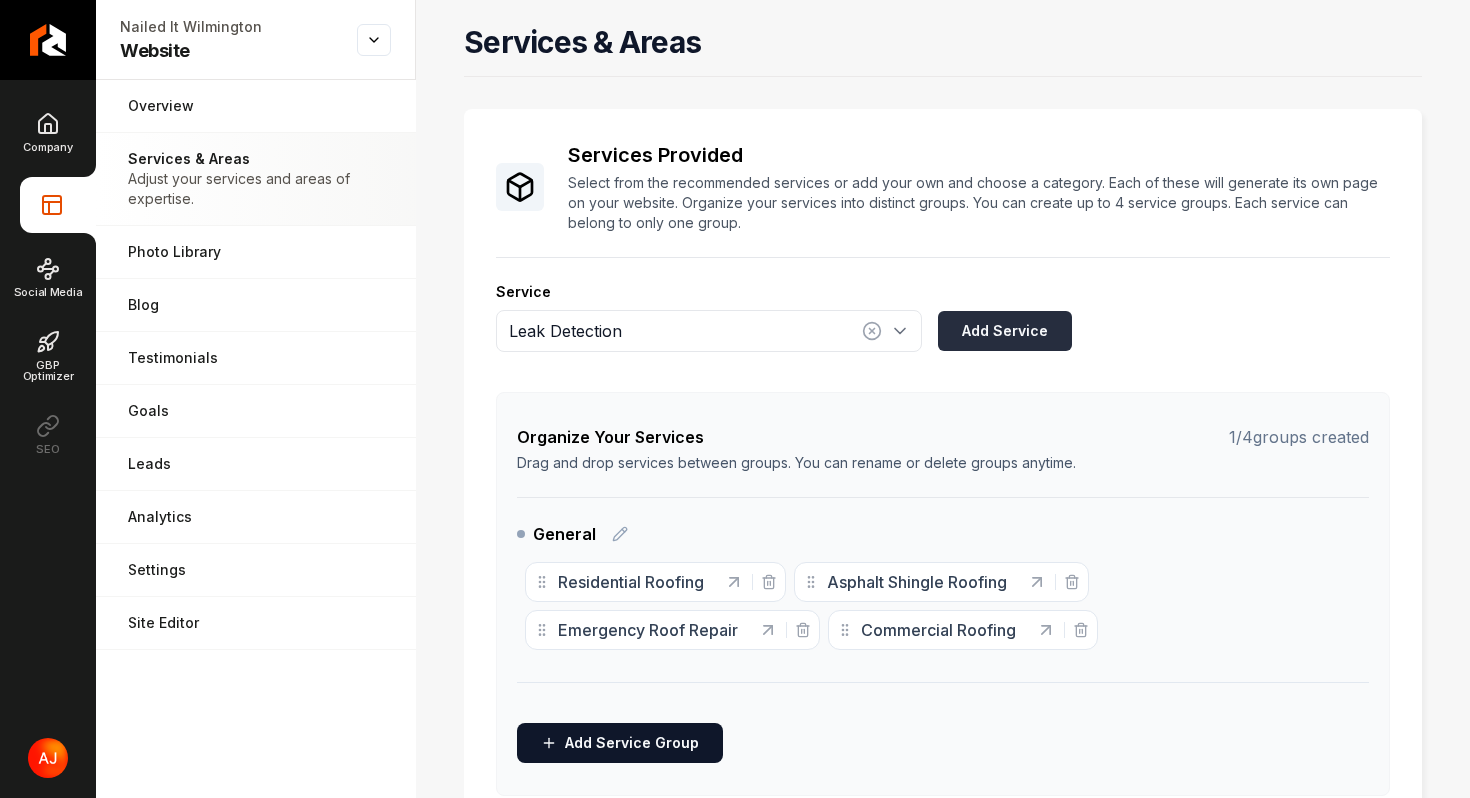 click on "Add Service" at bounding box center [1005, 331] 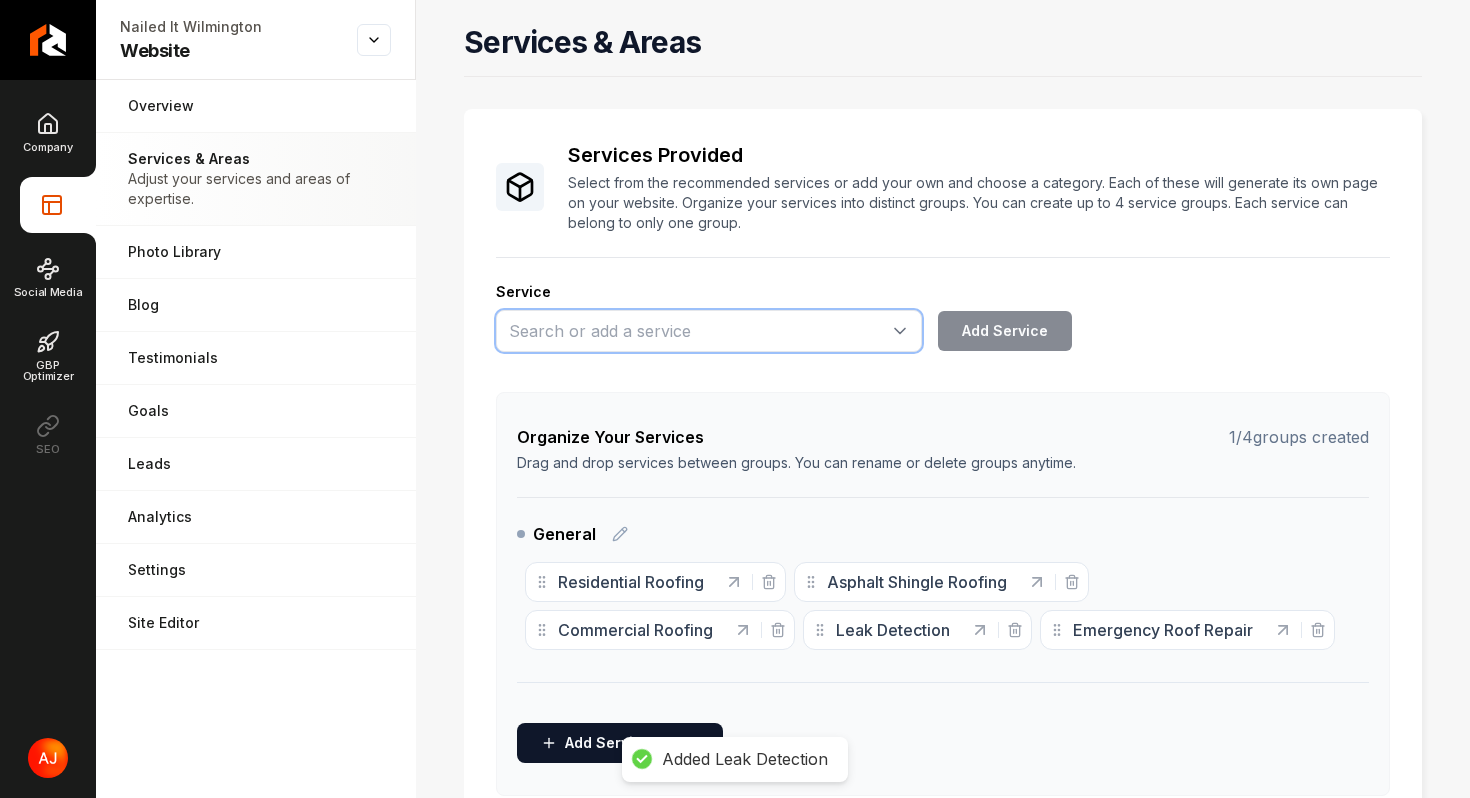 click at bounding box center [709, 331] 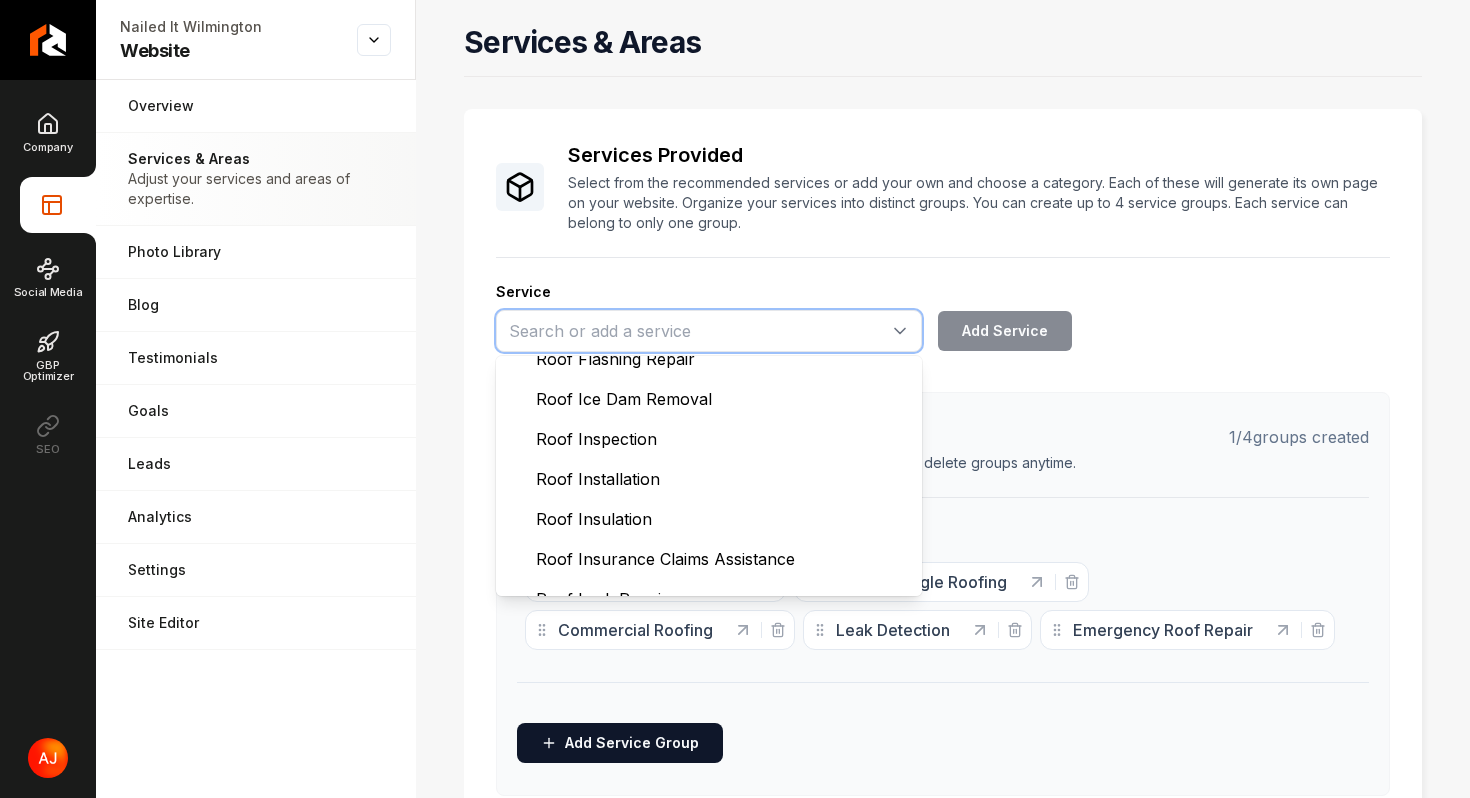 scroll, scrollTop: 821, scrollLeft: 0, axis: vertical 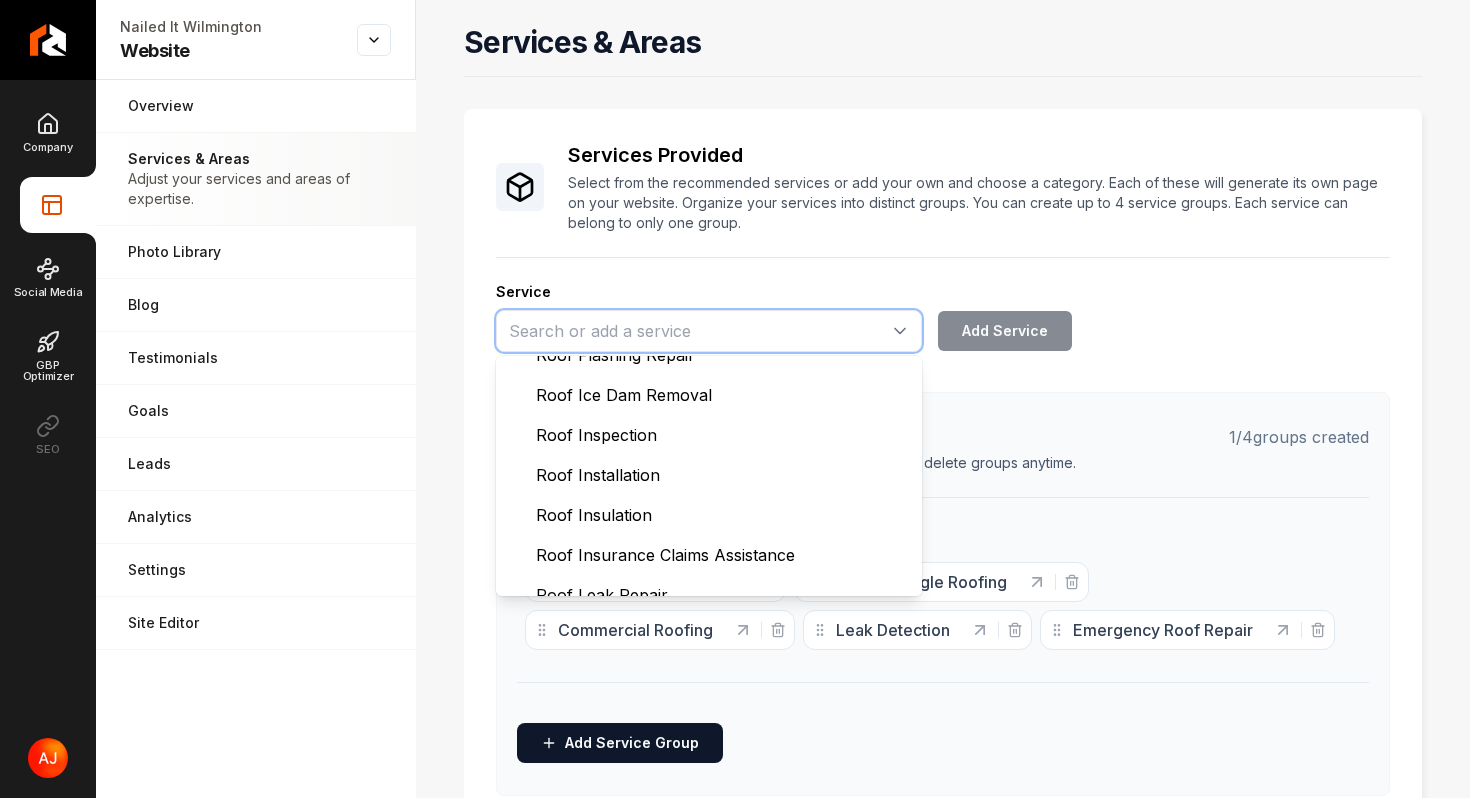 type on "Roof Inspection" 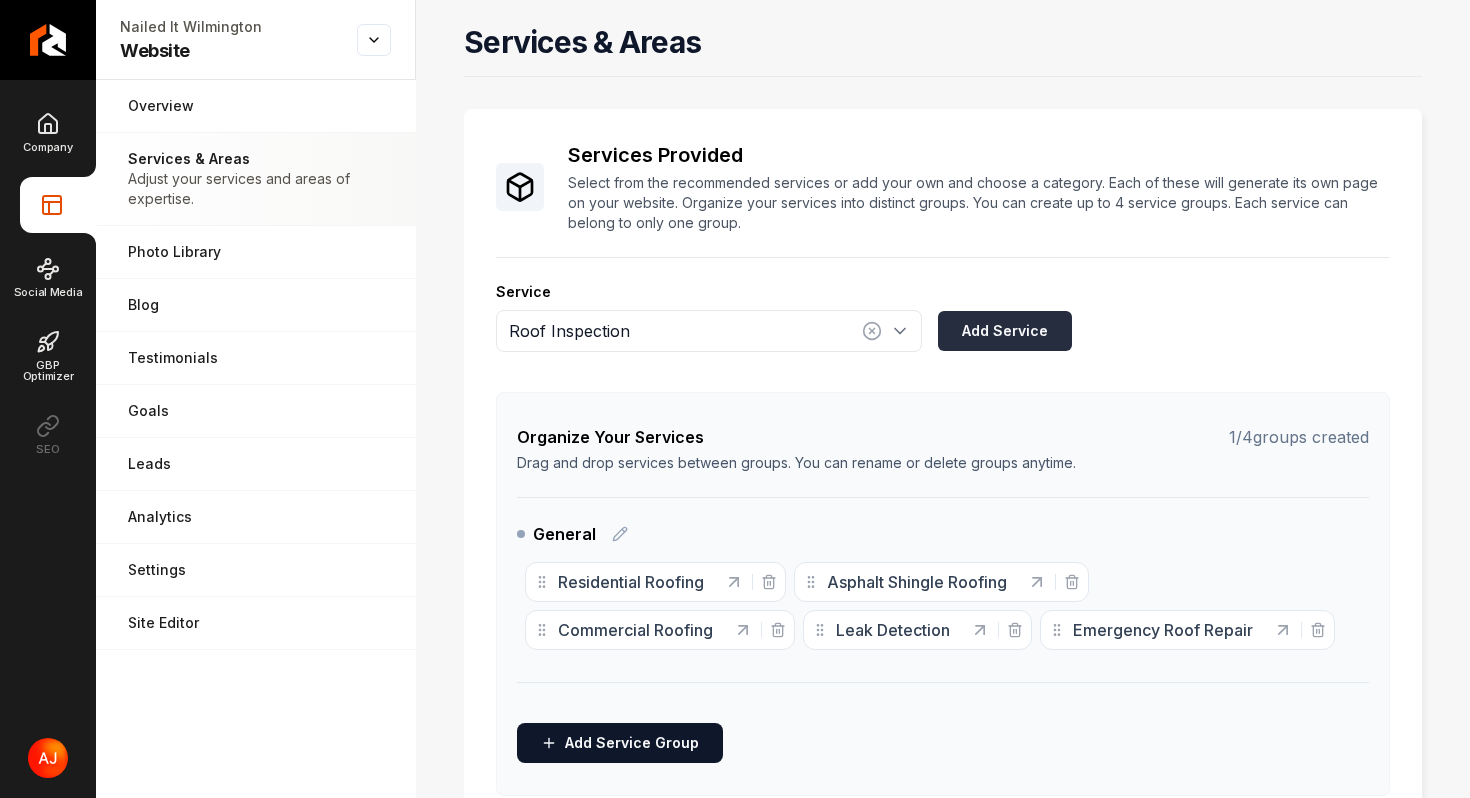 click on "Add Service" at bounding box center (1005, 331) 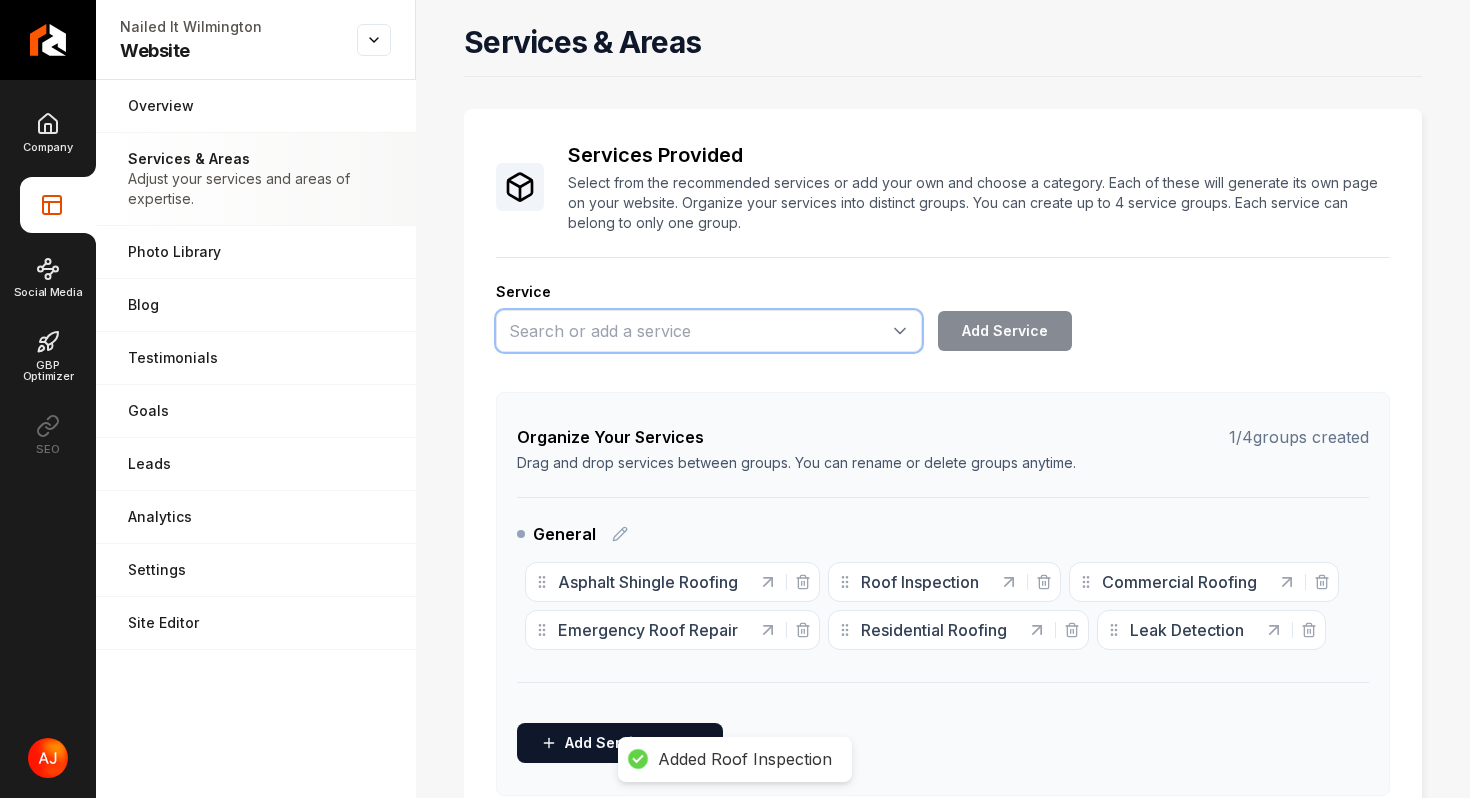 click at bounding box center [709, 331] 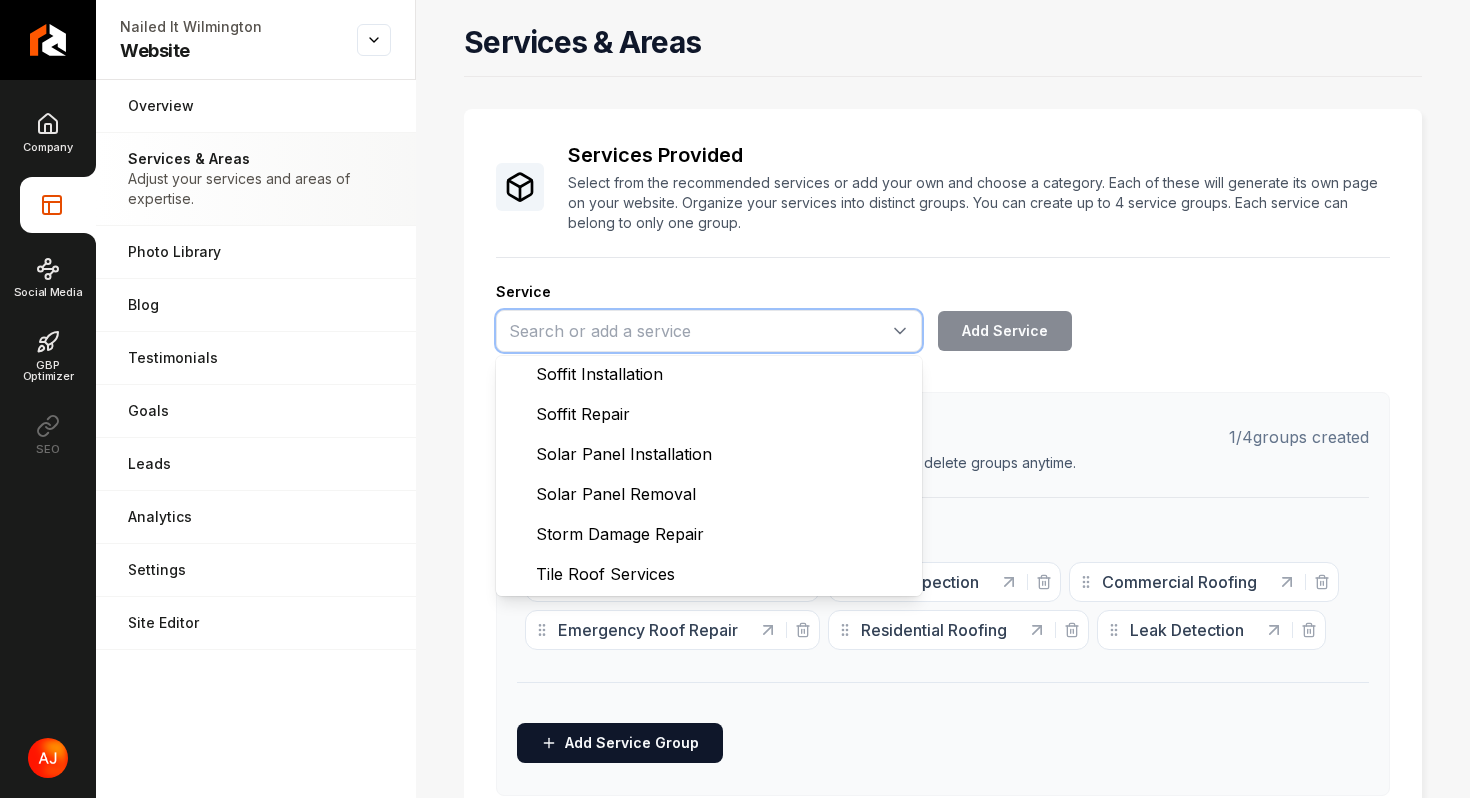 scroll, scrollTop: 1692, scrollLeft: 0, axis: vertical 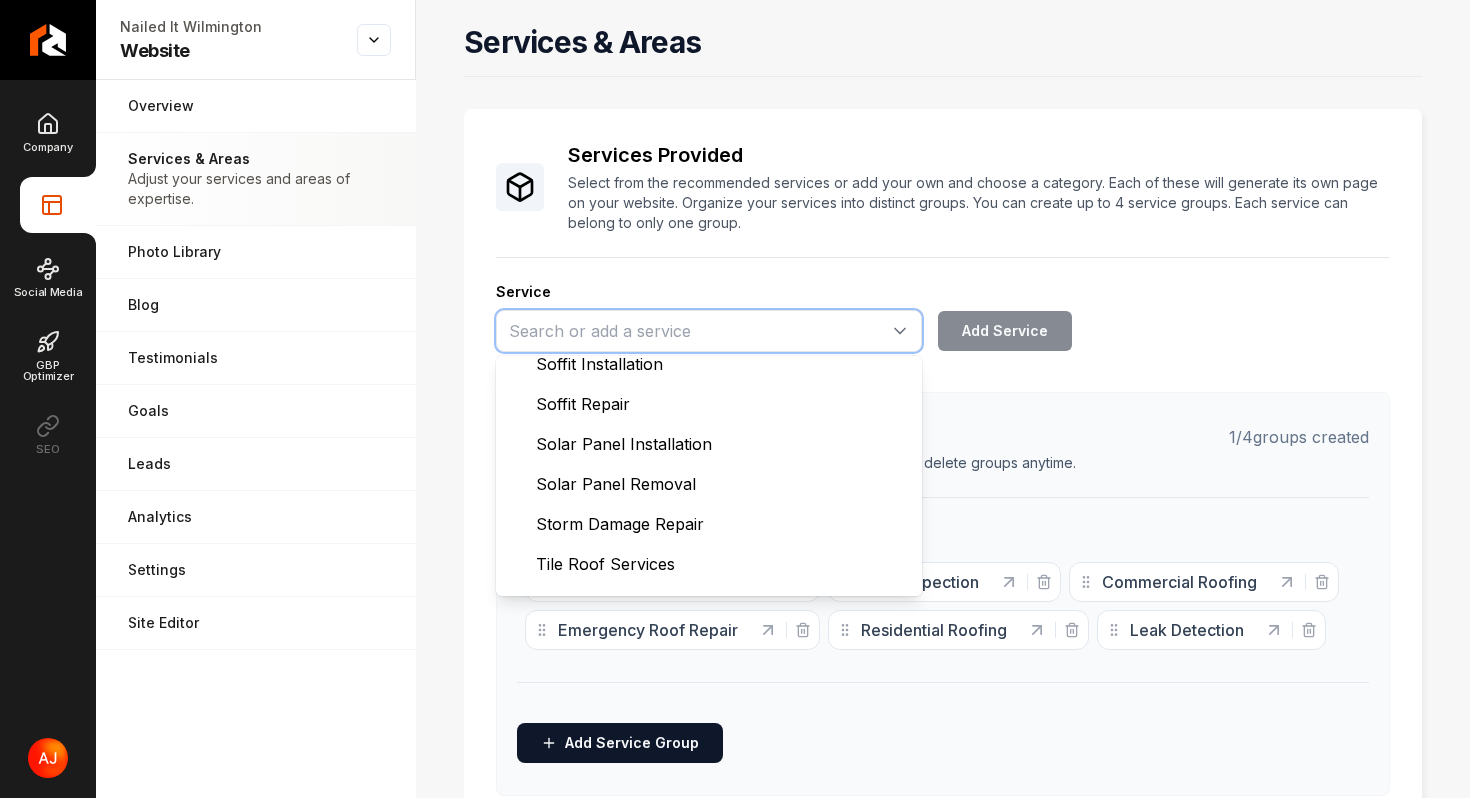 type on "Storm Damage Repair" 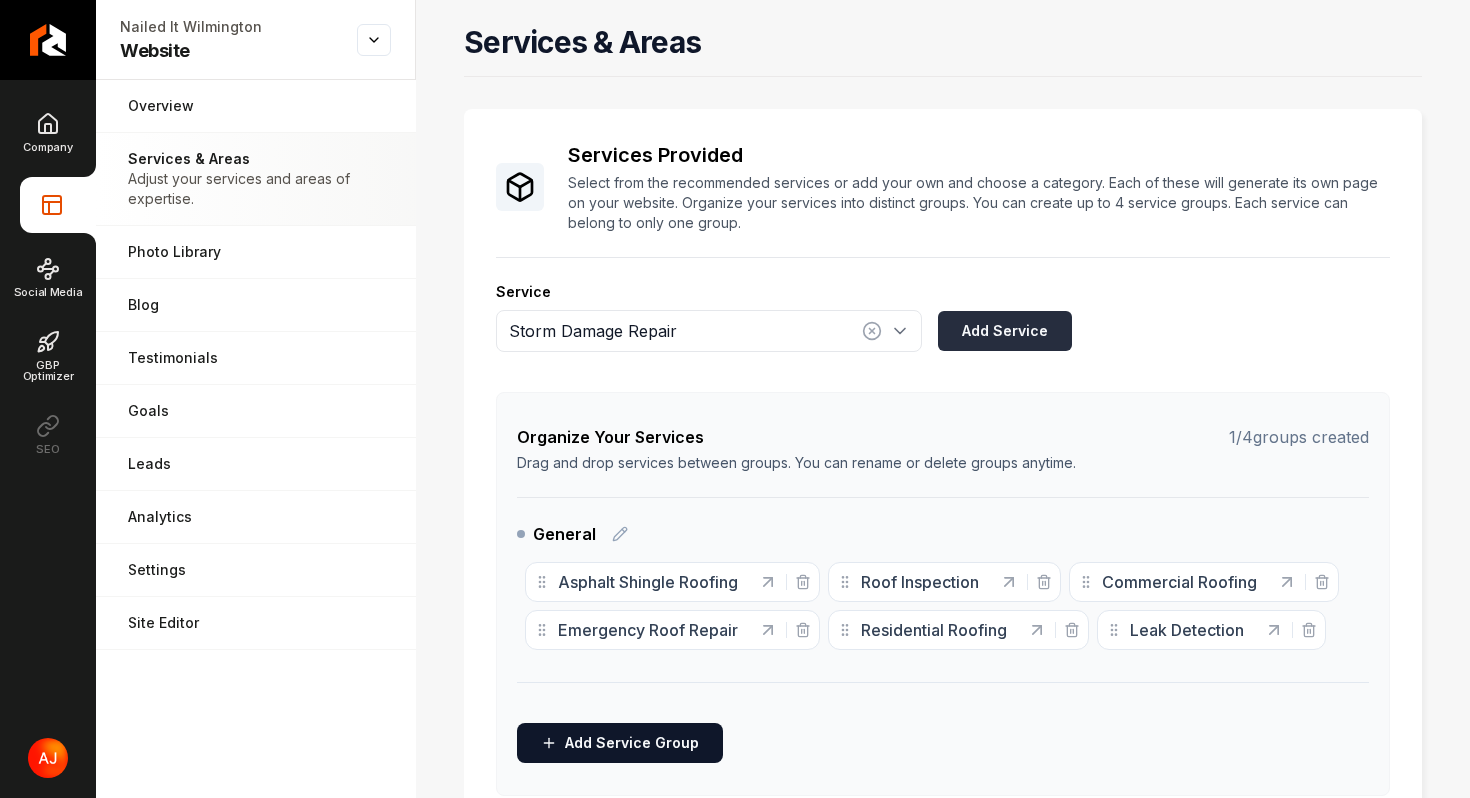 click on "Add Service" at bounding box center (1005, 331) 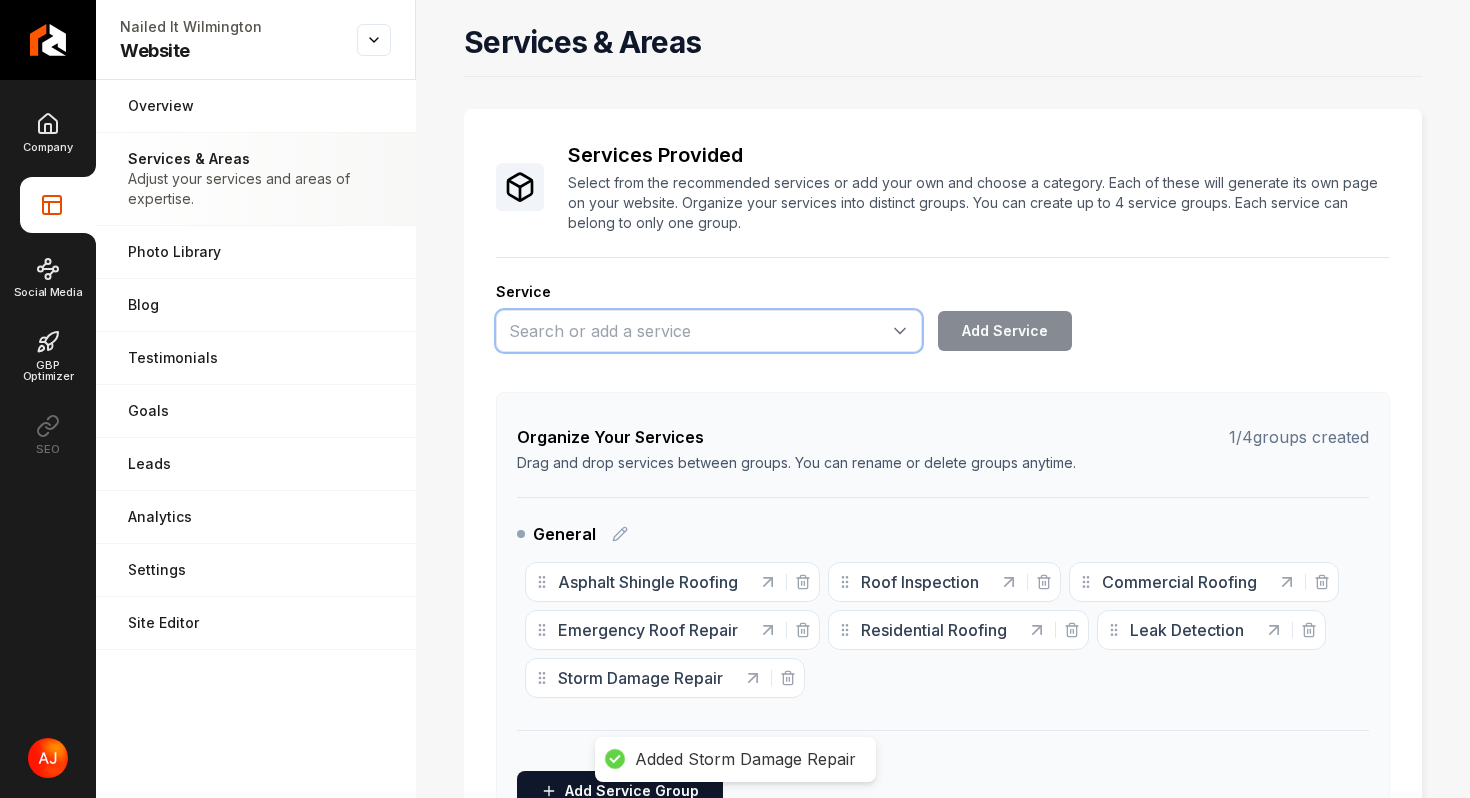 click at bounding box center [709, 331] 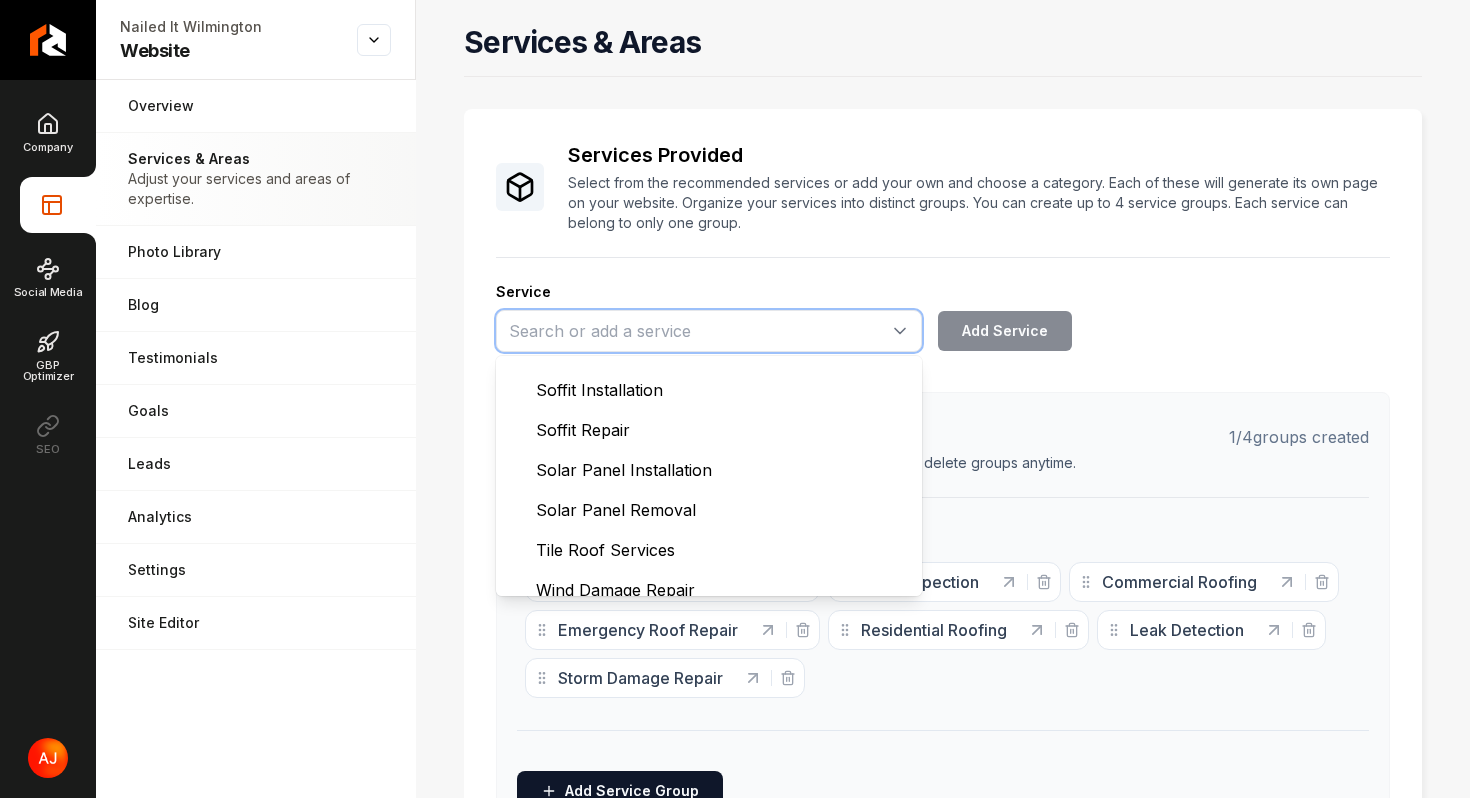 scroll, scrollTop: 1711, scrollLeft: 0, axis: vertical 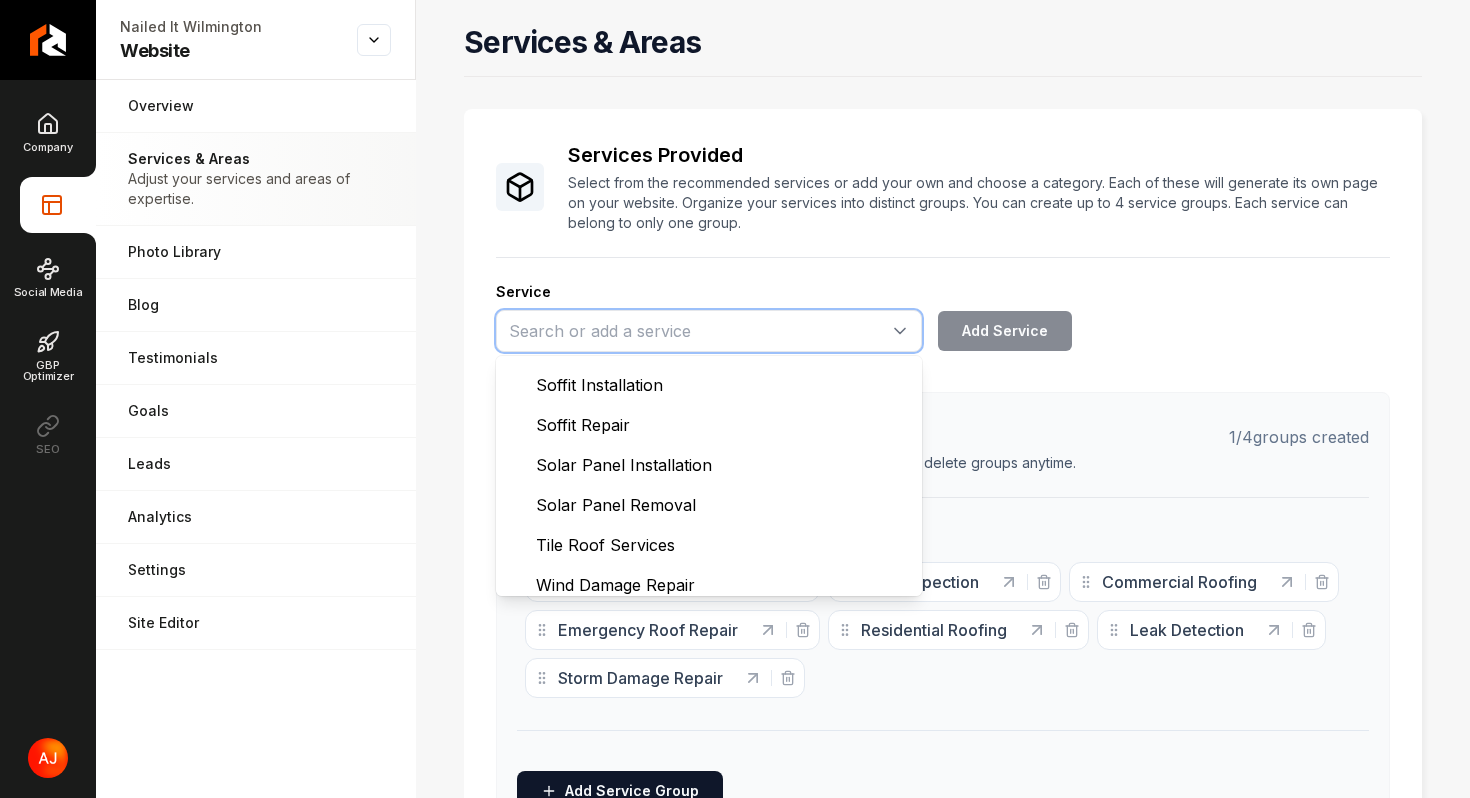 type on "Tile Roof Services" 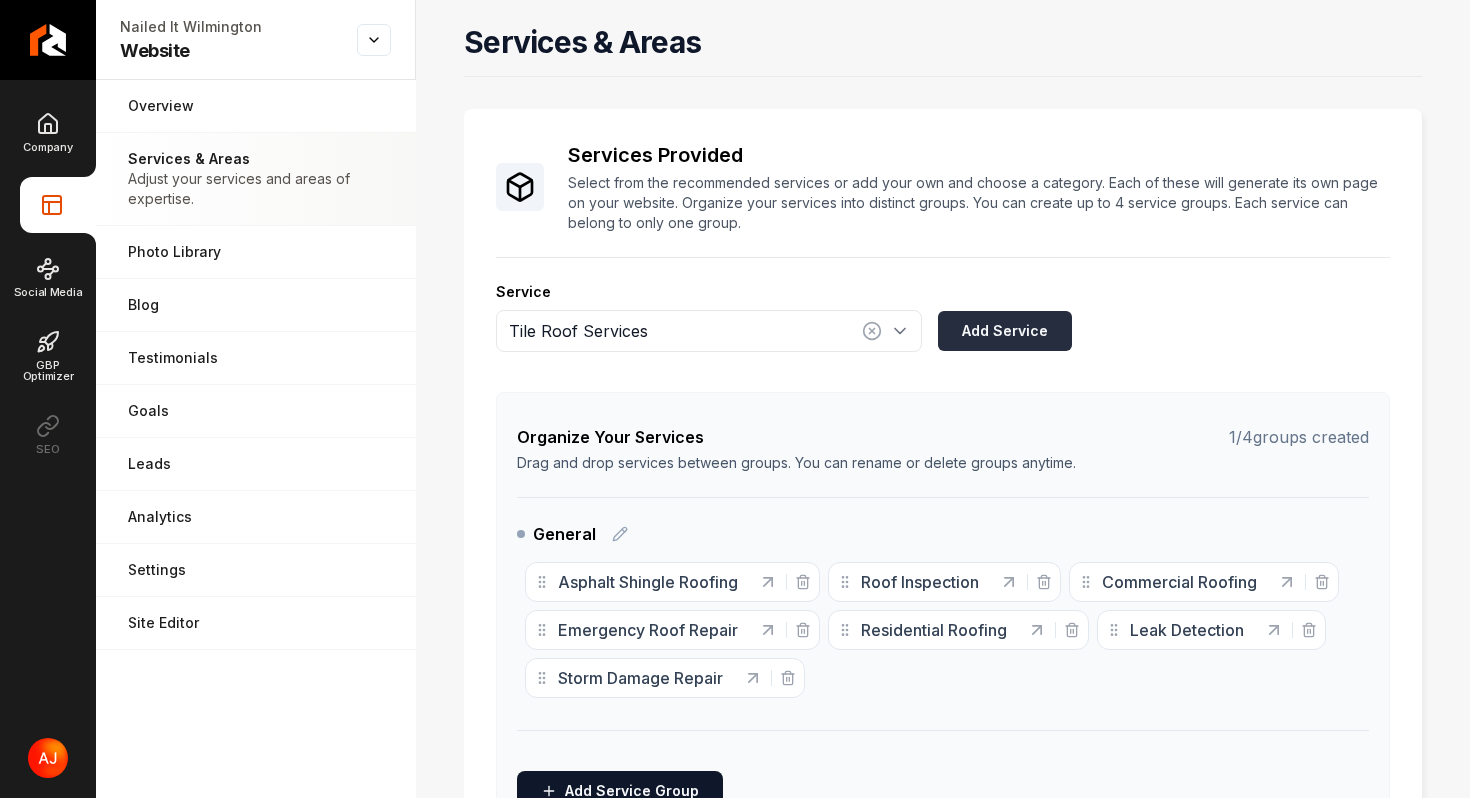 click on "Add Service" at bounding box center [1005, 331] 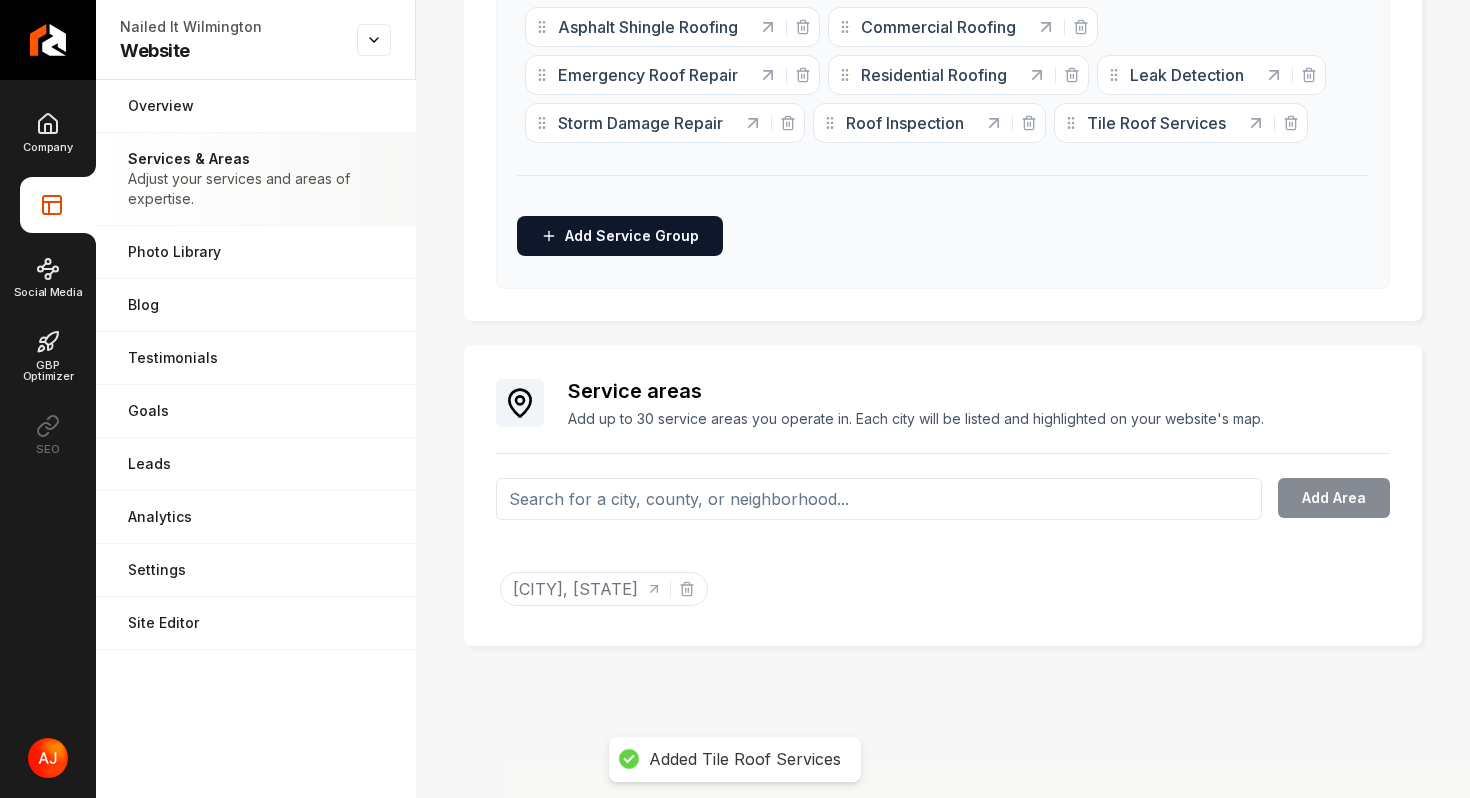 scroll, scrollTop: 0, scrollLeft: 0, axis: both 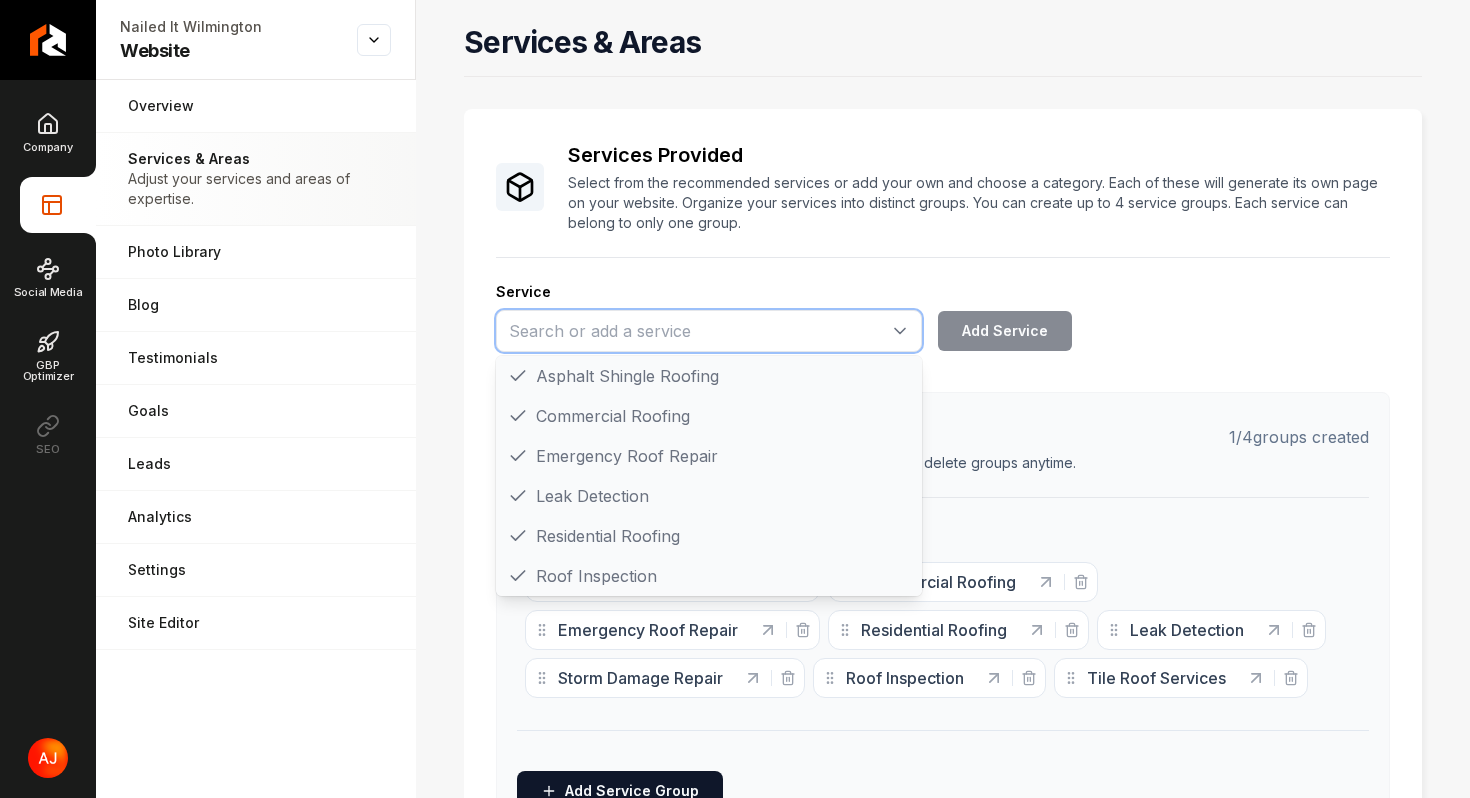 click at bounding box center [709, 331] 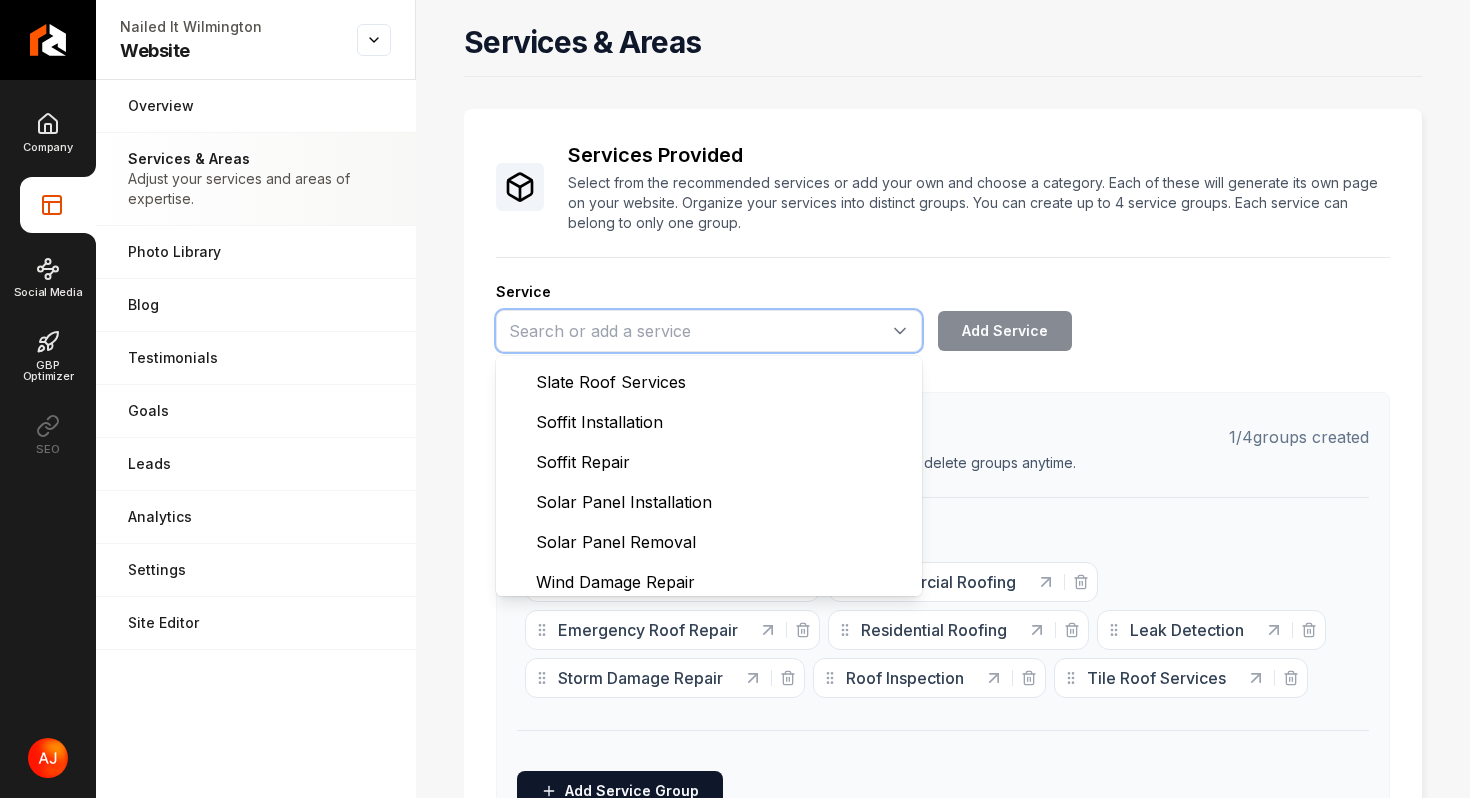 scroll, scrollTop: 1760, scrollLeft: 0, axis: vertical 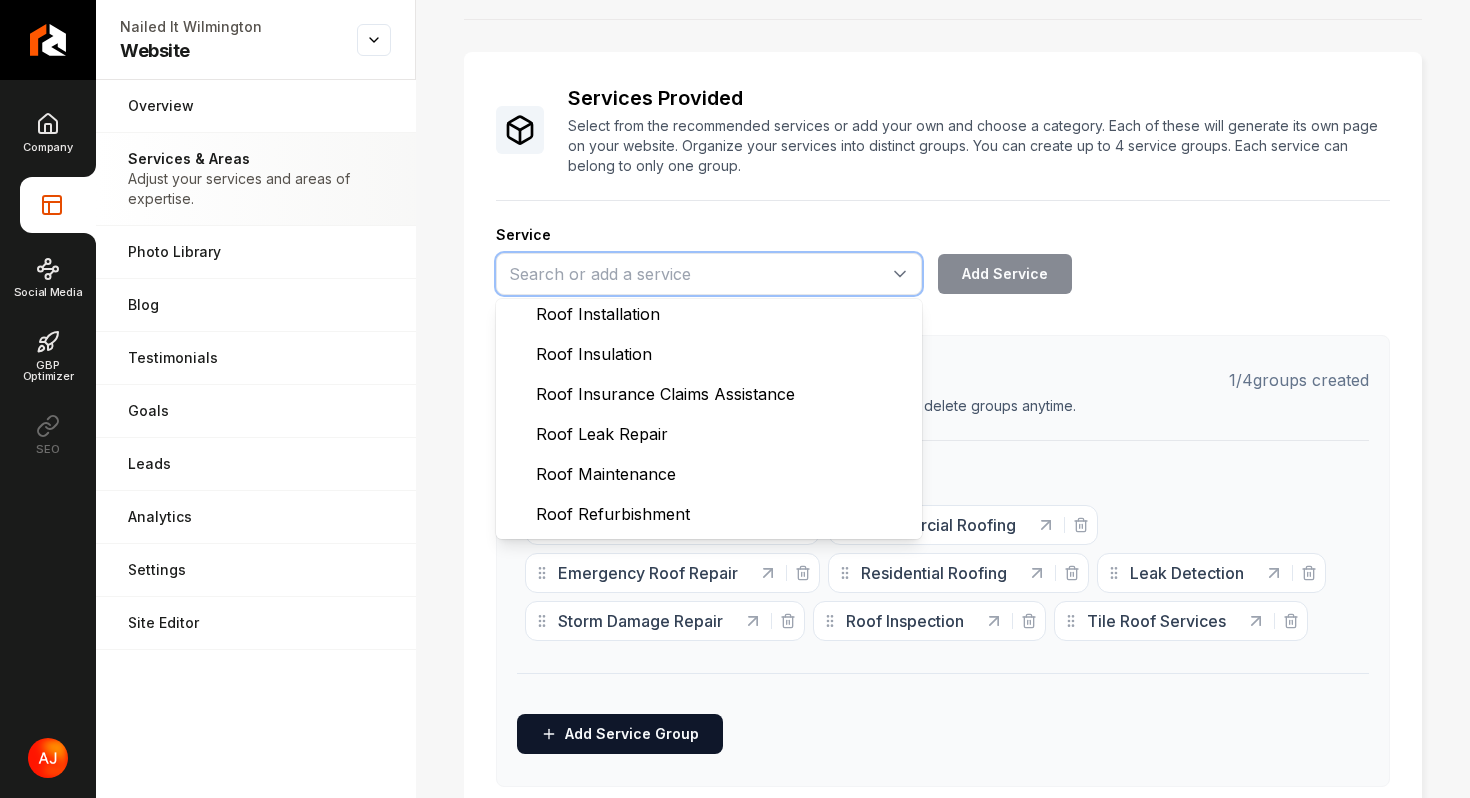 type on "Roof Maintenance" 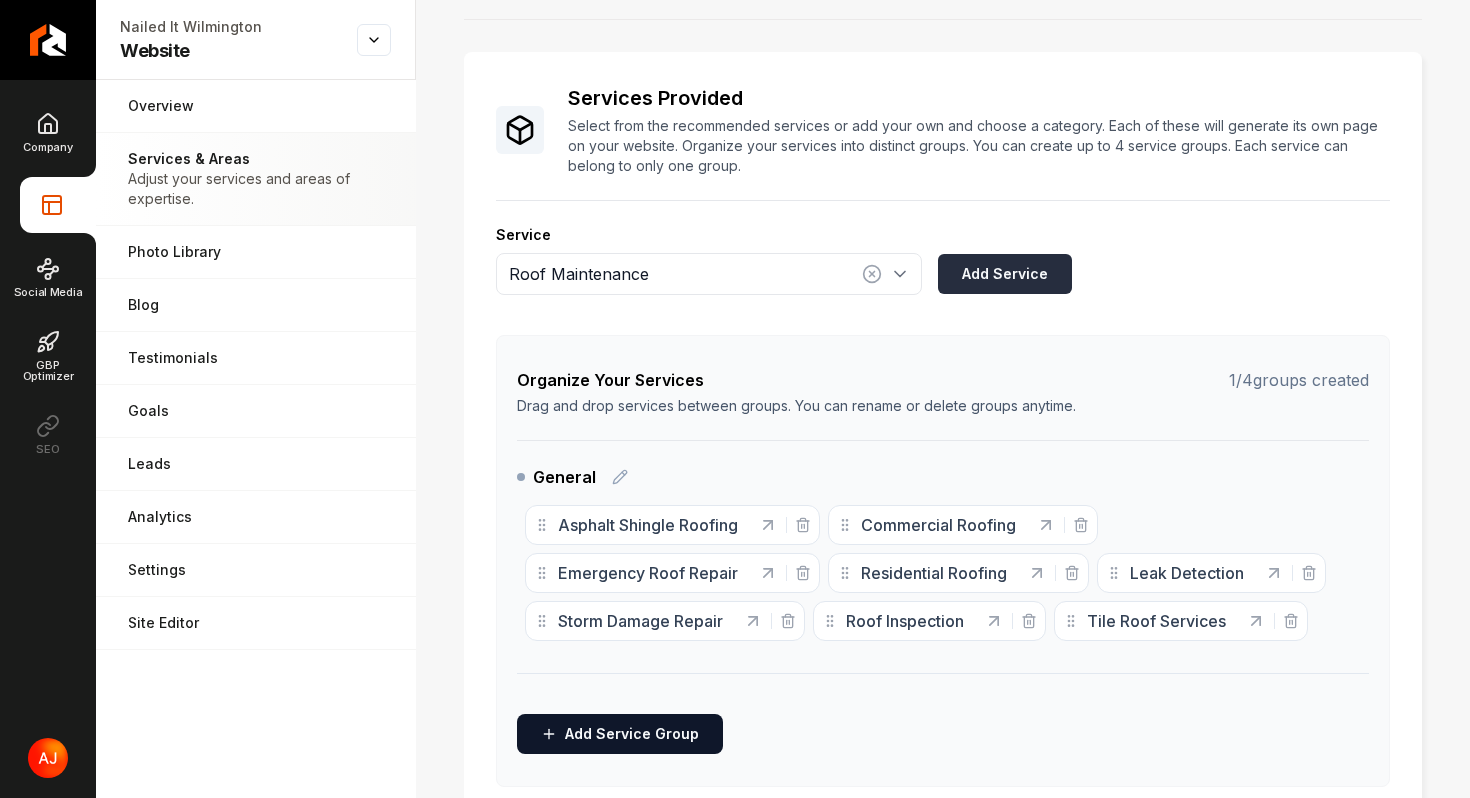 click on "Add Service" at bounding box center [1005, 274] 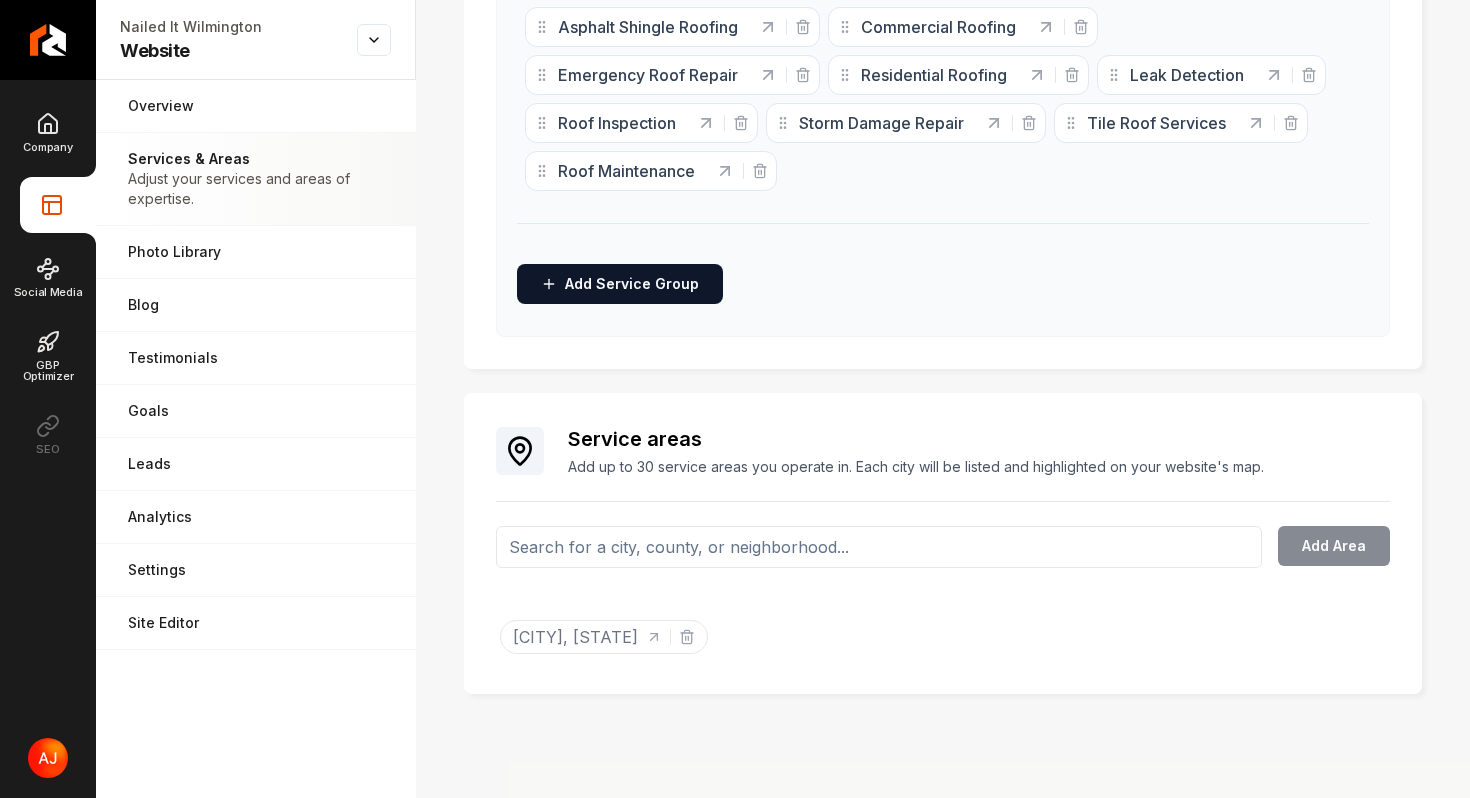scroll, scrollTop: 0, scrollLeft: 0, axis: both 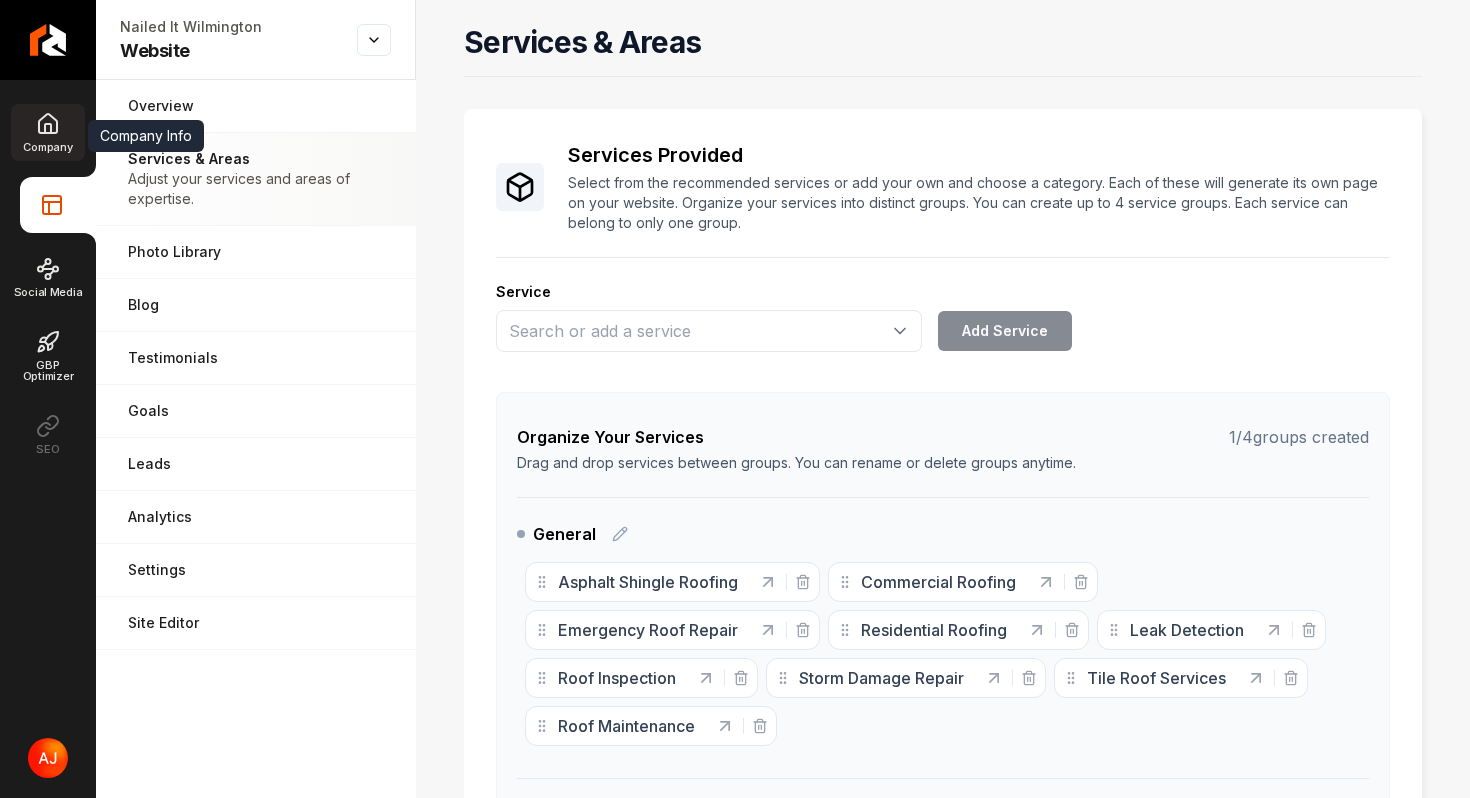 click 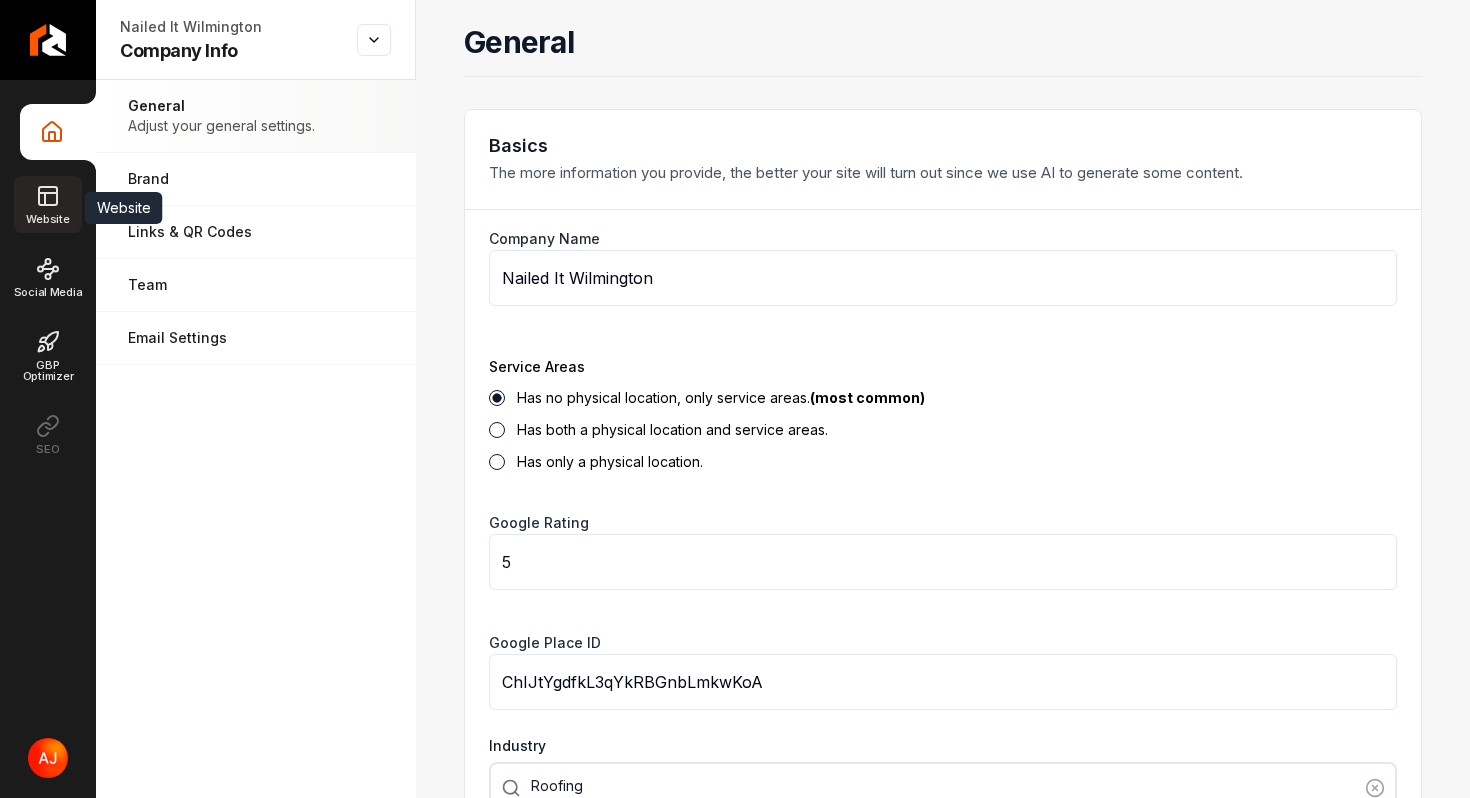 click on "Website" at bounding box center (47, 204) 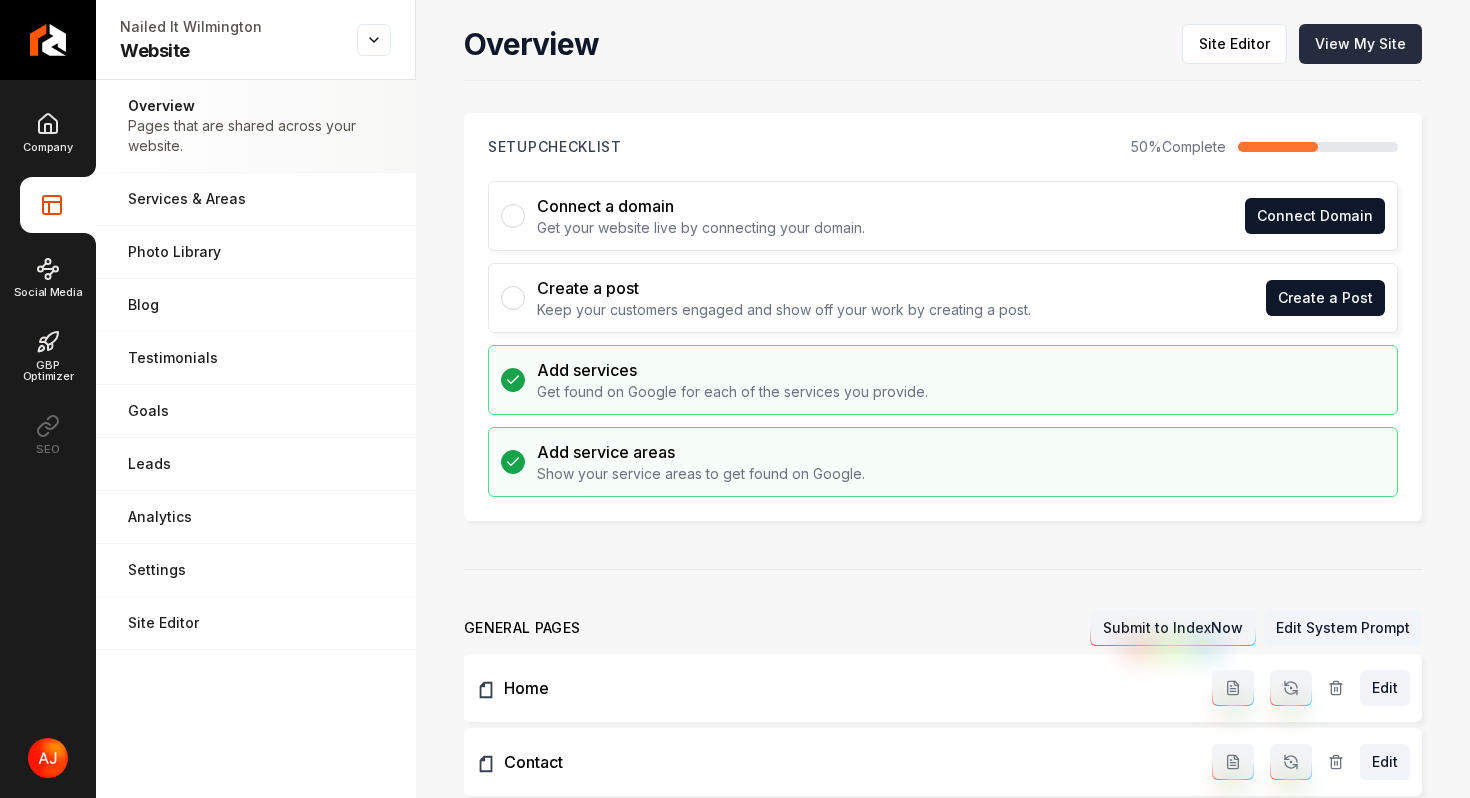 click on "View My Site" at bounding box center (1360, 44) 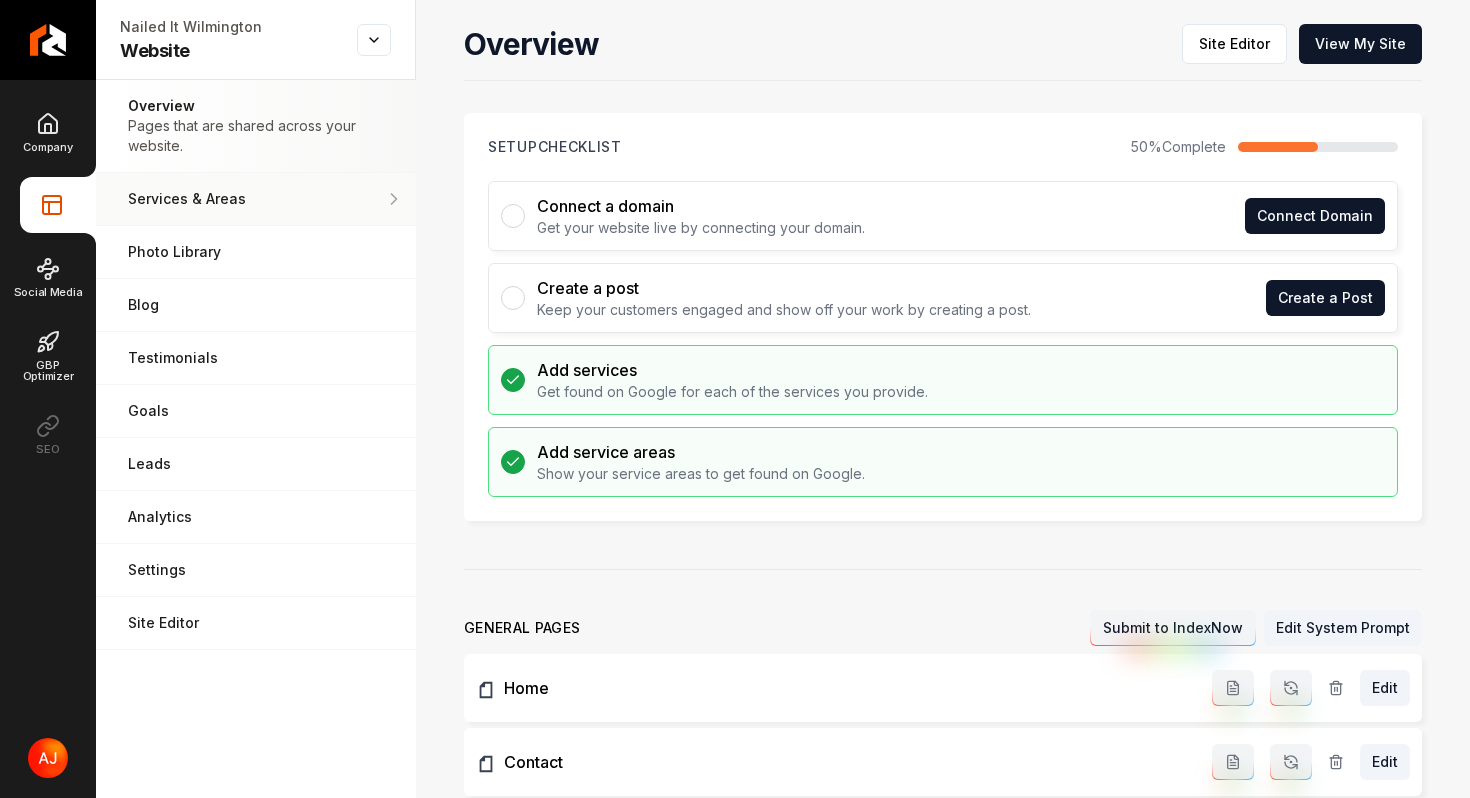 click on "Services & Areas" at bounding box center [256, 199] 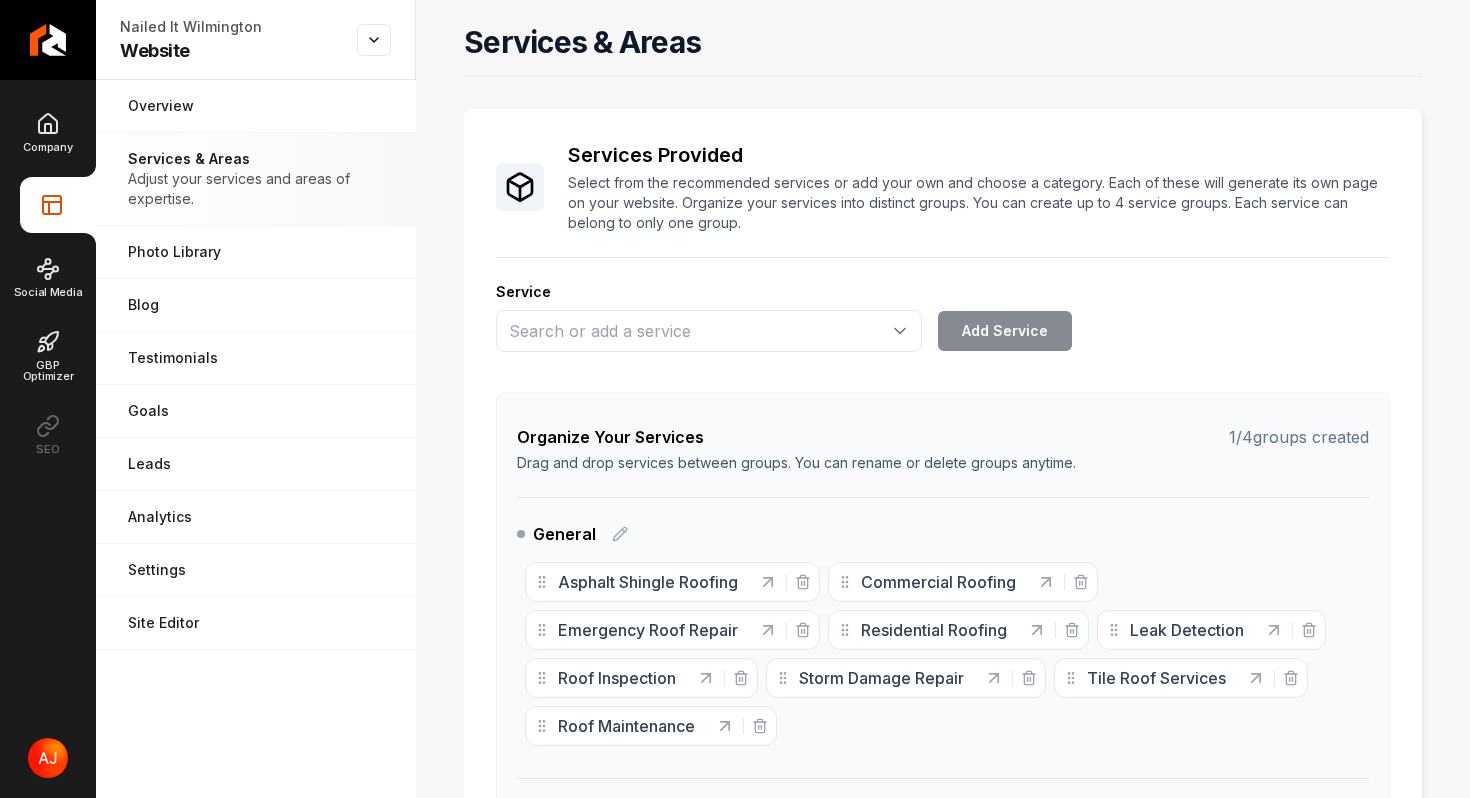 scroll, scrollTop: 603, scrollLeft: 0, axis: vertical 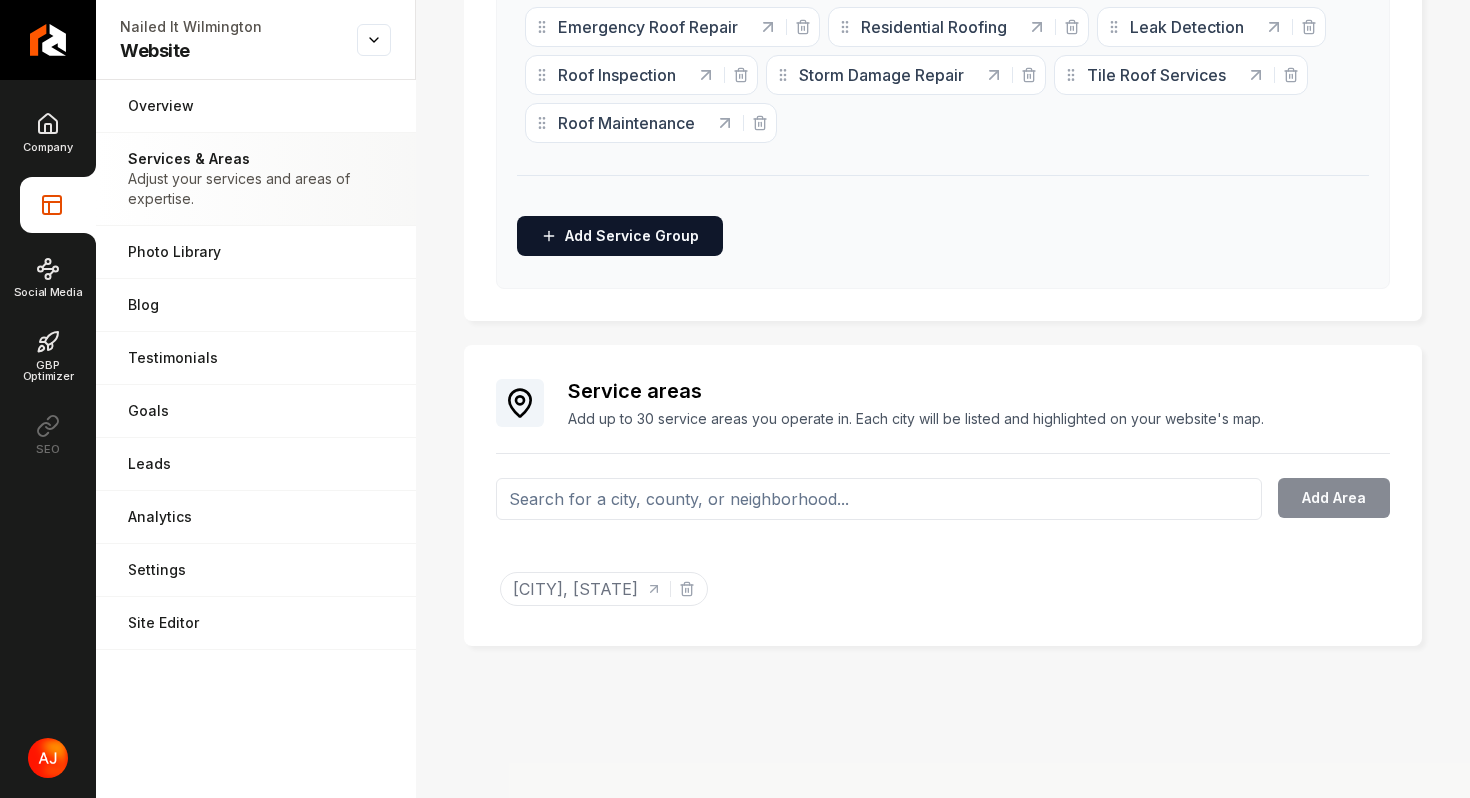 click at bounding box center (879, 499) 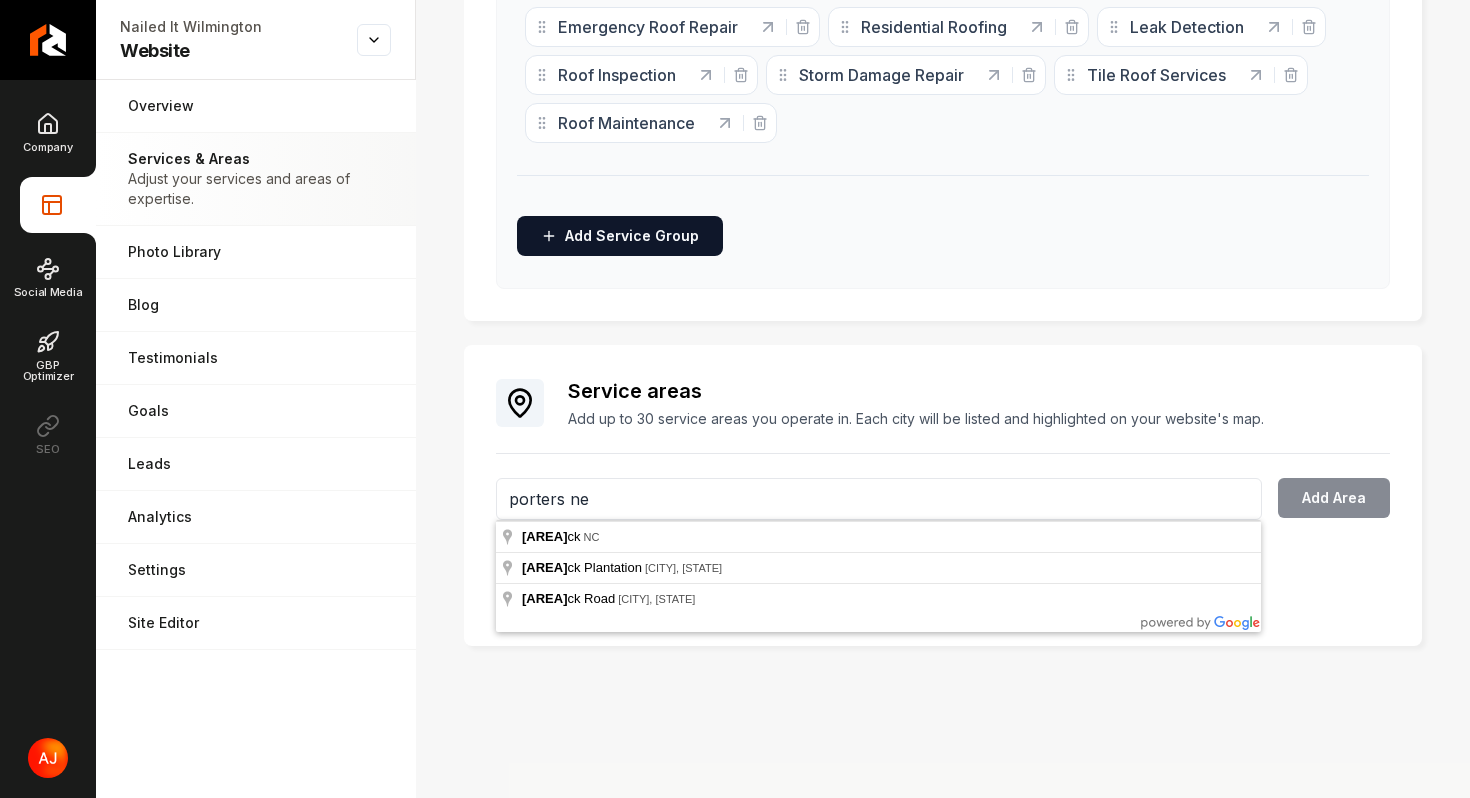 type on "Porters Neck, NC" 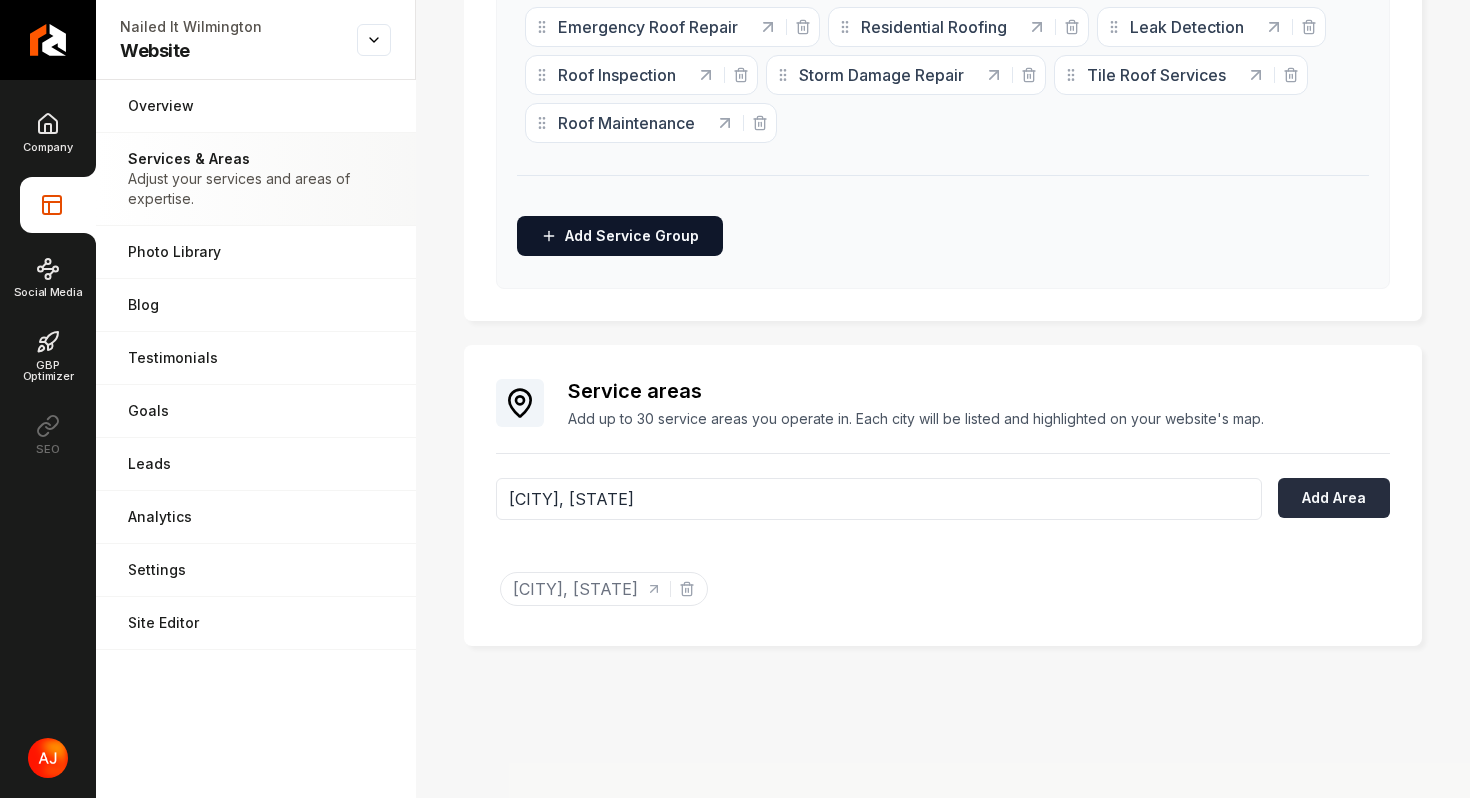 click on "Add Area" at bounding box center [1334, 498] 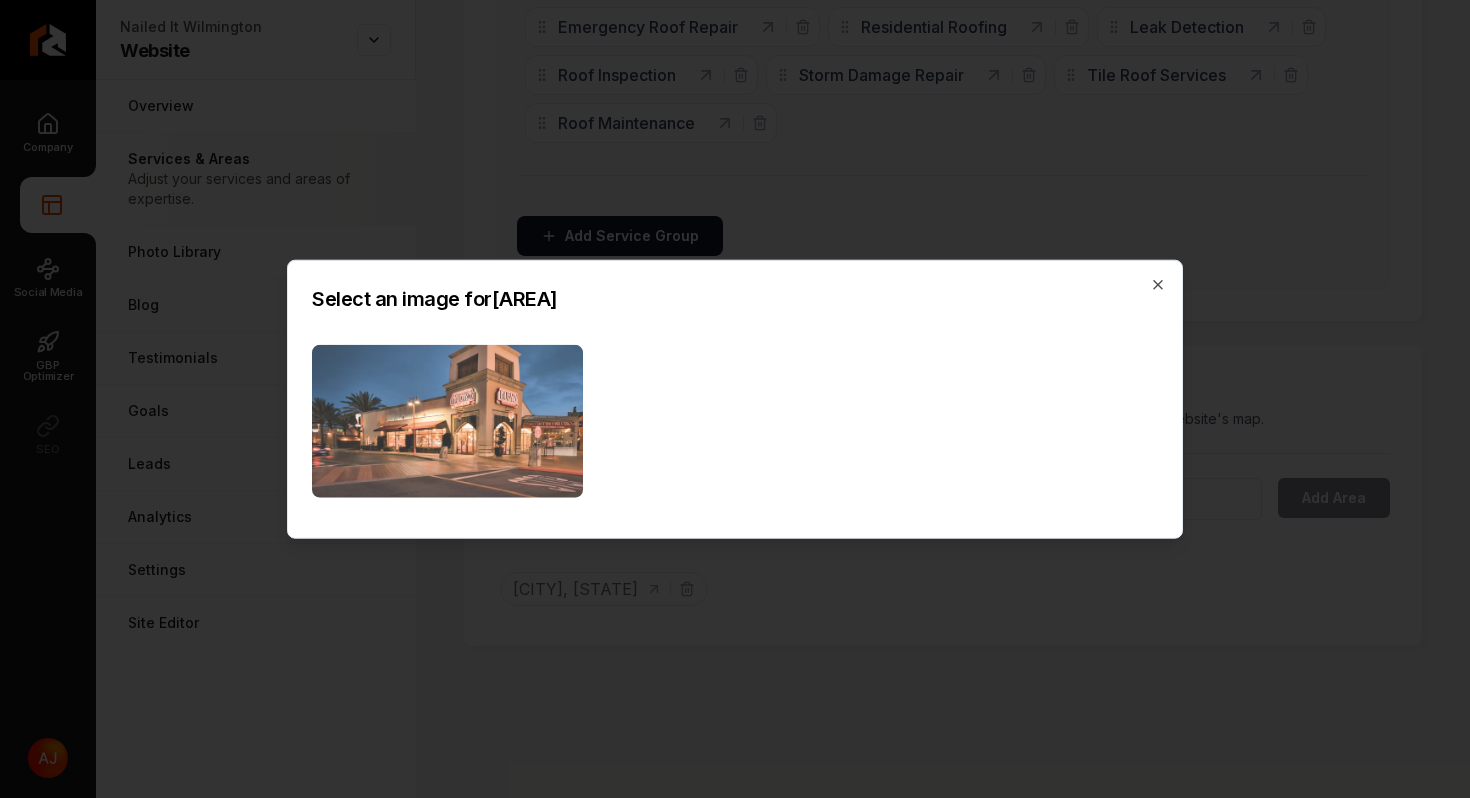 click at bounding box center [447, 421] 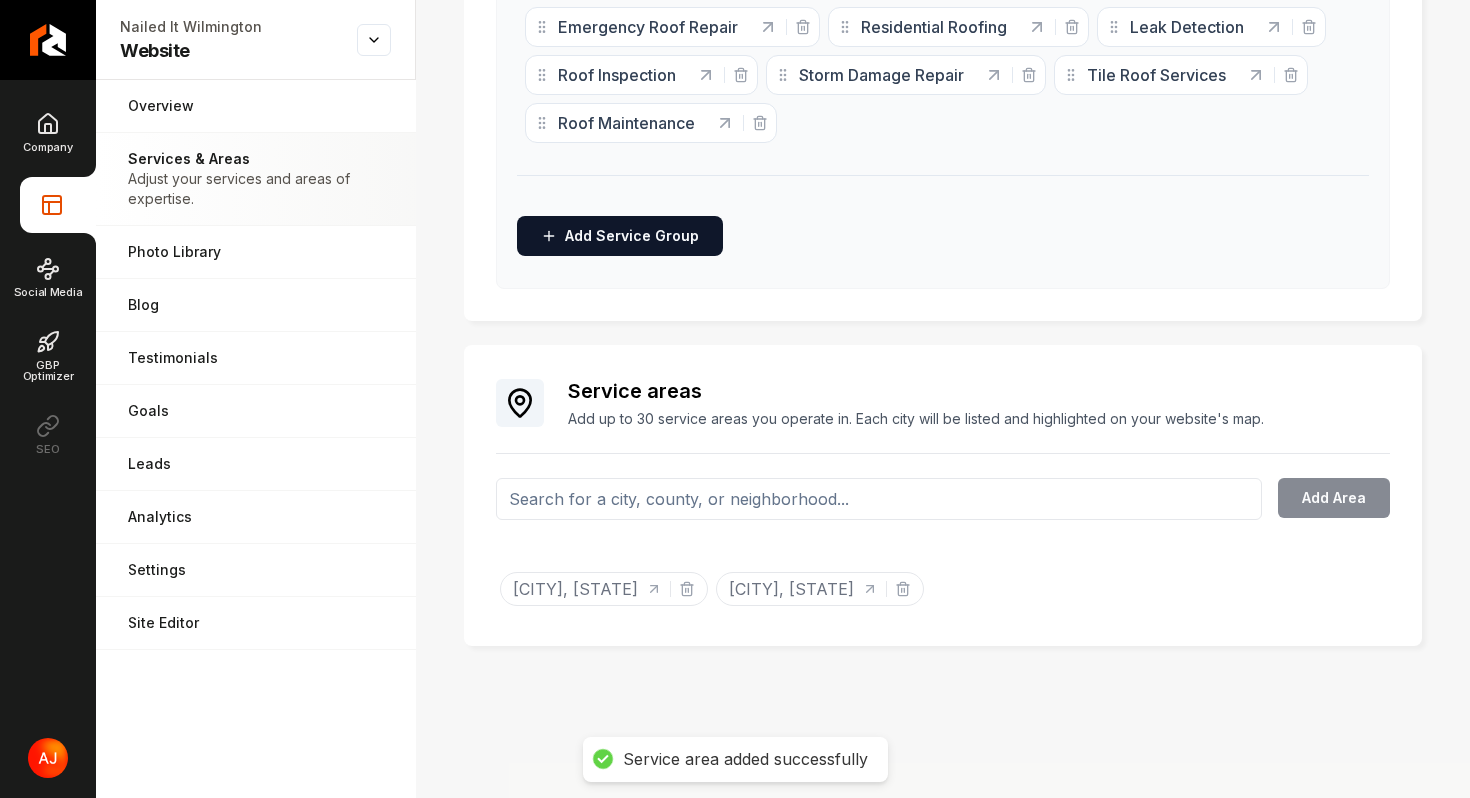 click at bounding box center [879, 499] 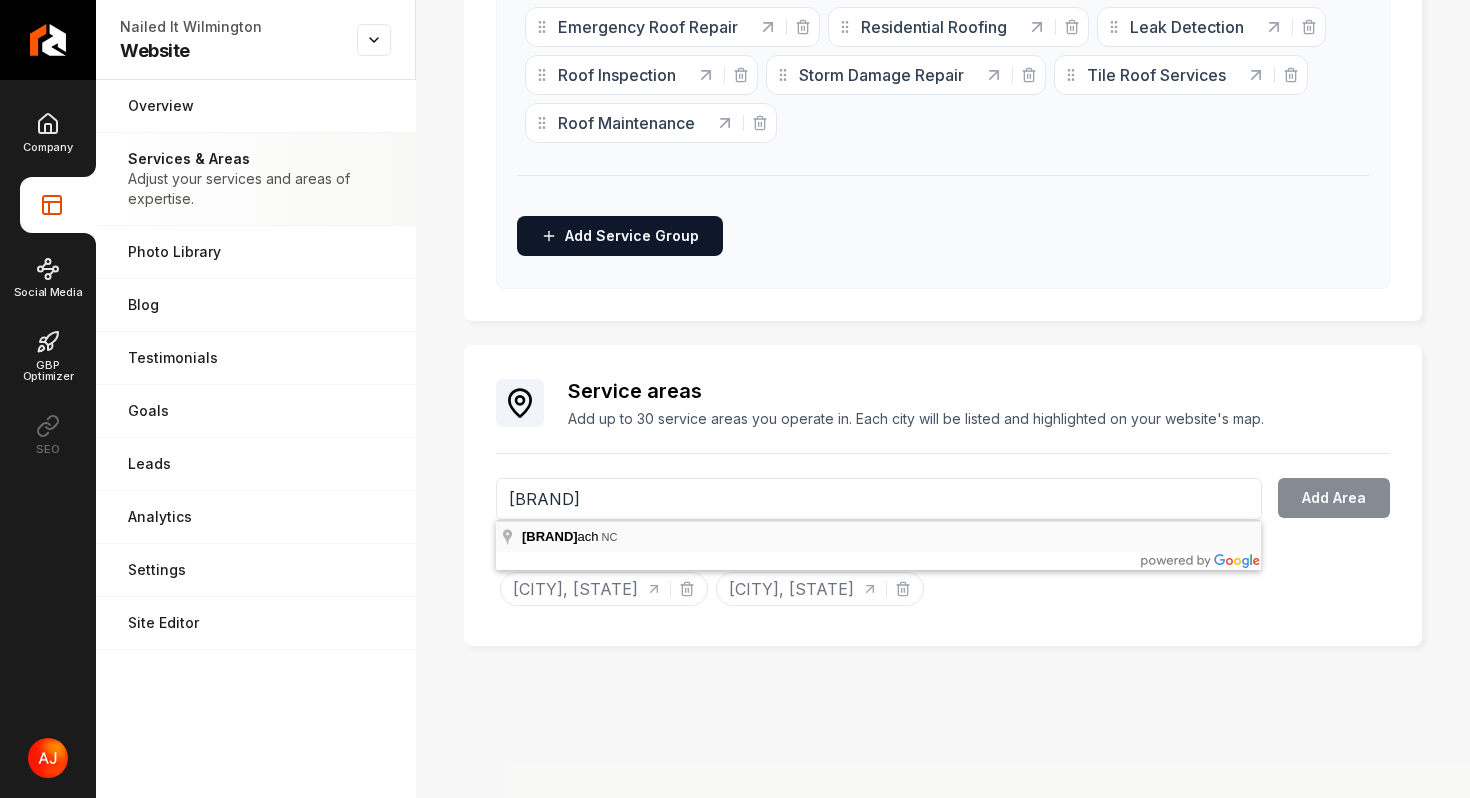 type on "Carolina Beach, NC" 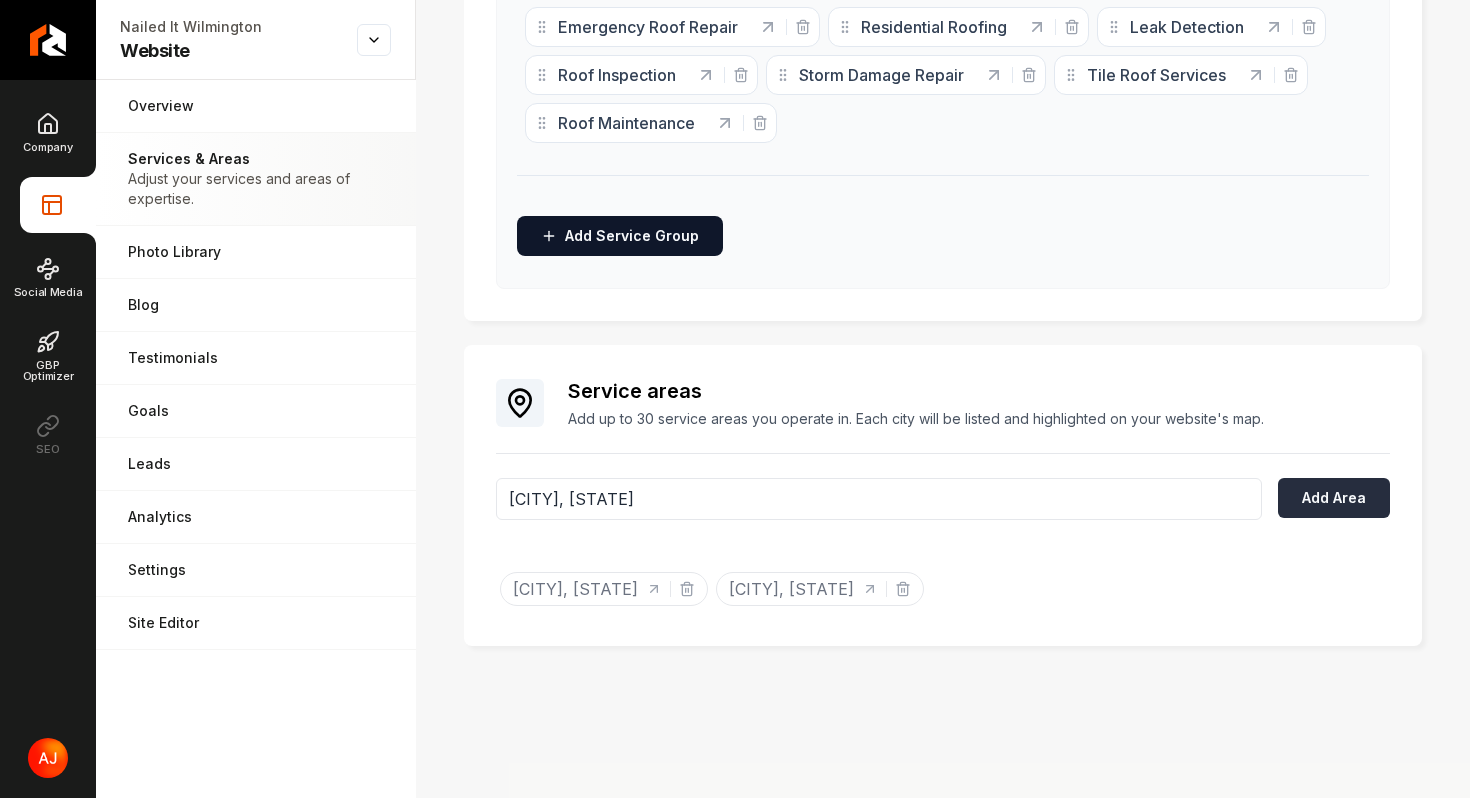 click on "Add Area" at bounding box center (1334, 498) 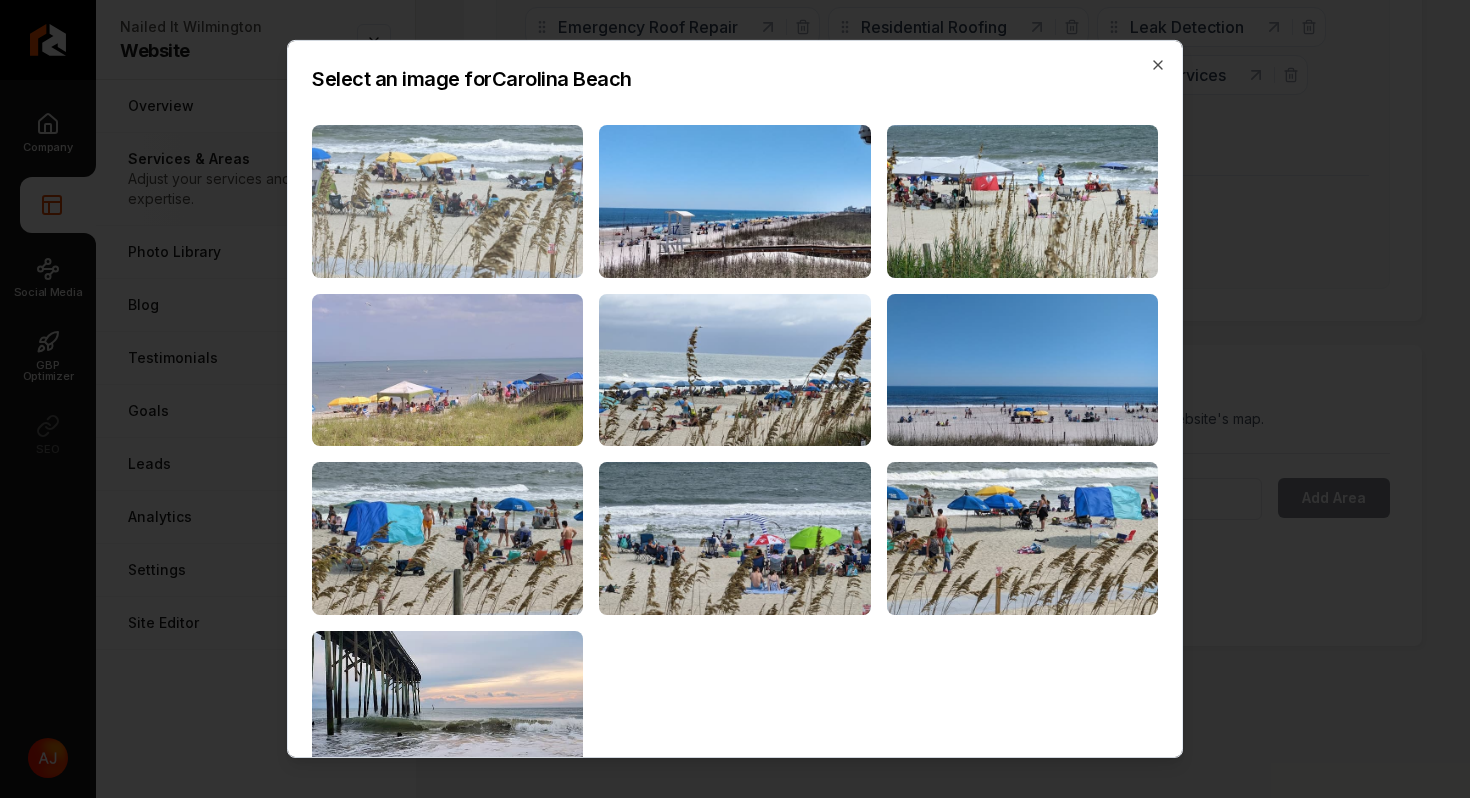 click at bounding box center (447, 201) 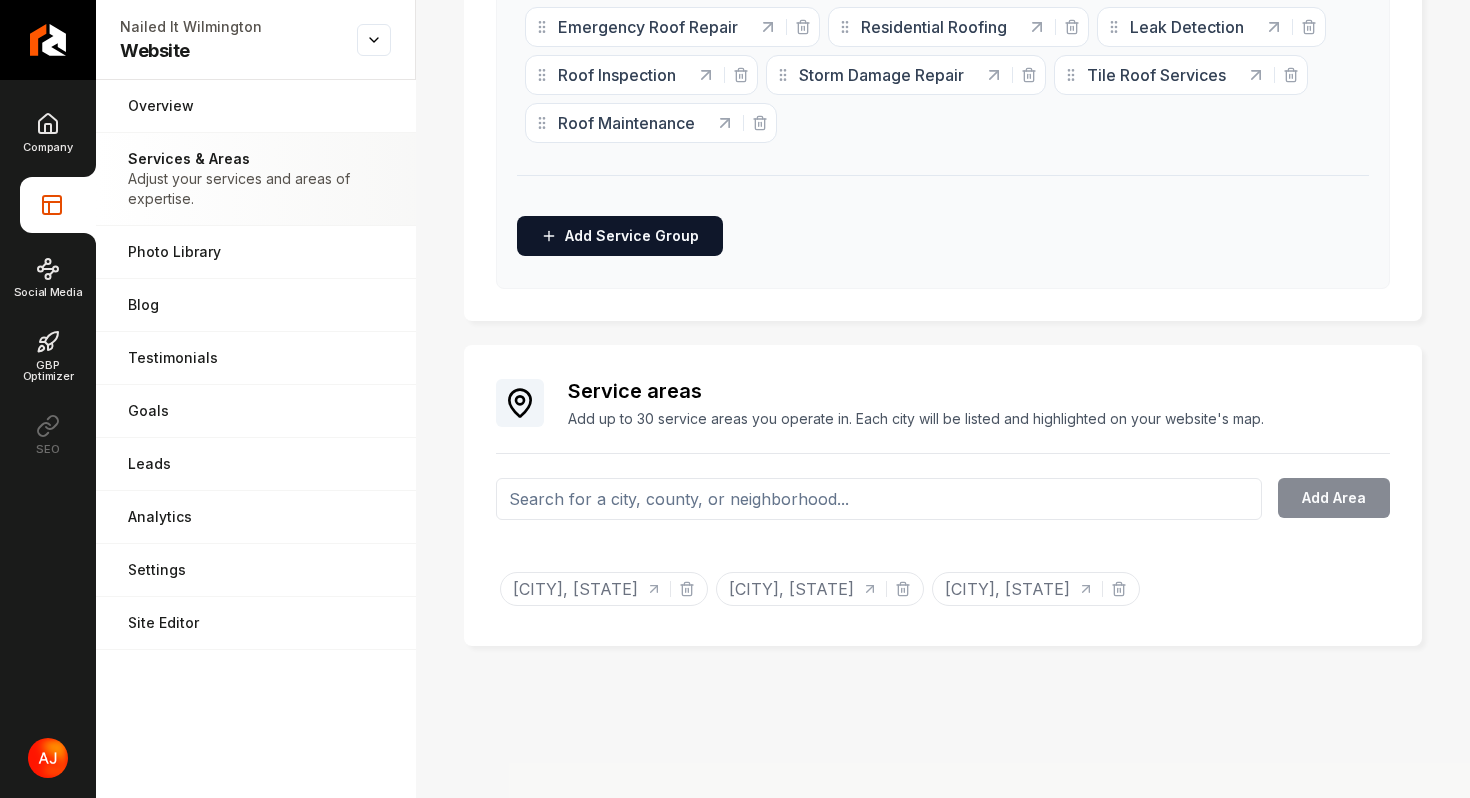 click at bounding box center (879, 499) 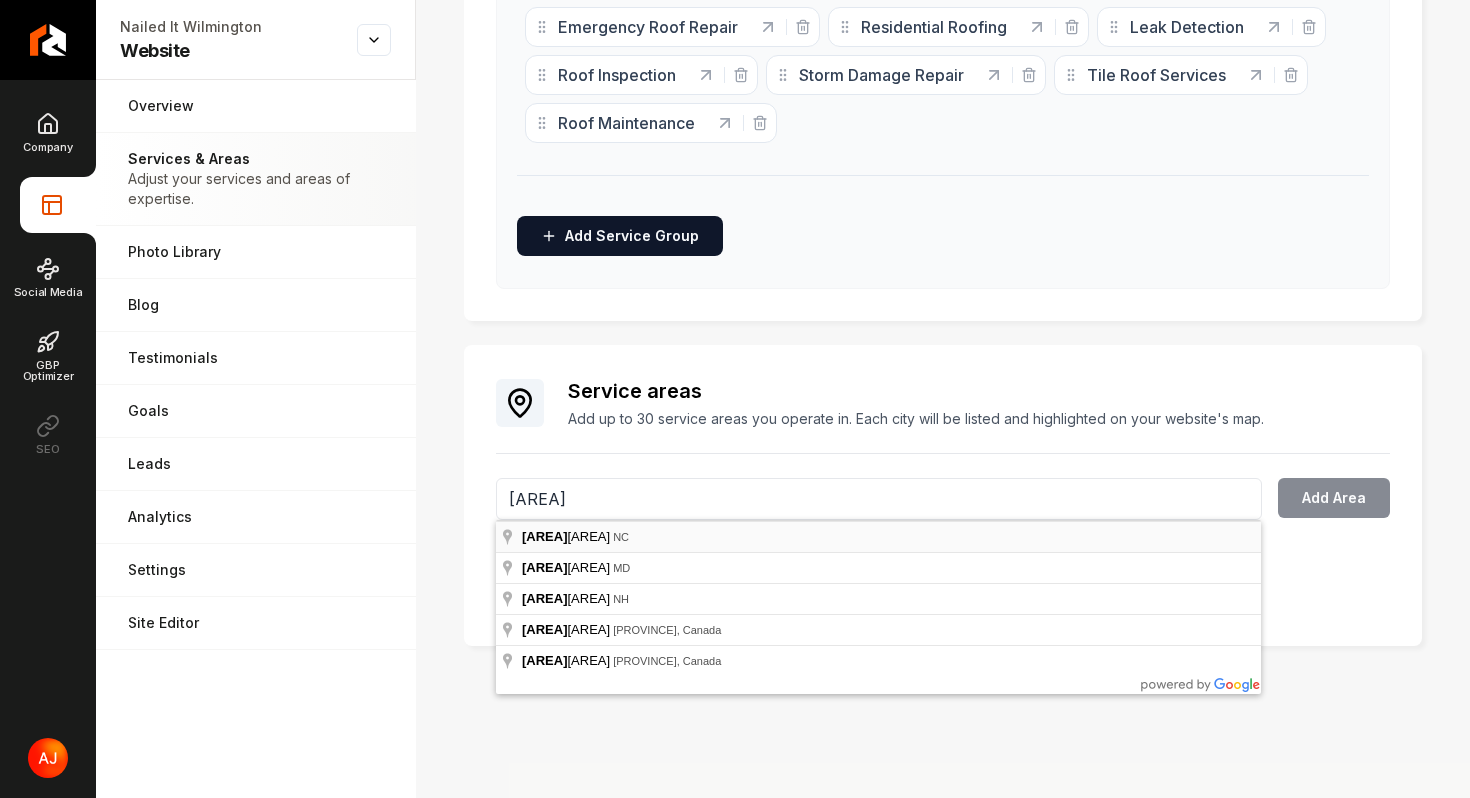 type on "Hampstead, NC" 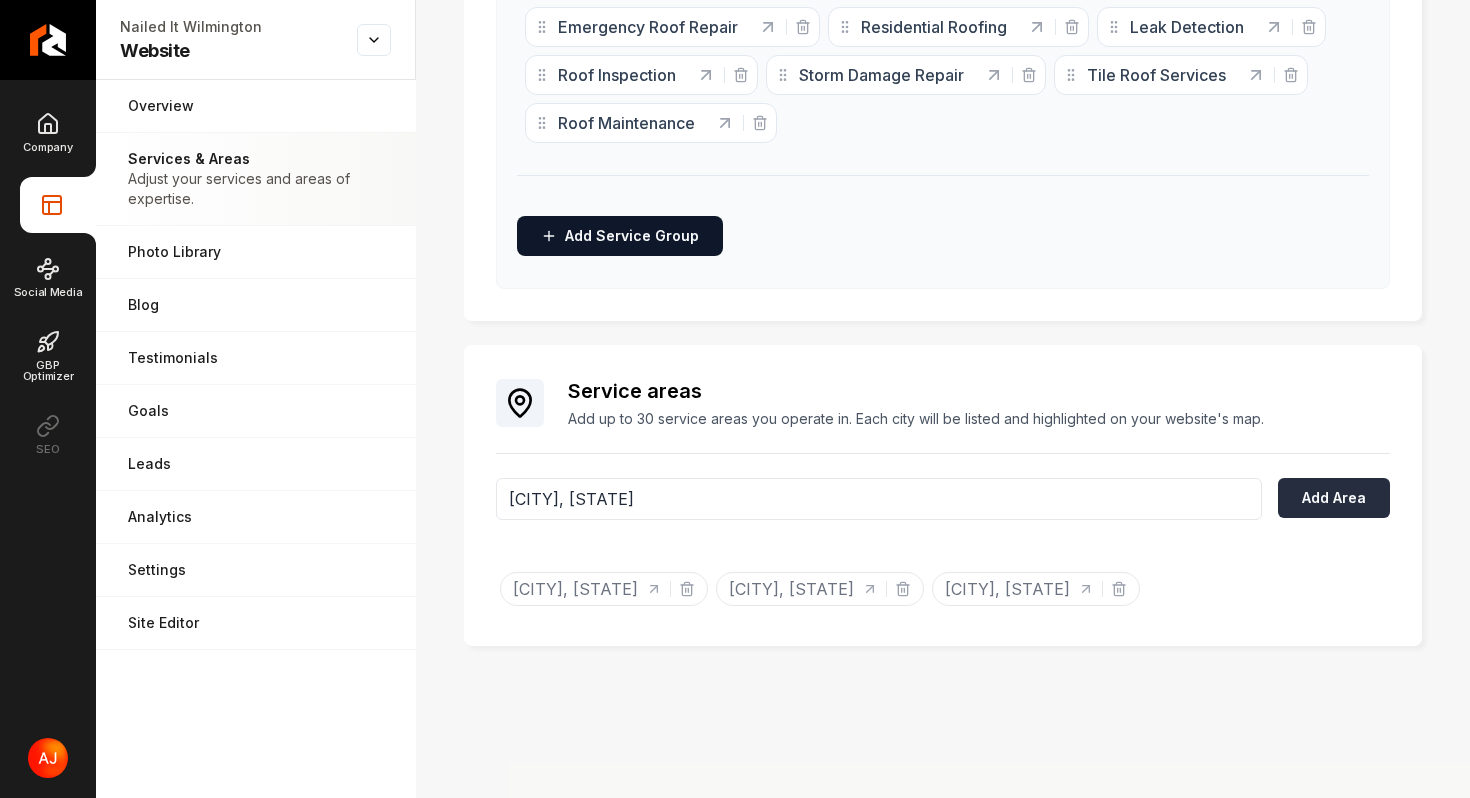 click on "Add Area" at bounding box center [1334, 498] 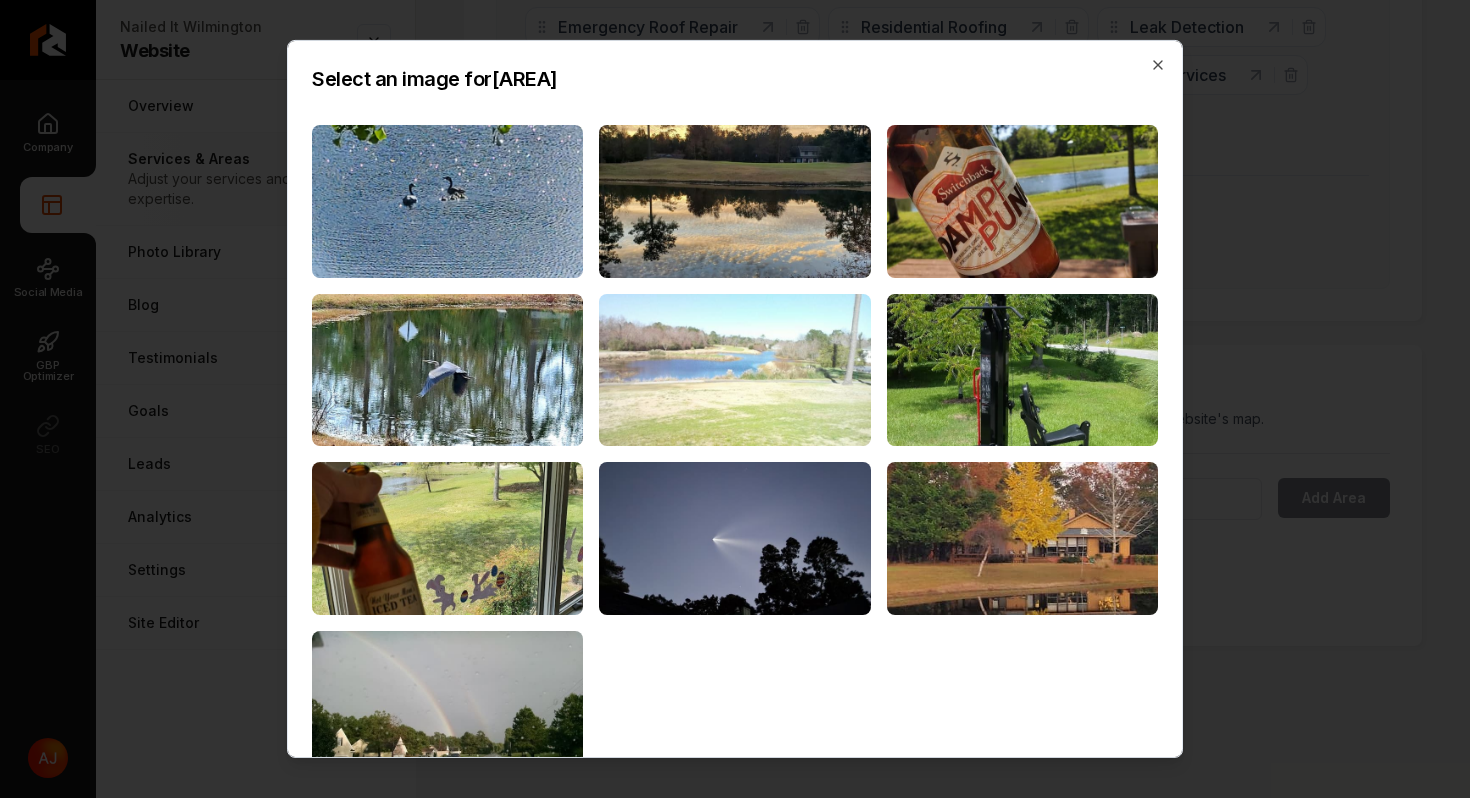 click at bounding box center [734, 370] 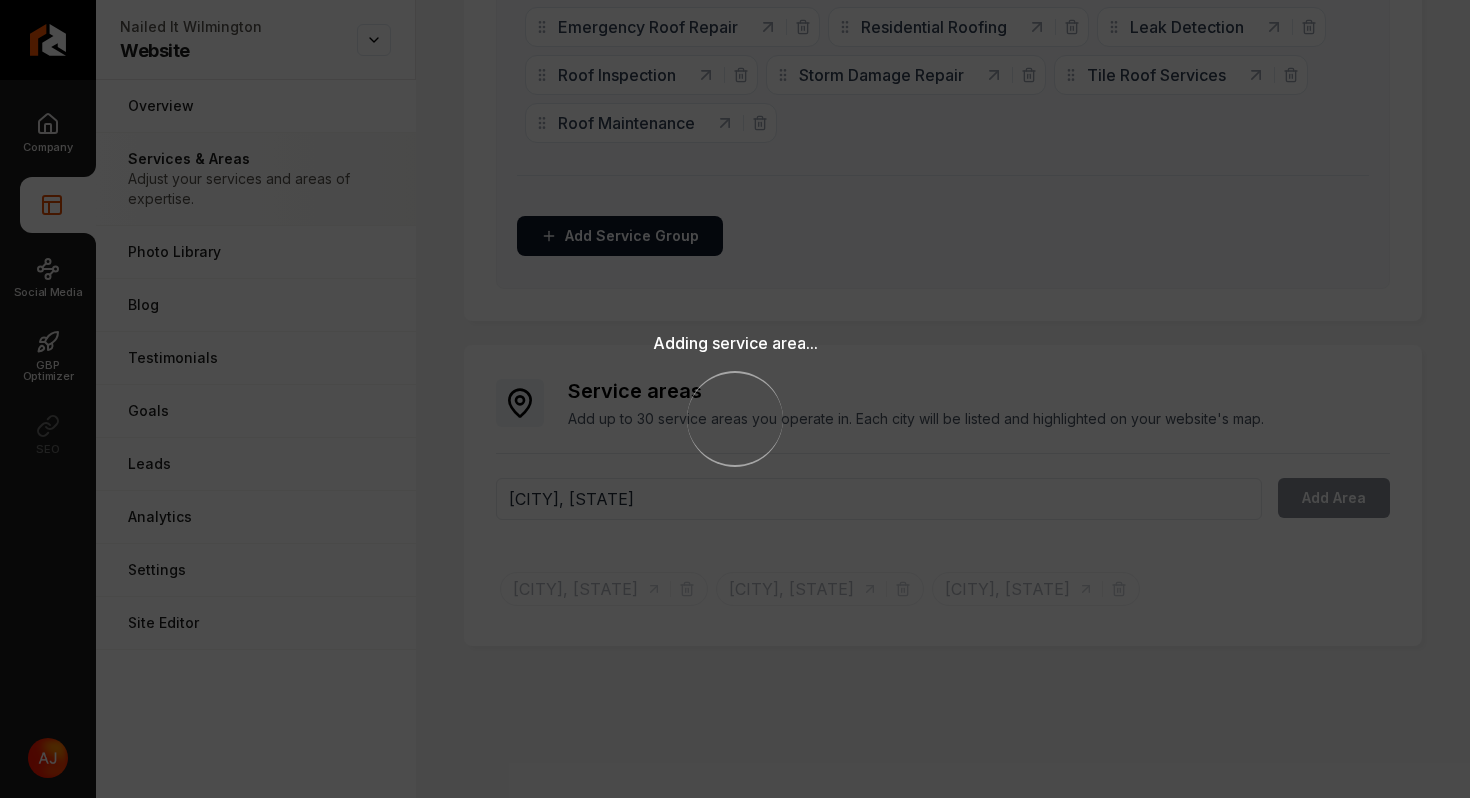 type 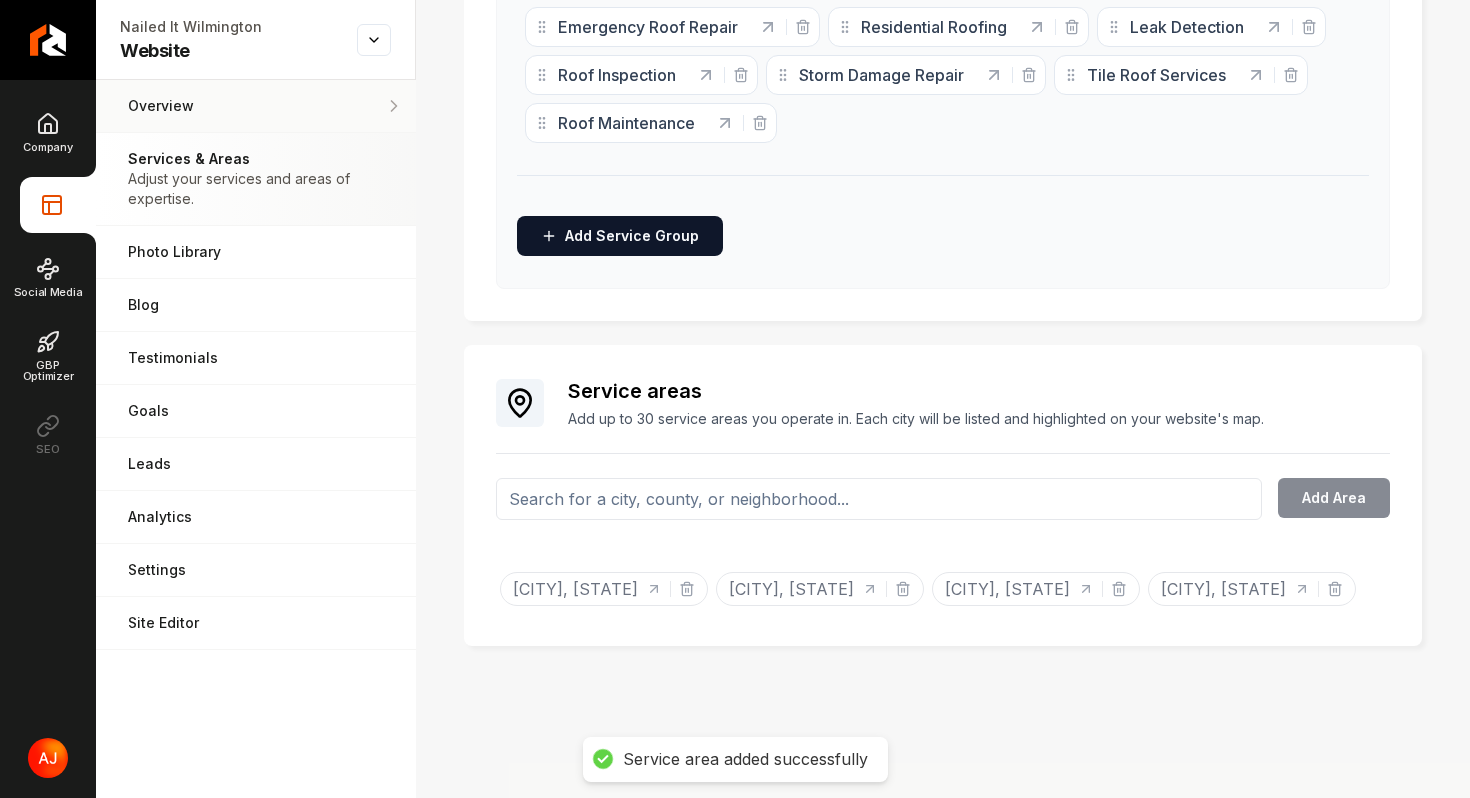 click on "Overview" at bounding box center [256, 106] 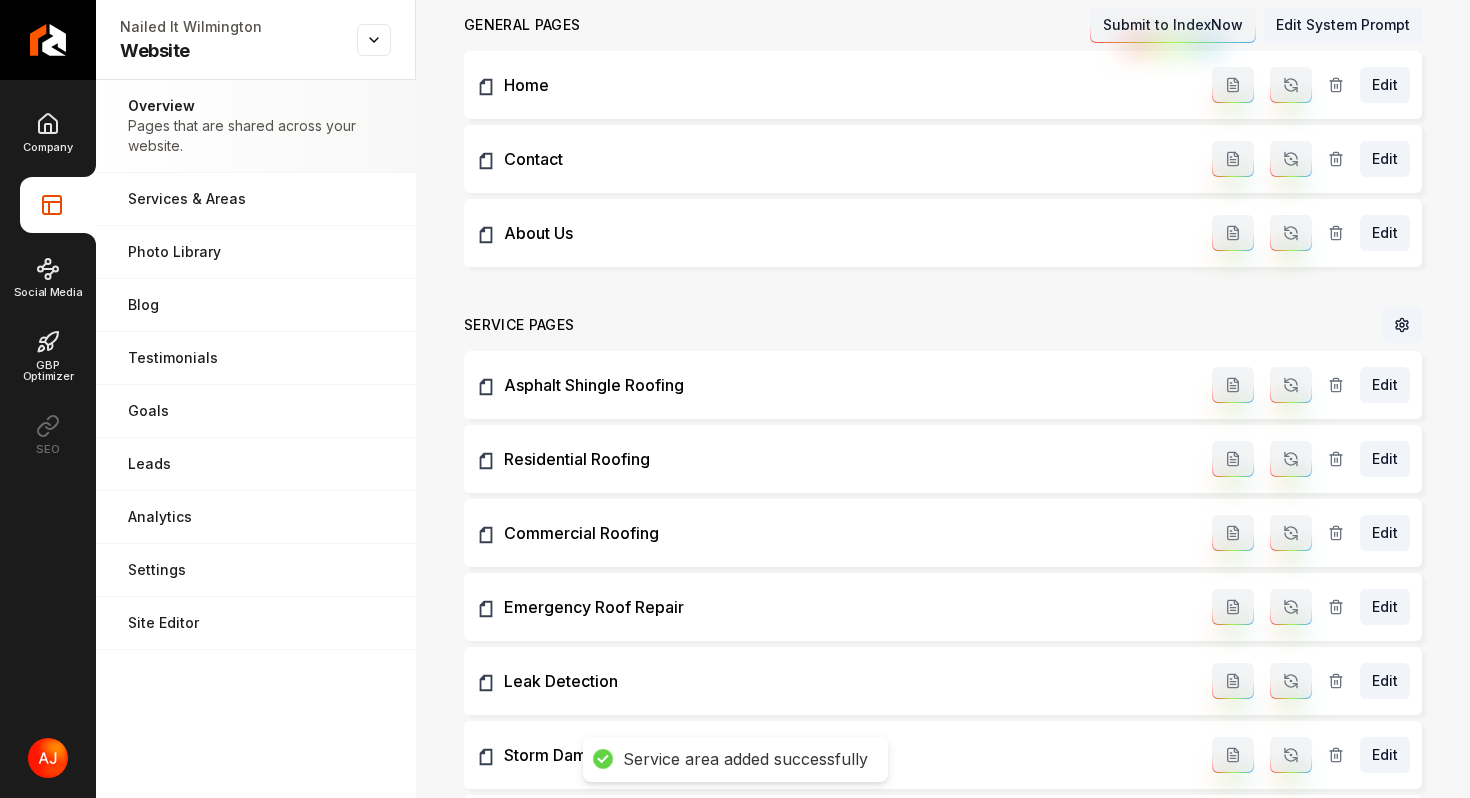 scroll, scrollTop: 0, scrollLeft: 0, axis: both 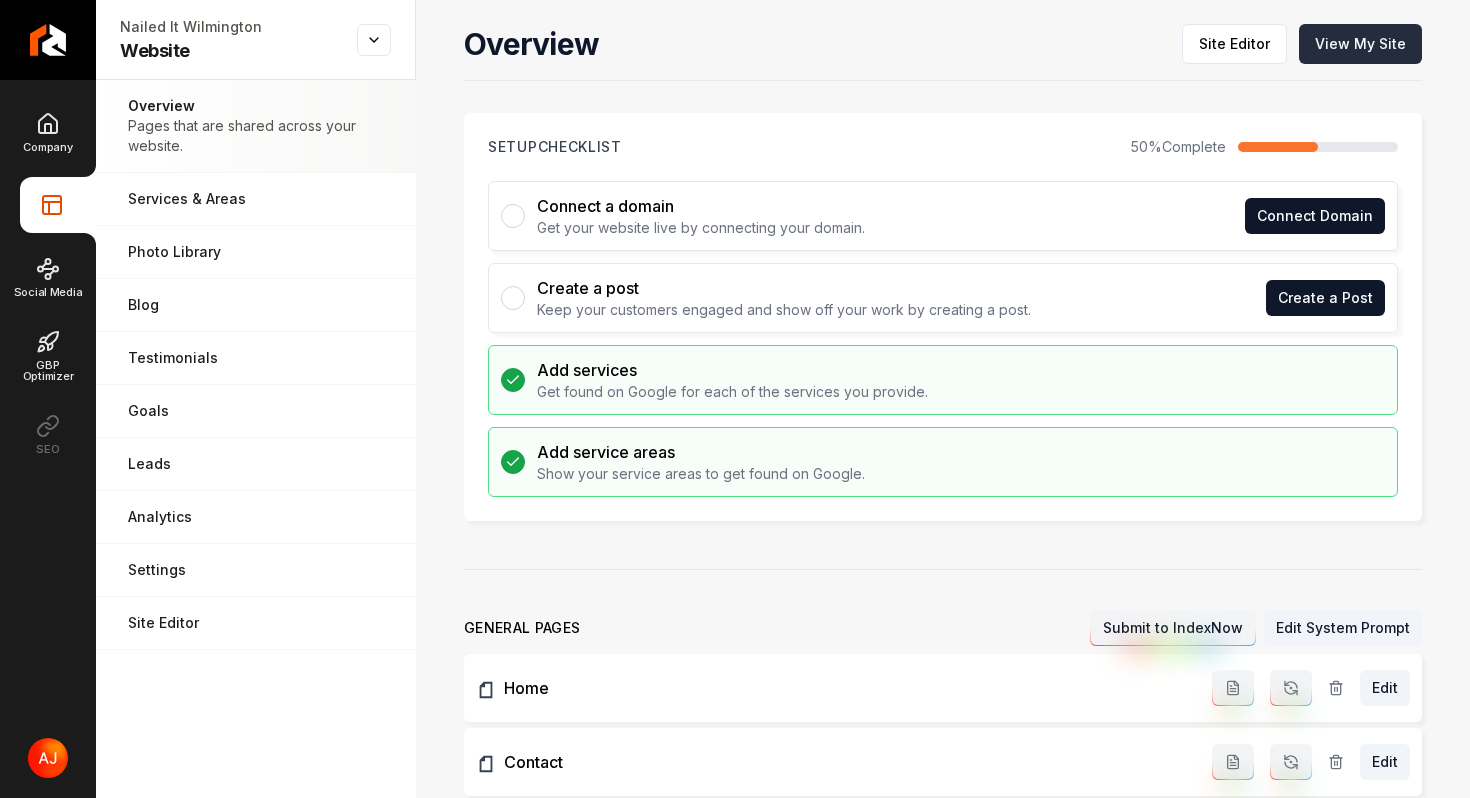 click on "View My Site" at bounding box center (1360, 44) 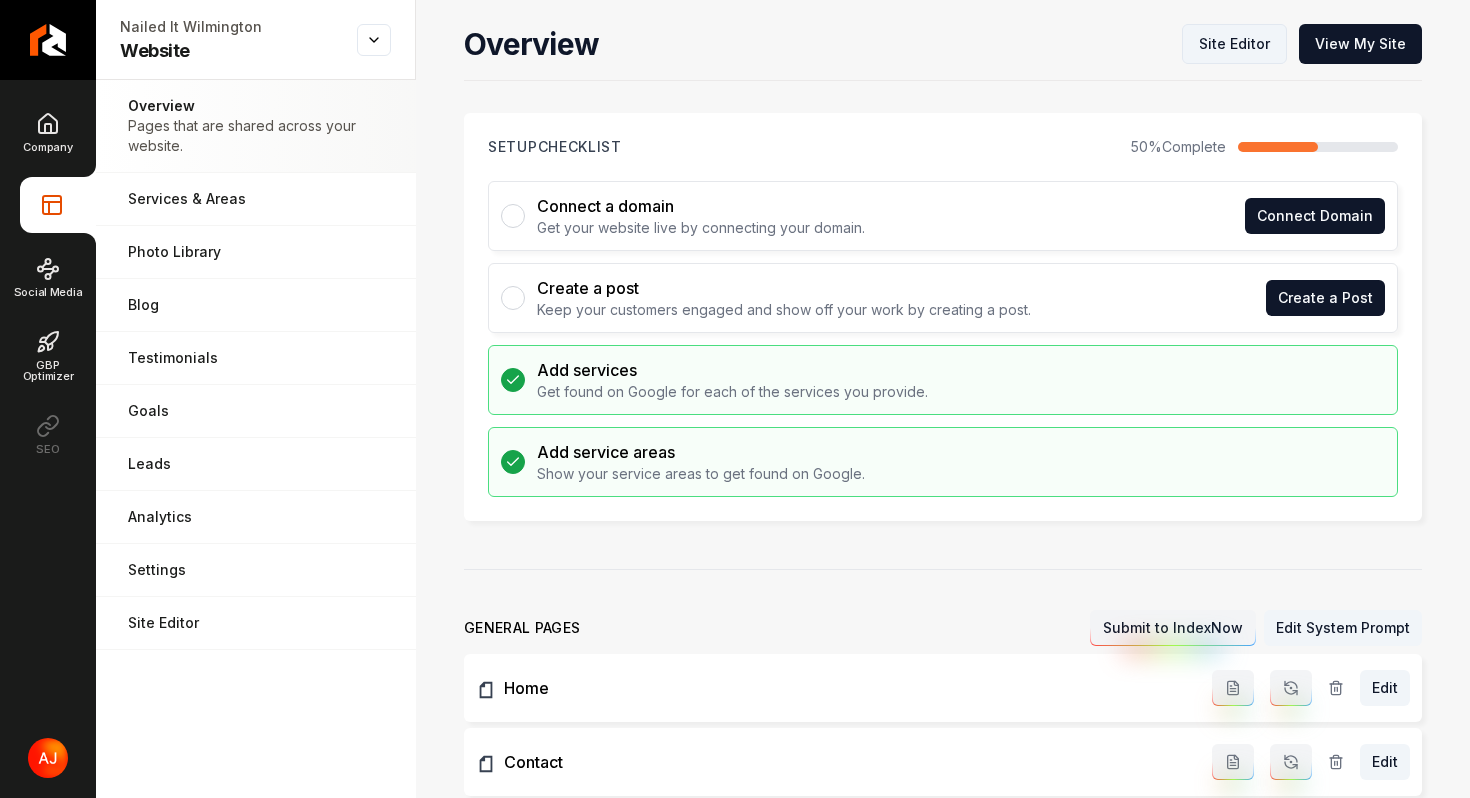 click on "Site Editor" at bounding box center (1234, 44) 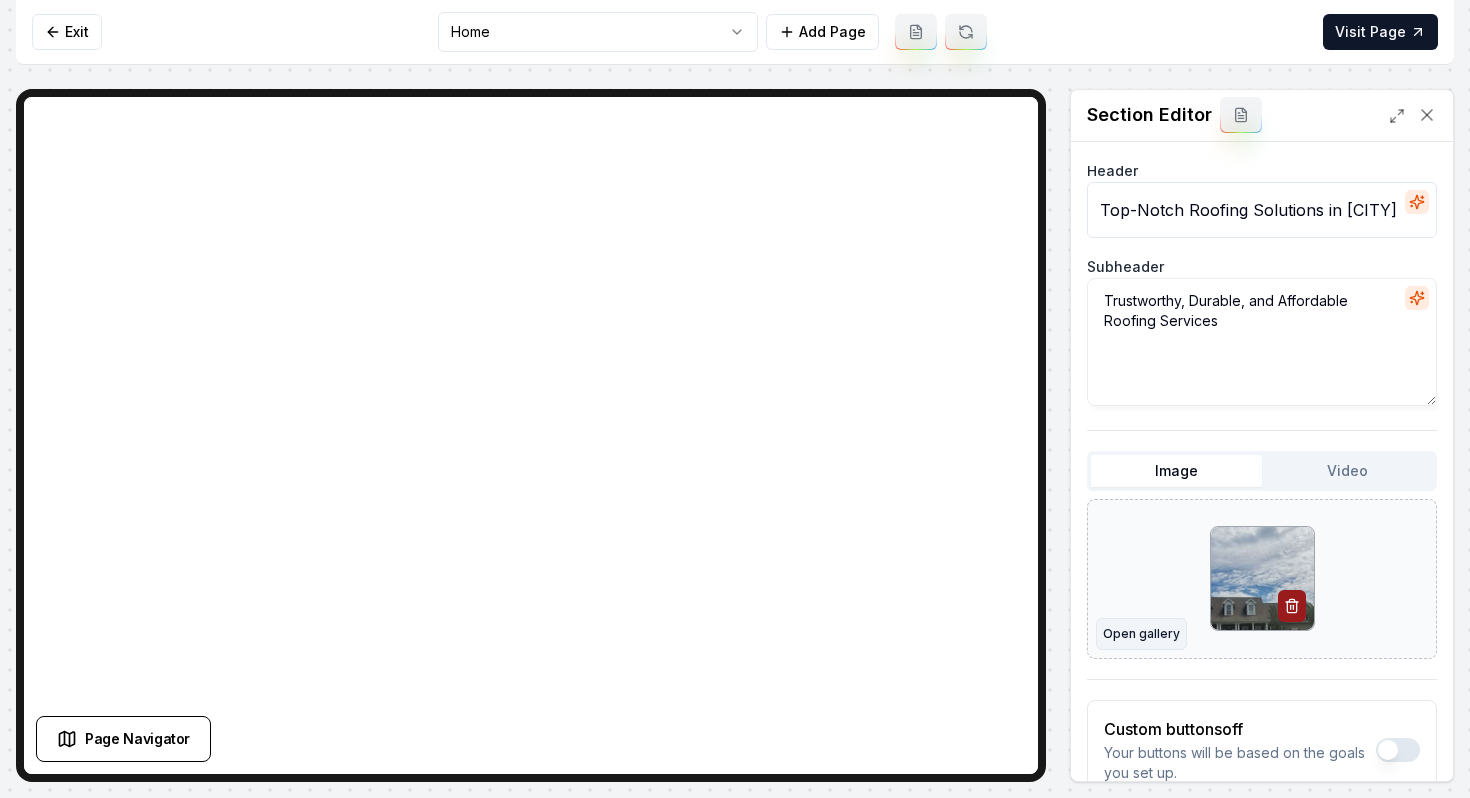 click on "Open gallery" at bounding box center (1141, 634) 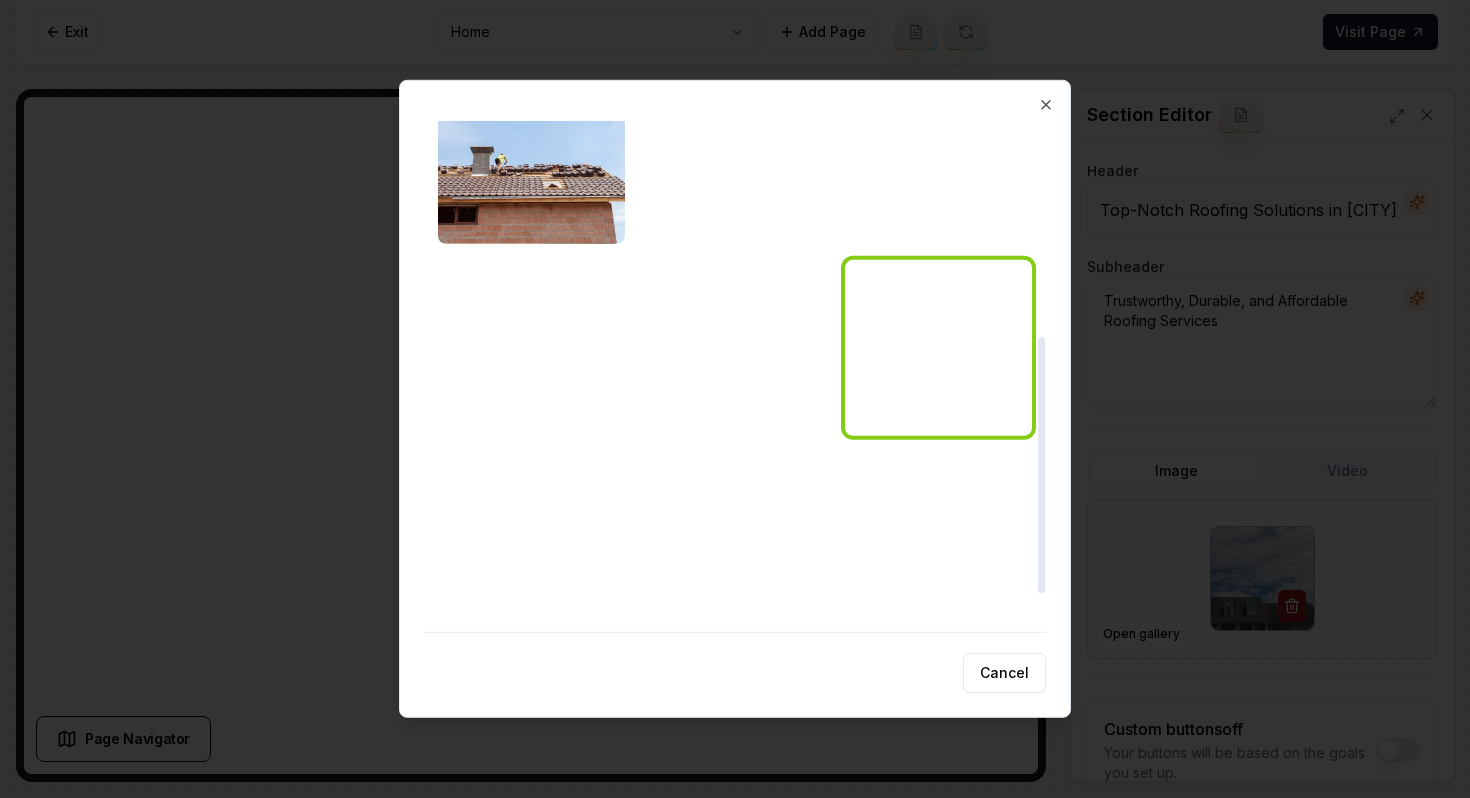 scroll, scrollTop: 504, scrollLeft: 0, axis: vertical 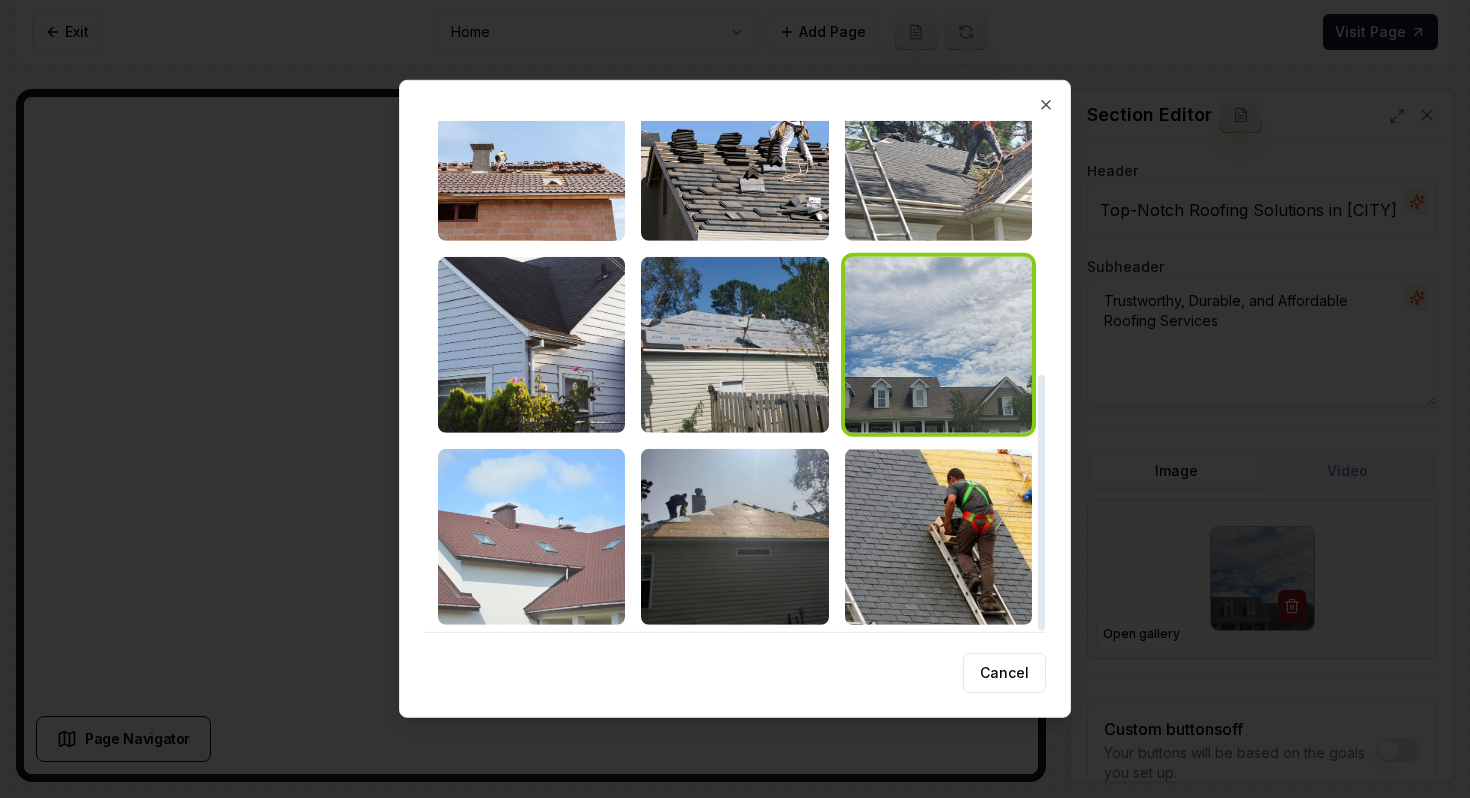 click at bounding box center [531, 537] 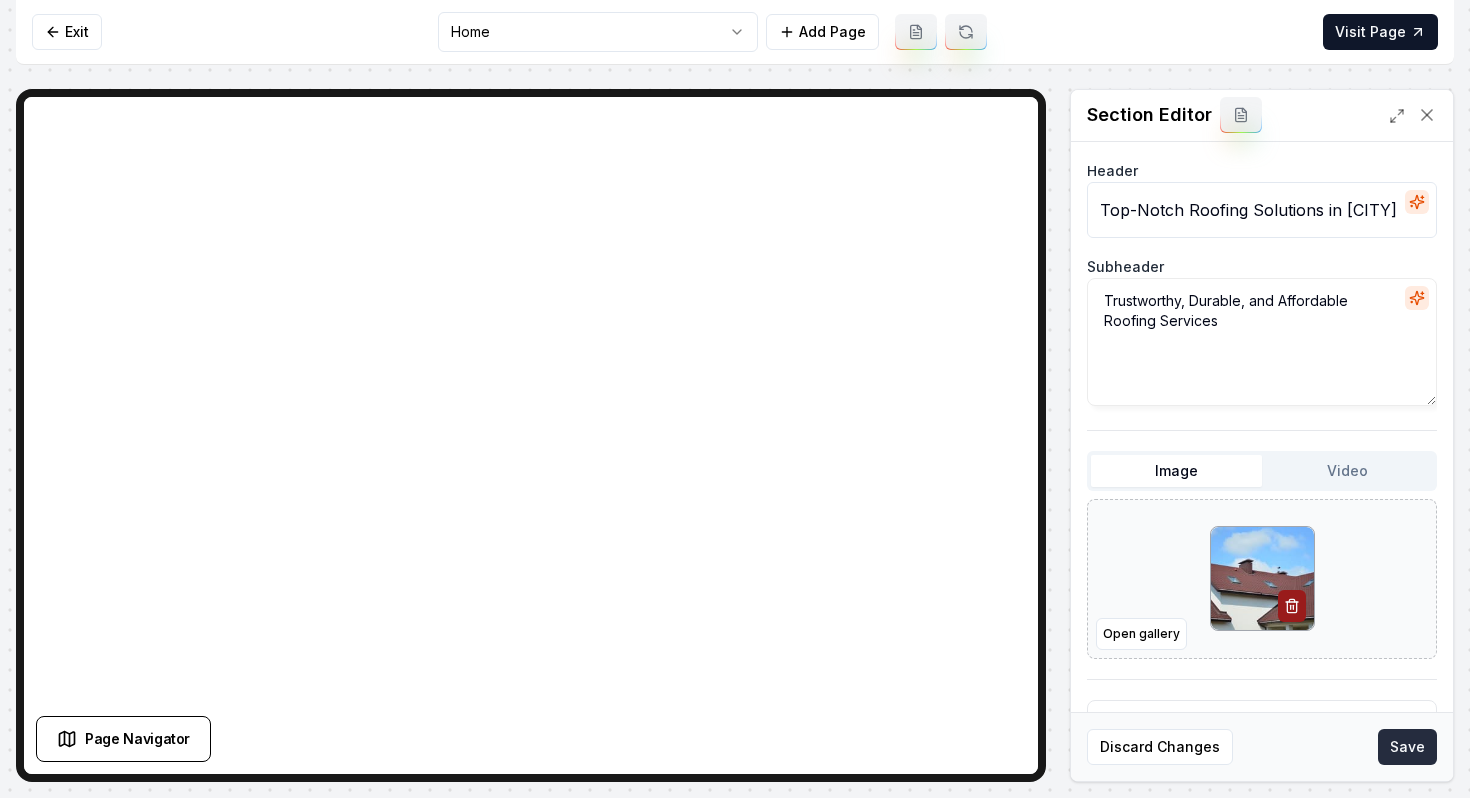 click on "Save" at bounding box center [1407, 747] 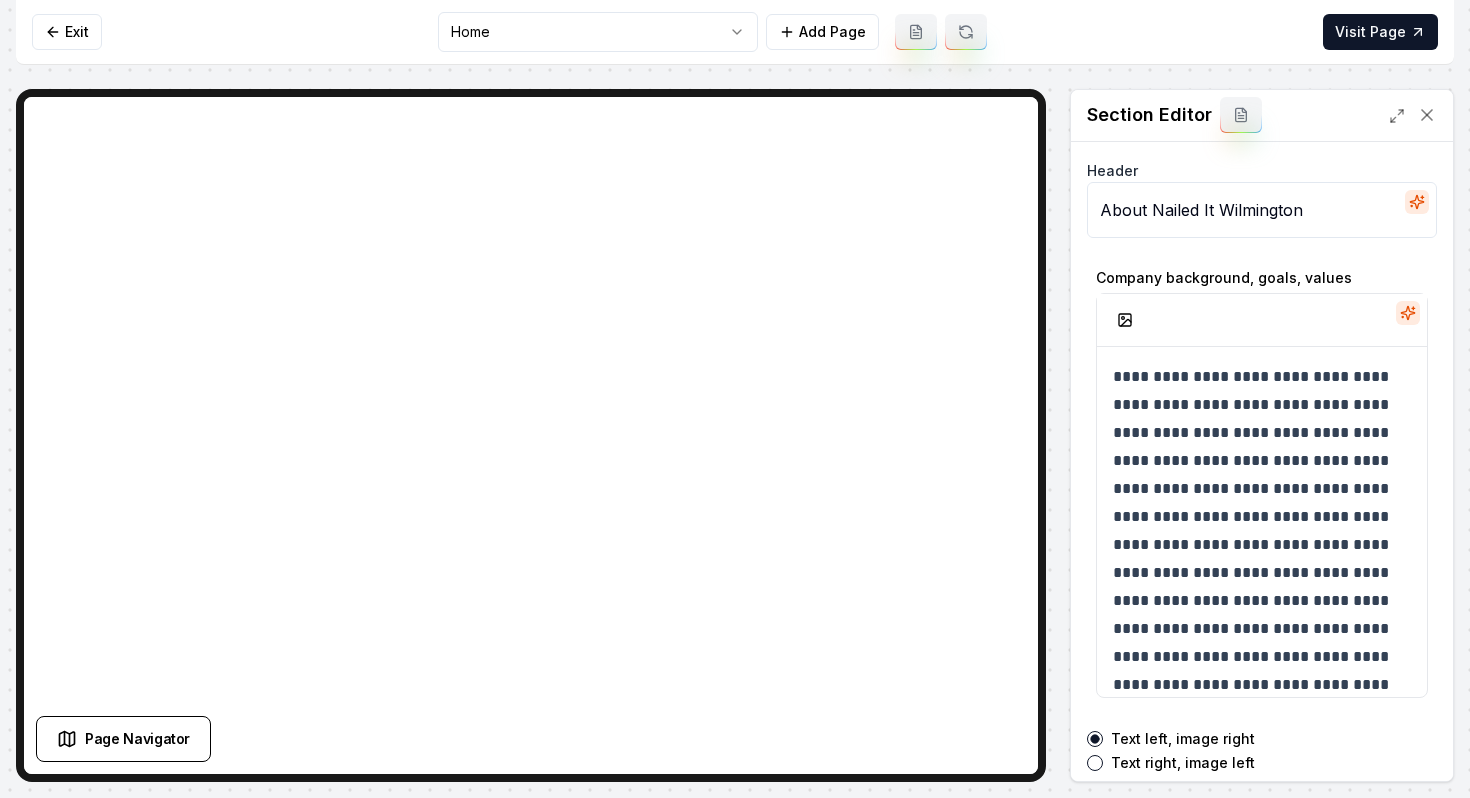 scroll, scrollTop: 74, scrollLeft: 0, axis: vertical 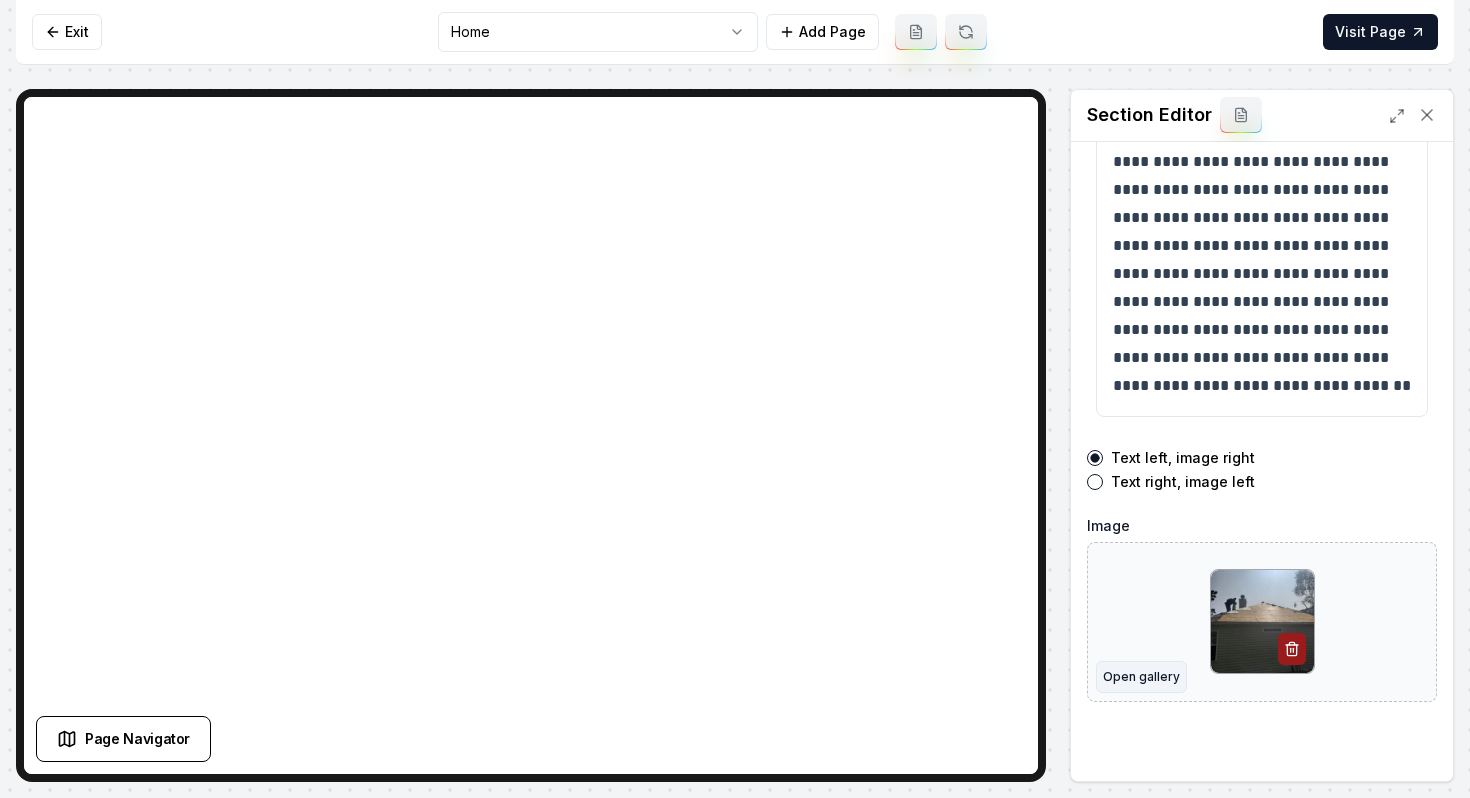 click on "Open gallery" at bounding box center [1141, 677] 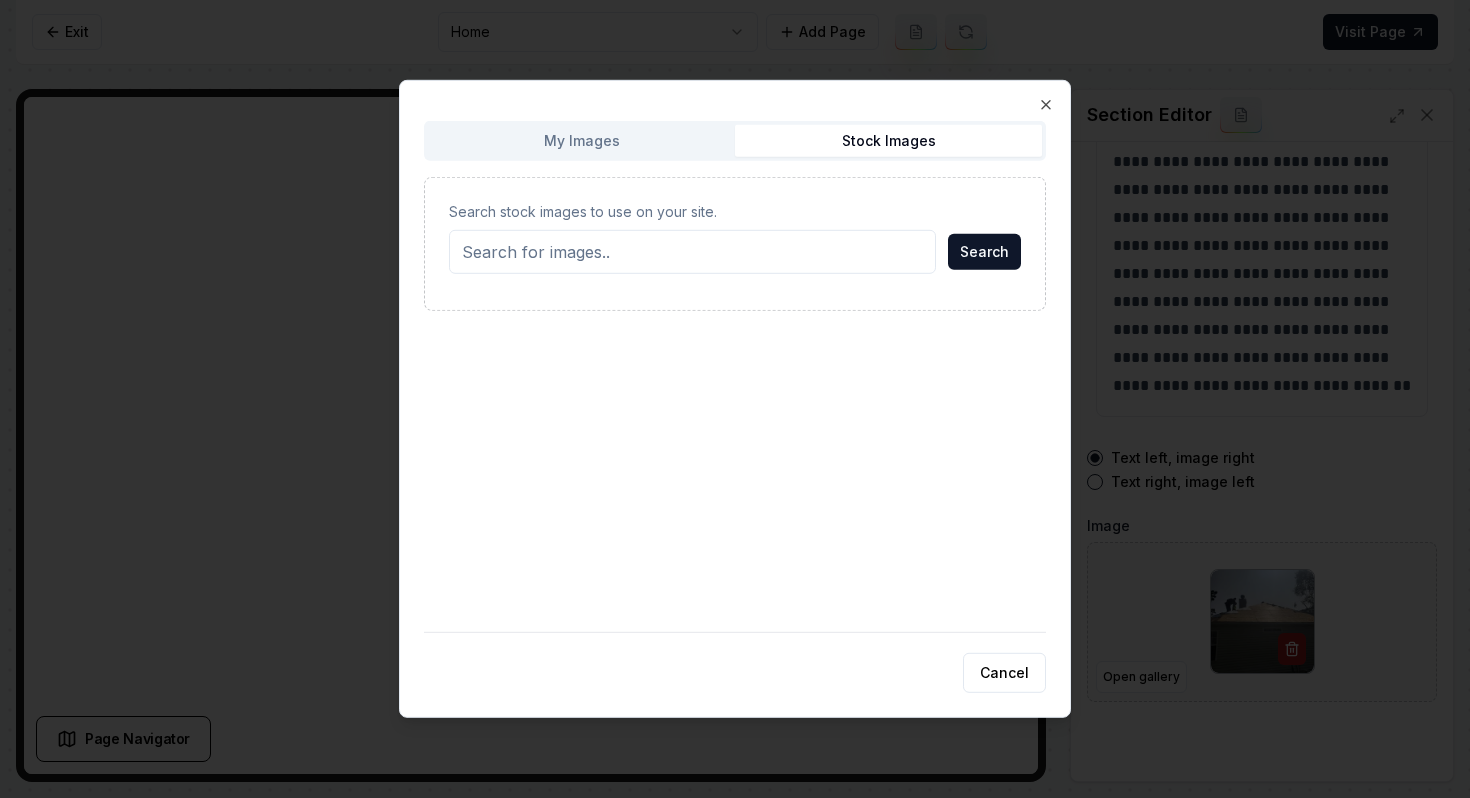 click on "Stock Images" at bounding box center (888, 141) 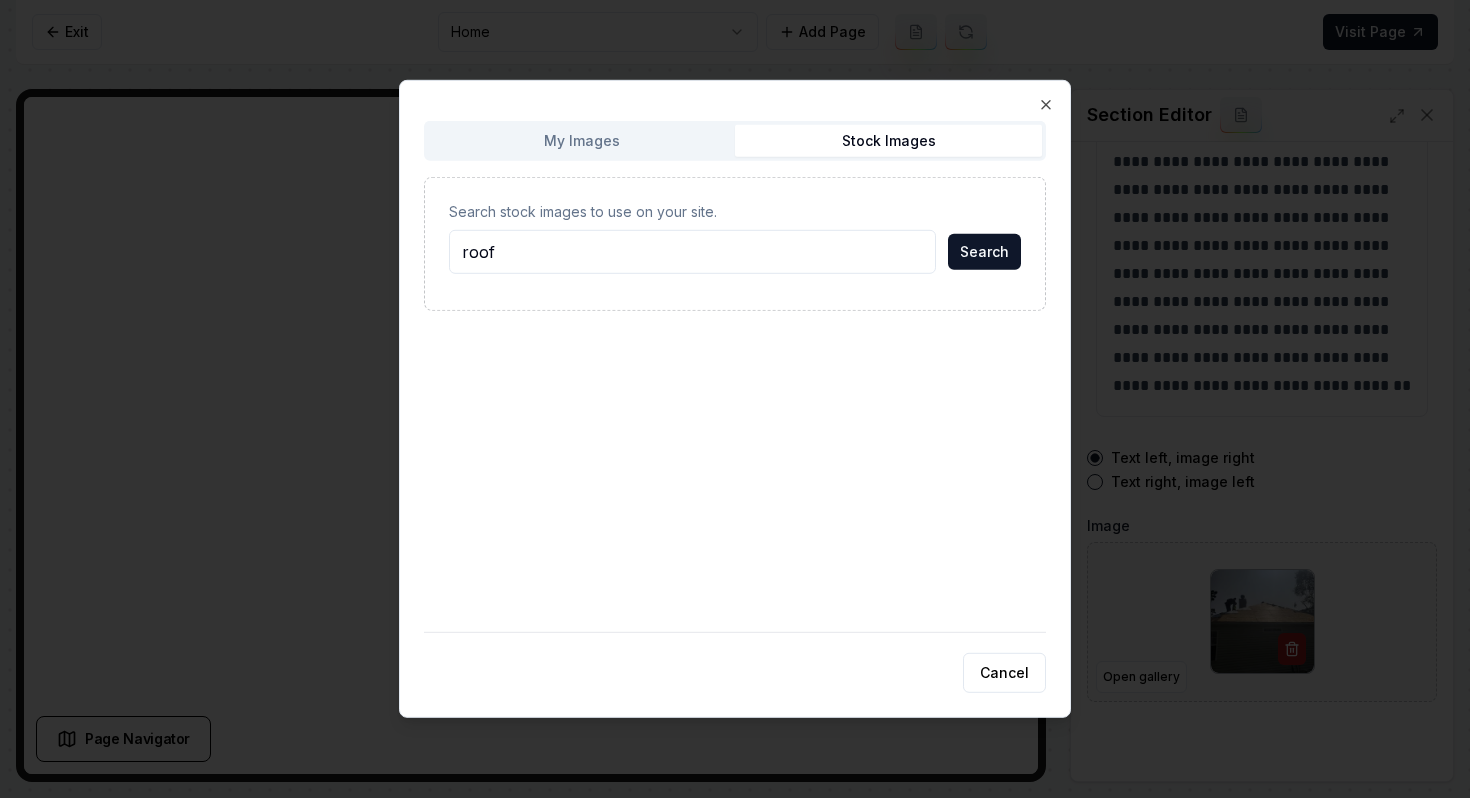 type on "roof" 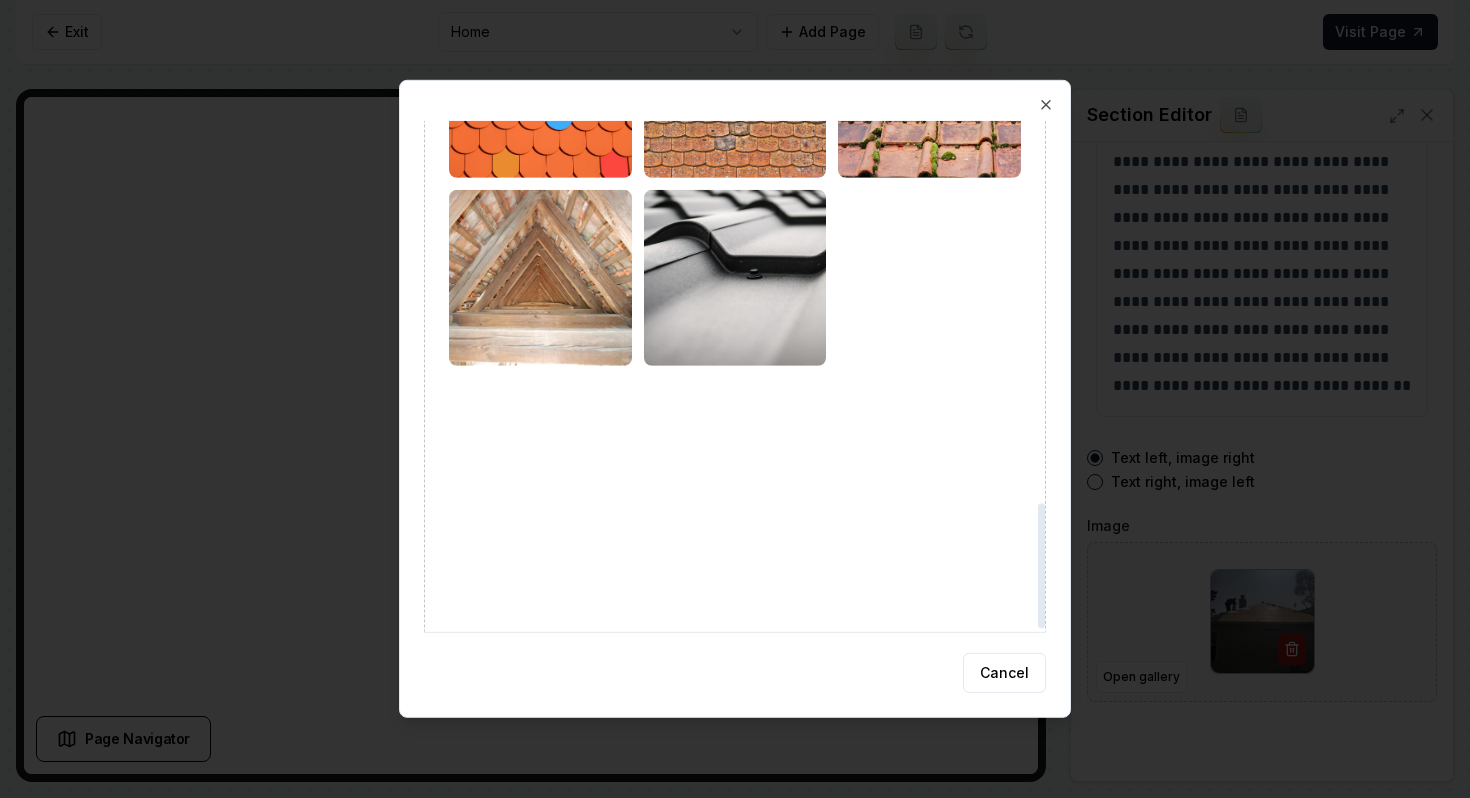 scroll, scrollTop: 1570, scrollLeft: 0, axis: vertical 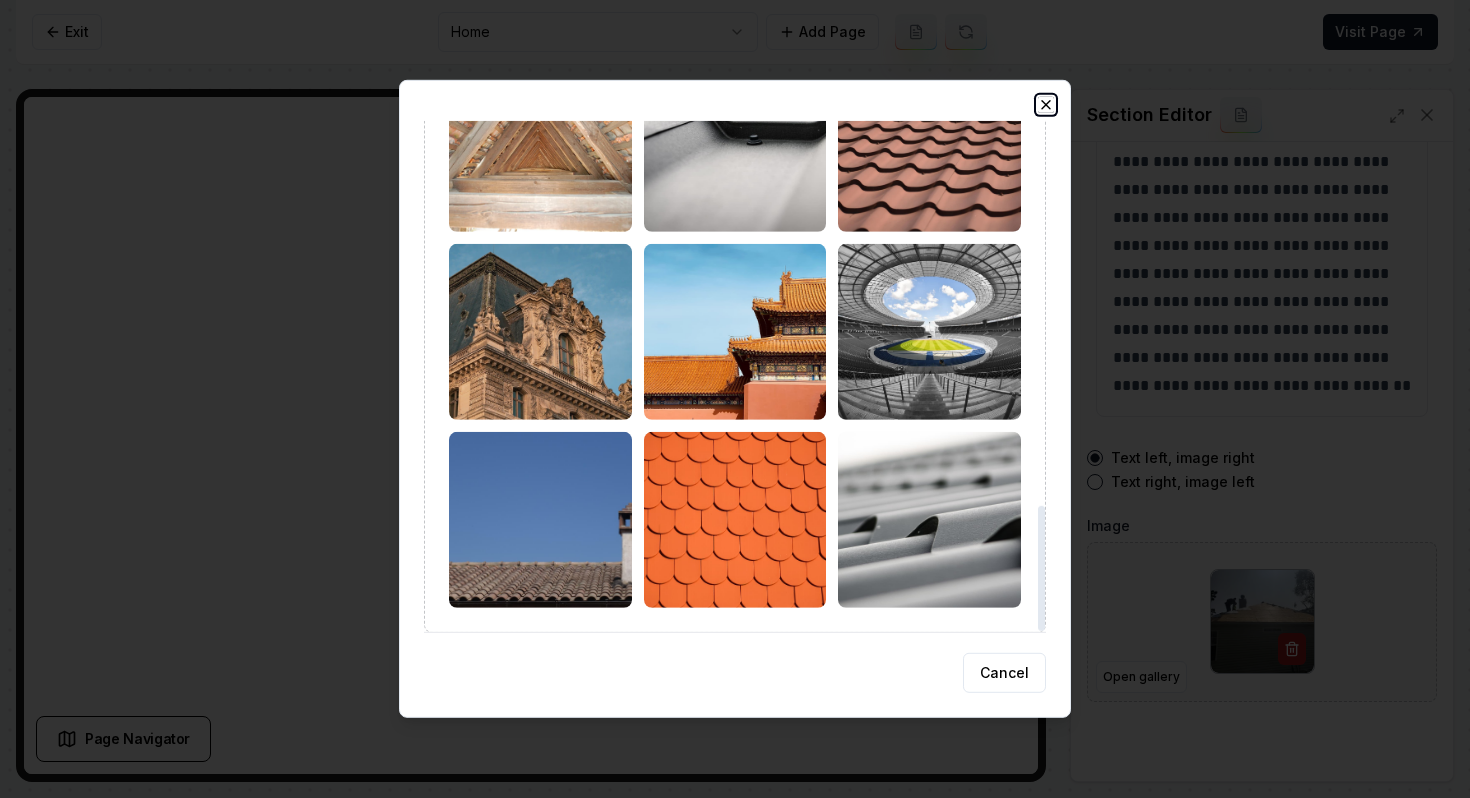 click 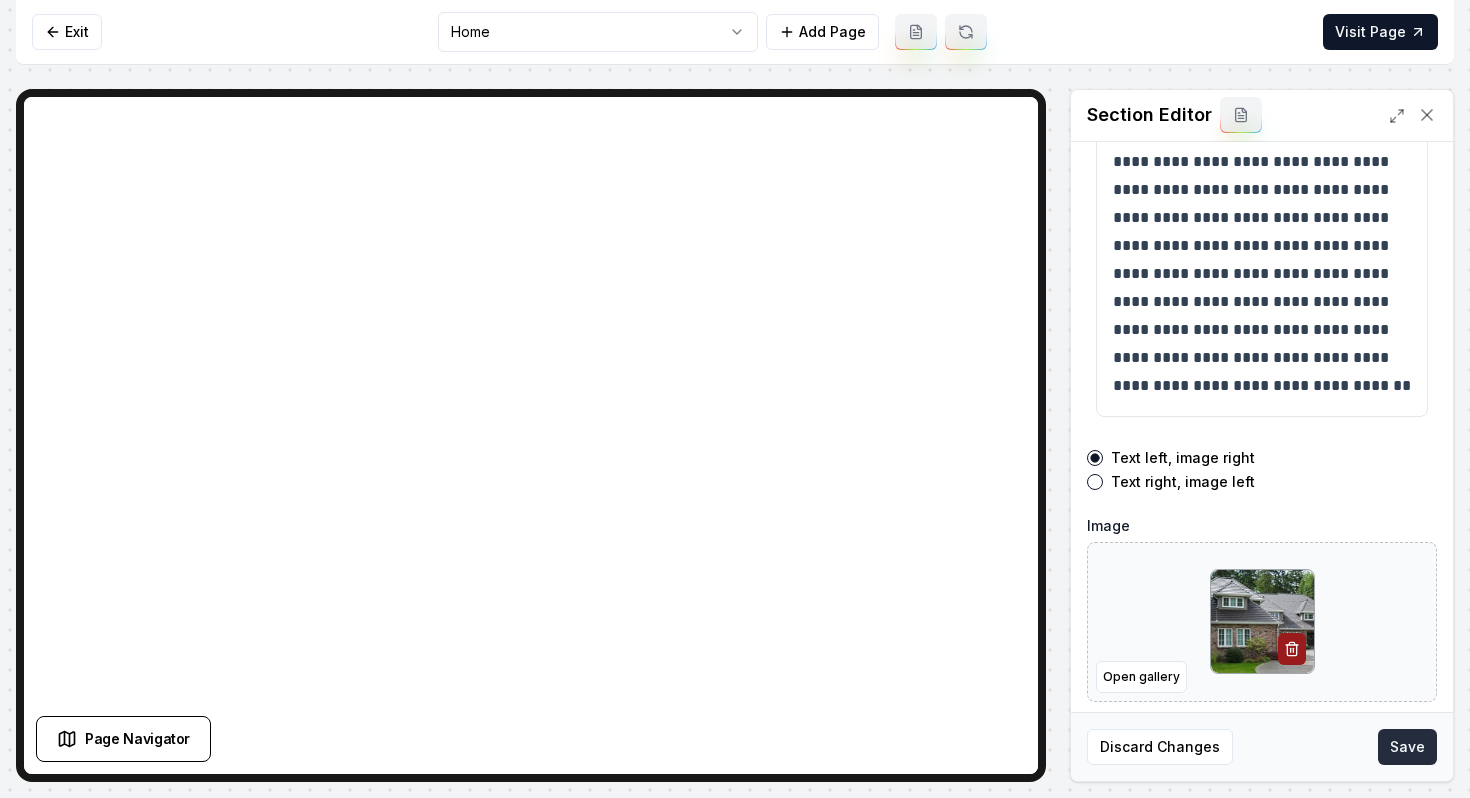 click on "Save" at bounding box center [1407, 747] 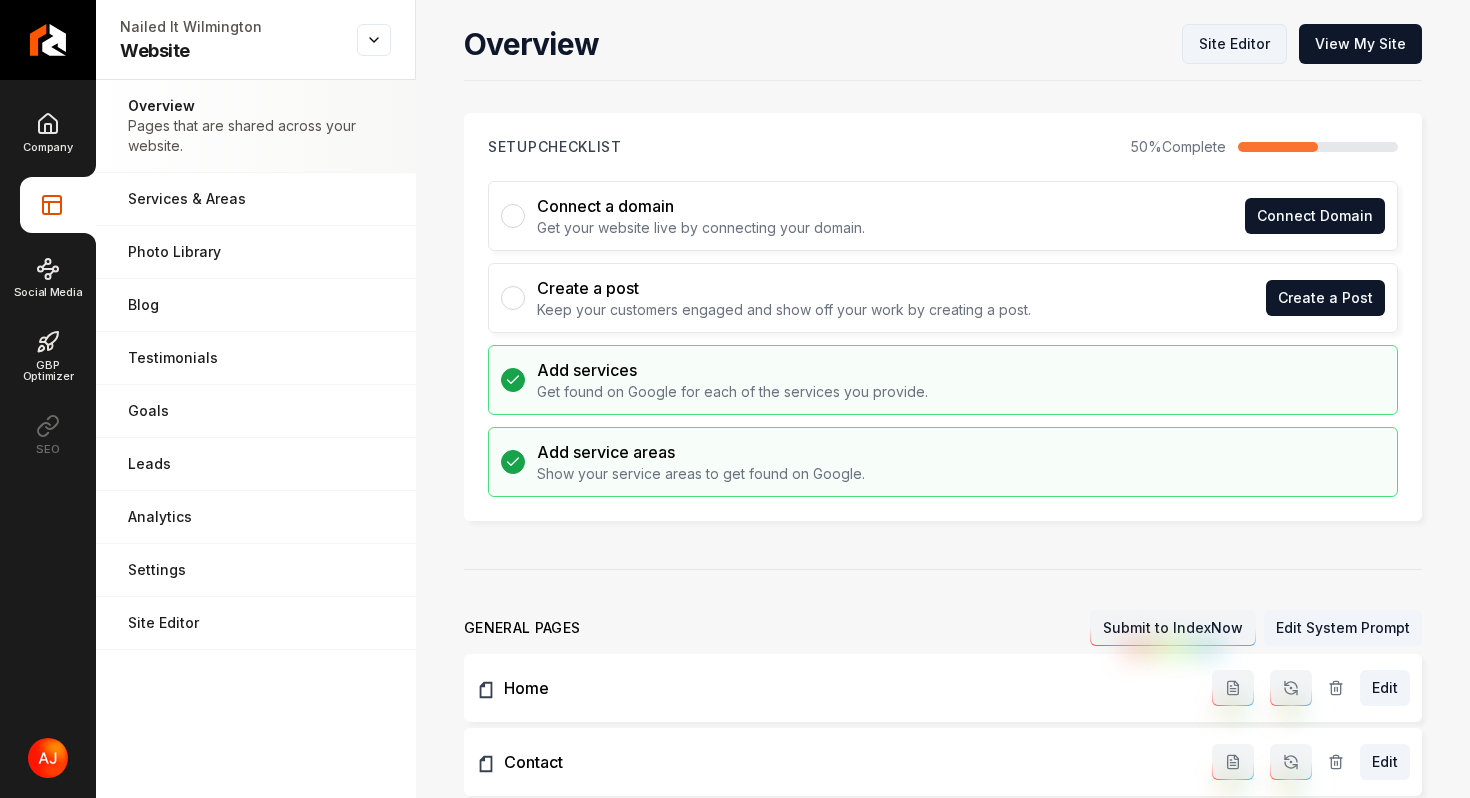 click on "Site Editor" at bounding box center [1234, 44] 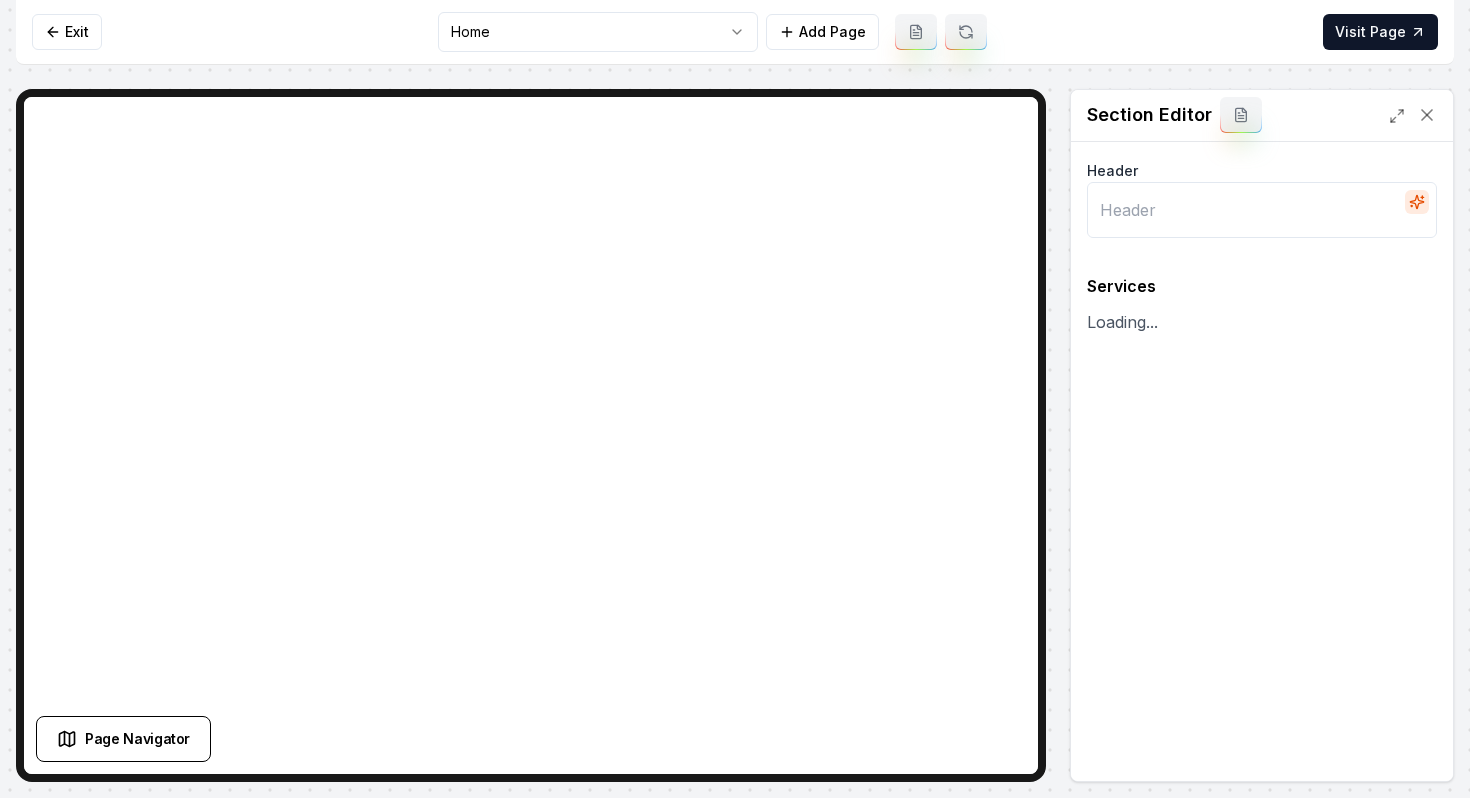 type on "Our Expert Roofing Services" 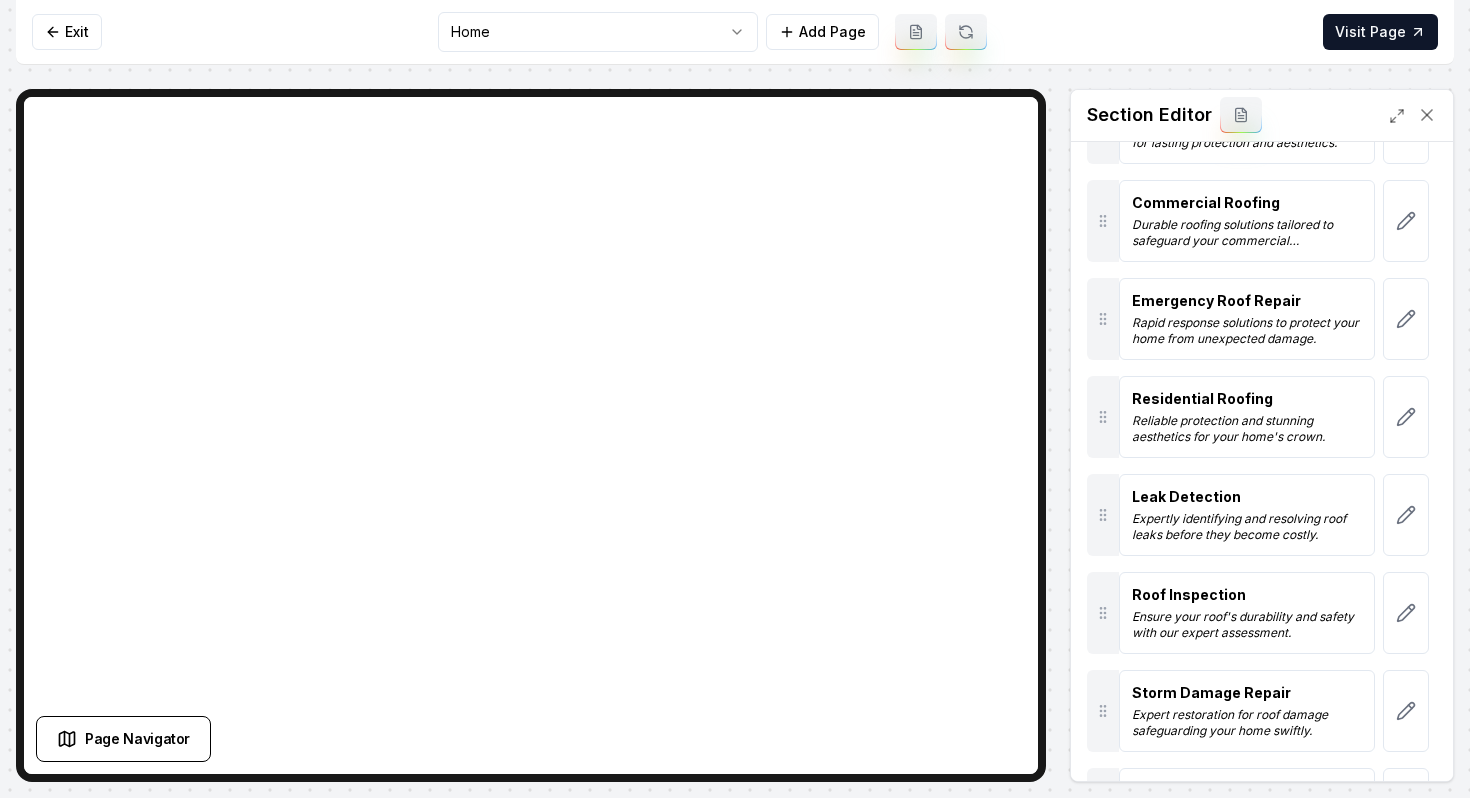 scroll, scrollTop: 229, scrollLeft: 0, axis: vertical 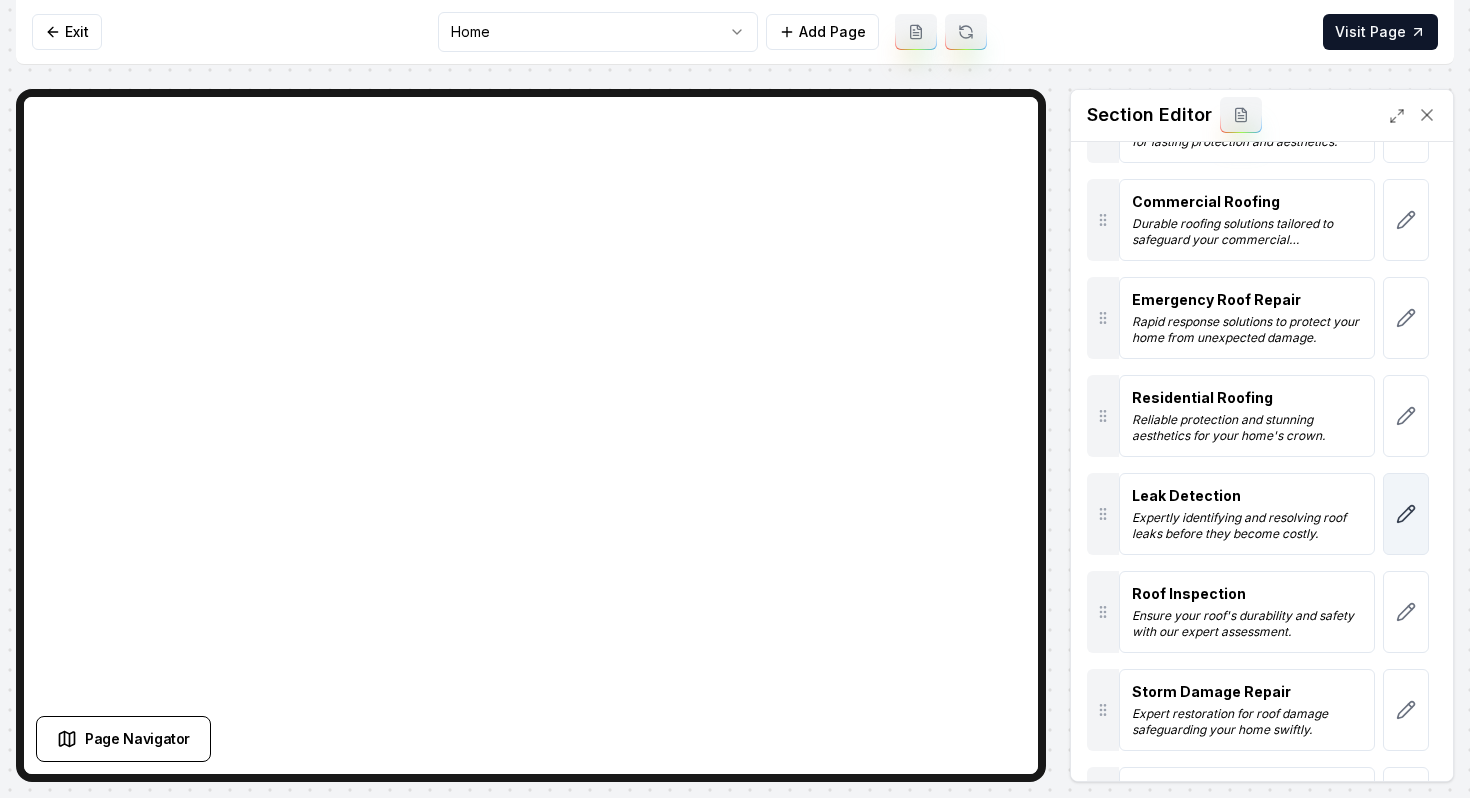 click at bounding box center (1406, 514) 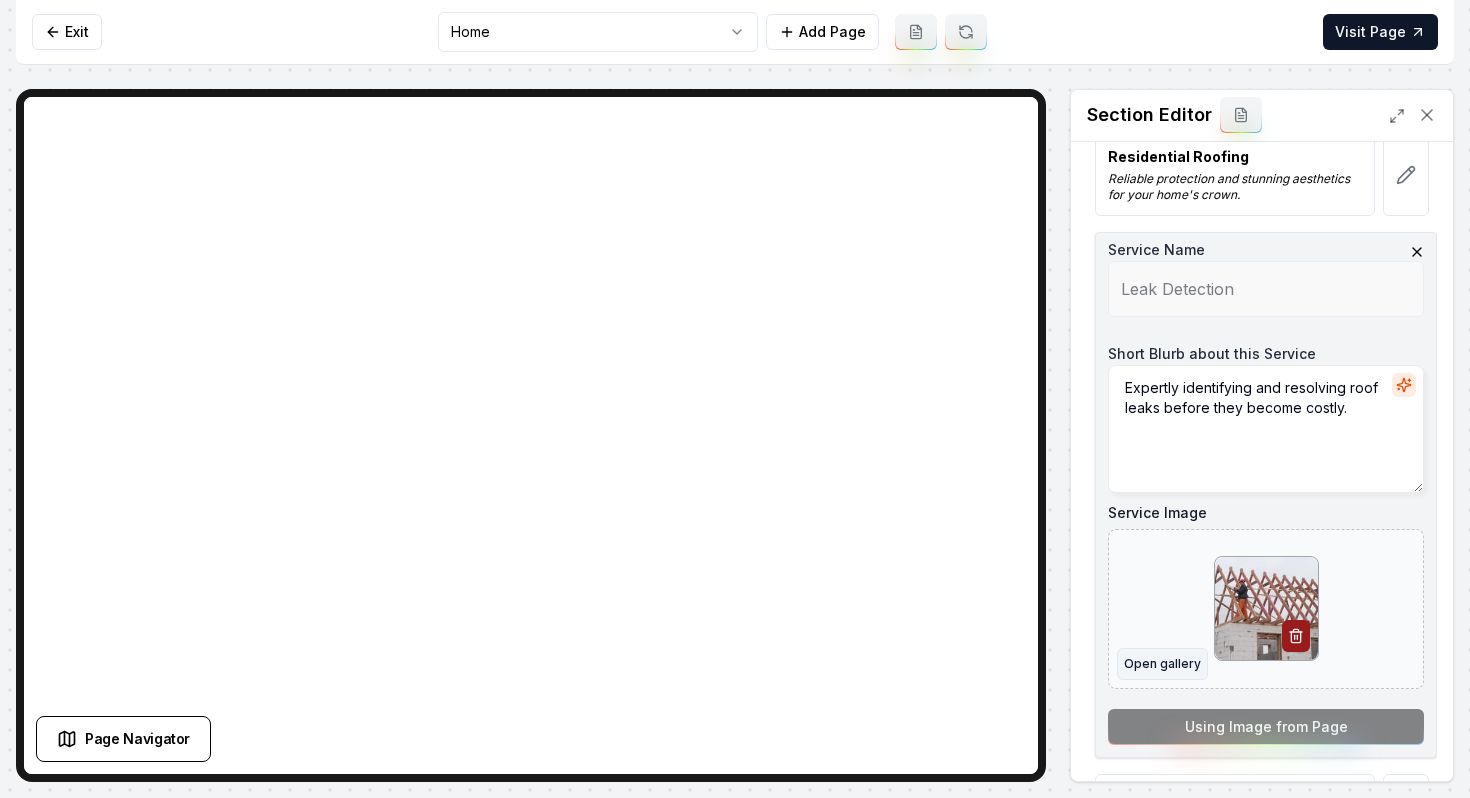 scroll, scrollTop: 505, scrollLeft: 0, axis: vertical 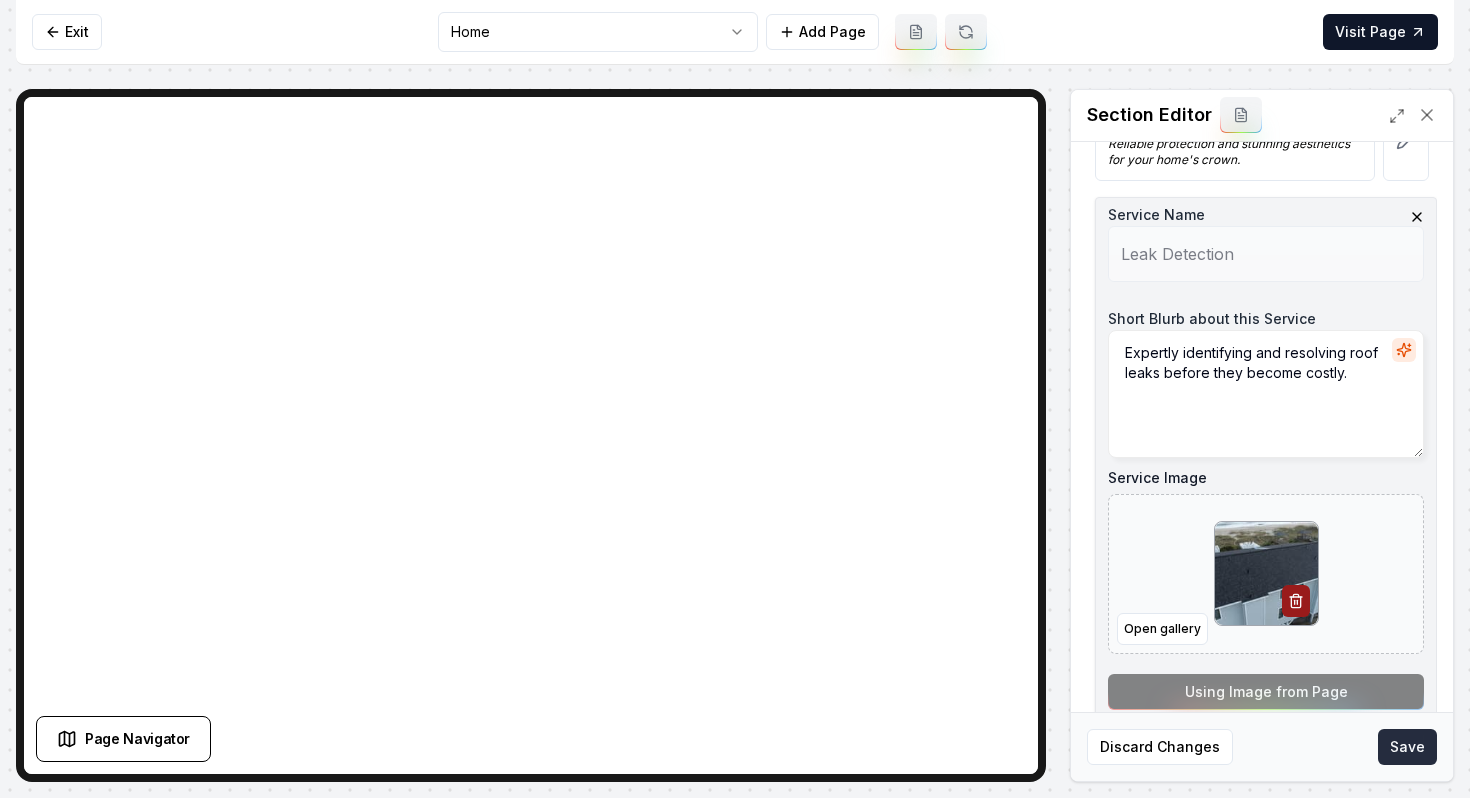 click on "Save" at bounding box center [1407, 747] 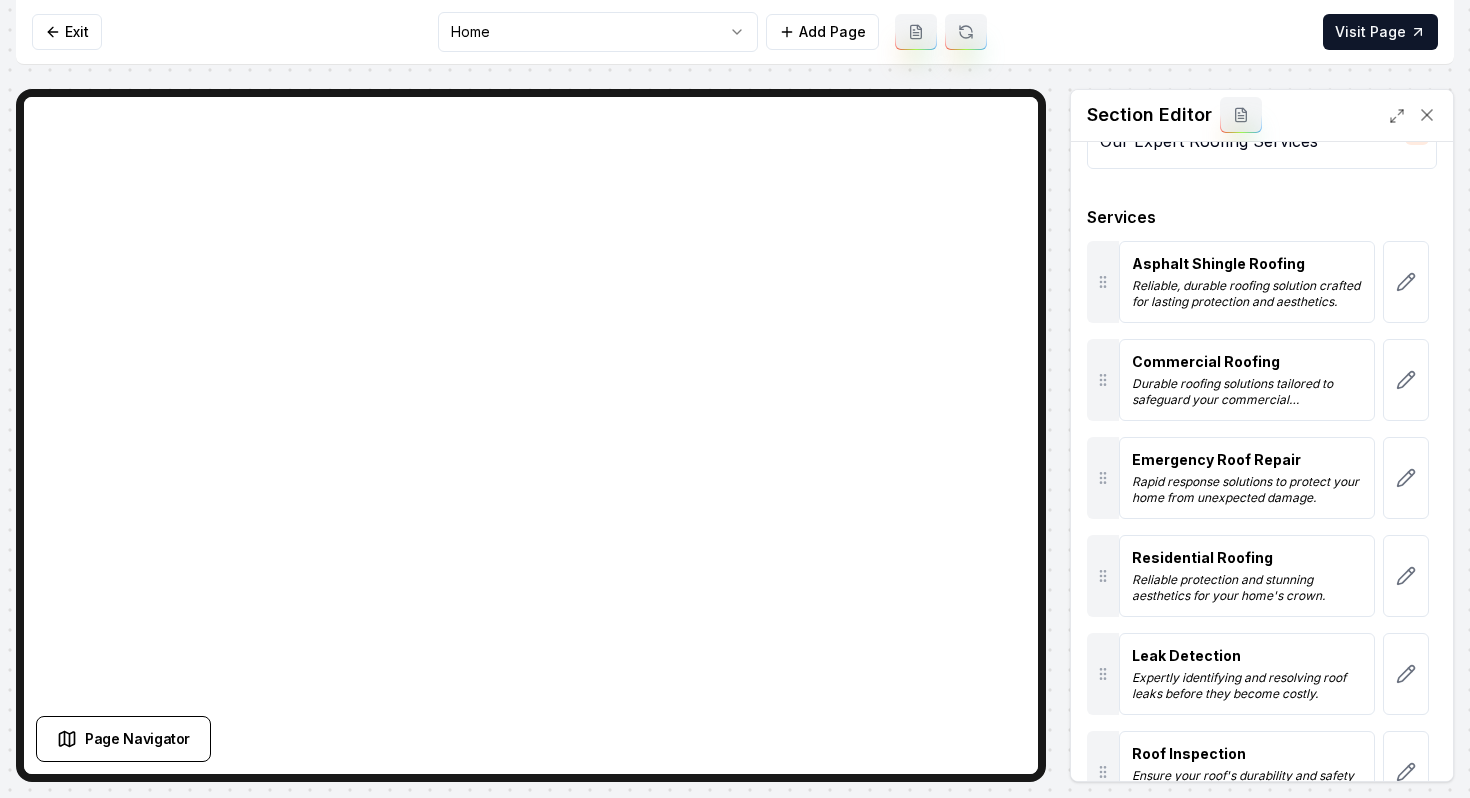 scroll, scrollTop: 67, scrollLeft: 0, axis: vertical 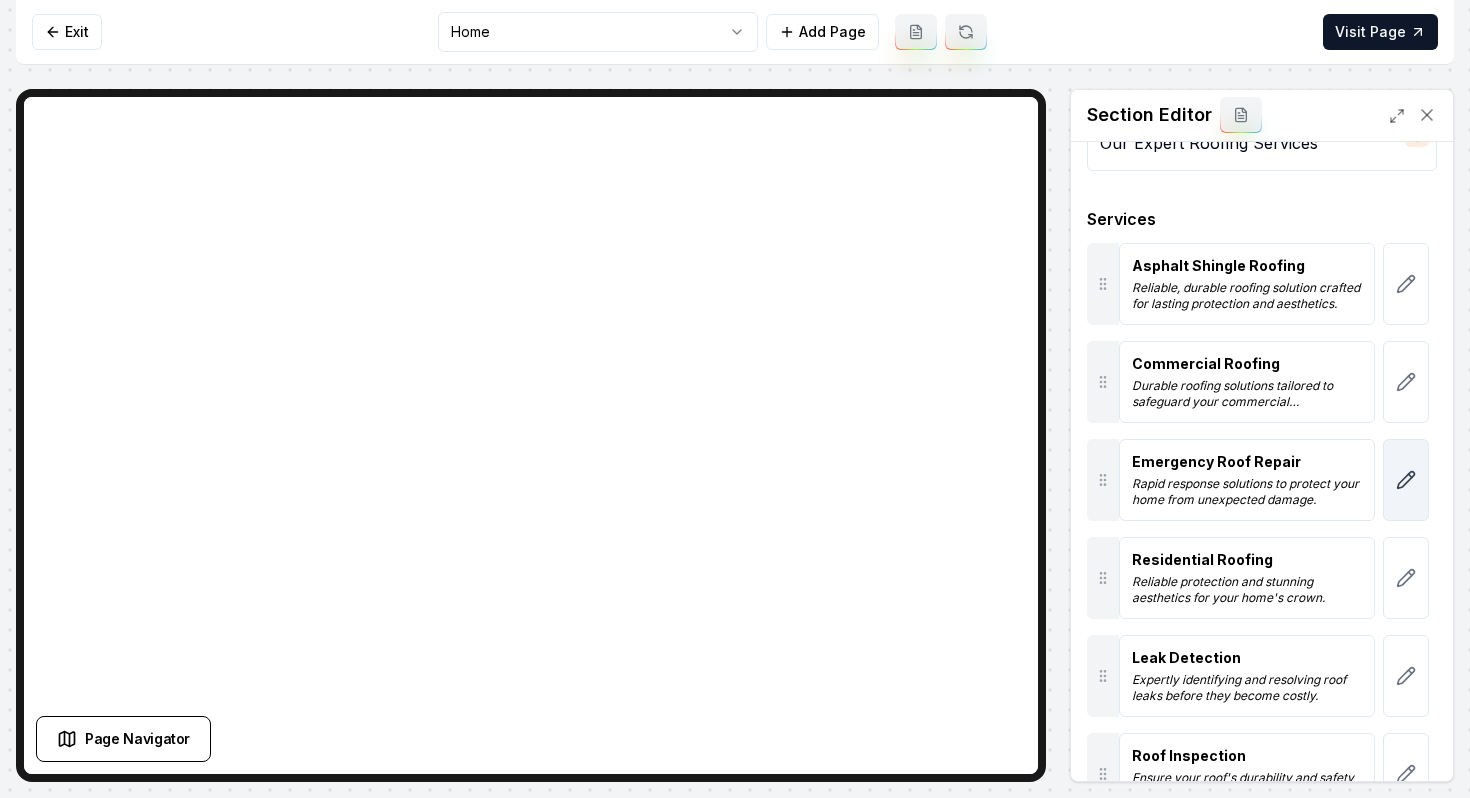 click at bounding box center [1406, 480] 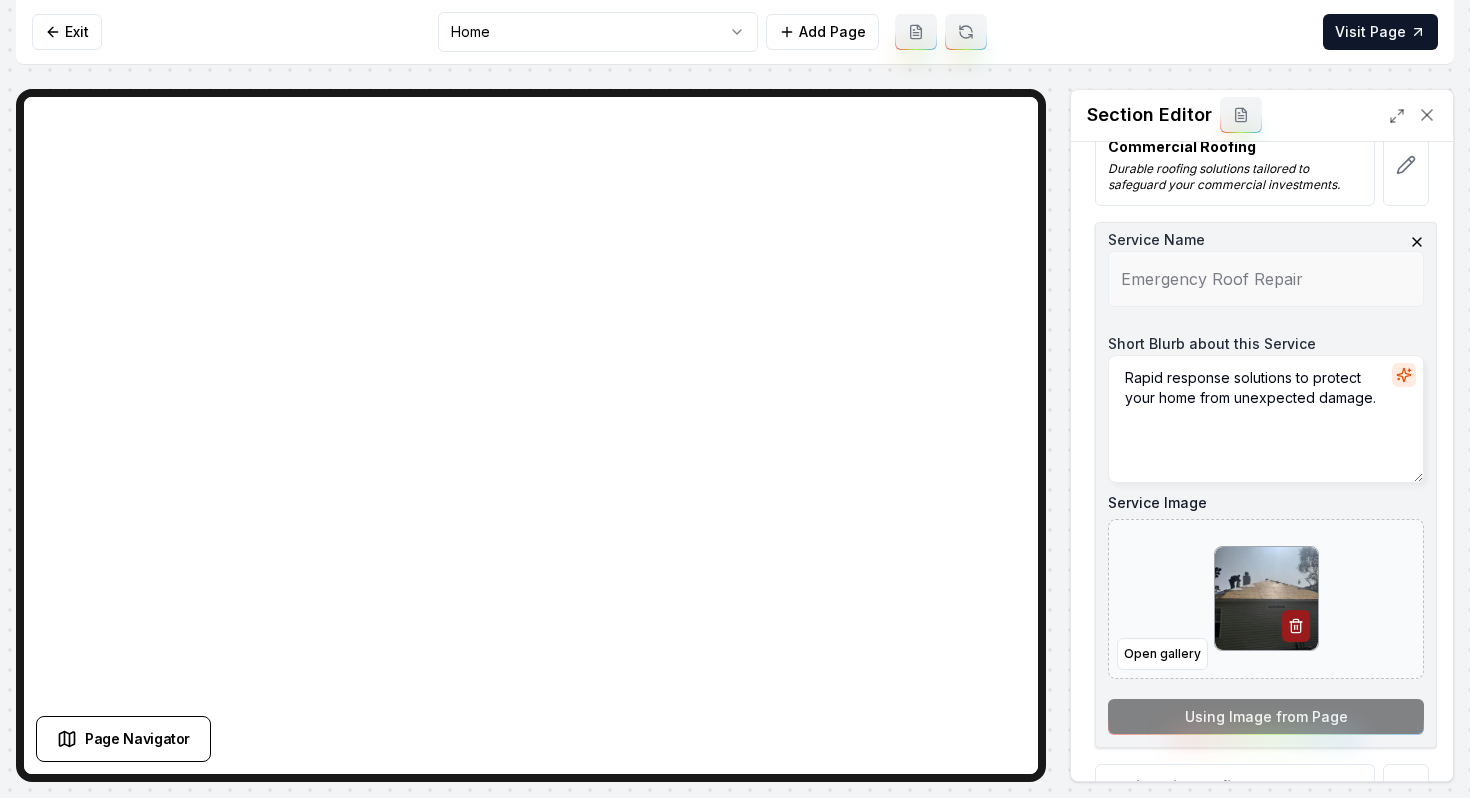 scroll, scrollTop: 291, scrollLeft: 0, axis: vertical 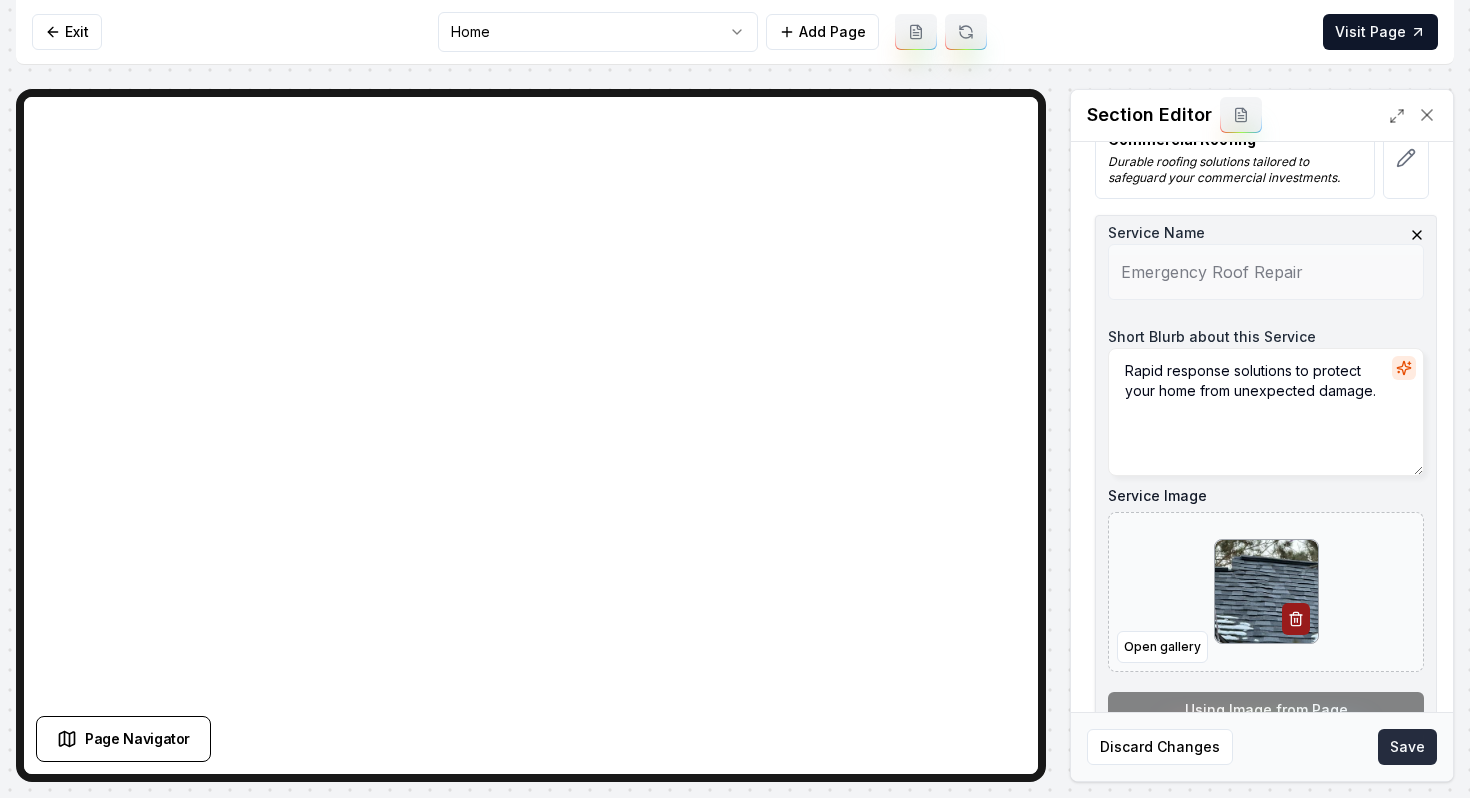 click on "Save" at bounding box center (1407, 747) 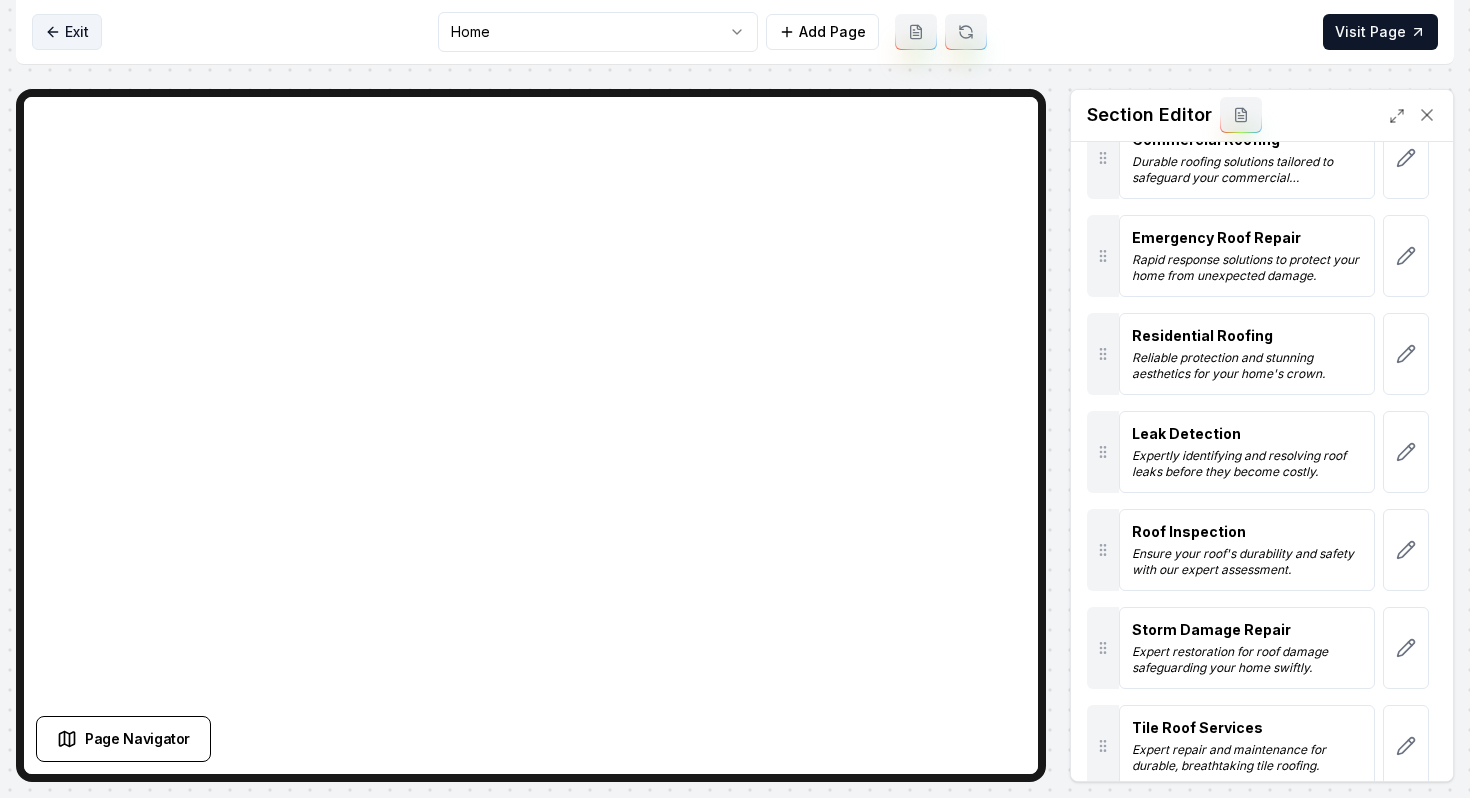 click on "Exit" at bounding box center (67, 32) 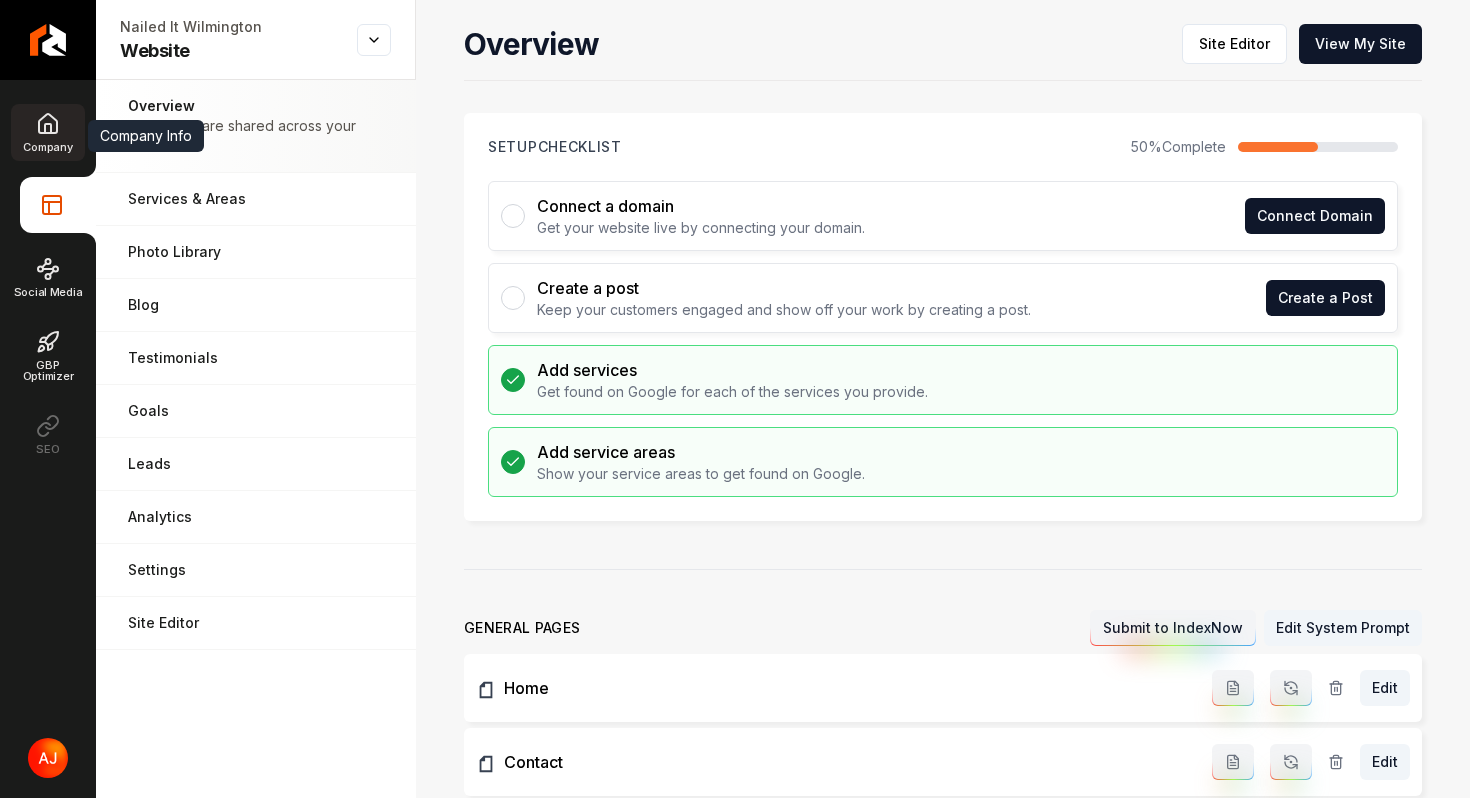 click on "Company" at bounding box center [47, 132] 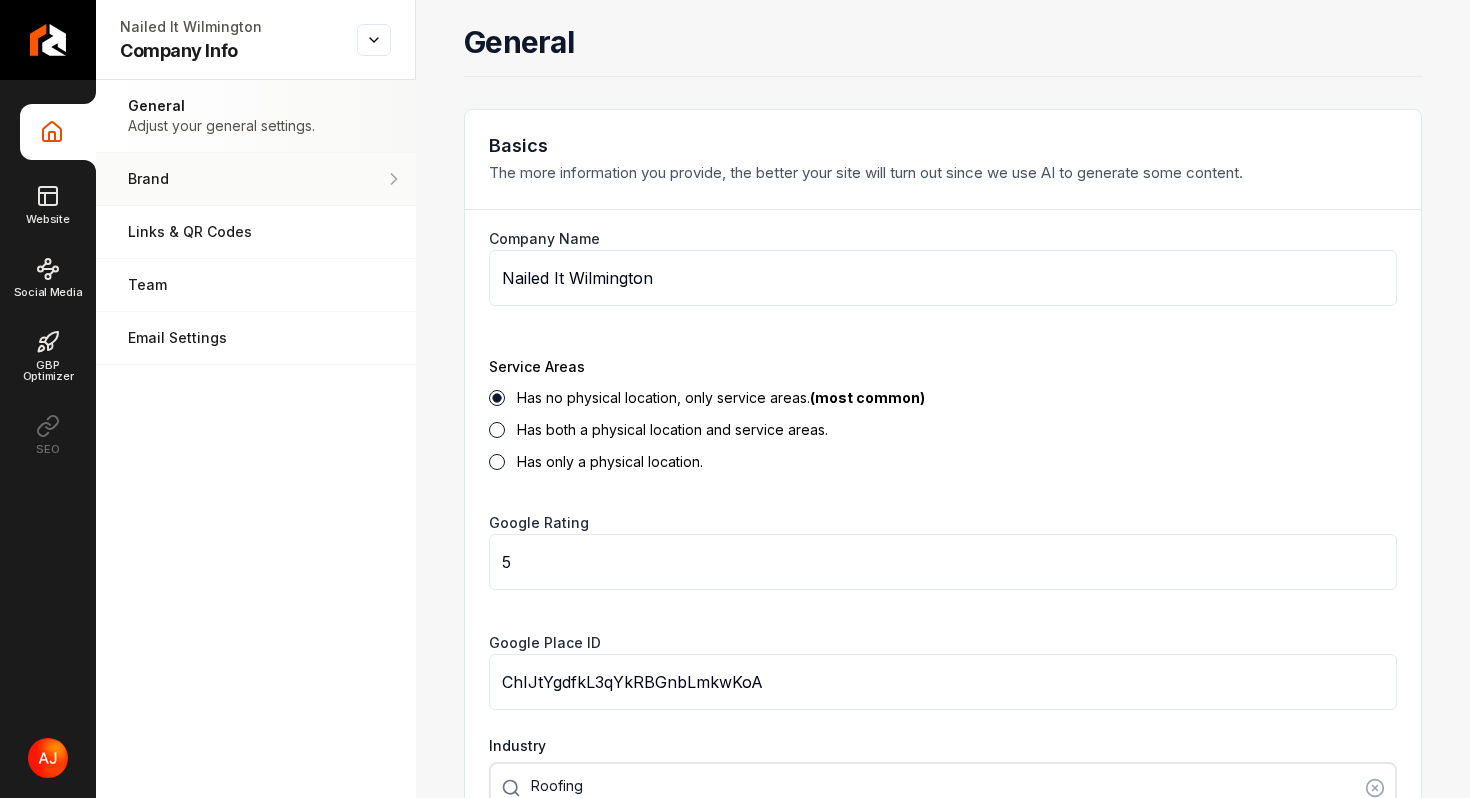 click on "Brand" at bounding box center [256, 179] 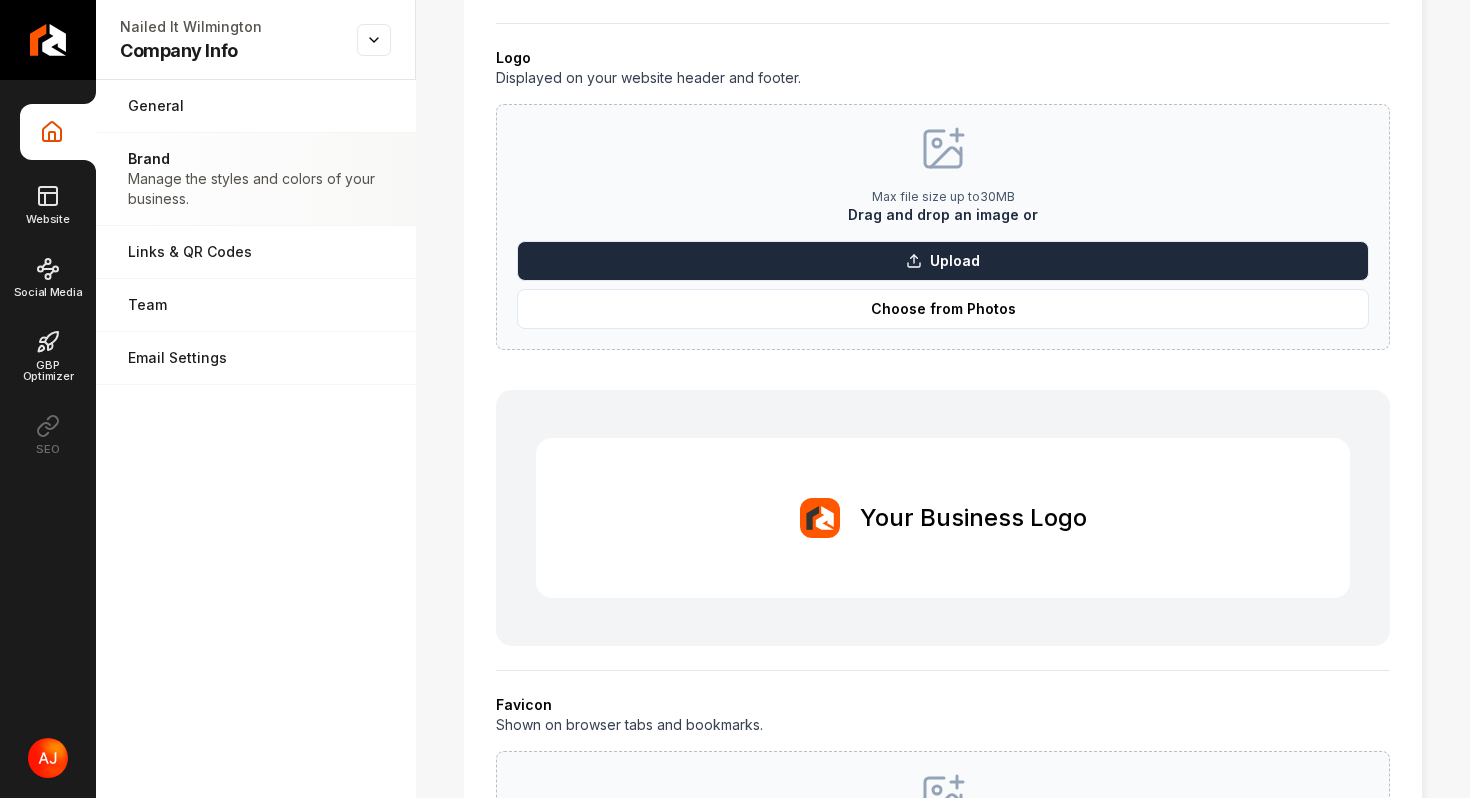 scroll, scrollTop: 227, scrollLeft: 0, axis: vertical 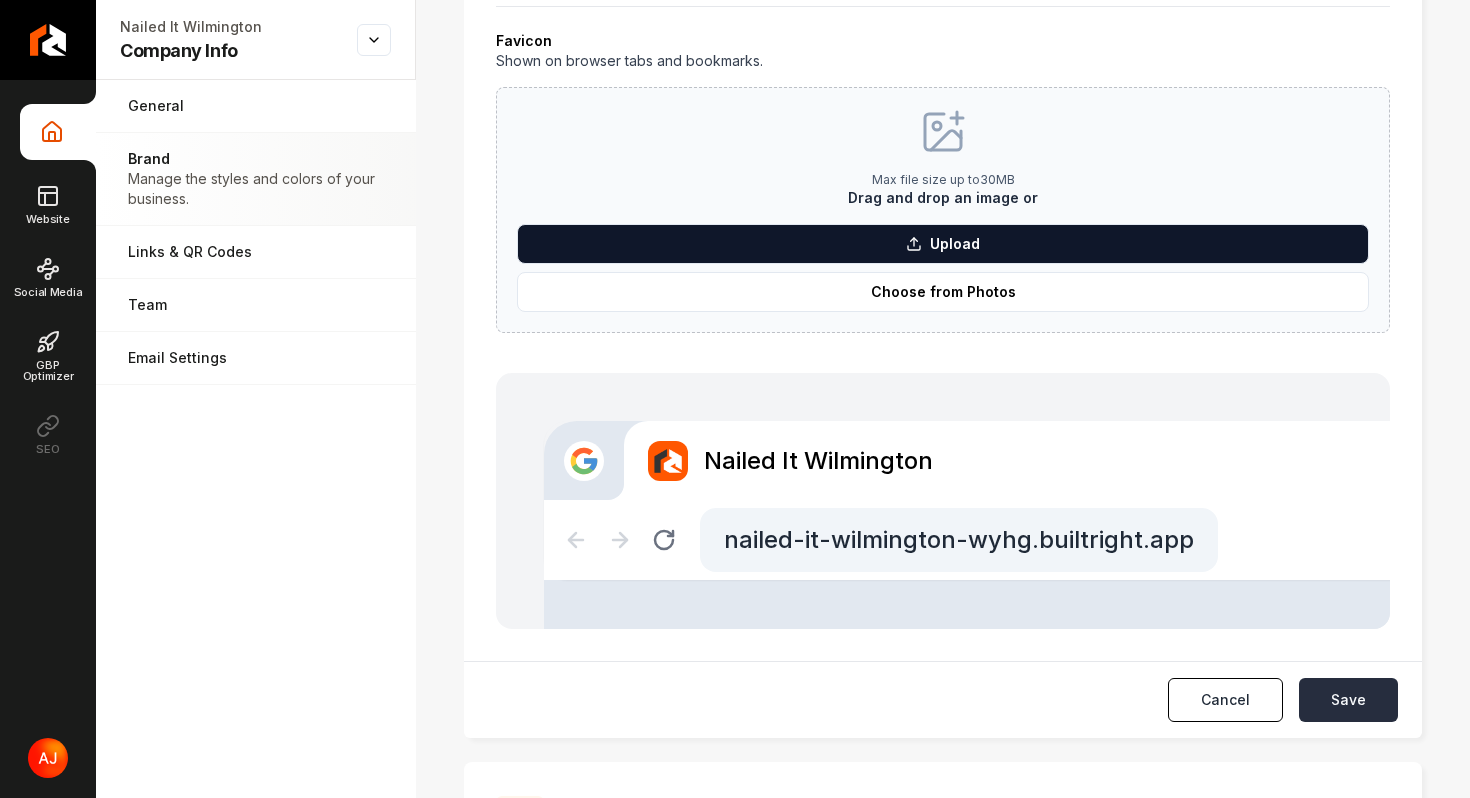 click on "Save" at bounding box center (1348, 700) 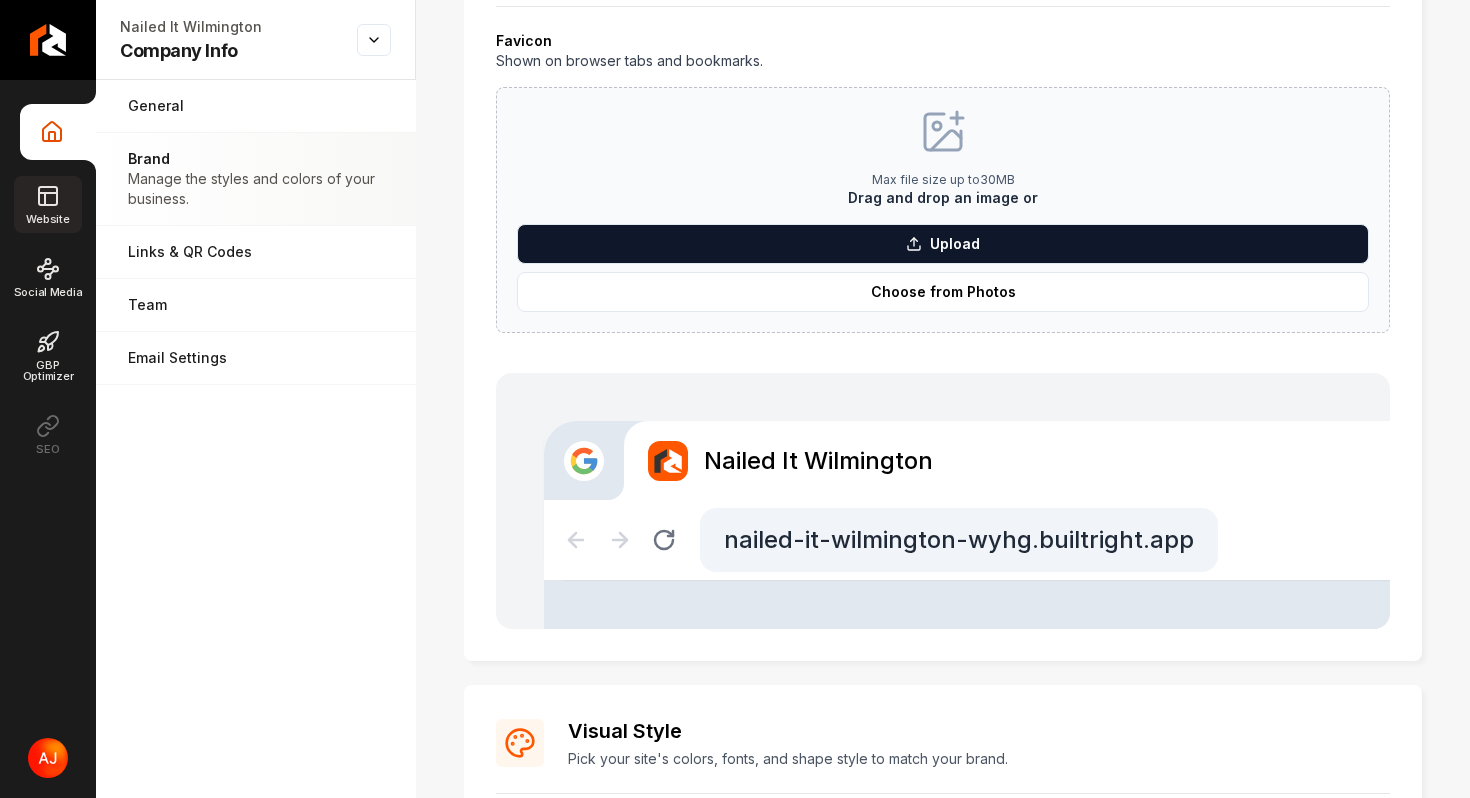 click on "Website" at bounding box center (47, 204) 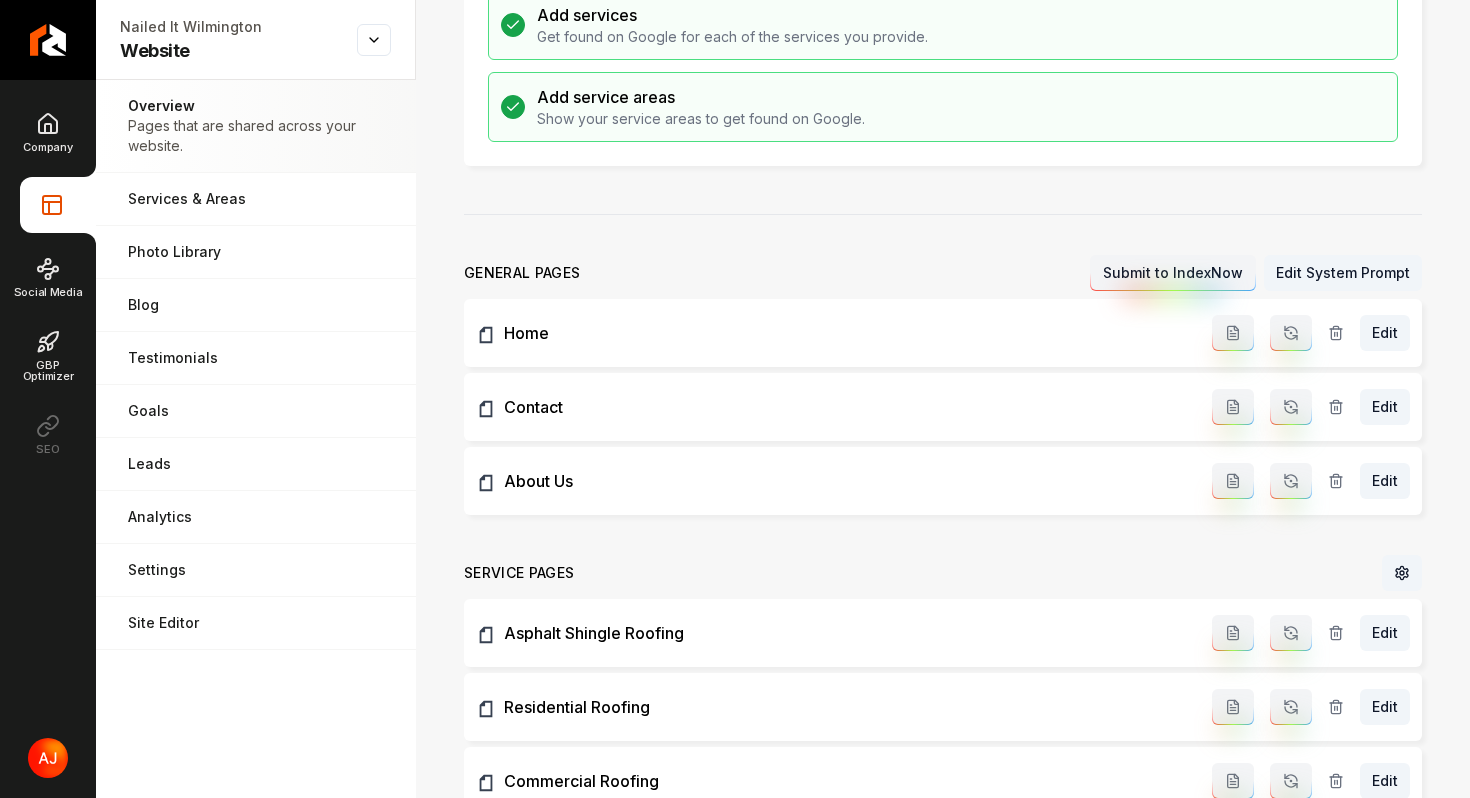 scroll, scrollTop: 0, scrollLeft: 0, axis: both 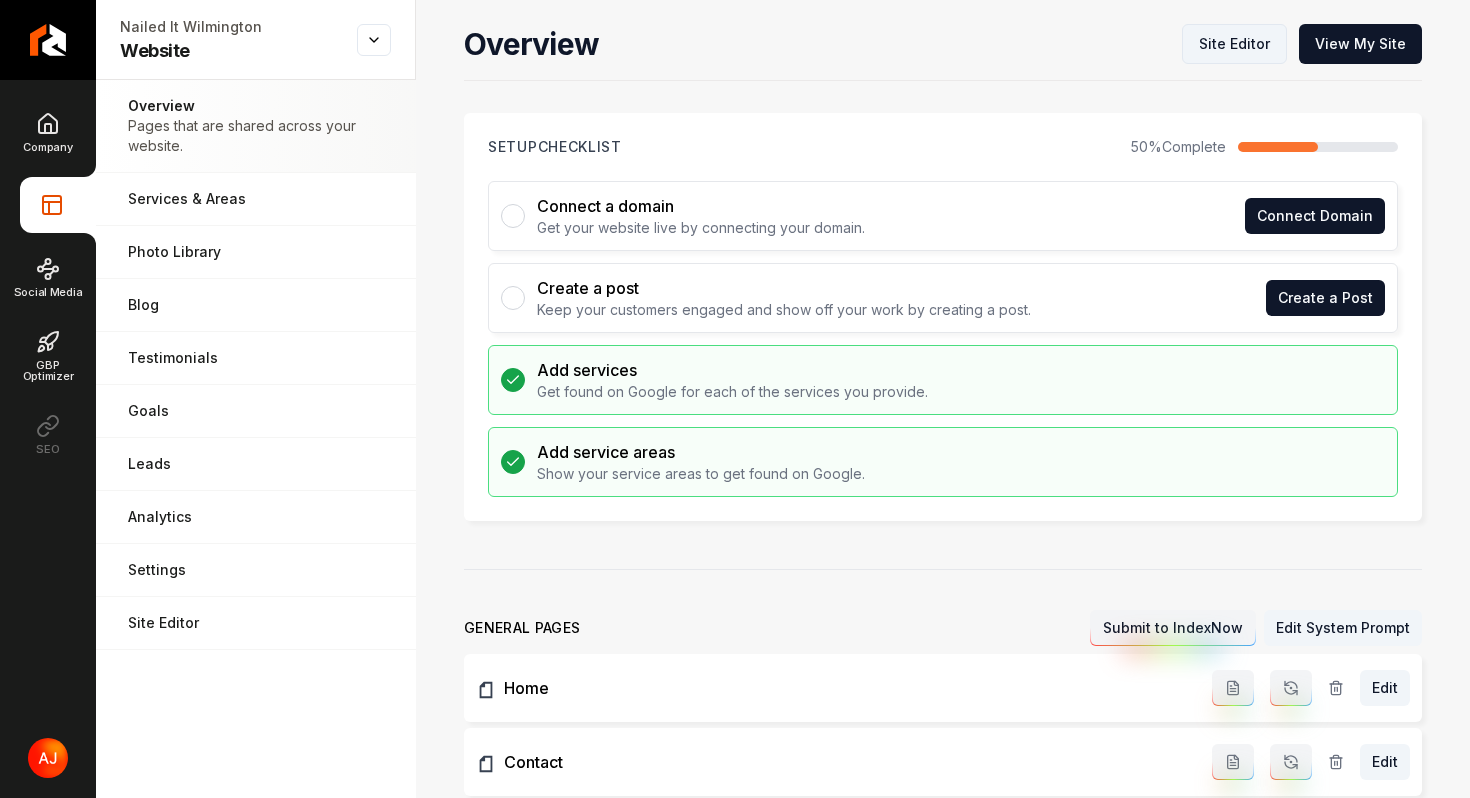 click on "Site Editor" at bounding box center (1234, 44) 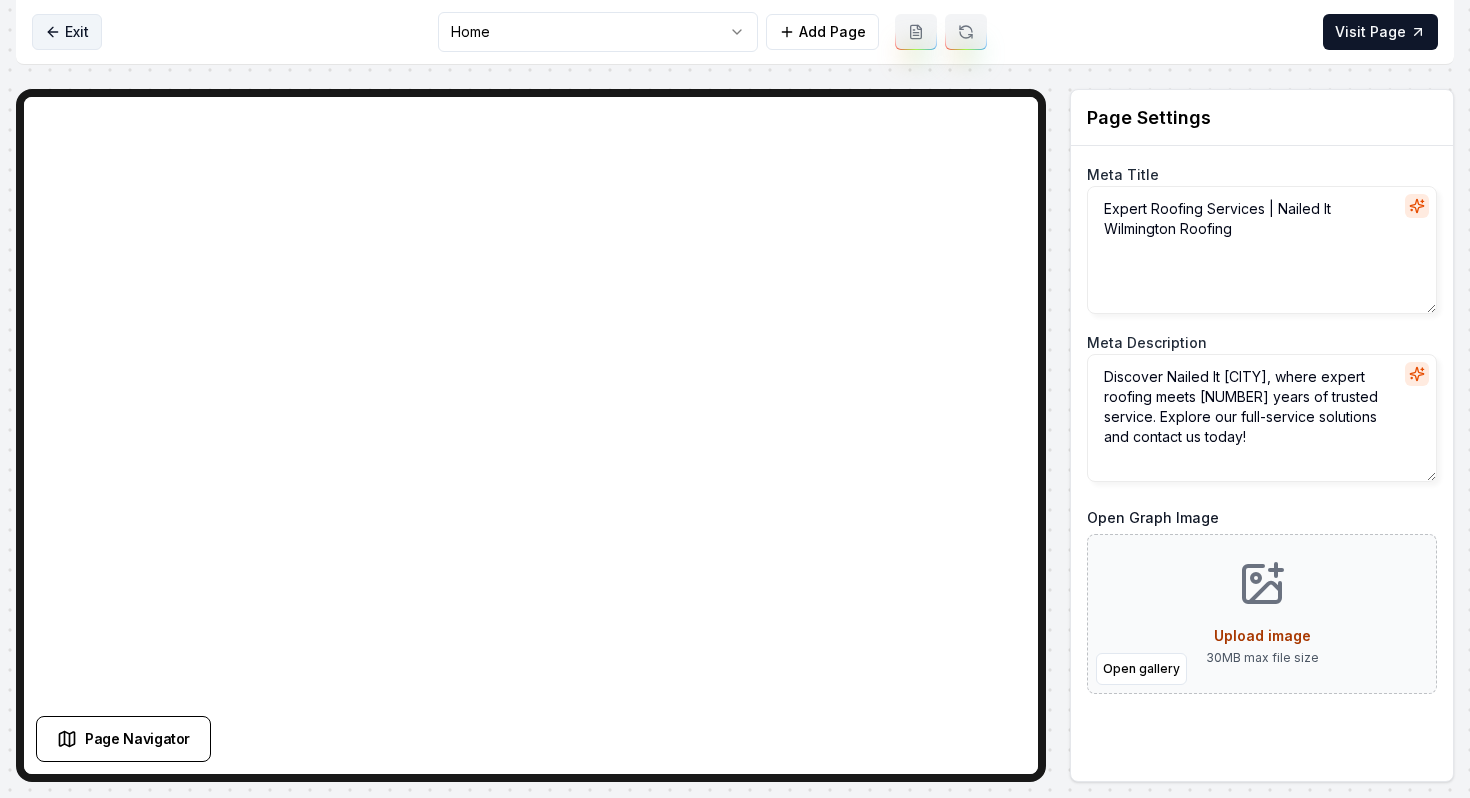click on "Exit" at bounding box center [67, 32] 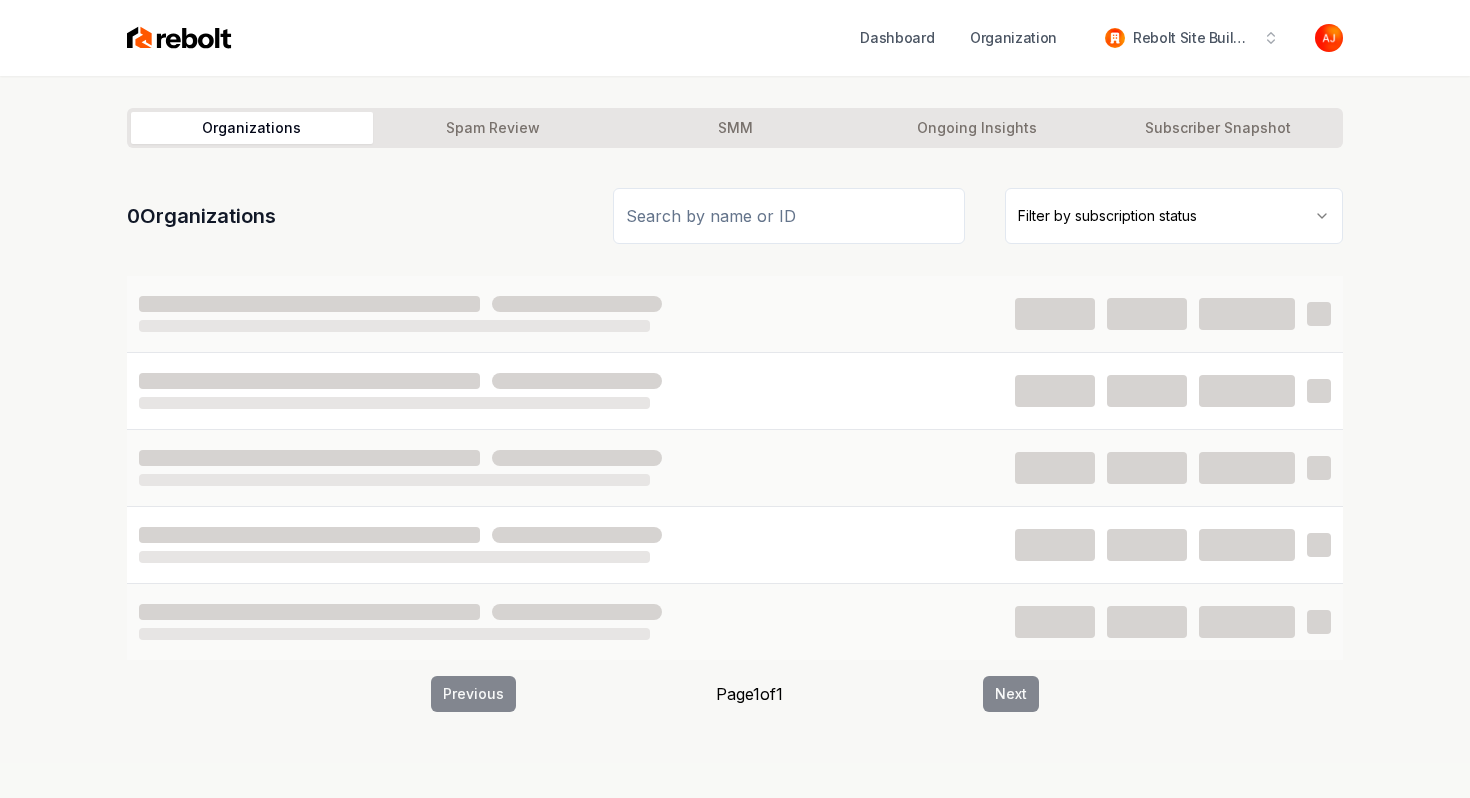 click at bounding box center [789, 216] 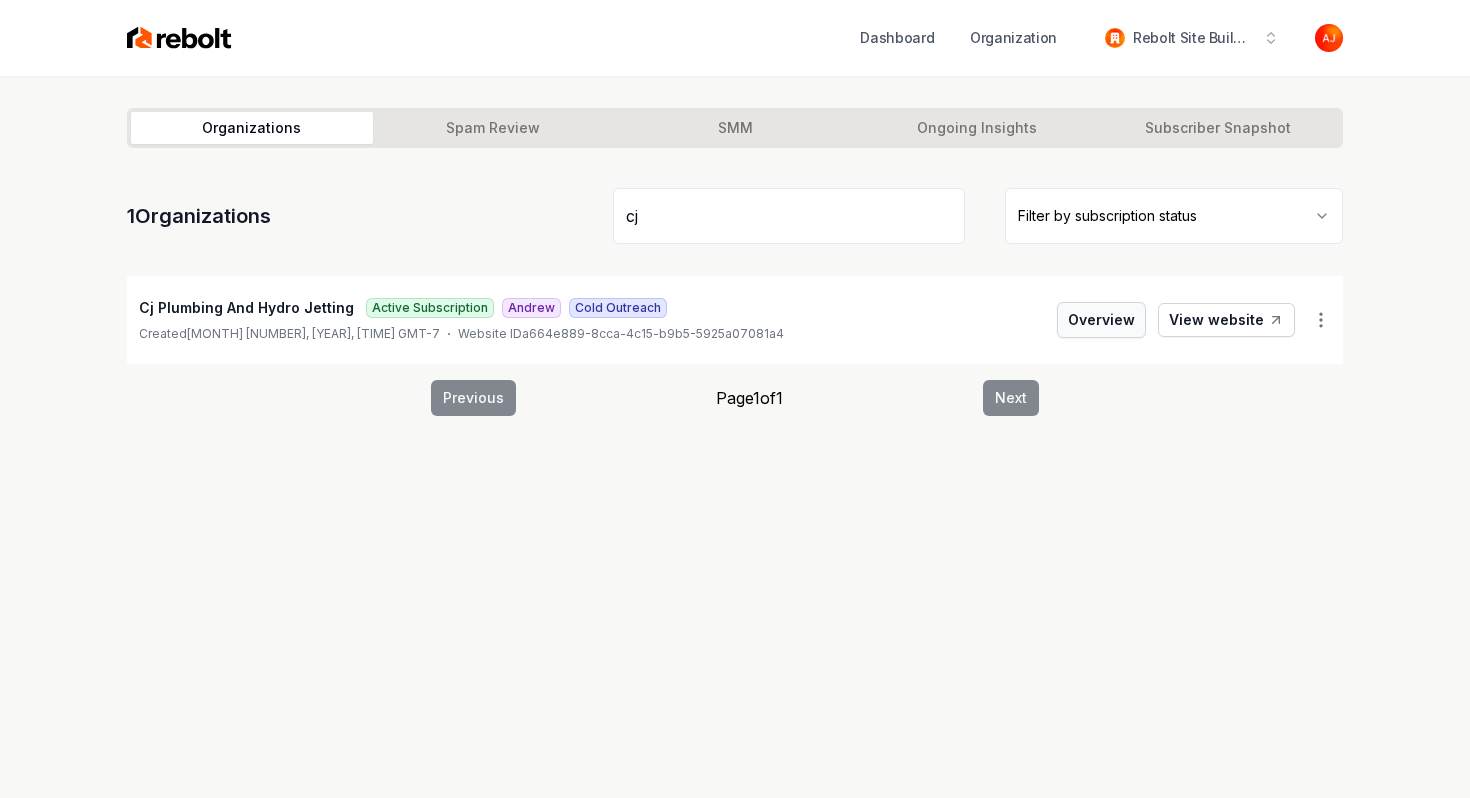 type on "cj" 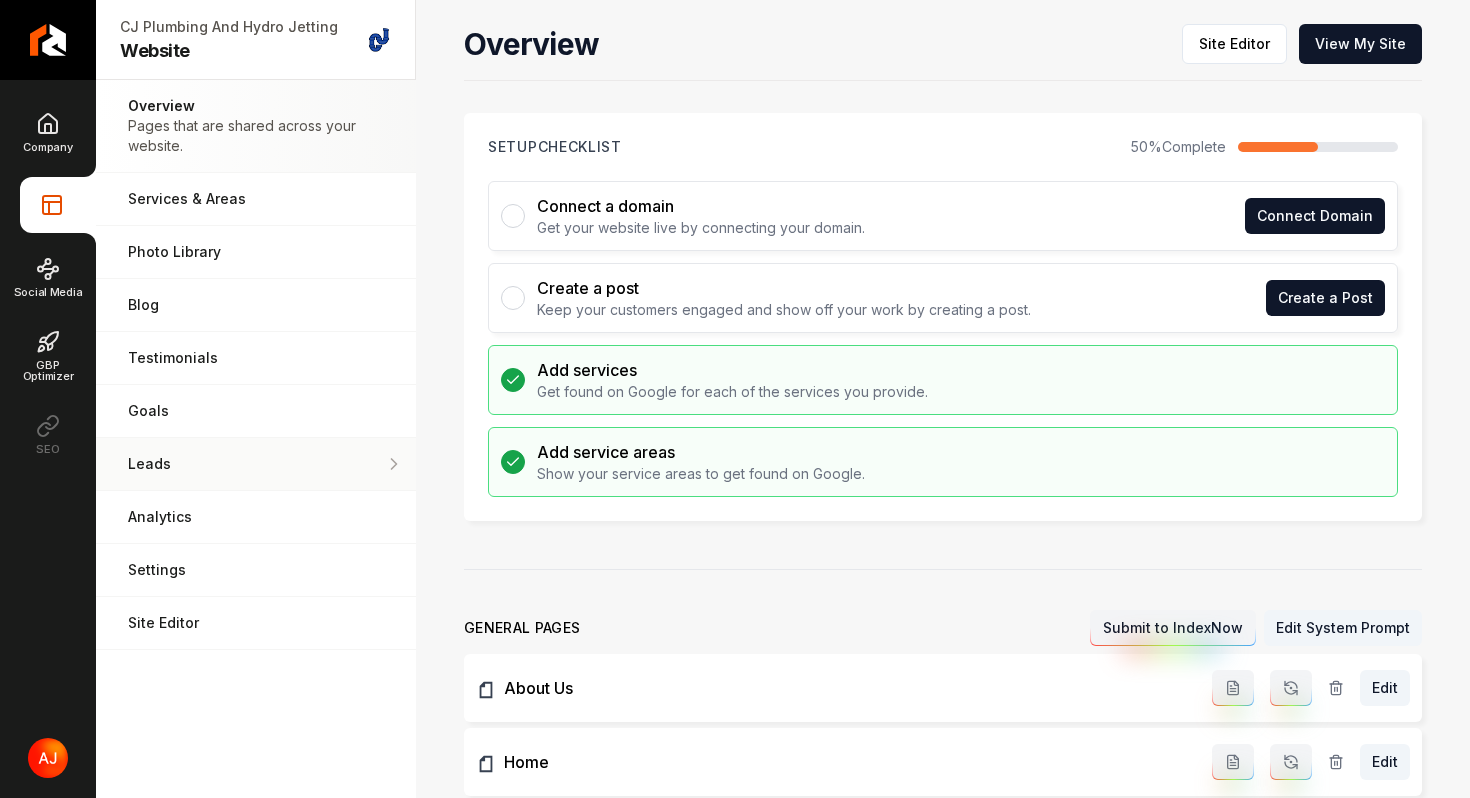 click on "Leads All of the leads that have come in through your website." at bounding box center (256, 464) 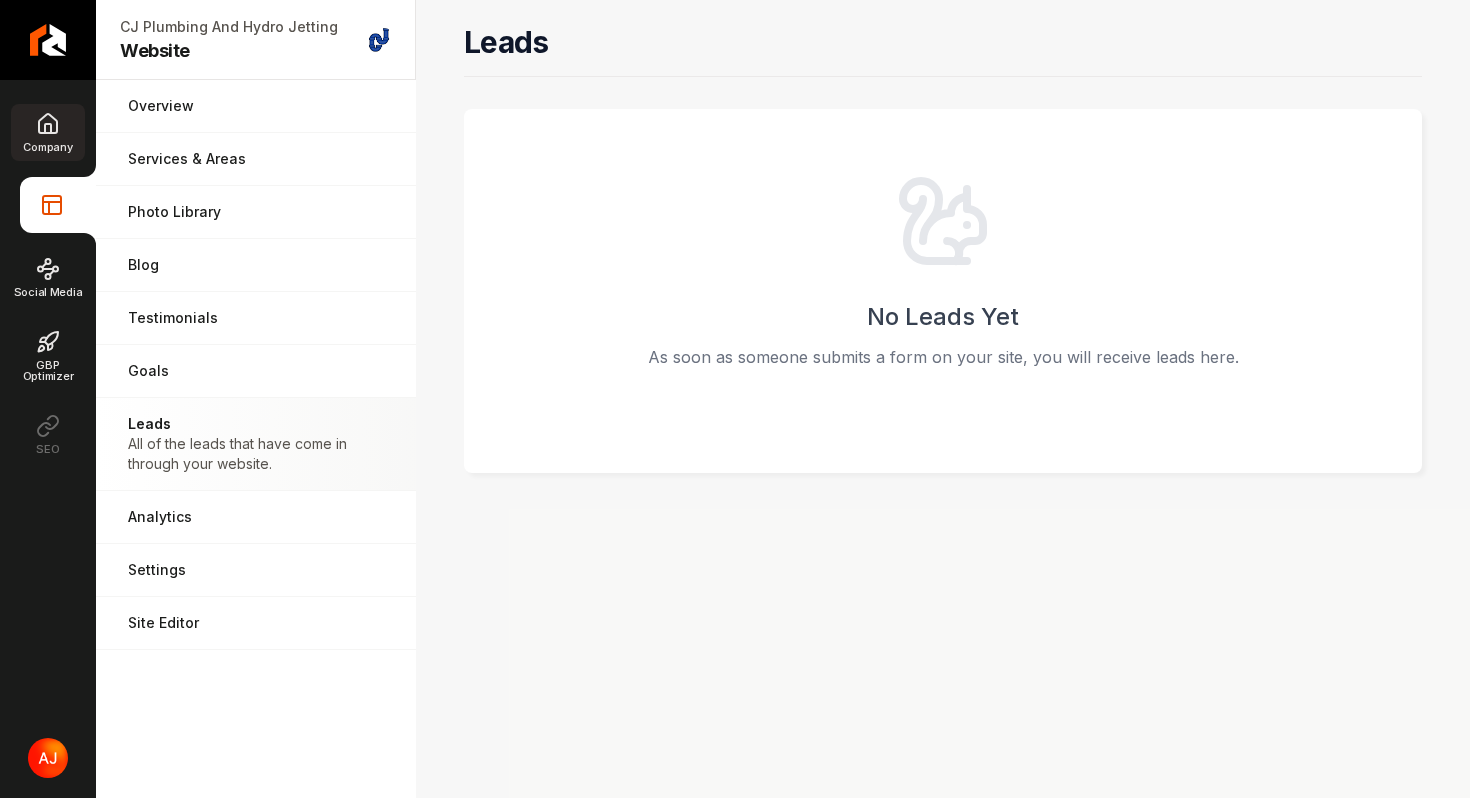 click on "Company" at bounding box center [47, 147] 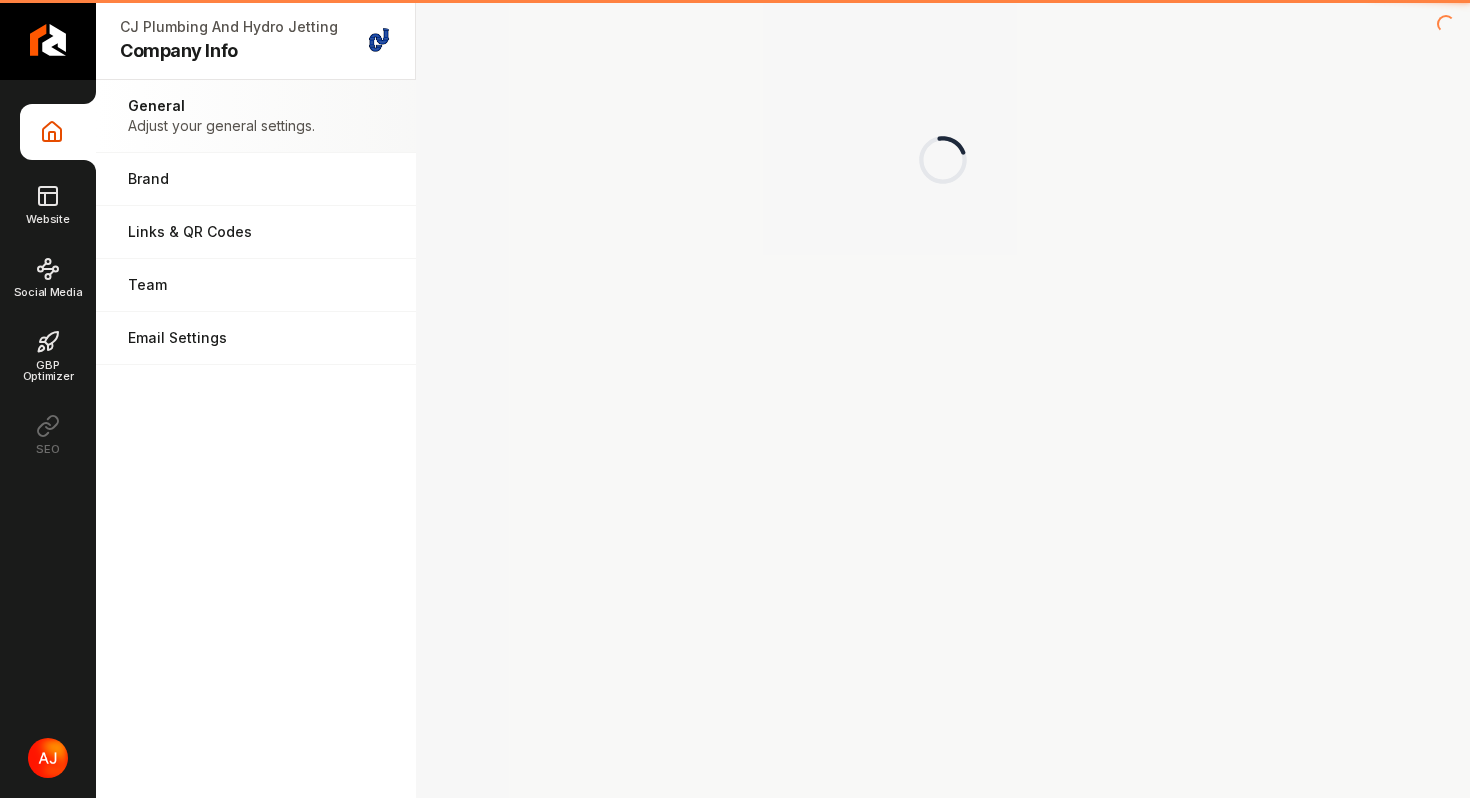 click 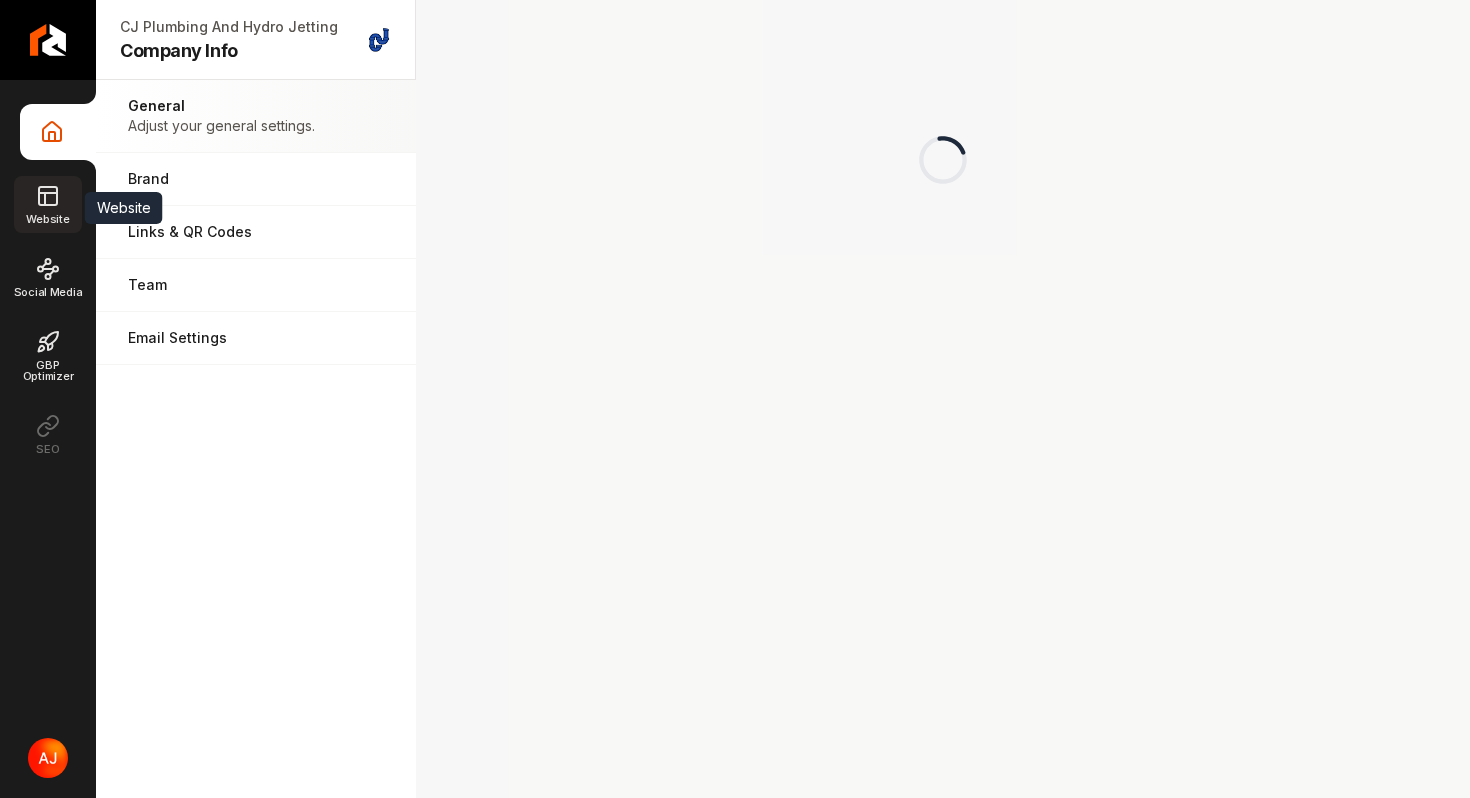 click 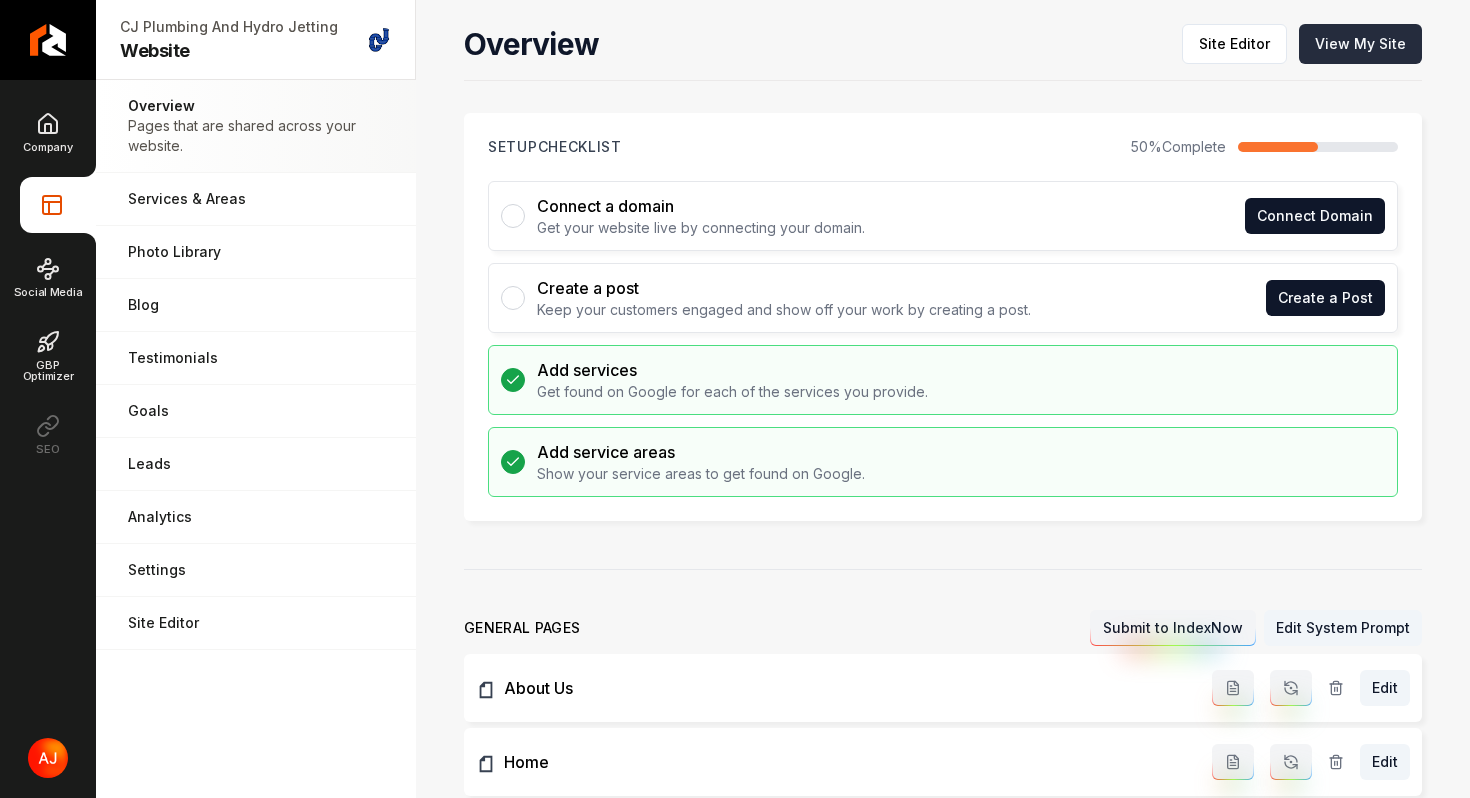 click on "View My Site" at bounding box center (1360, 44) 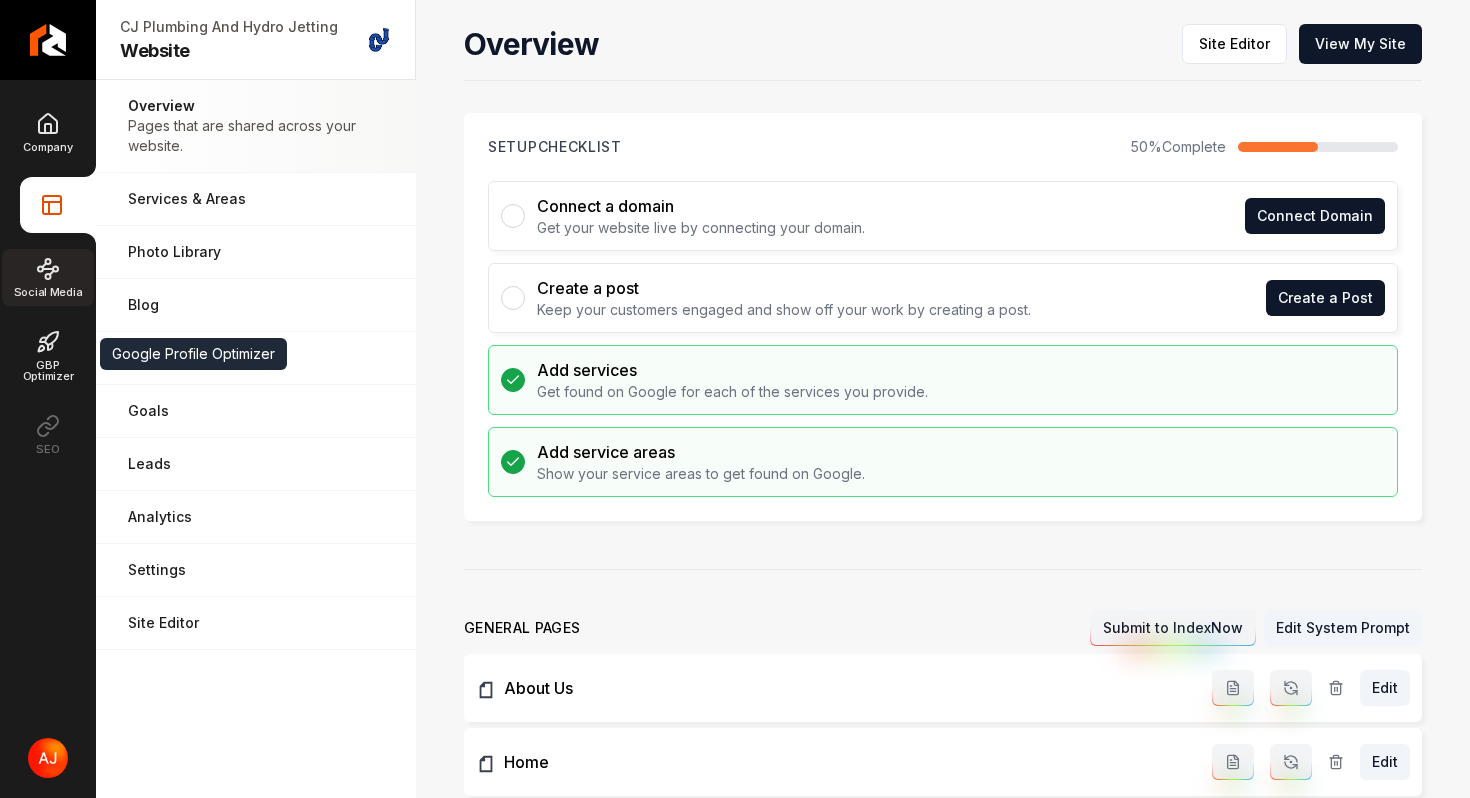 click on "Social Media" at bounding box center [48, 277] 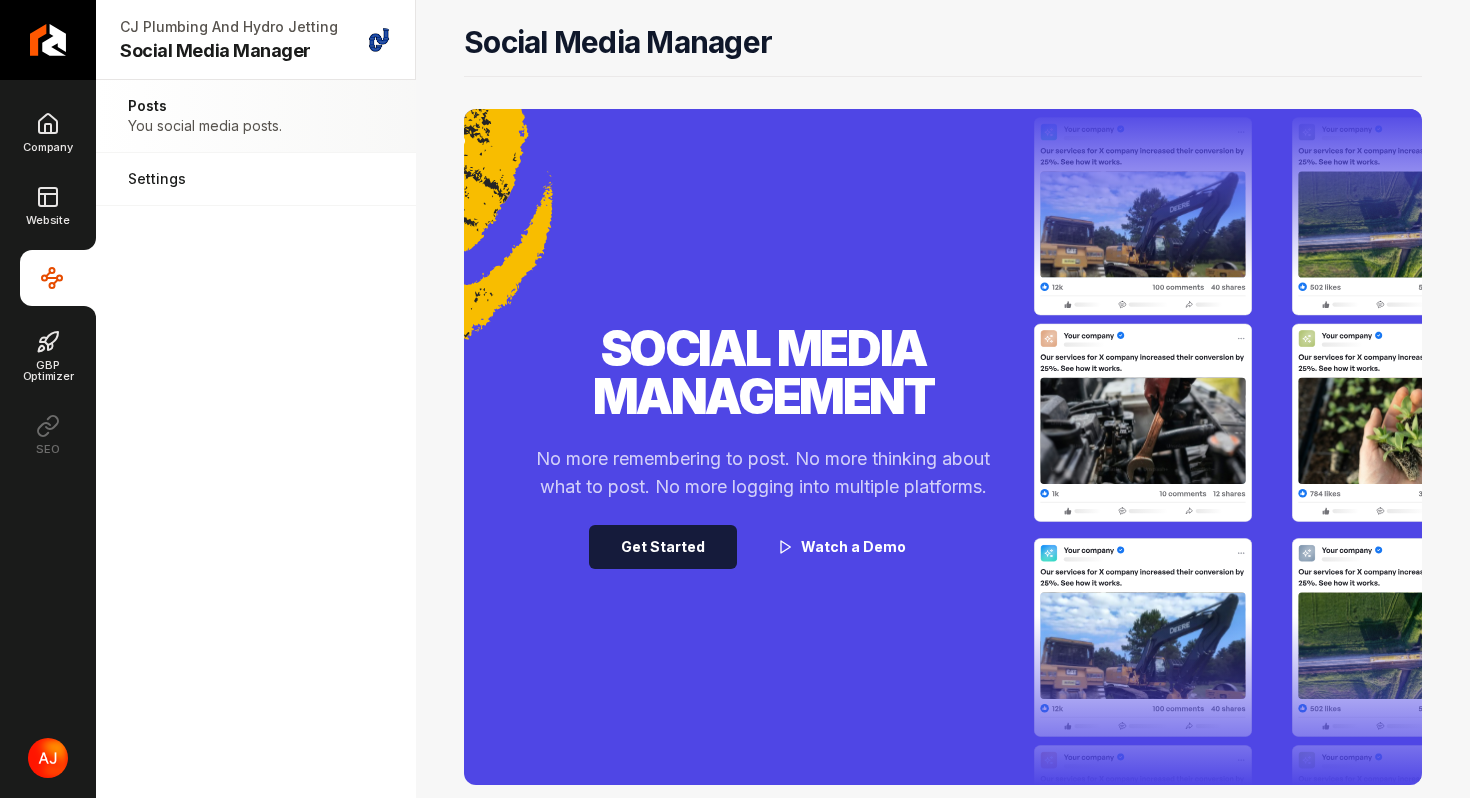 click on "Get Started" at bounding box center [663, 547] 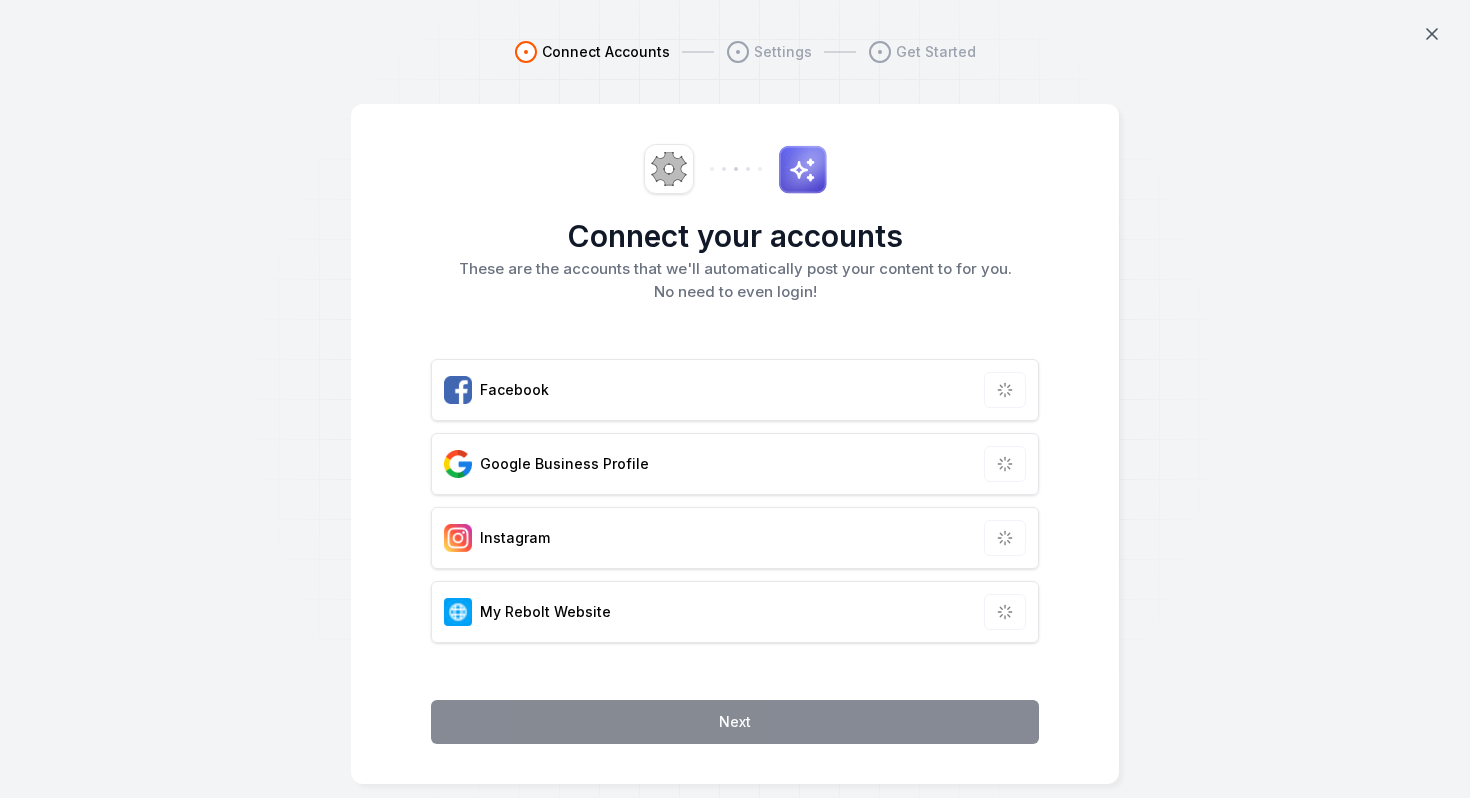 scroll, scrollTop: 0, scrollLeft: 0, axis: both 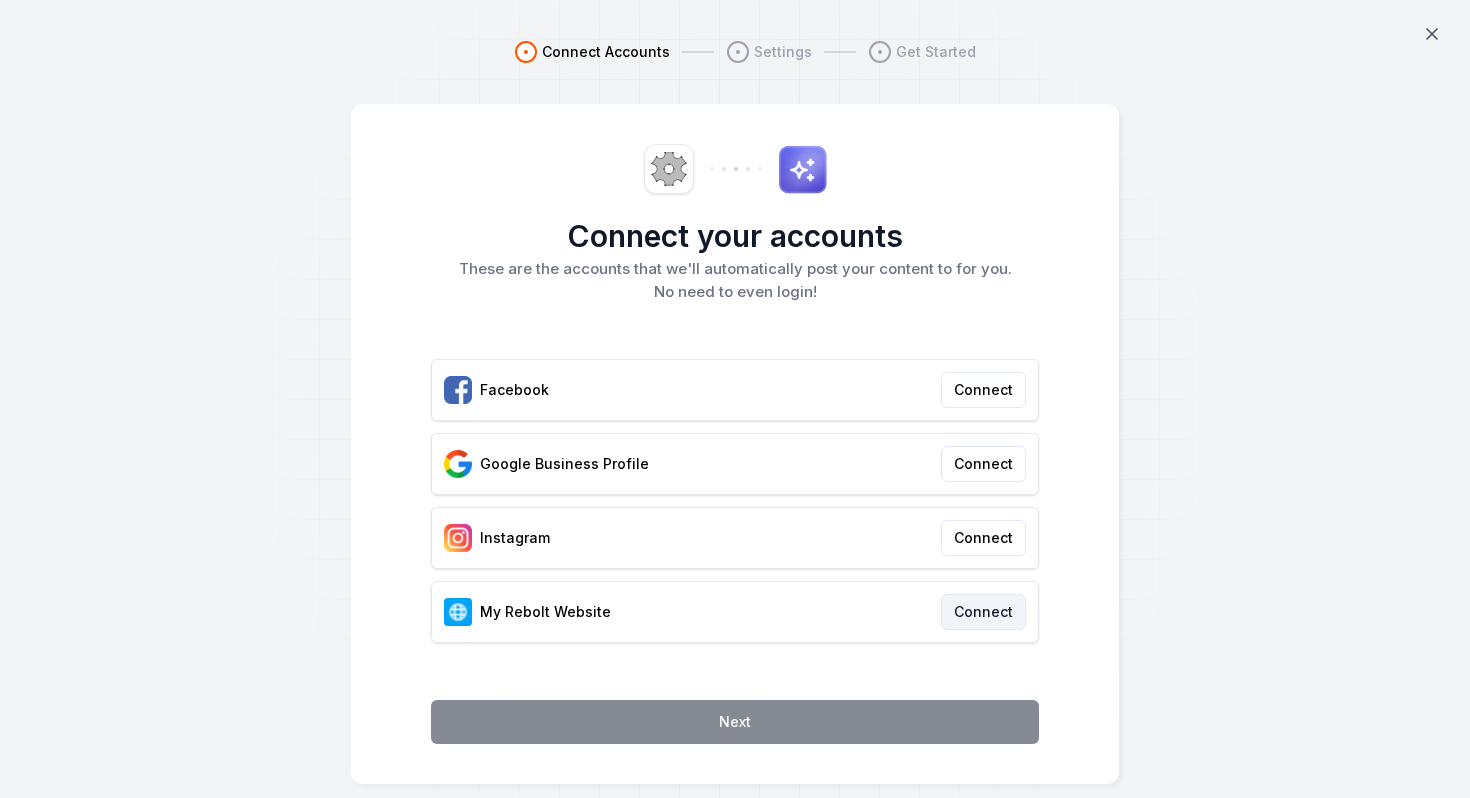 click on "Connect" at bounding box center (983, 612) 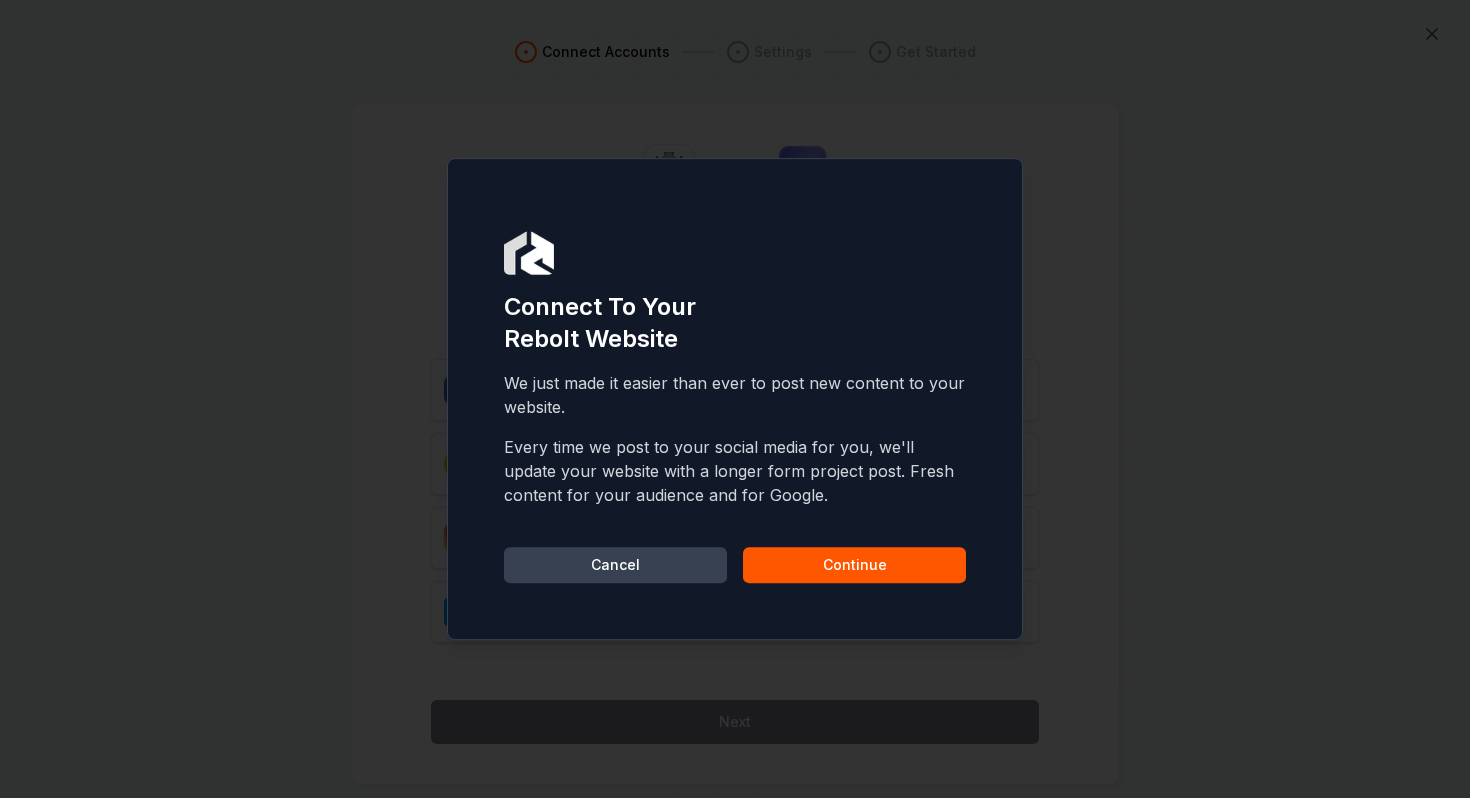 click on "Continue" at bounding box center [854, 565] 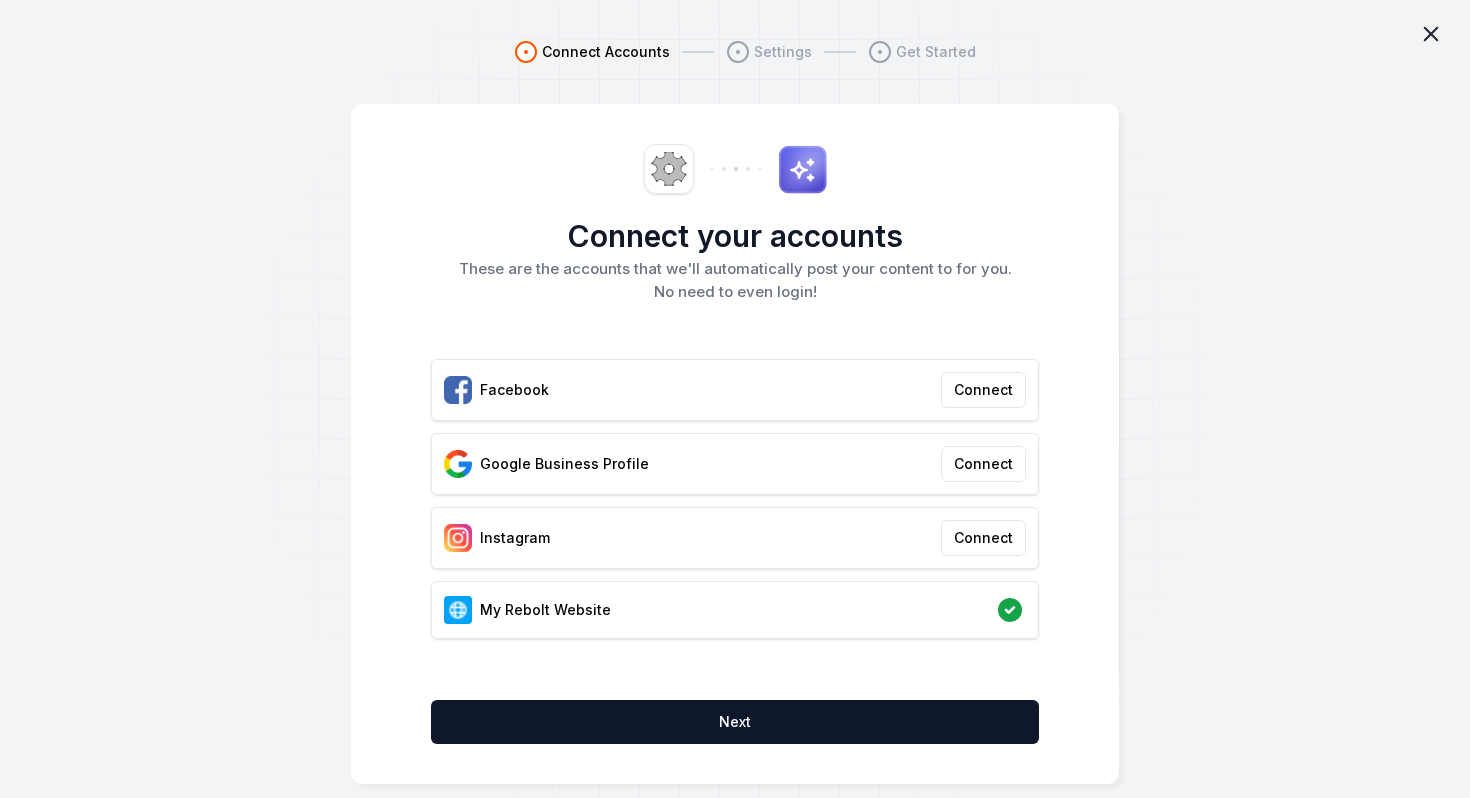click 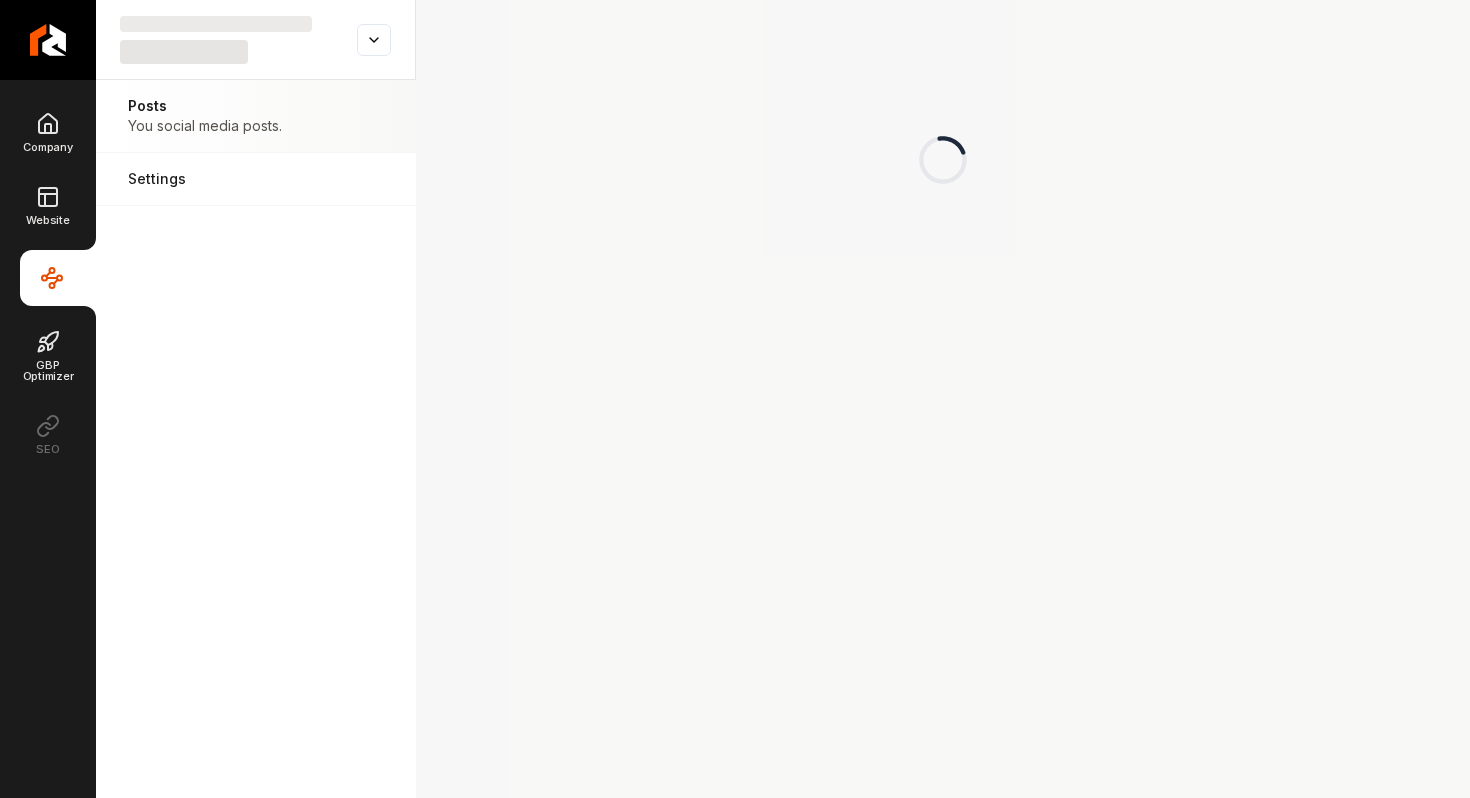 scroll, scrollTop: 0, scrollLeft: 0, axis: both 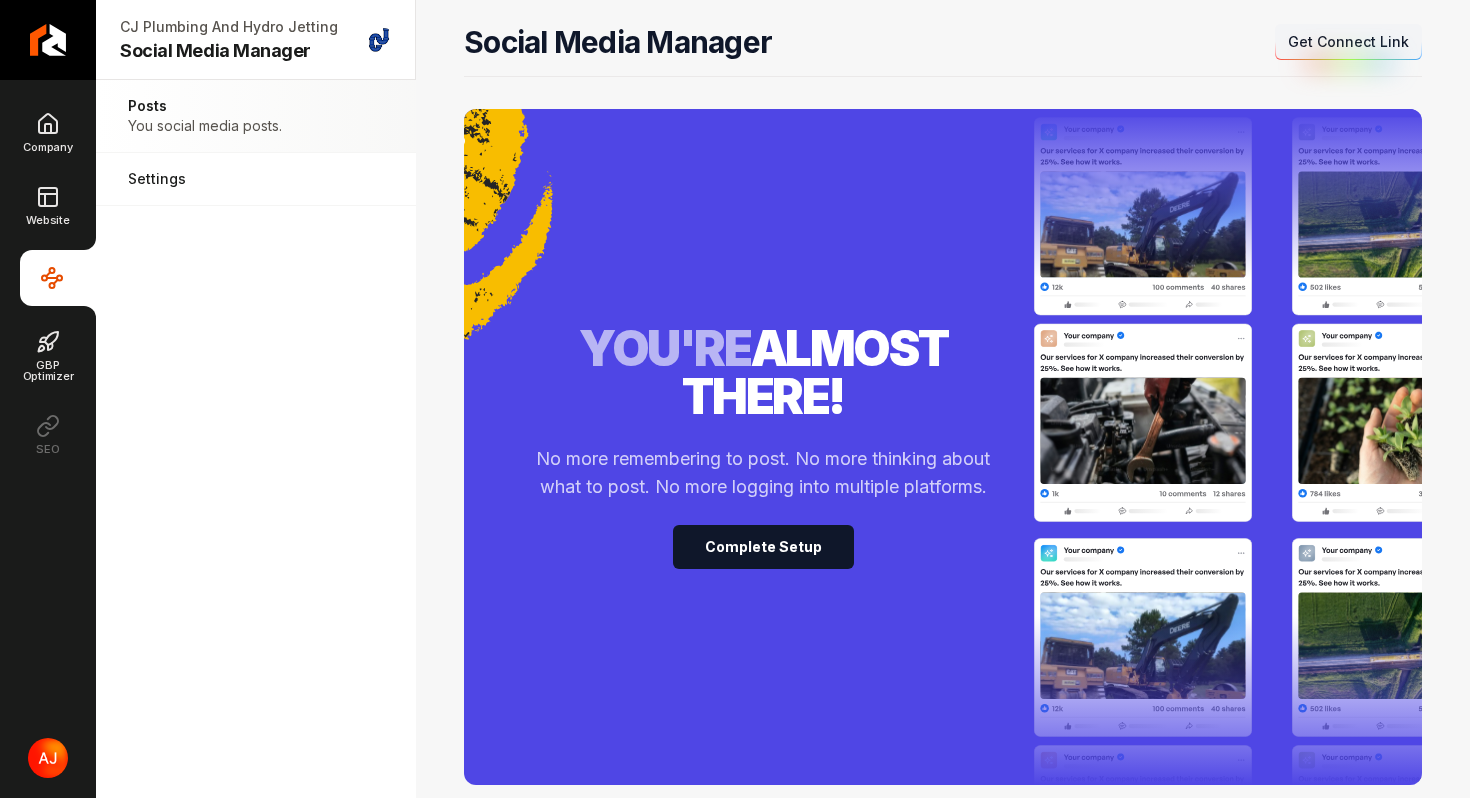 click on "Get Connect Link" at bounding box center (1348, 42) 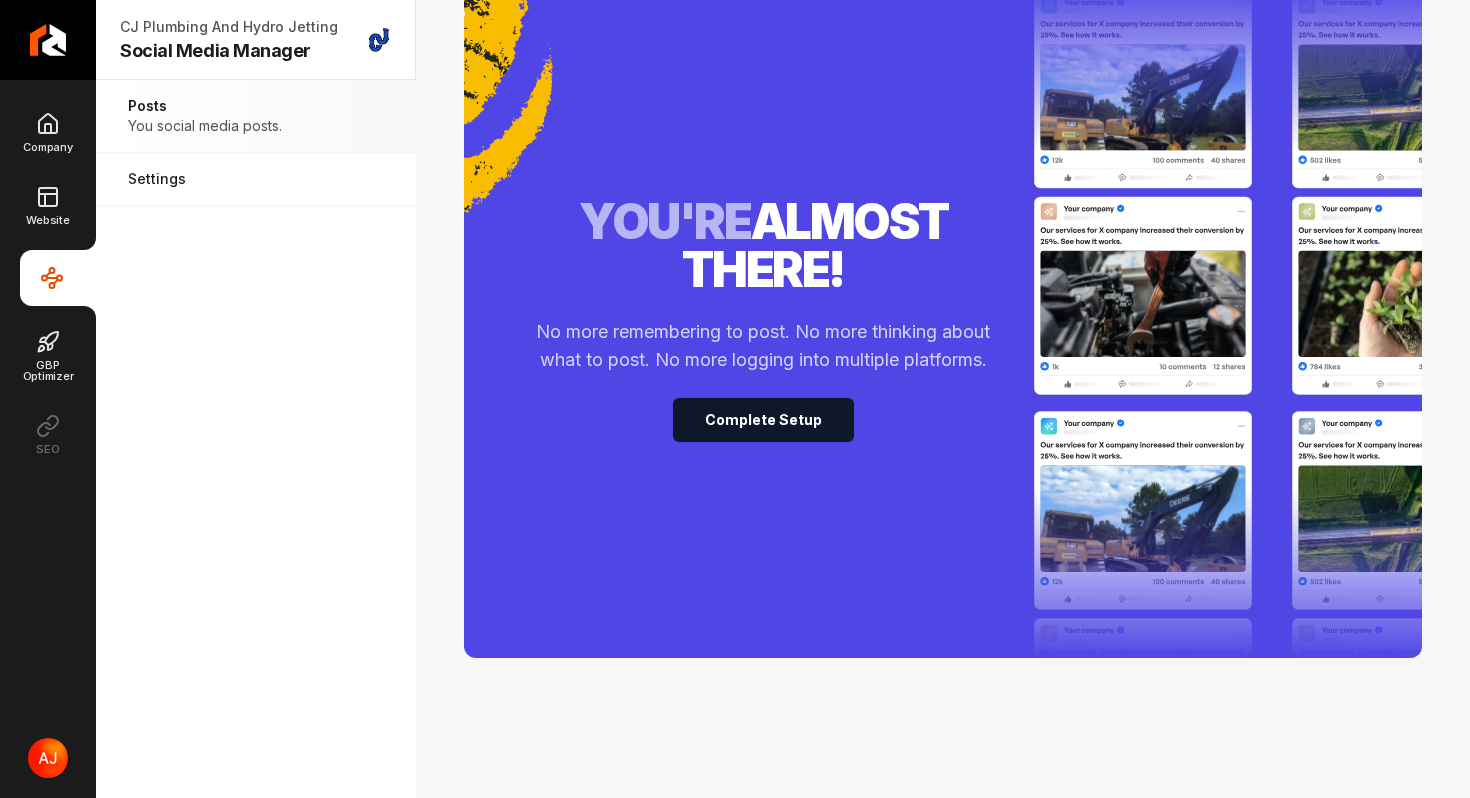 scroll, scrollTop: 139, scrollLeft: 0, axis: vertical 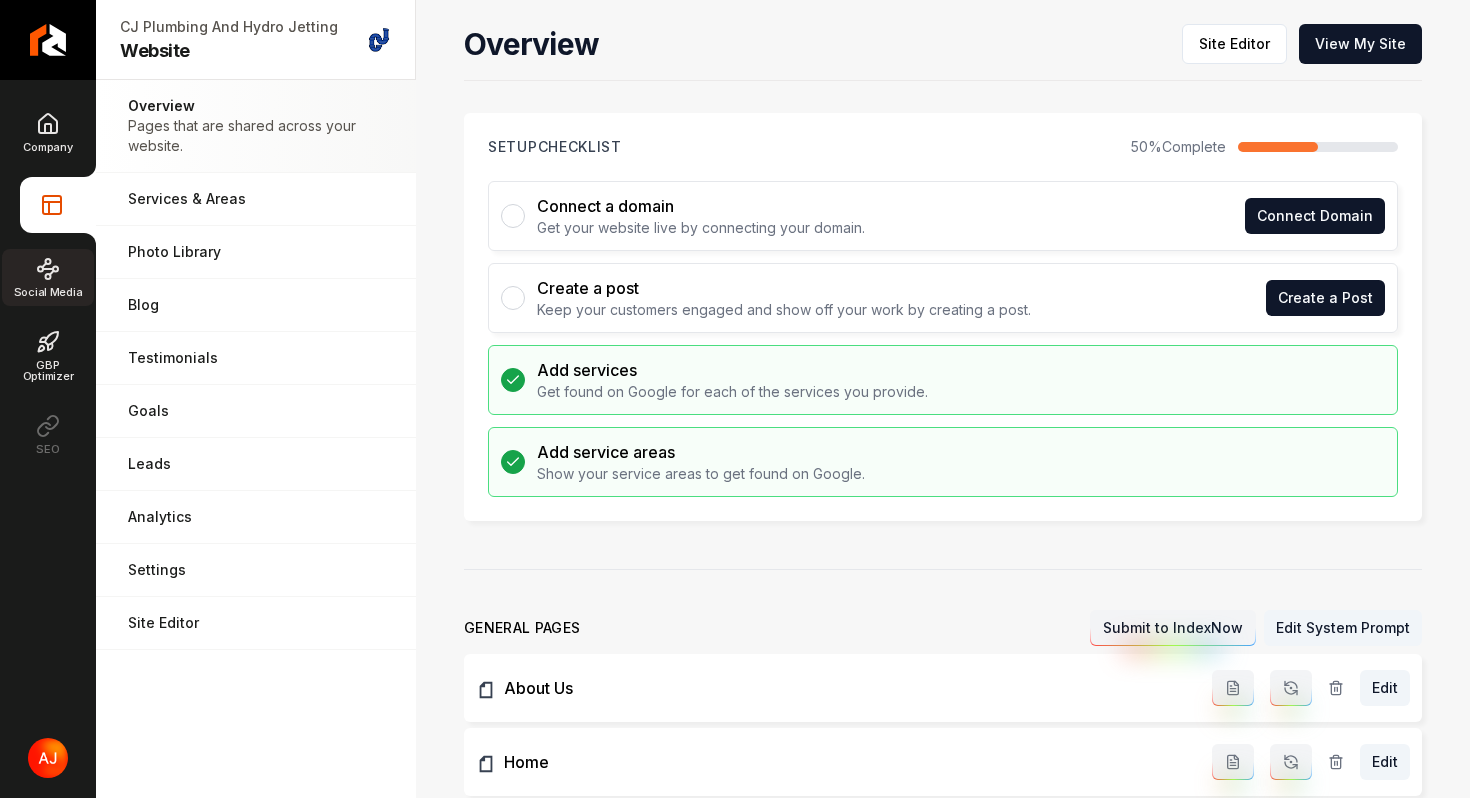 click on "Social Media" at bounding box center [48, 277] 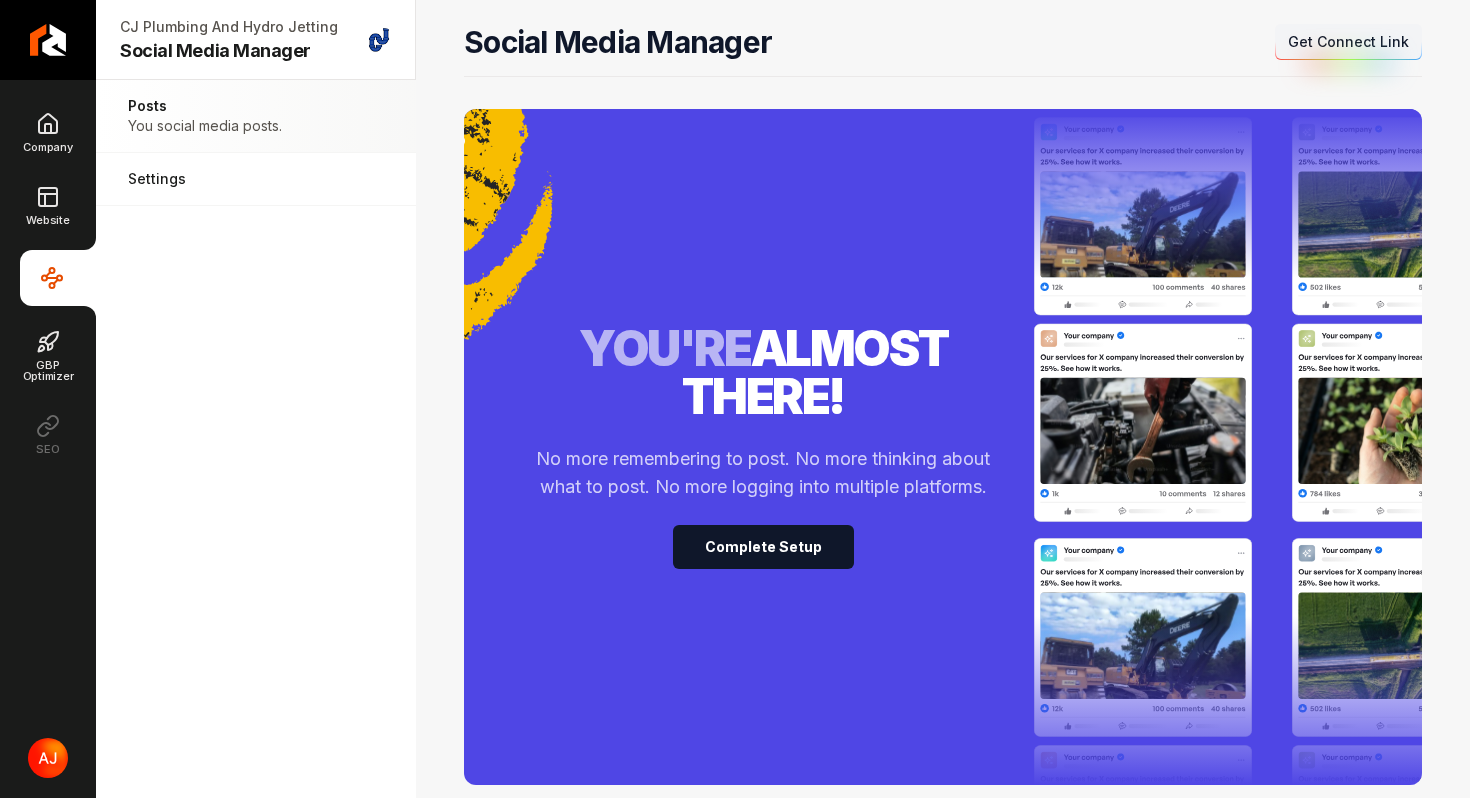 click on "Get Connect Link" at bounding box center (1348, 42) 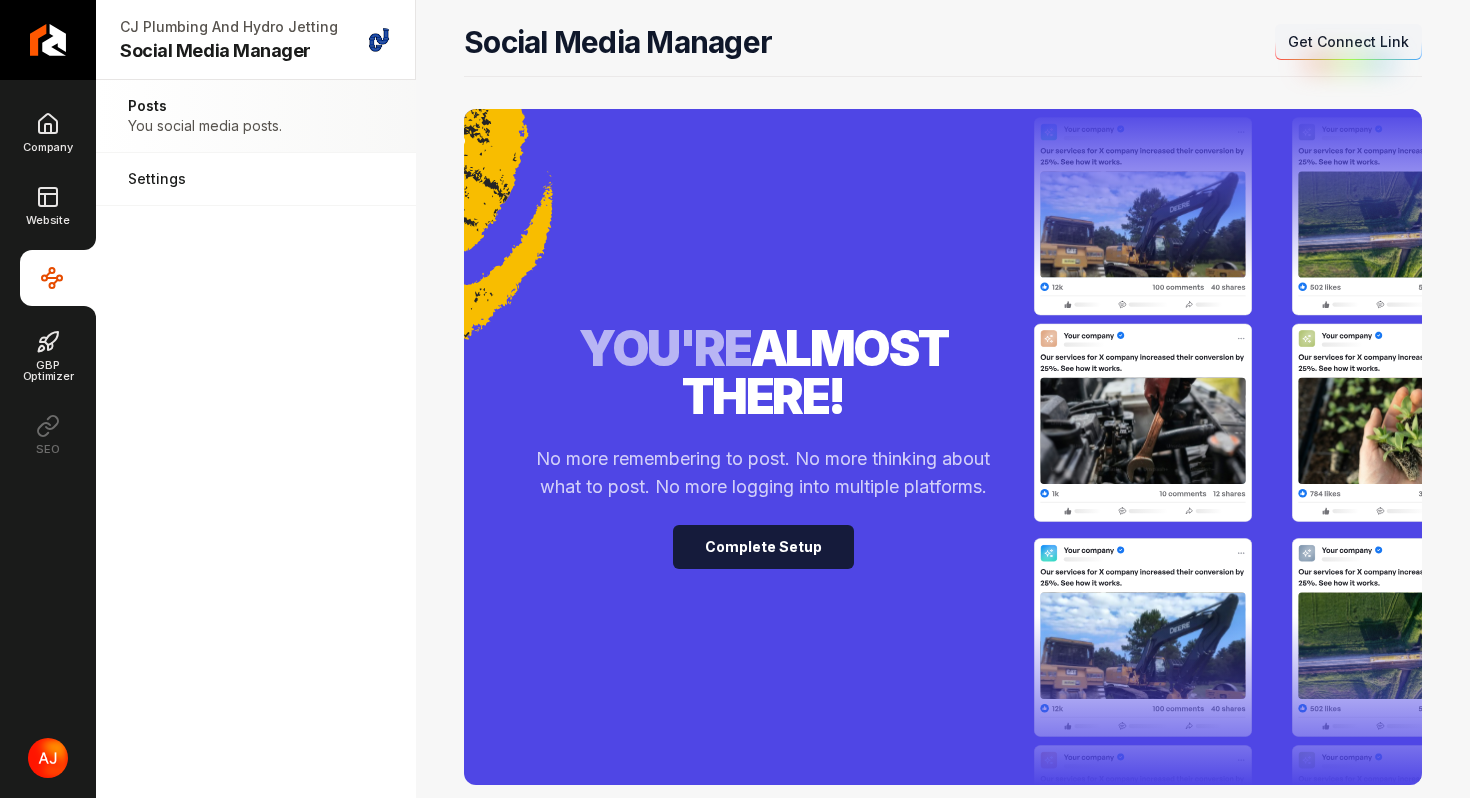 click on "Complete Setup" at bounding box center [763, 547] 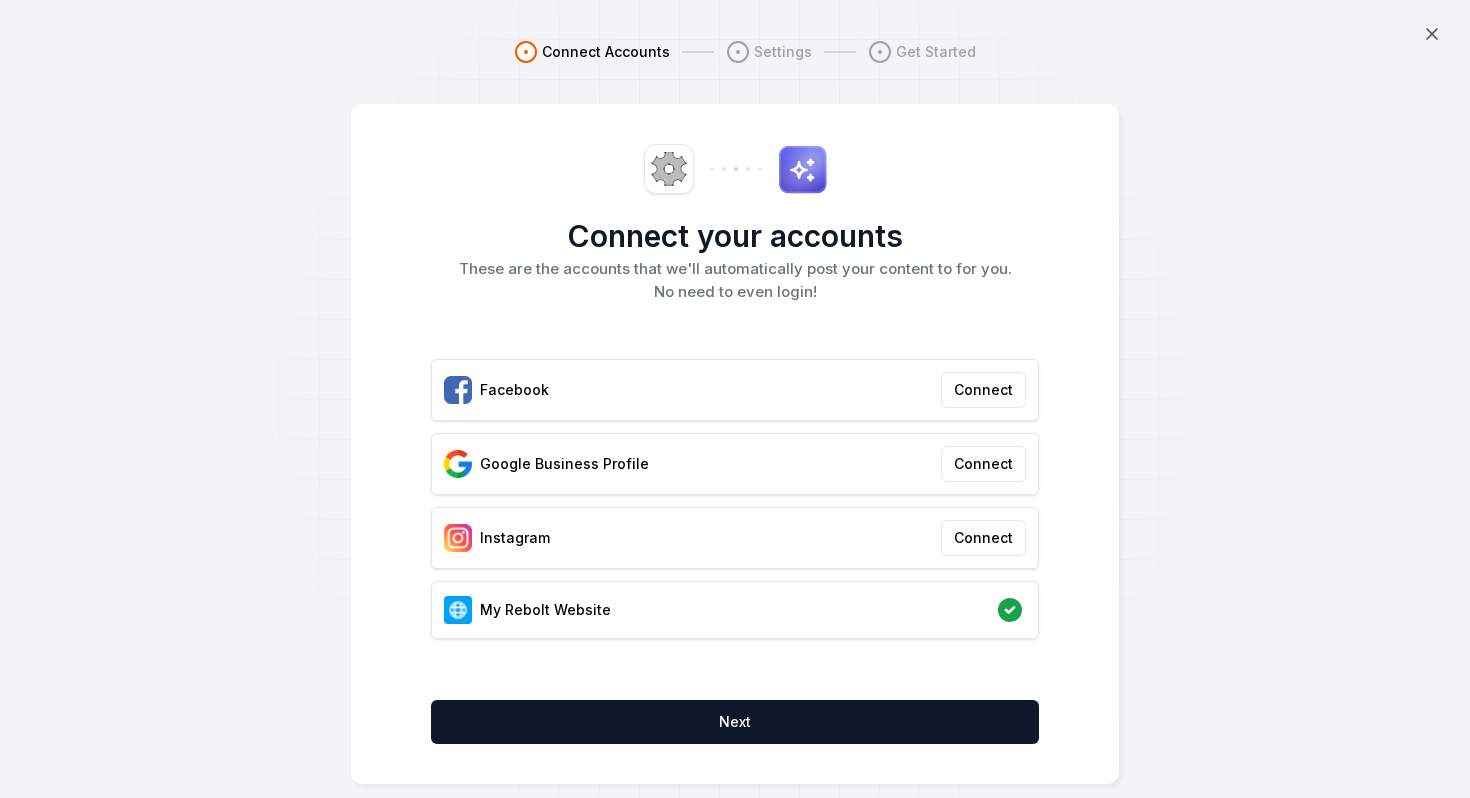 scroll, scrollTop: 26, scrollLeft: 0, axis: vertical 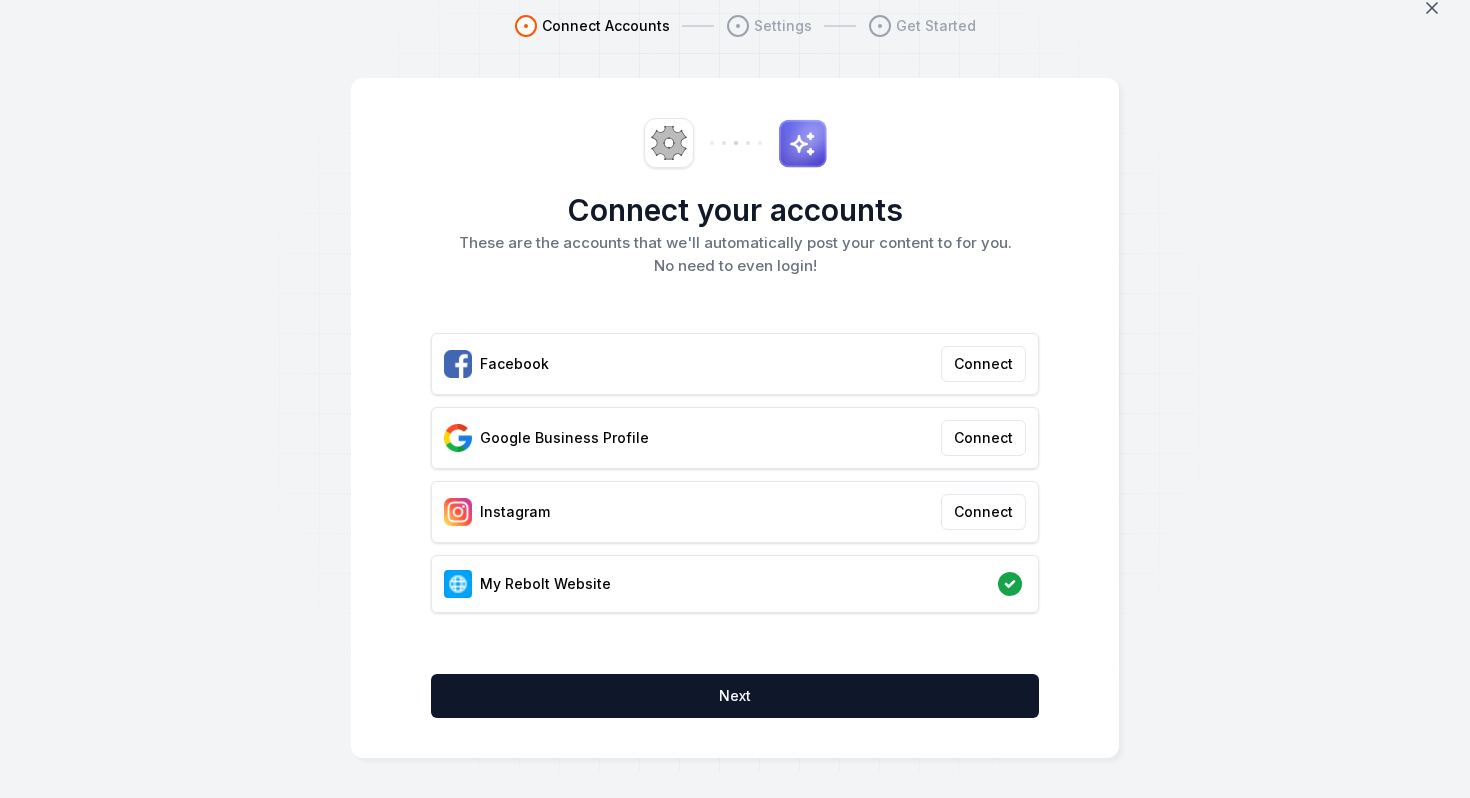 click on "Facebook Connect" at bounding box center (735, 364) 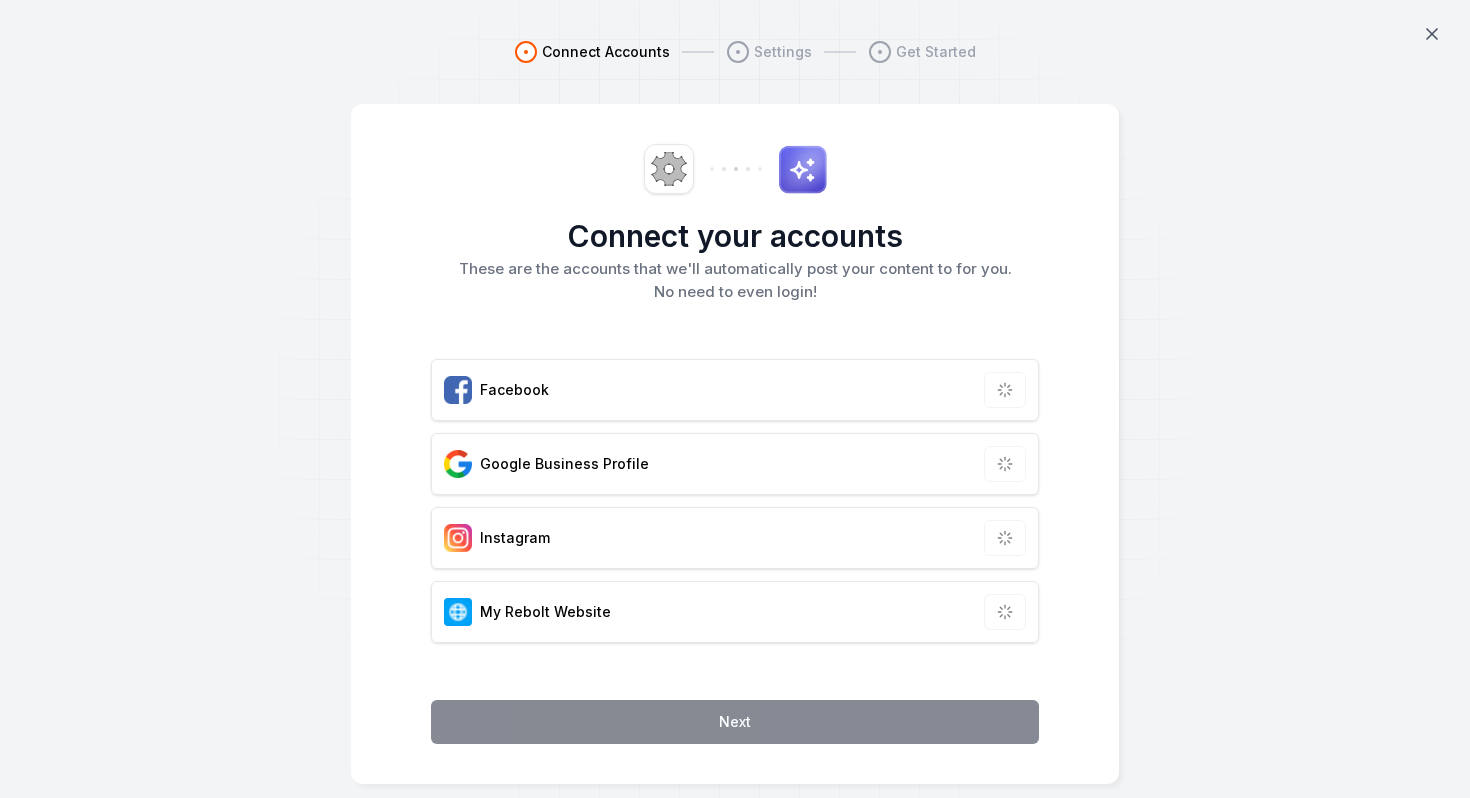 scroll, scrollTop: 26, scrollLeft: 0, axis: vertical 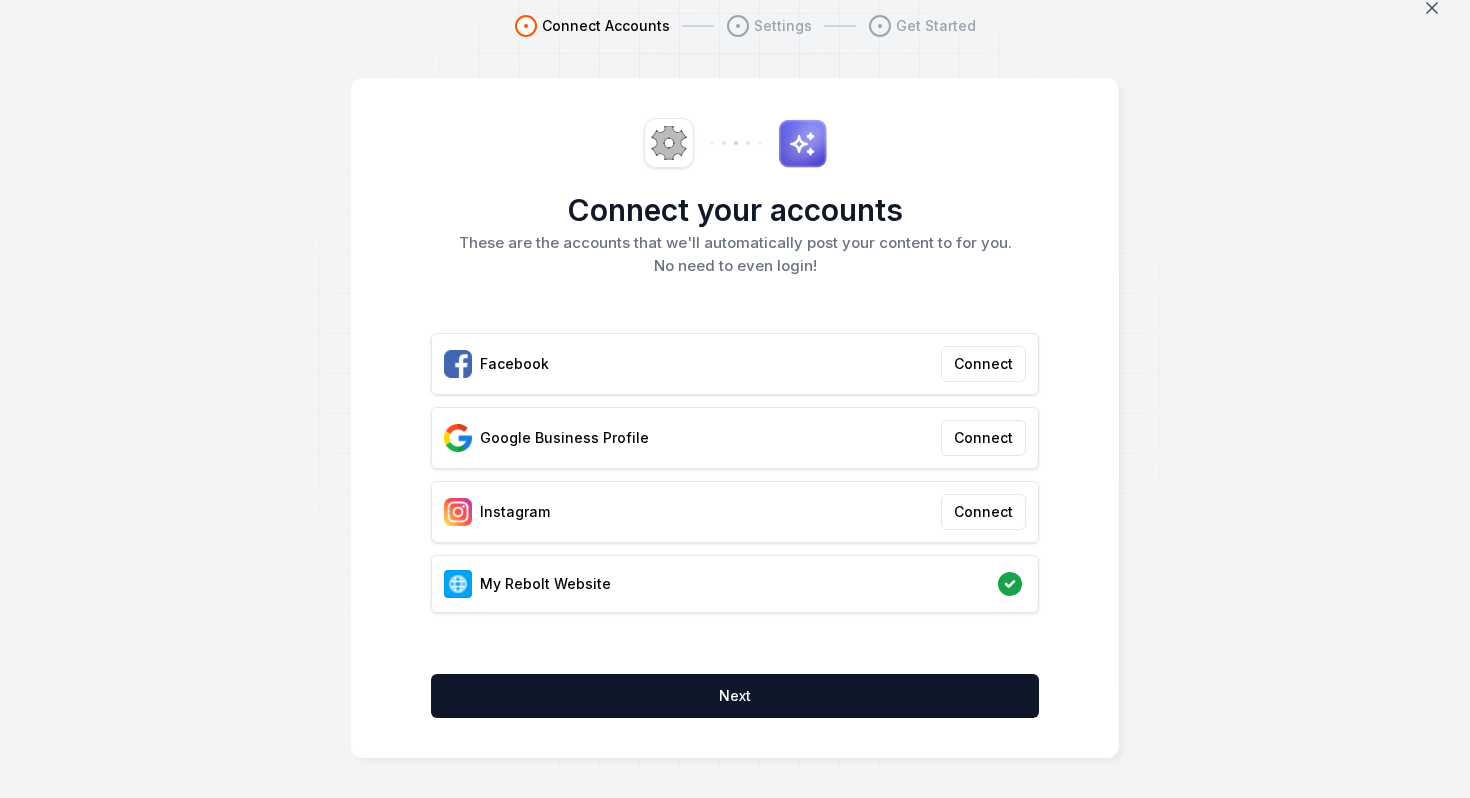 click on "Facebook Connect" at bounding box center [735, 364] 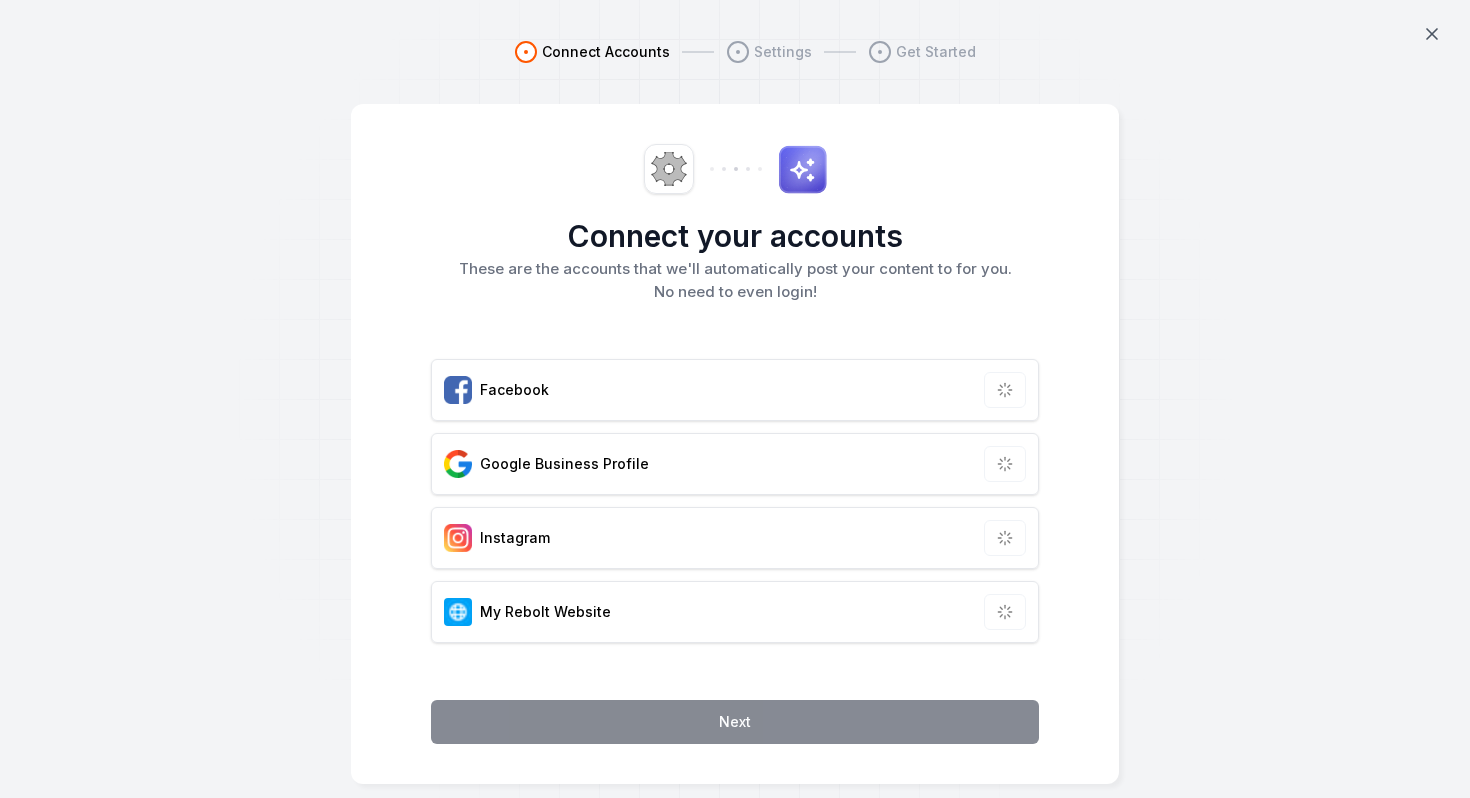 scroll, scrollTop: 26, scrollLeft: 0, axis: vertical 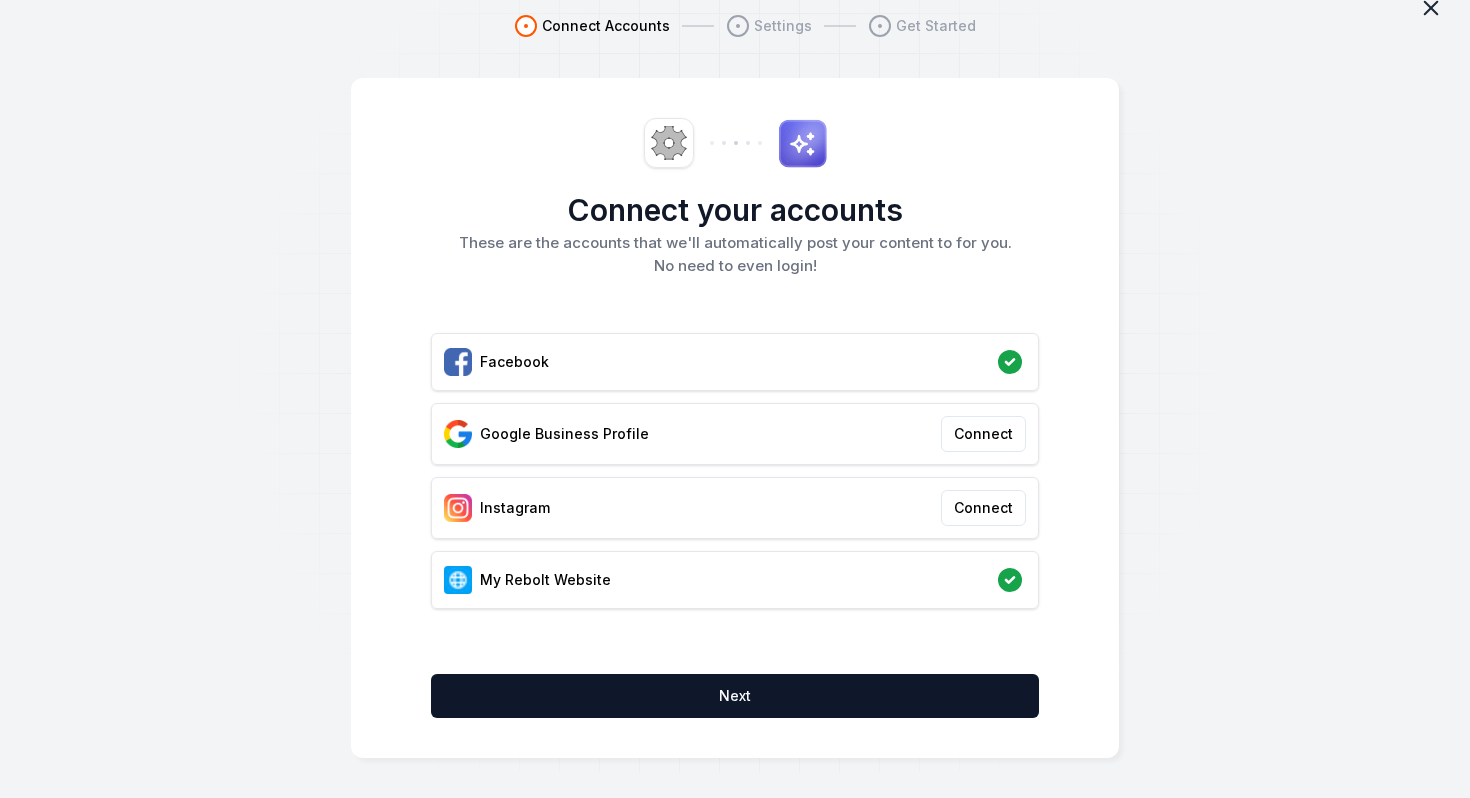 click 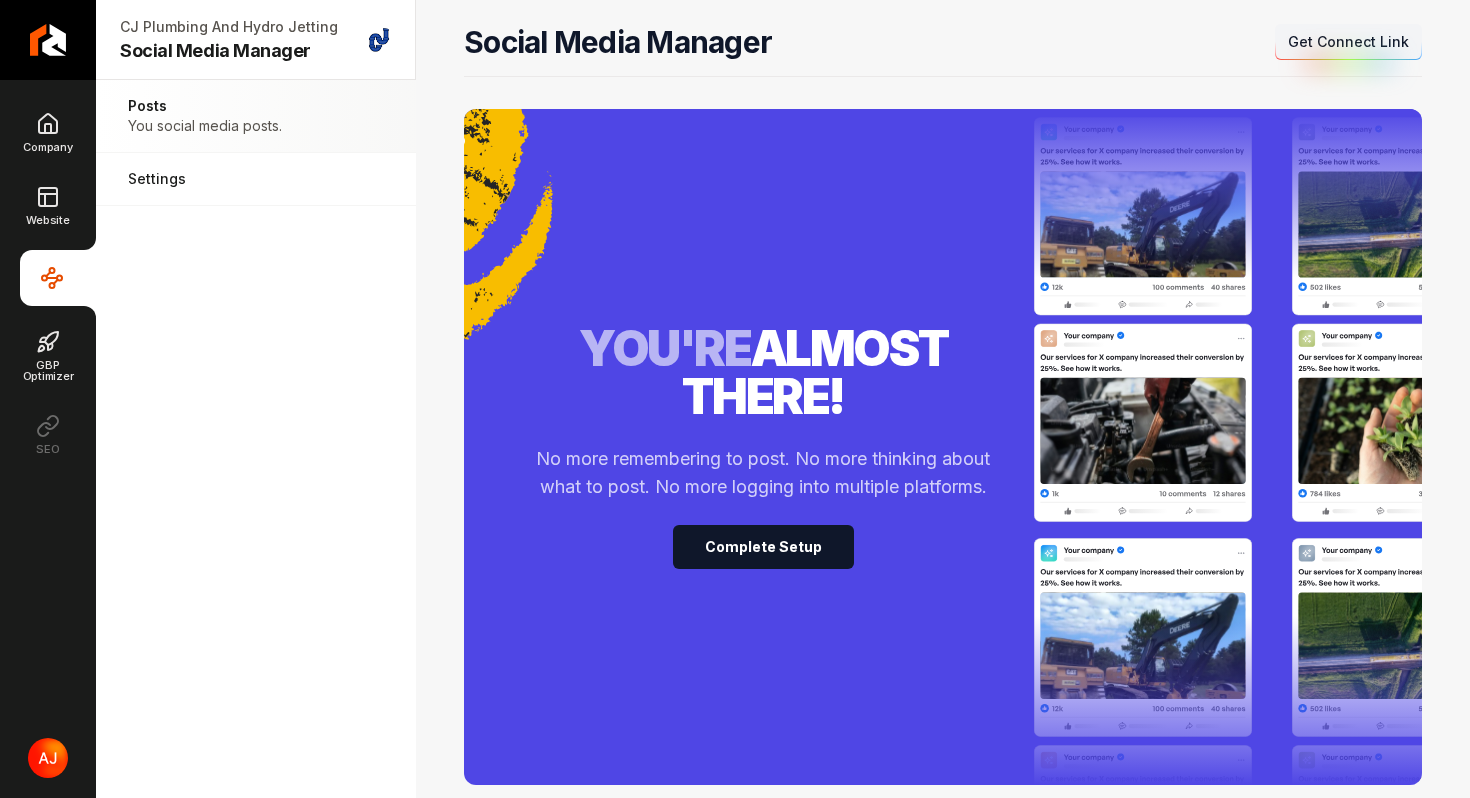 click on "Connect Link Get Connect Link" at bounding box center (1348, 42) 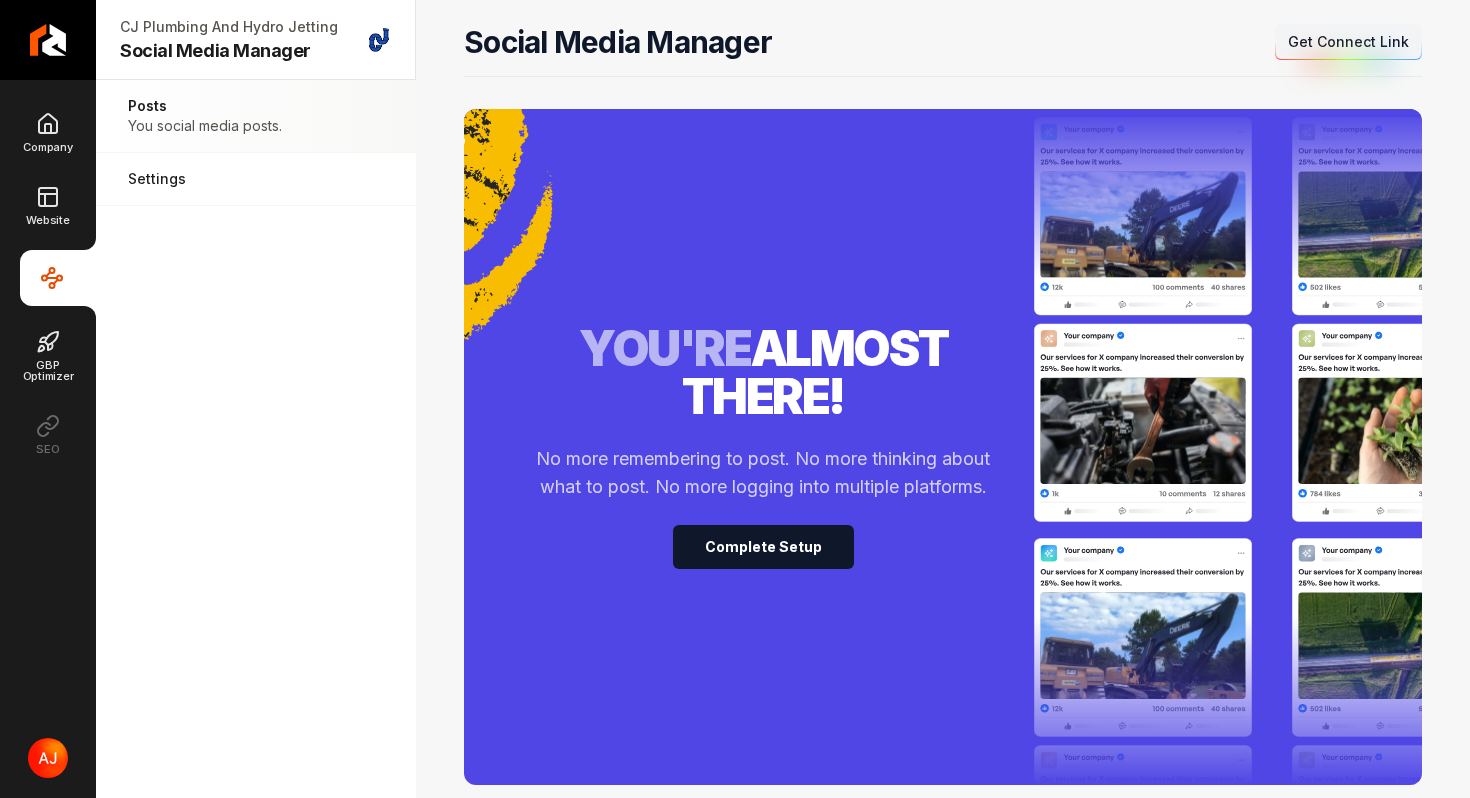 click on "Get Connect Link" at bounding box center (1348, 42) 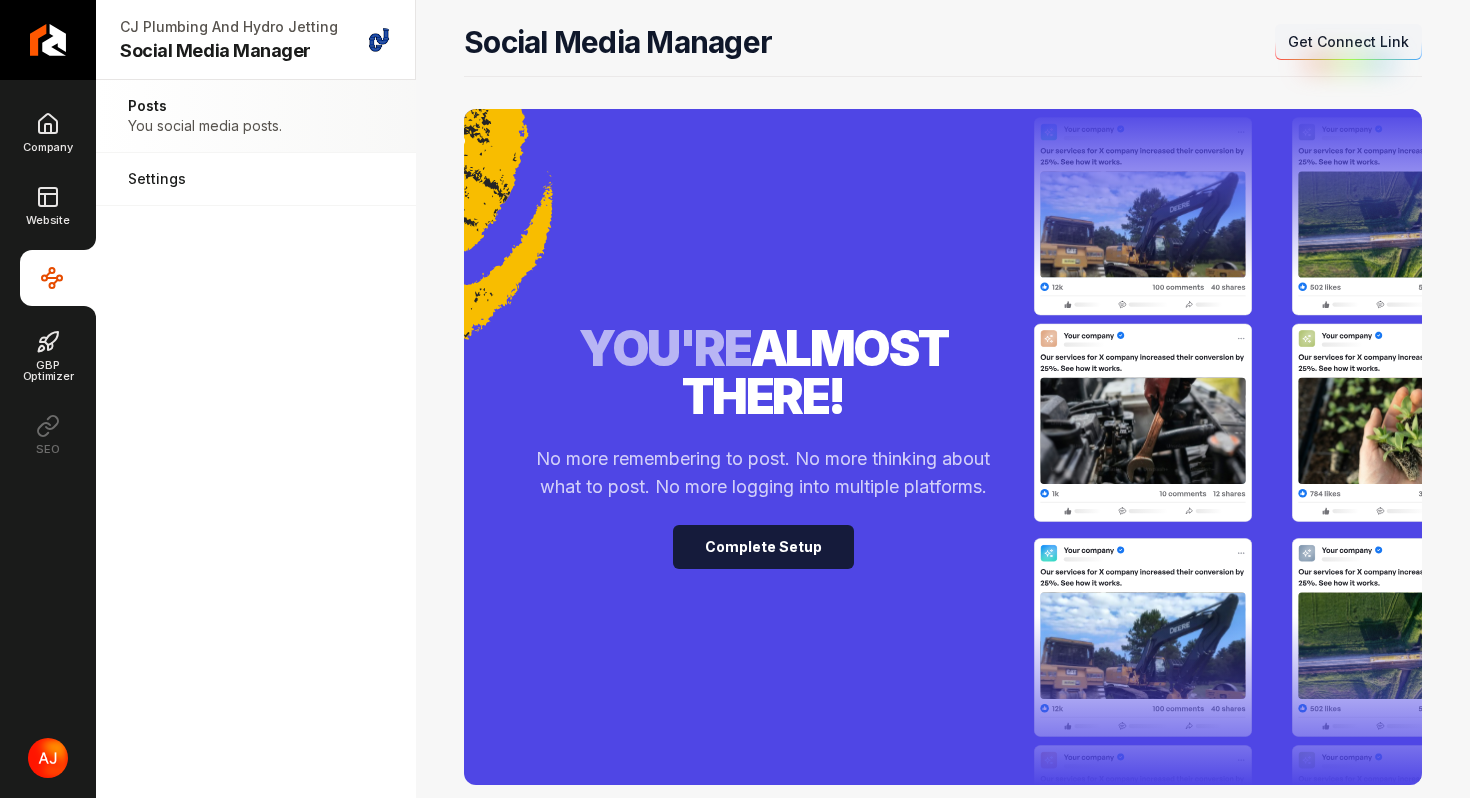 click on "Complete Setup" at bounding box center [763, 547] 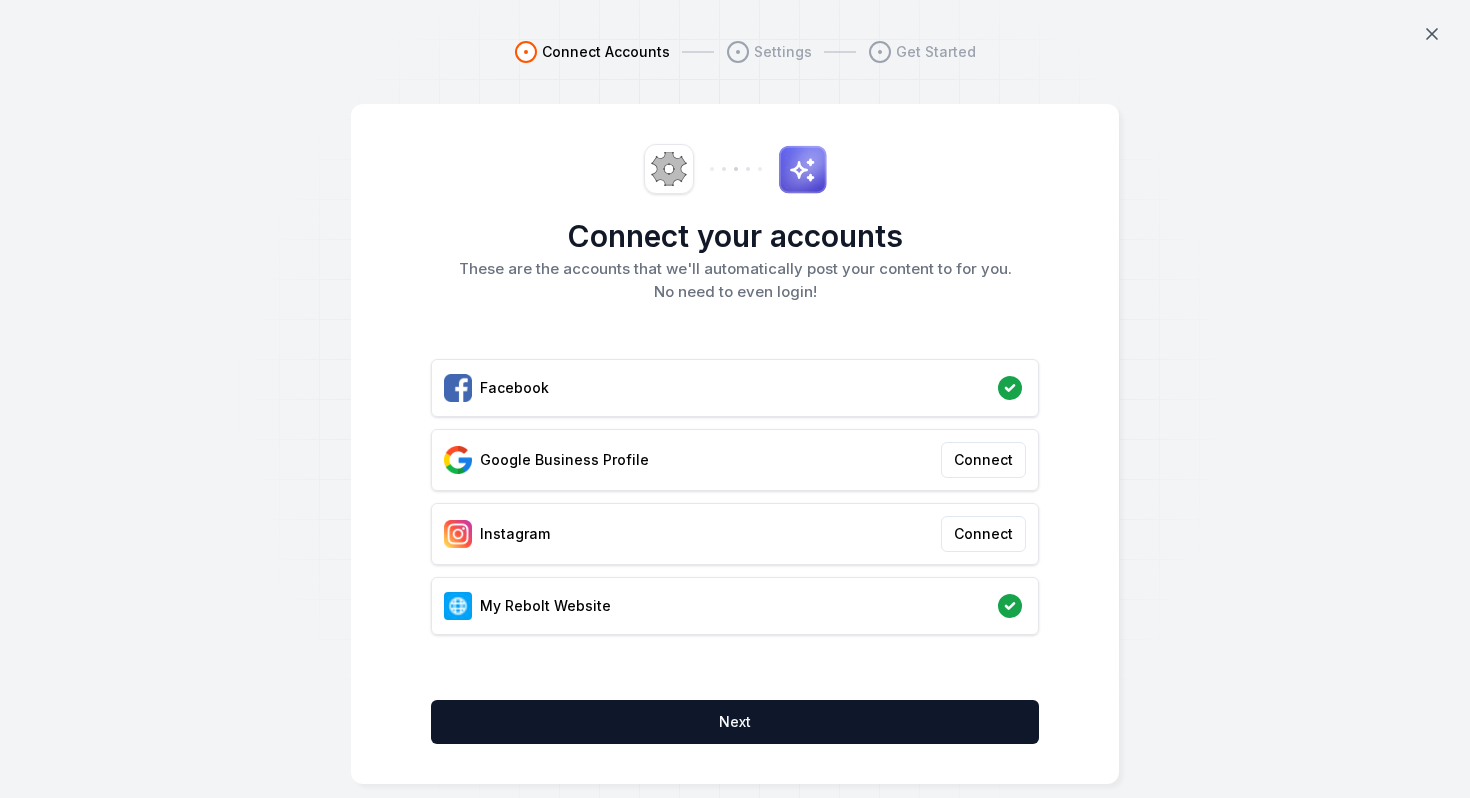 click on "Connect your accounts These are the accounts that we'll automatically post your content to for you. No need to even login!" at bounding box center (735, 235) 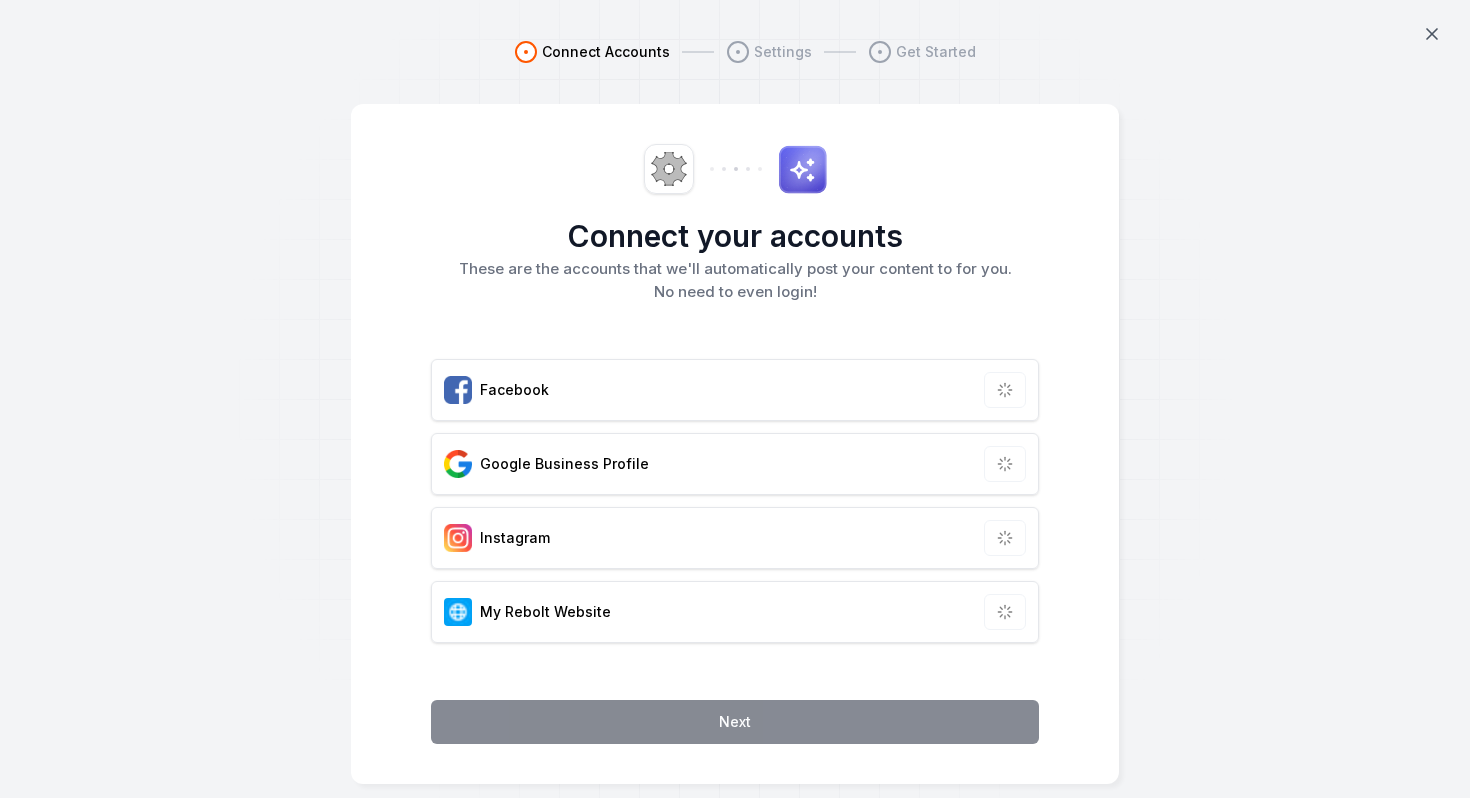 scroll, scrollTop: 0, scrollLeft: 0, axis: both 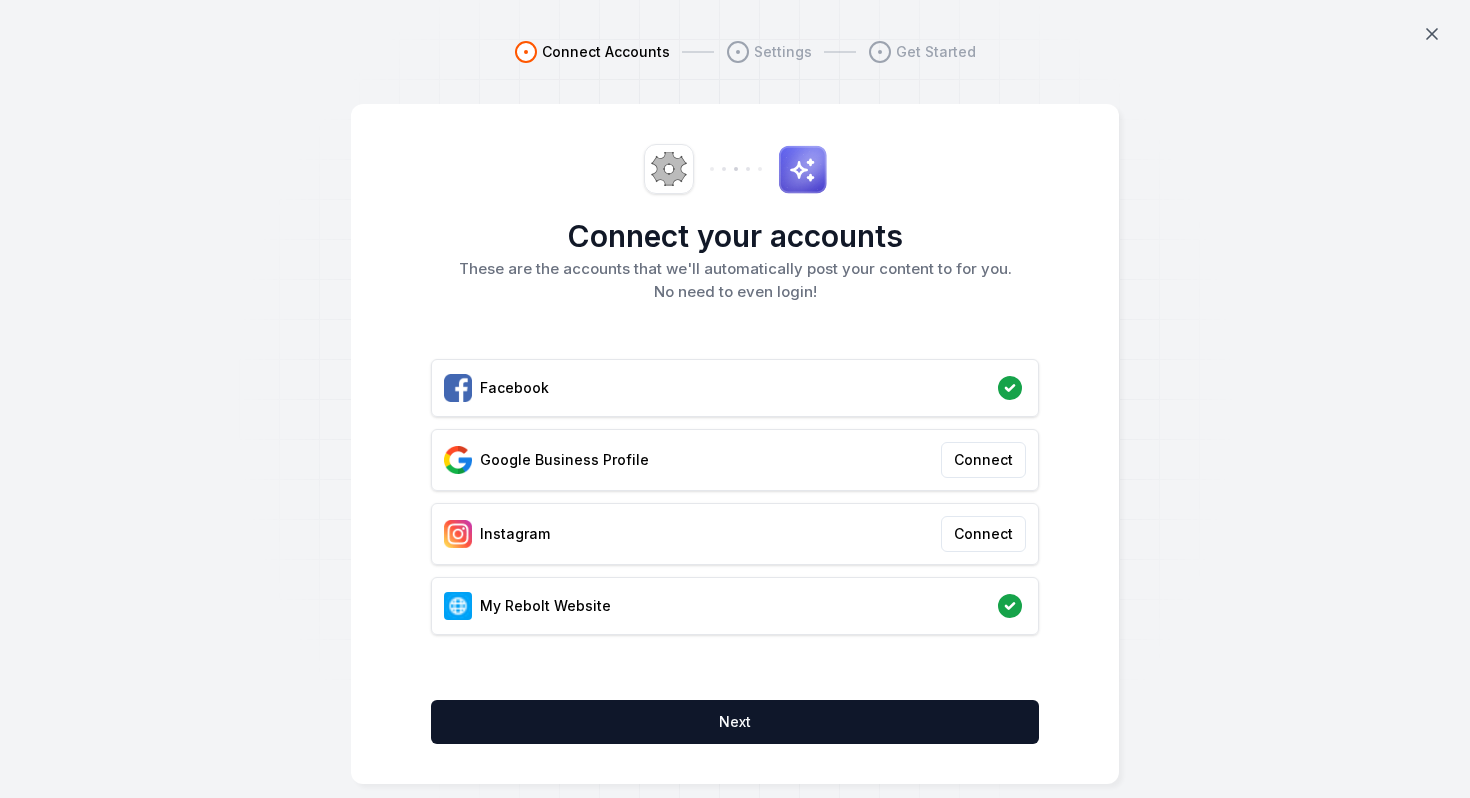 click on "Connect your accounts These are the accounts that we'll automatically post your content to for you. No need to even login! [BRAND] [BRAND] Connect [BRAND] Connect My [BRAND] [BRAND] Next" at bounding box center (735, 444) 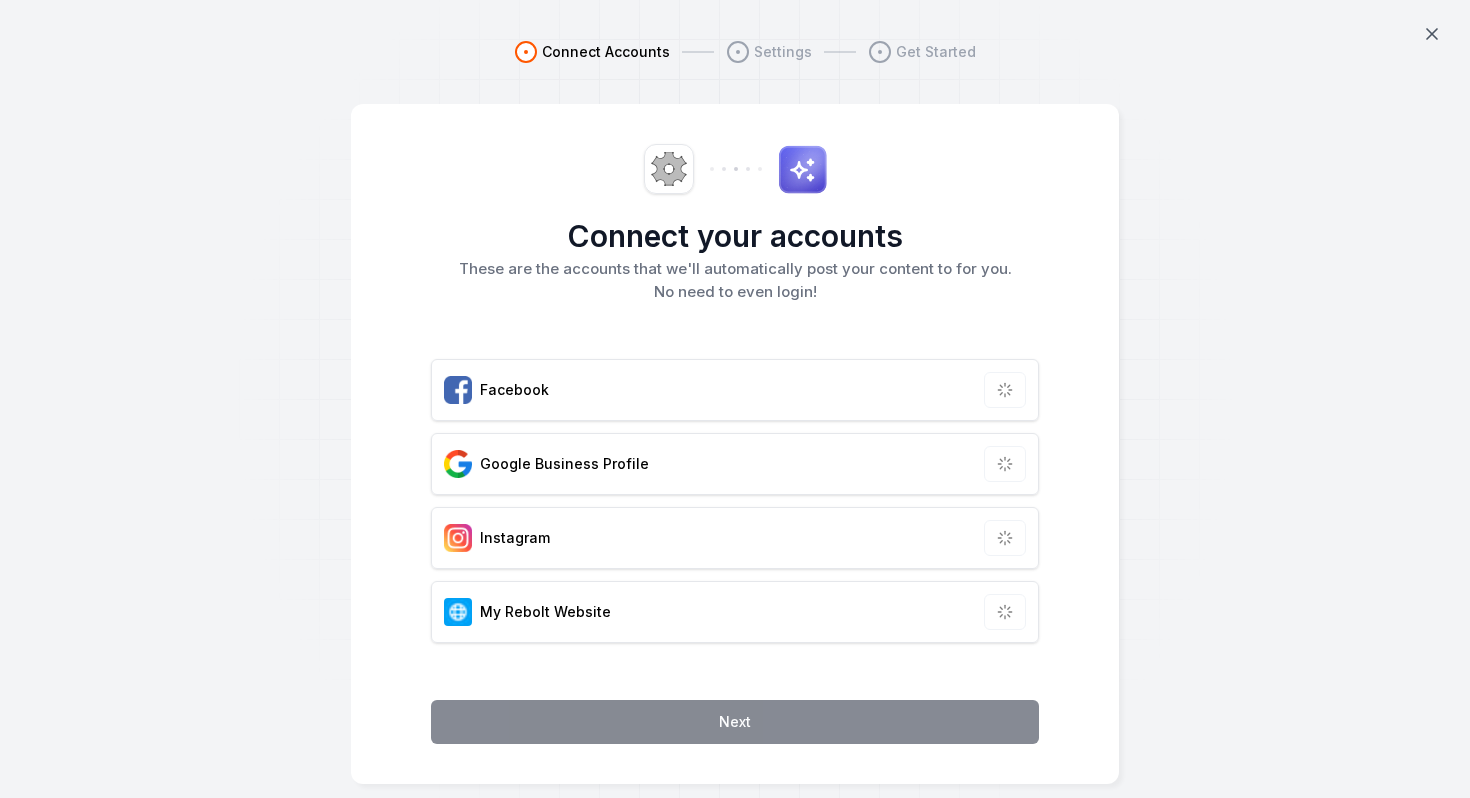 scroll, scrollTop: 0, scrollLeft: 0, axis: both 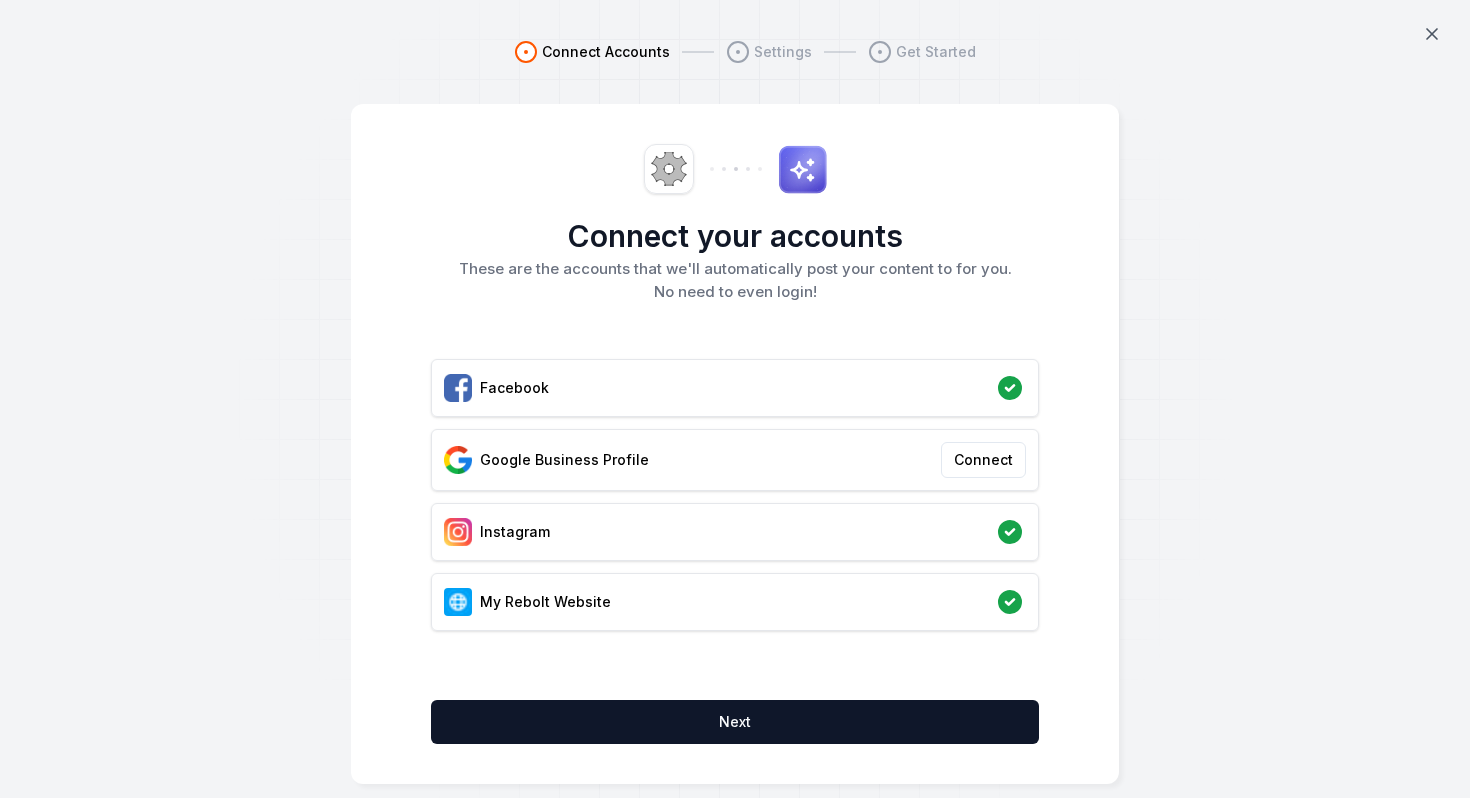 click on "Connect your accounts These are the accounts that we'll automatically post your content to for you. No need to even login!" at bounding box center [735, 235] 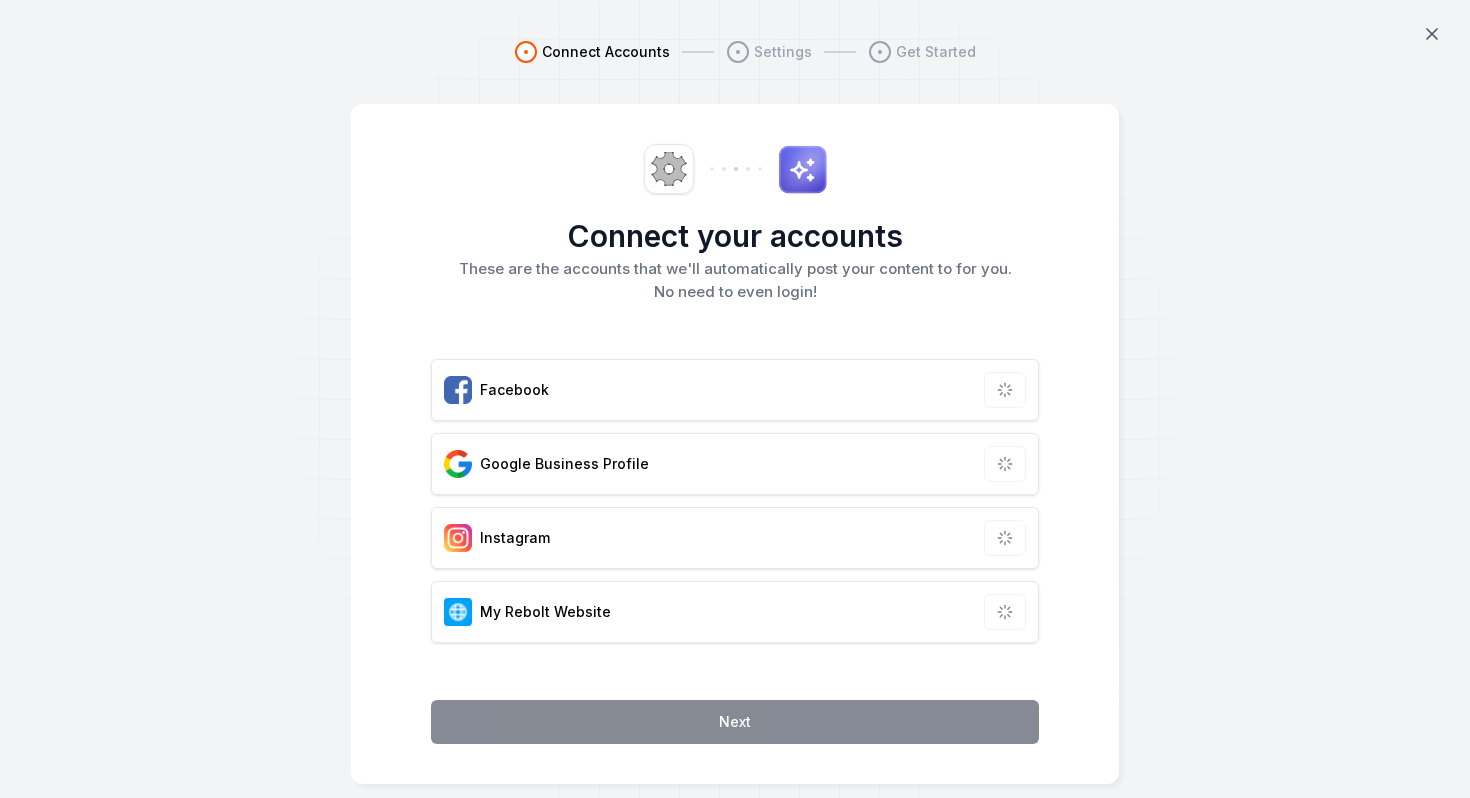 scroll, scrollTop: 0, scrollLeft: 0, axis: both 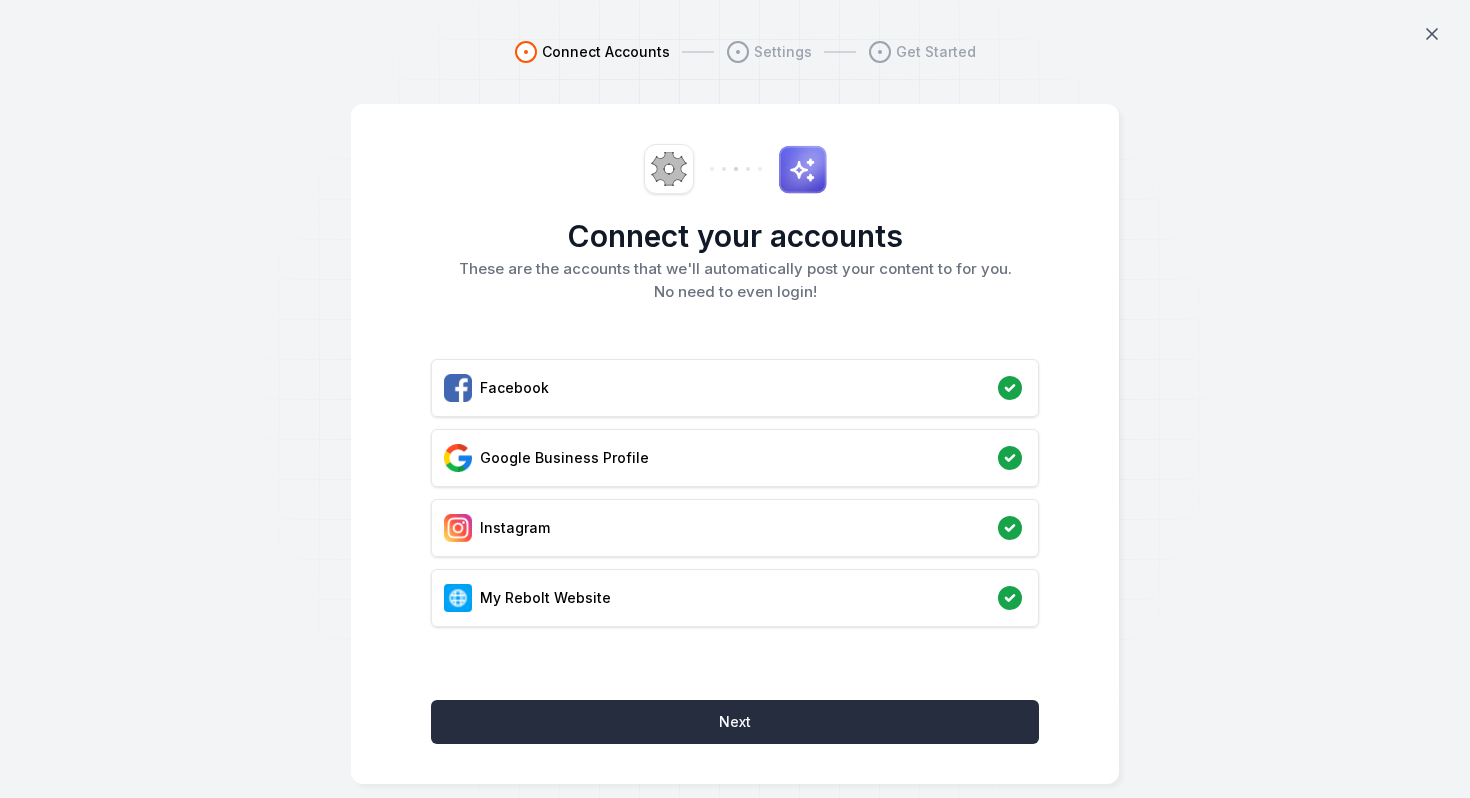 click on "Next" at bounding box center [735, 722] 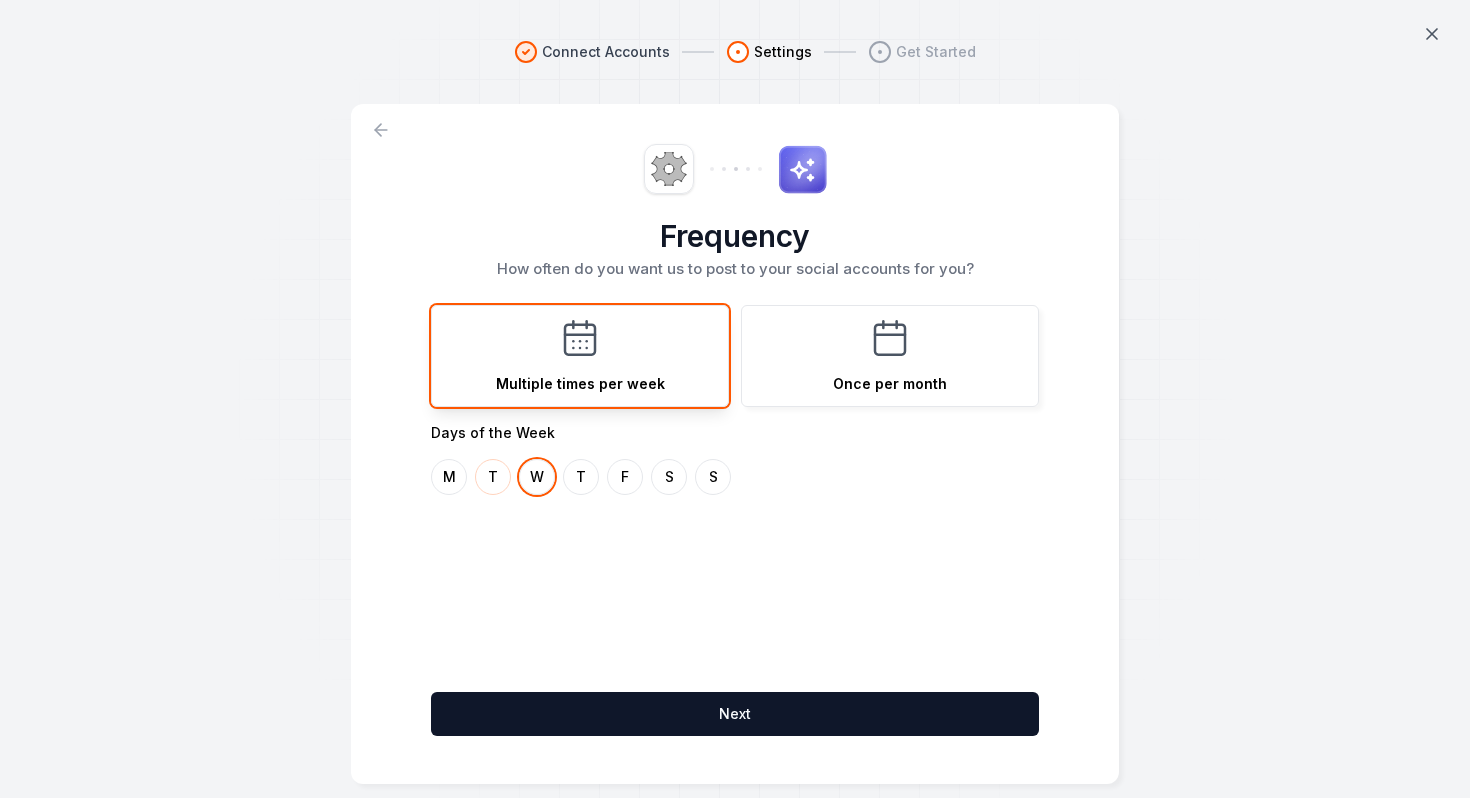 click on "T" at bounding box center (493, 477) 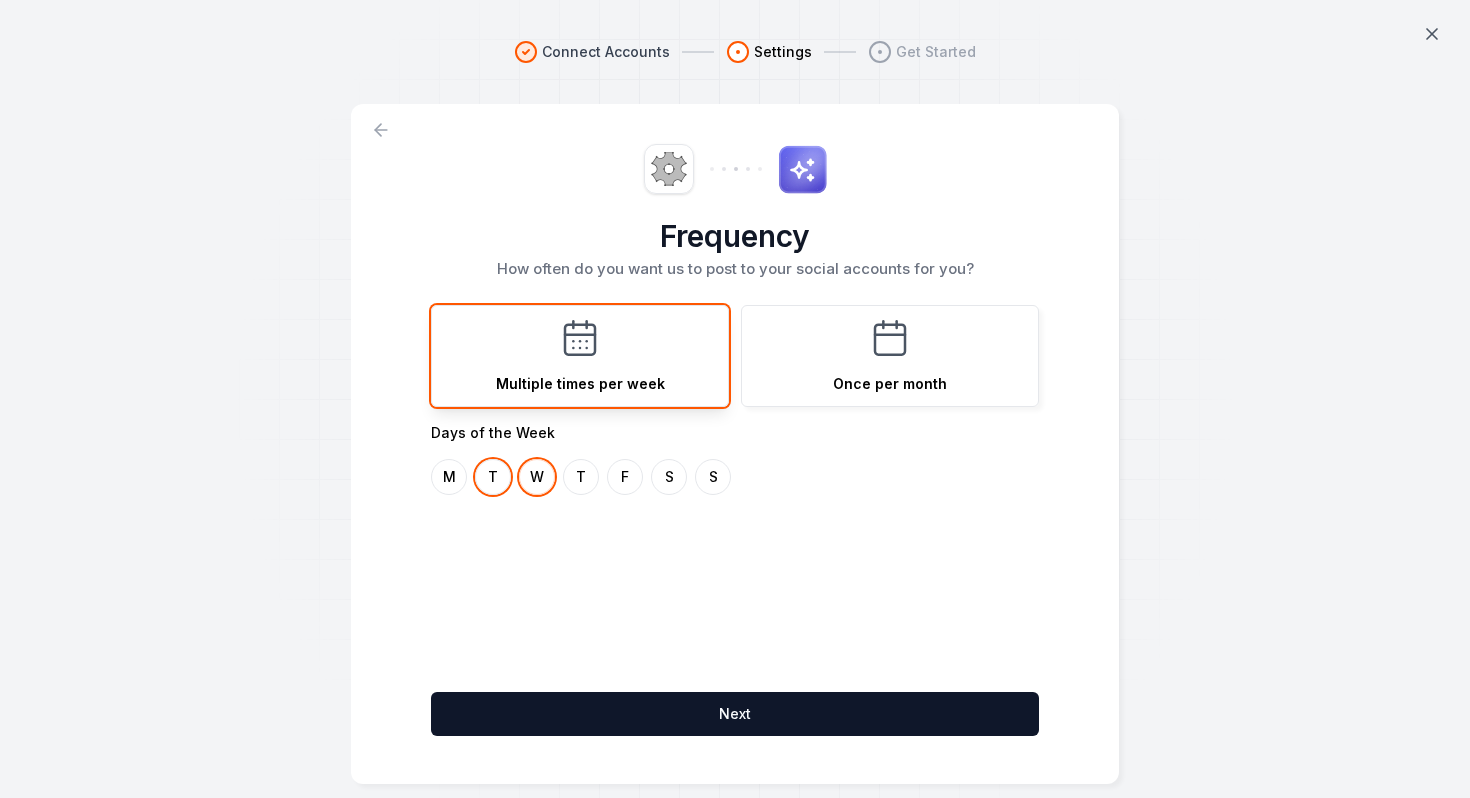 click on "W" at bounding box center (537, 477) 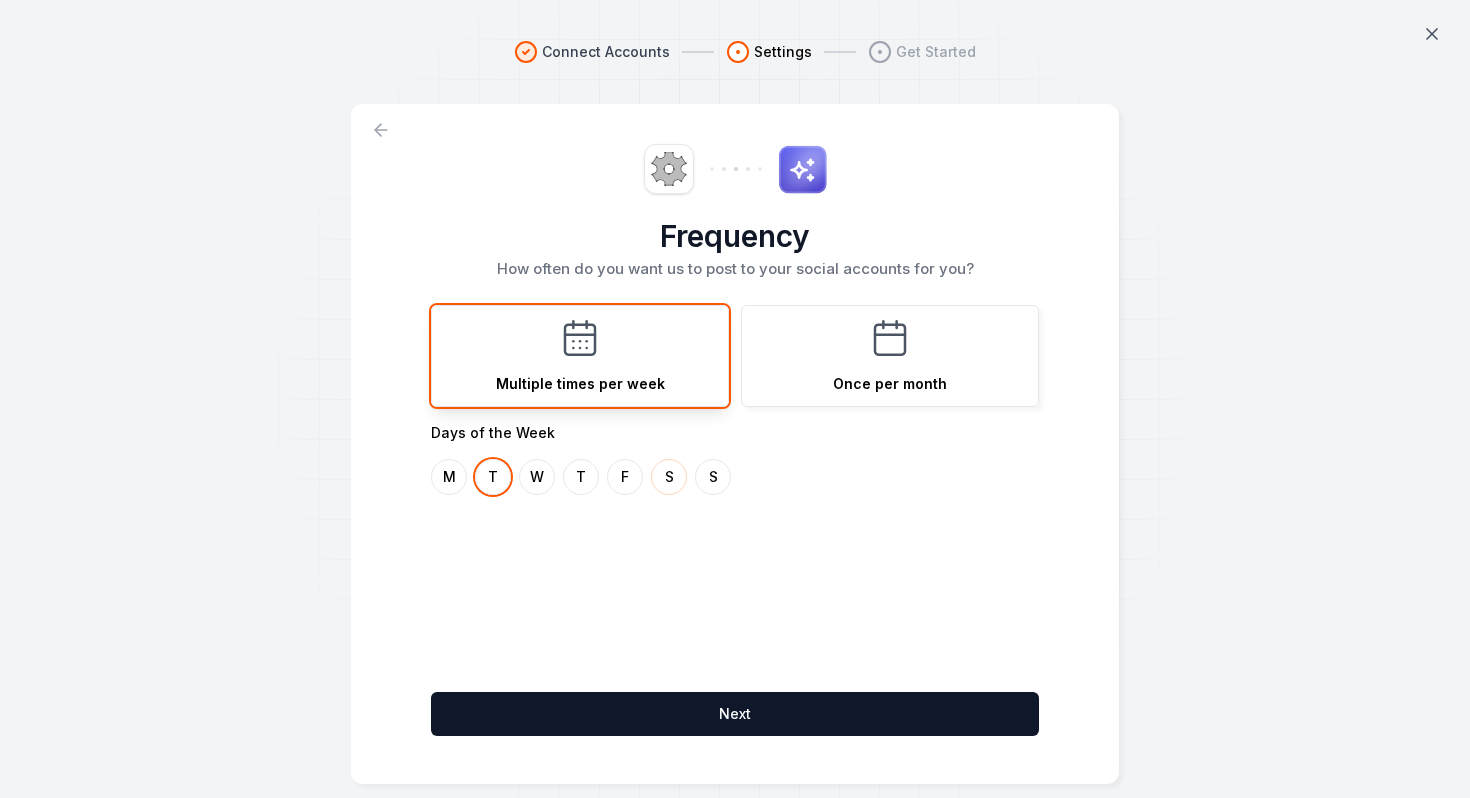 click on "S" at bounding box center [669, 477] 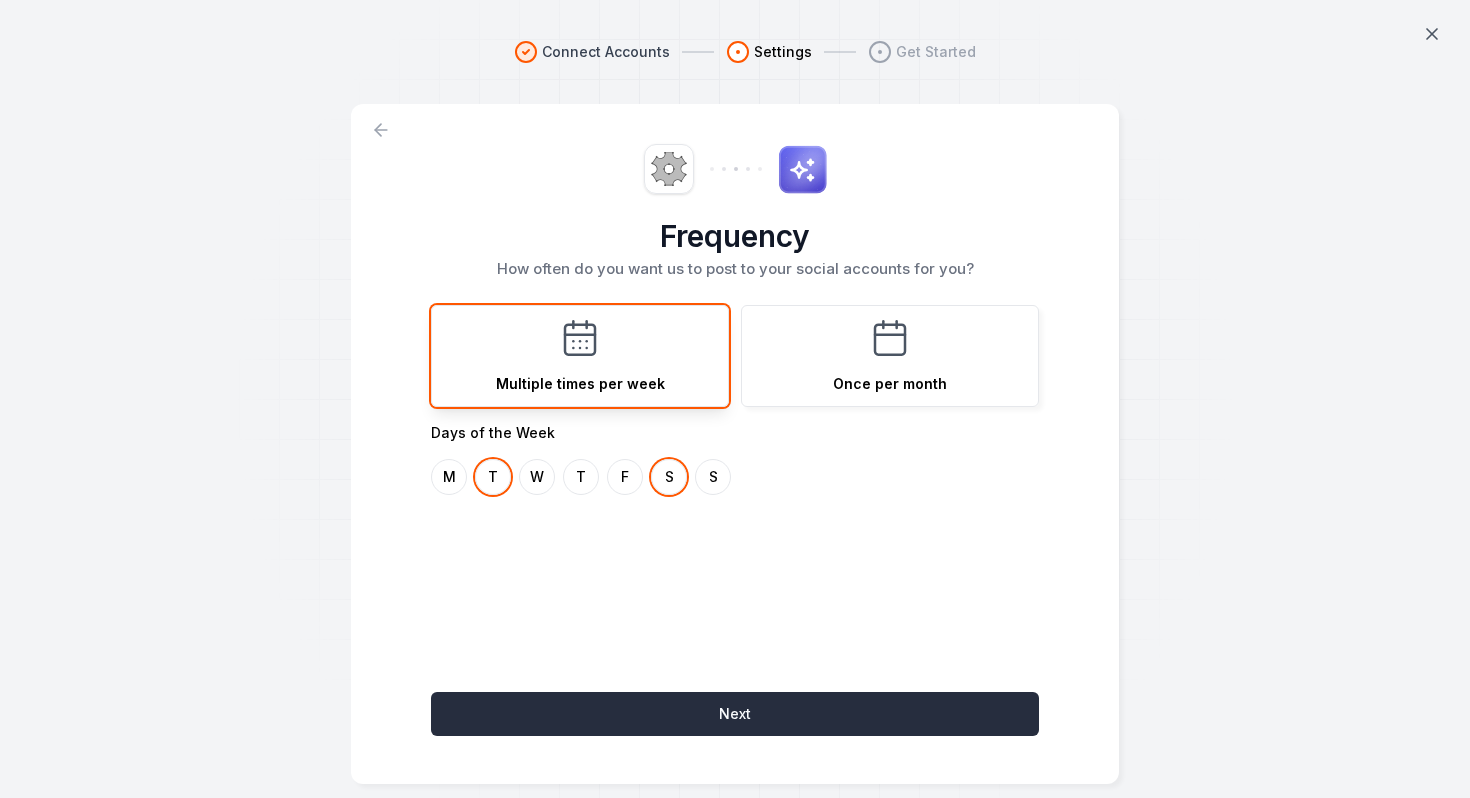 click on "Next" at bounding box center (735, 714) 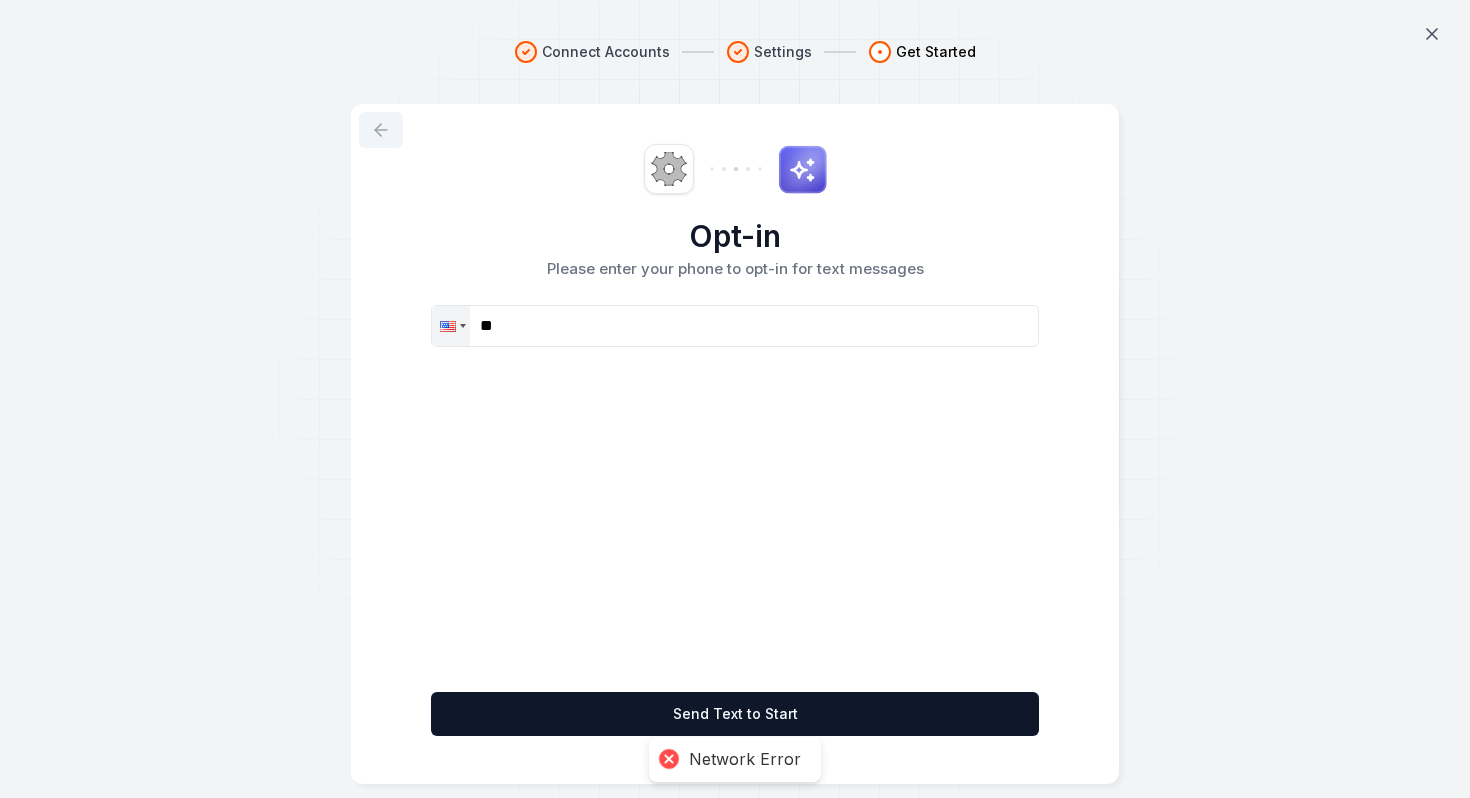 click 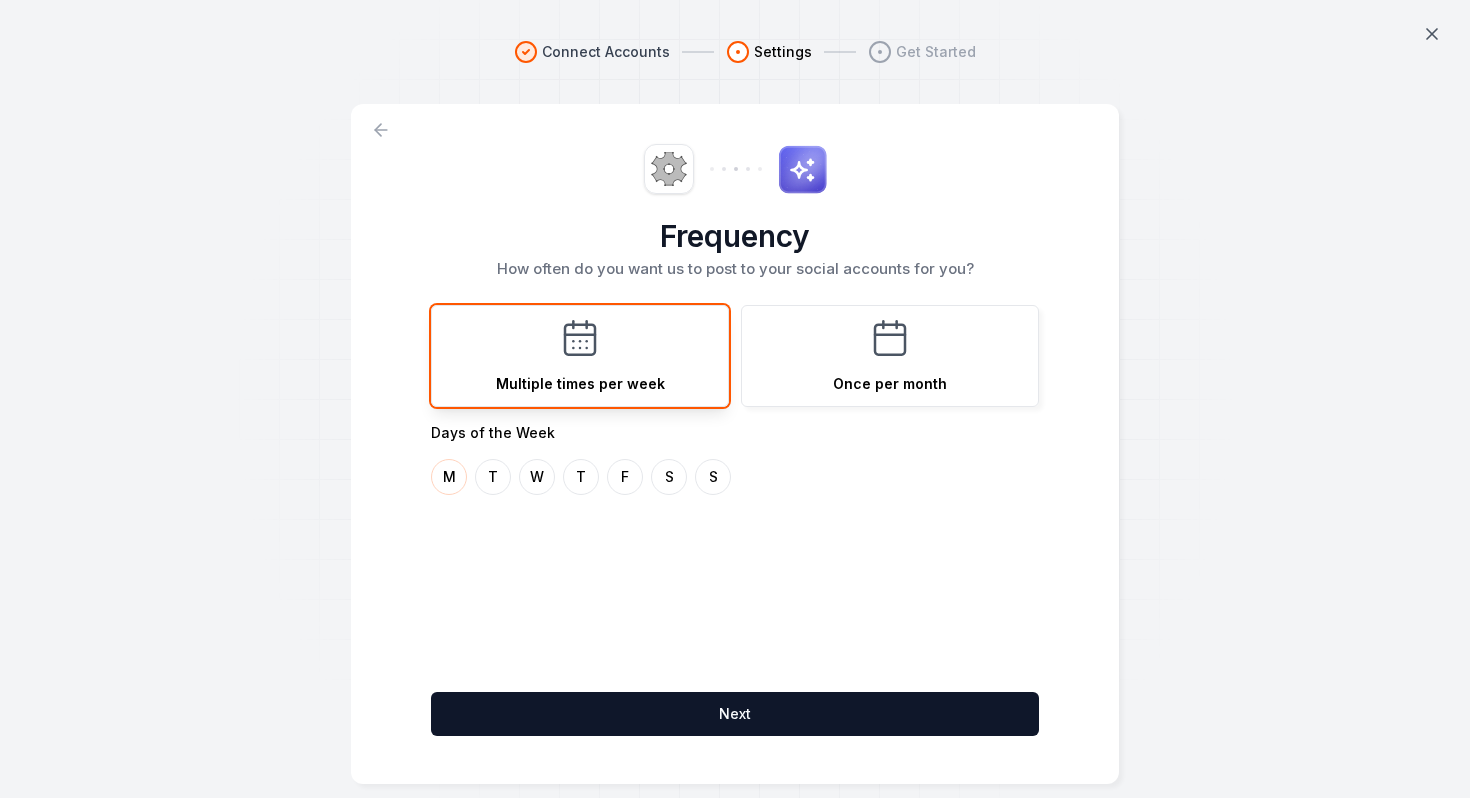 click on "M" at bounding box center [449, 477] 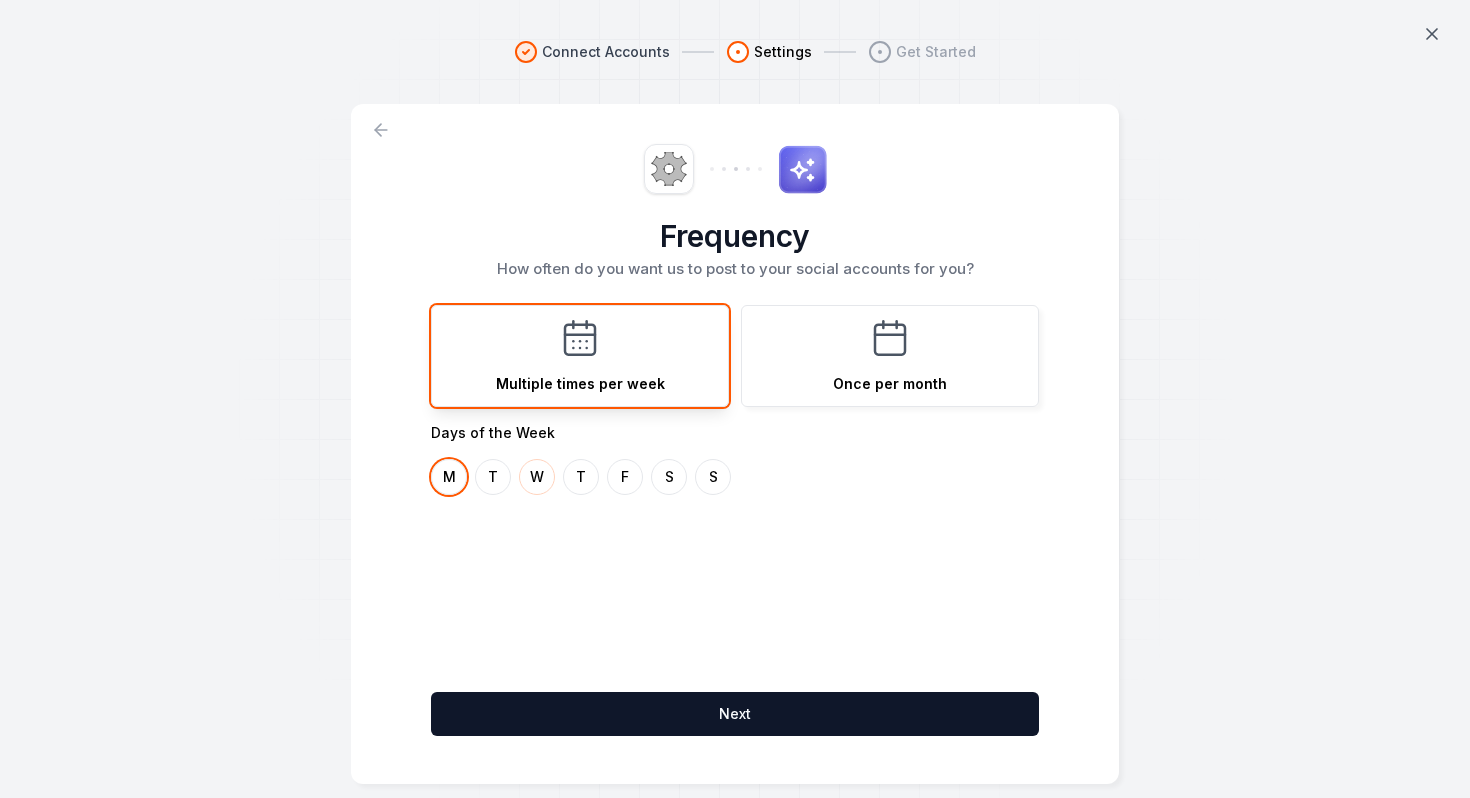 click on "W" at bounding box center (537, 477) 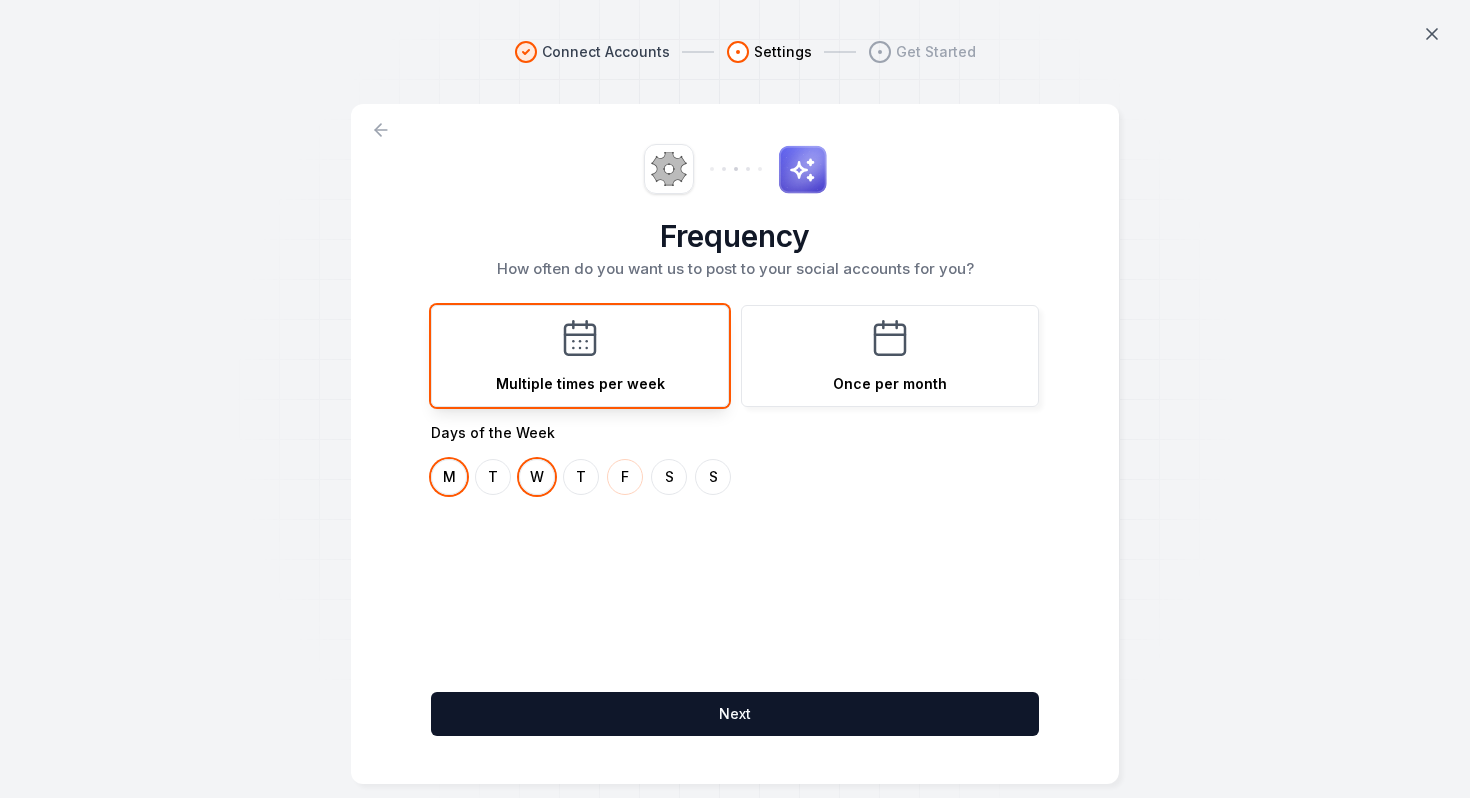 click on "F" at bounding box center (625, 477) 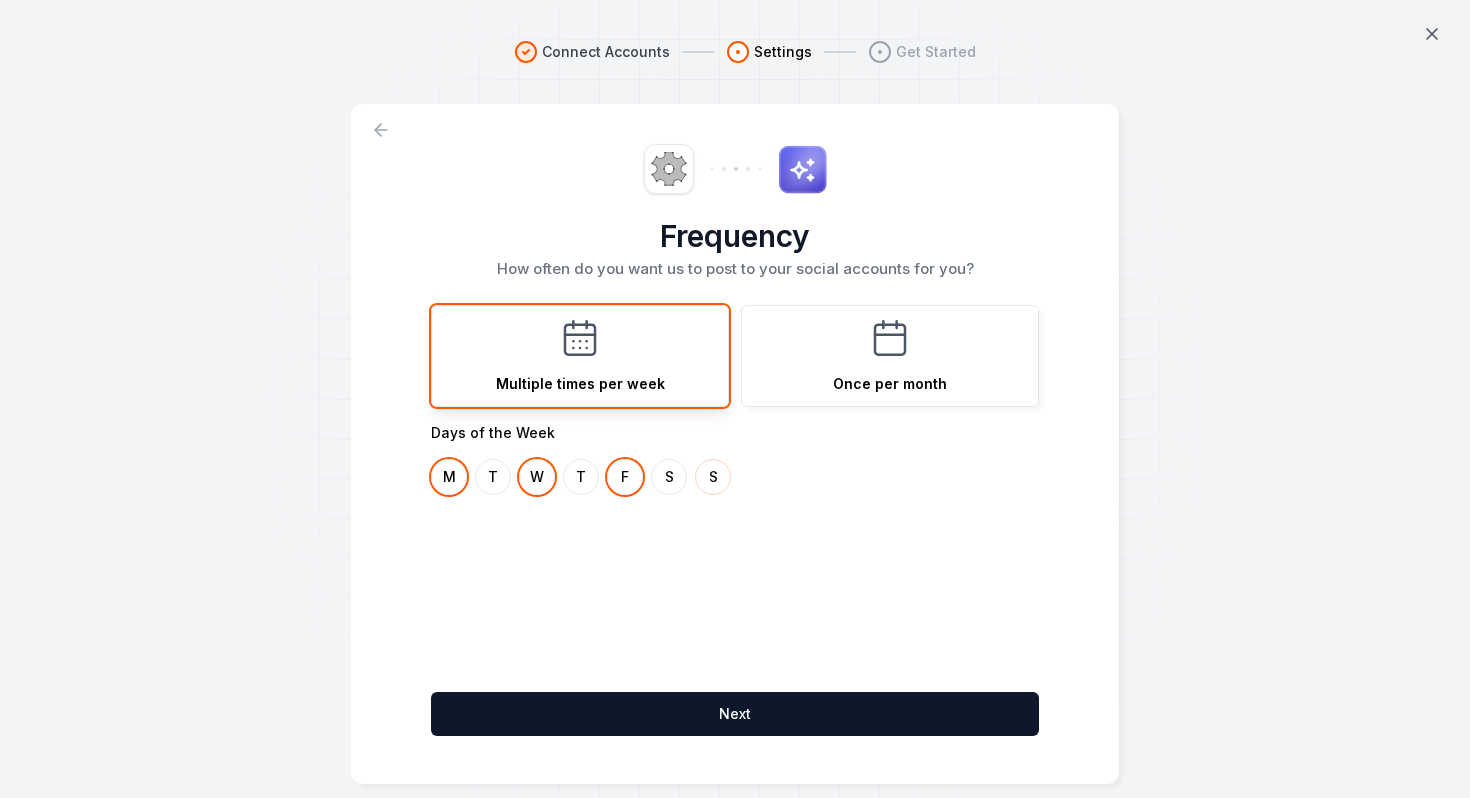 click on "S" at bounding box center [713, 477] 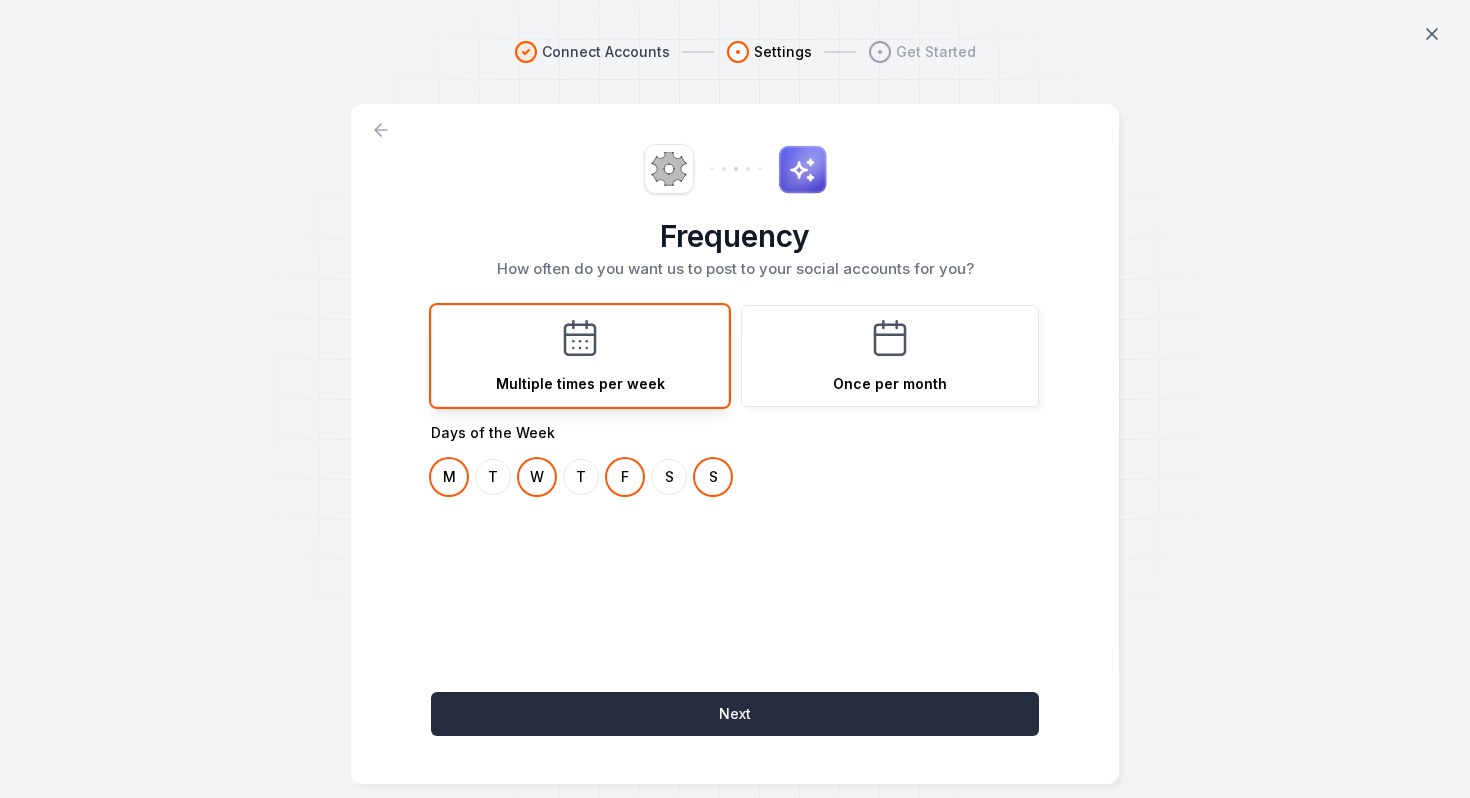 click on "Next" at bounding box center [735, 714] 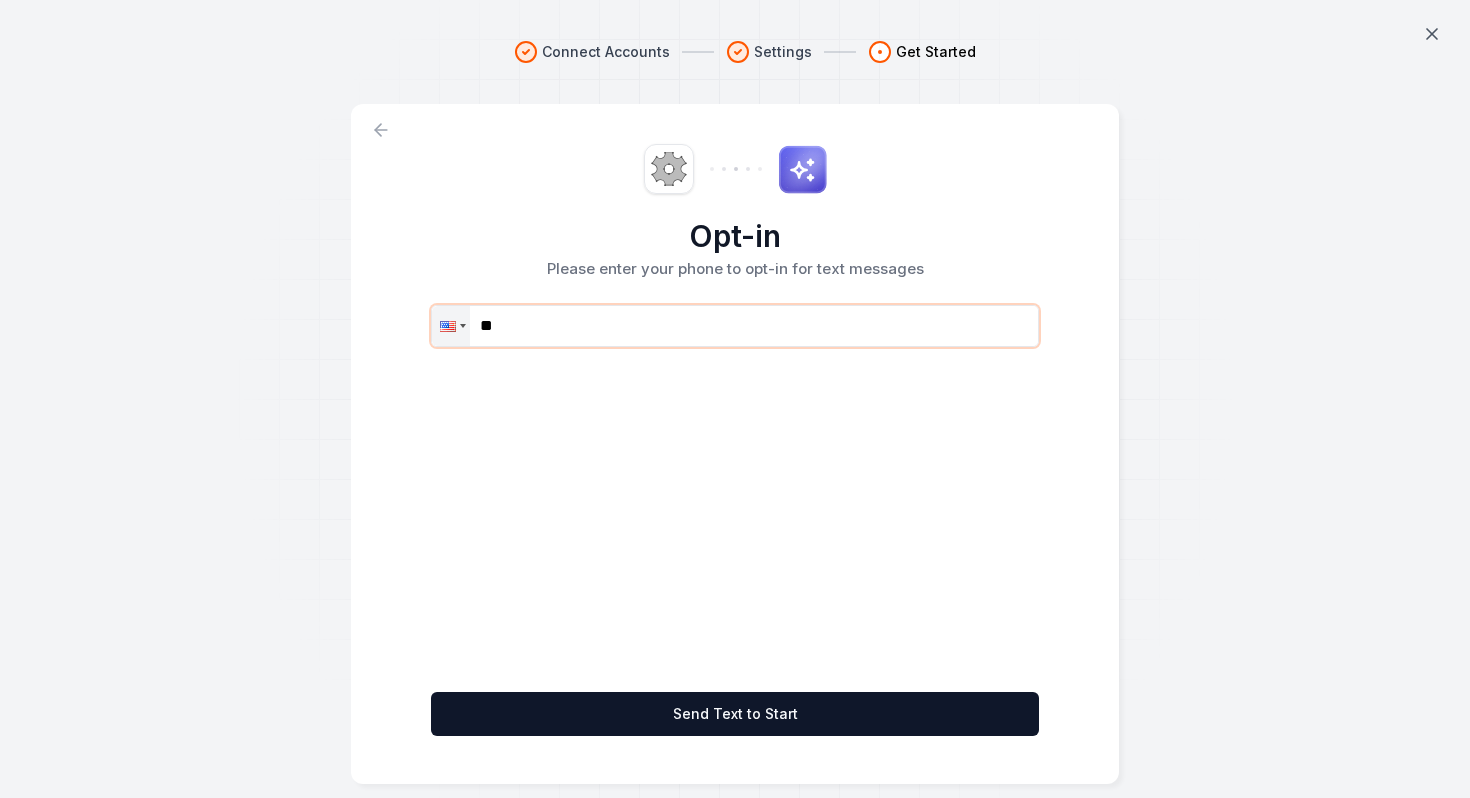 click on "**" at bounding box center (735, 326) 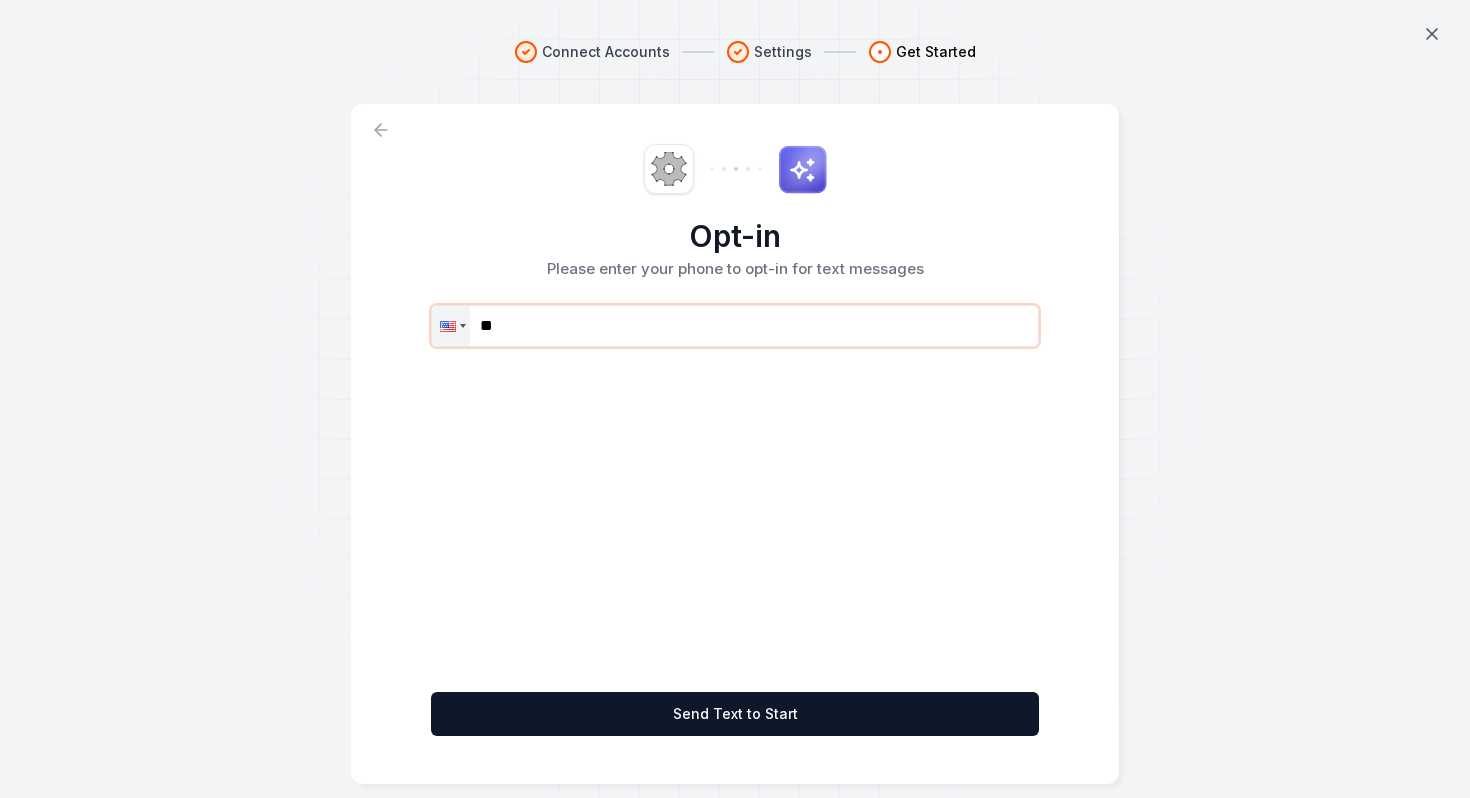 paste on "**********" 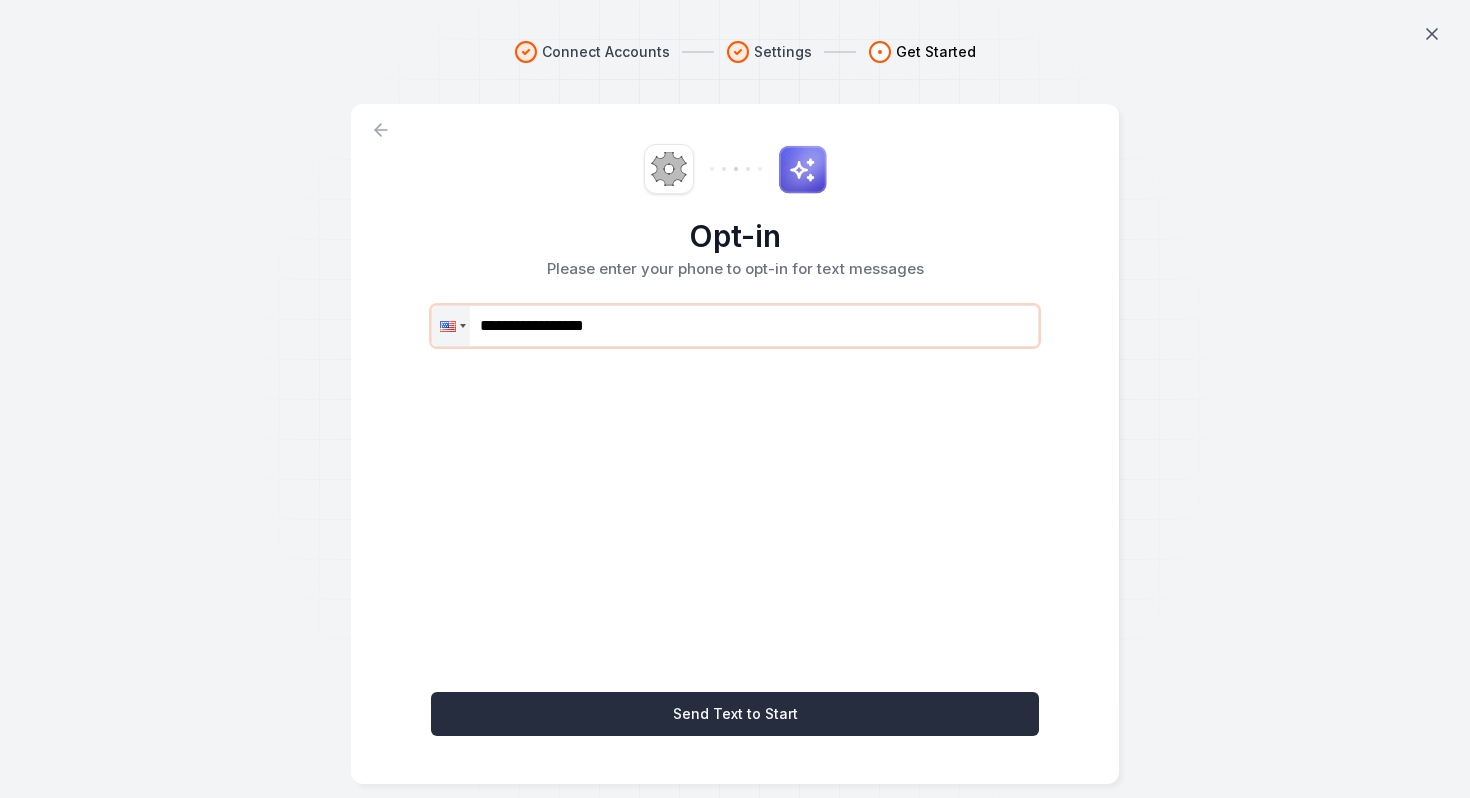 type on "**********" 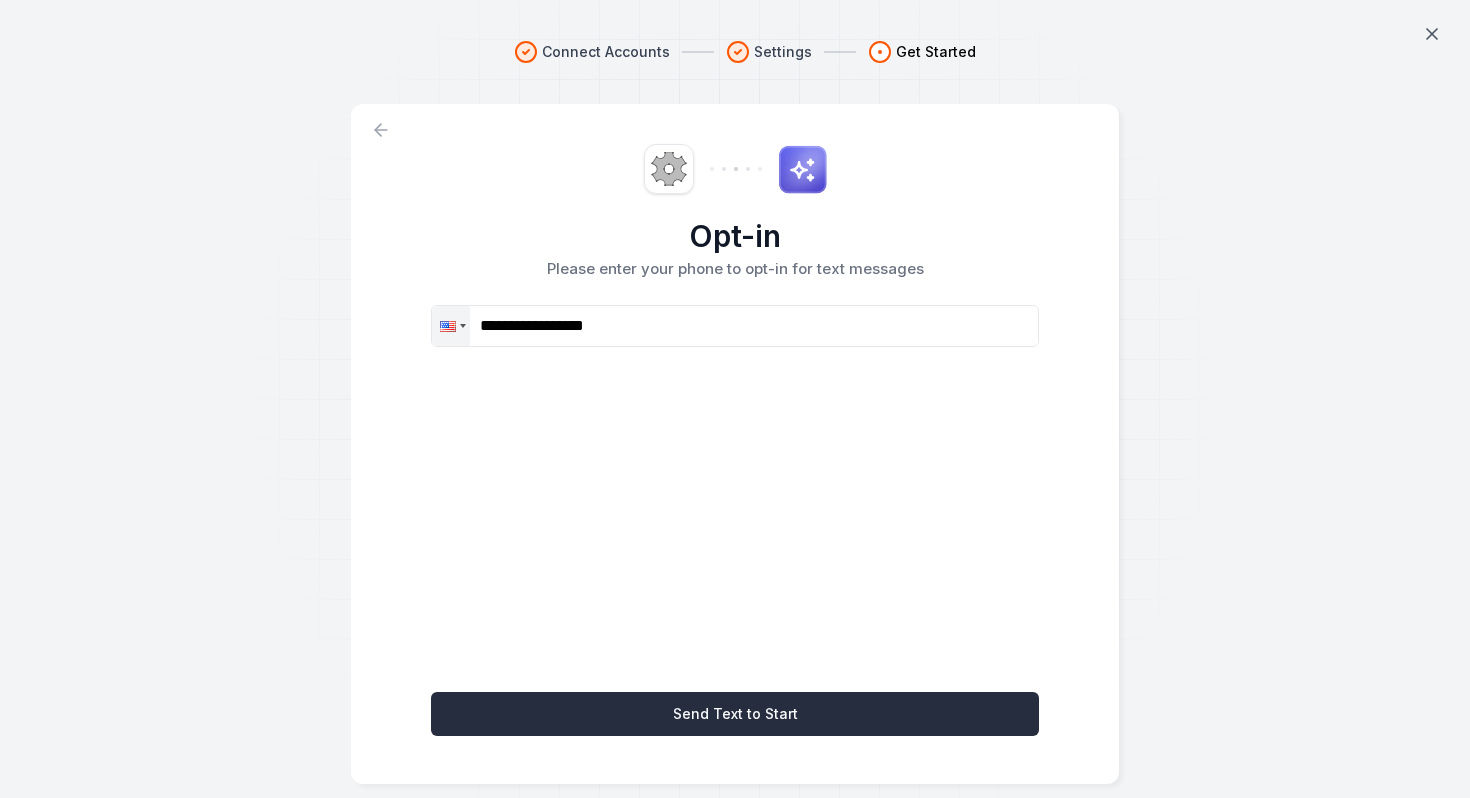 click on "Send Text to Start" at bounding box center [735, 714] 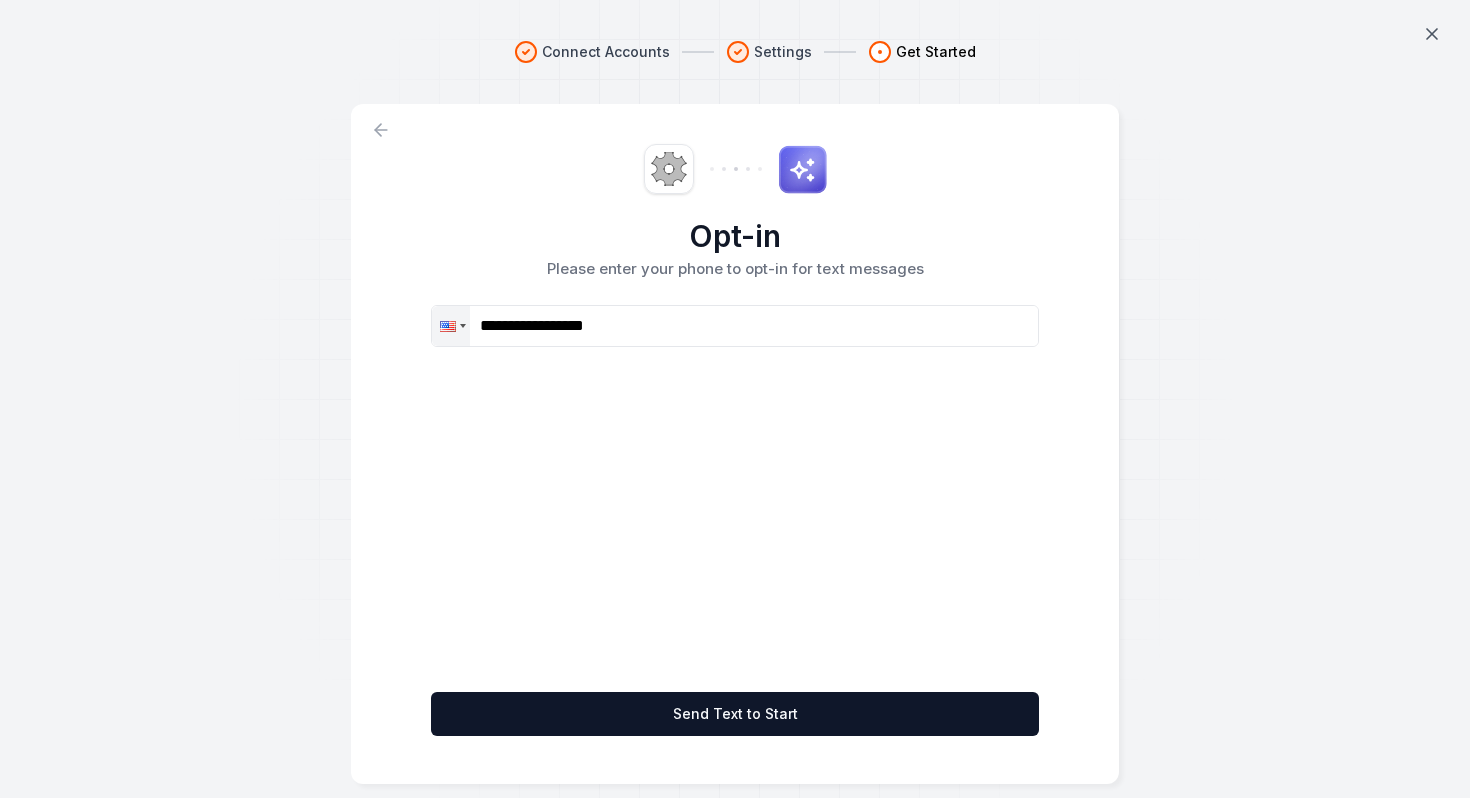 click on "Connect Accounts Settings Get Started" at bounding box center (735, 72) 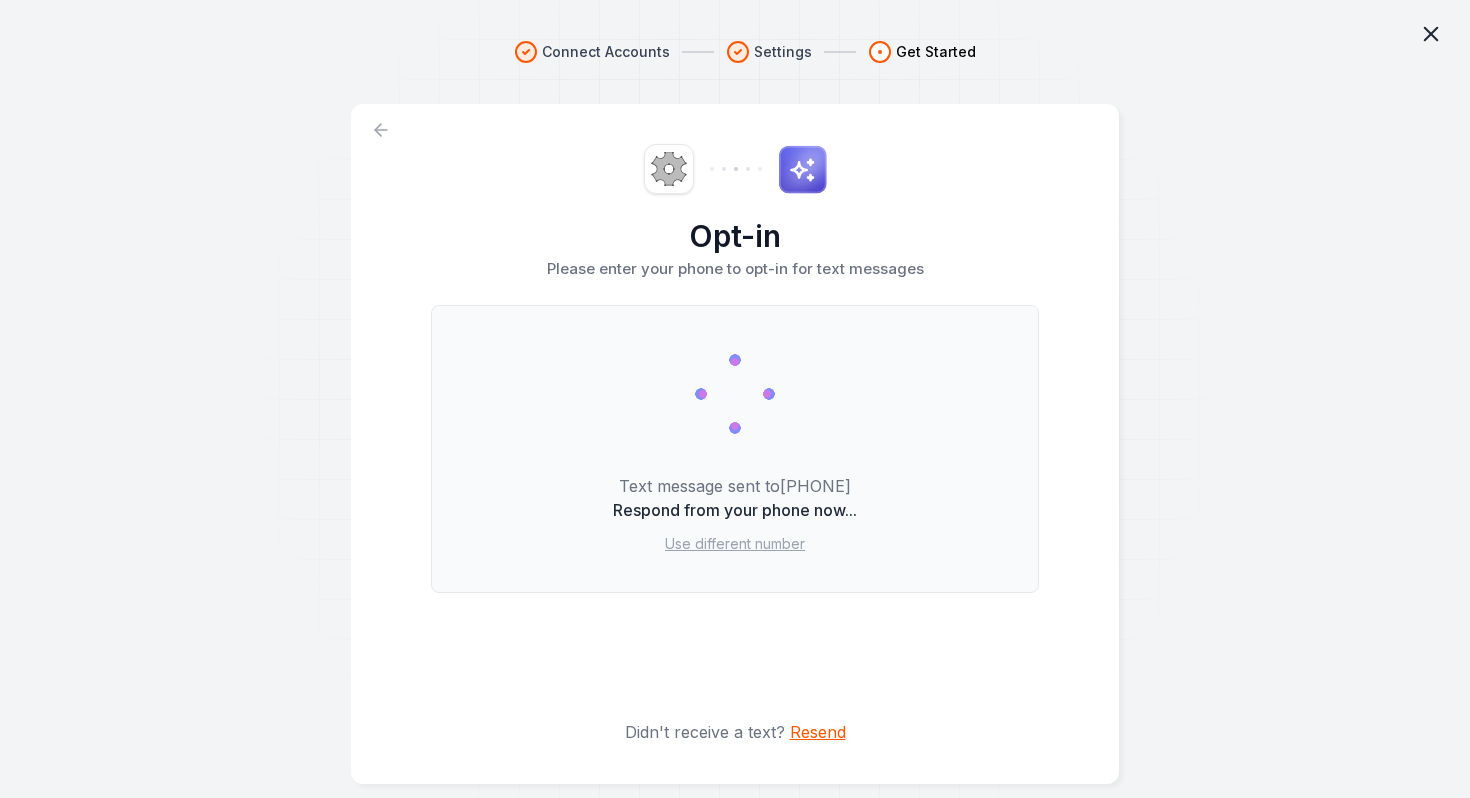 click 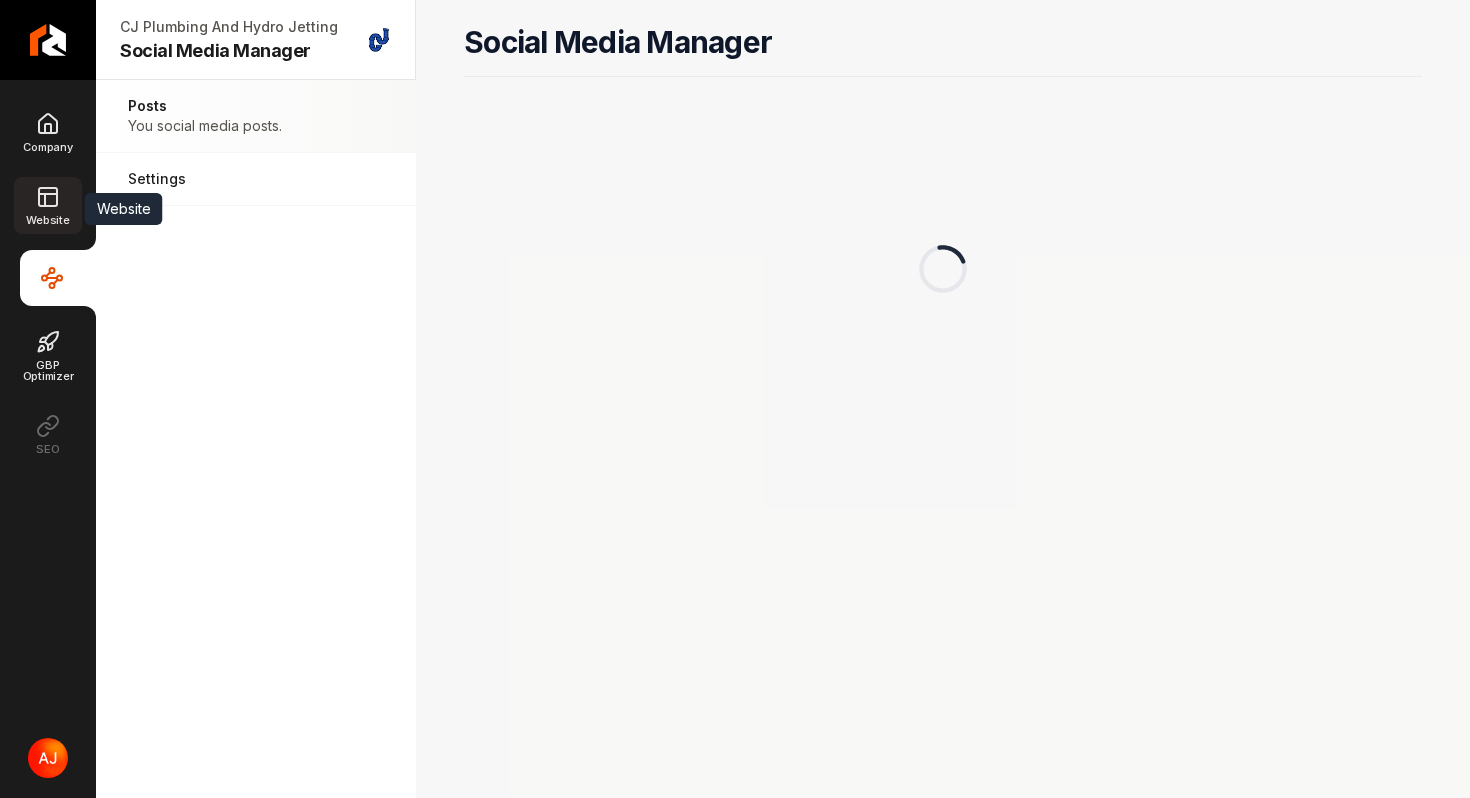 click 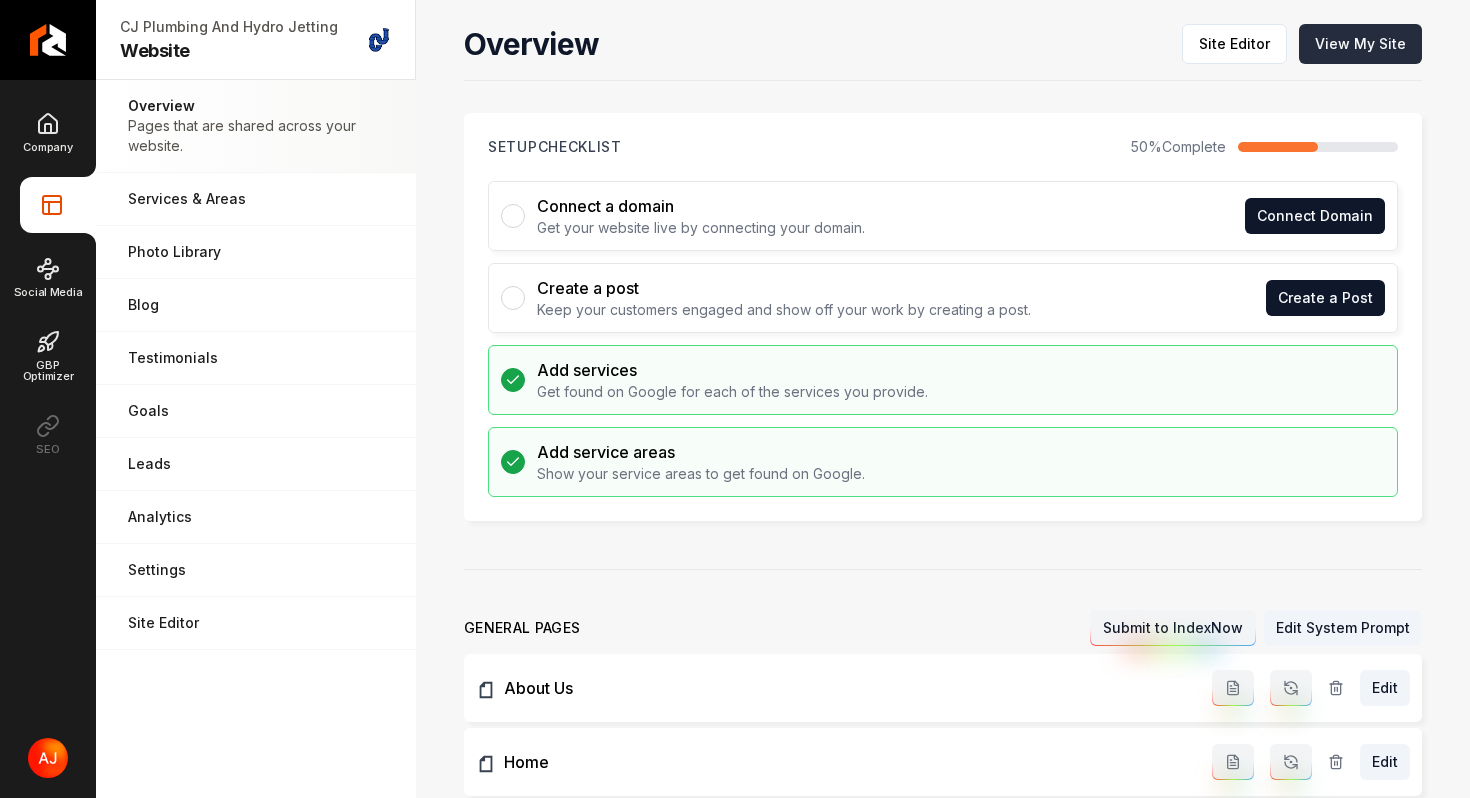 click on "View My Site" at bounding box center (1360, 44) 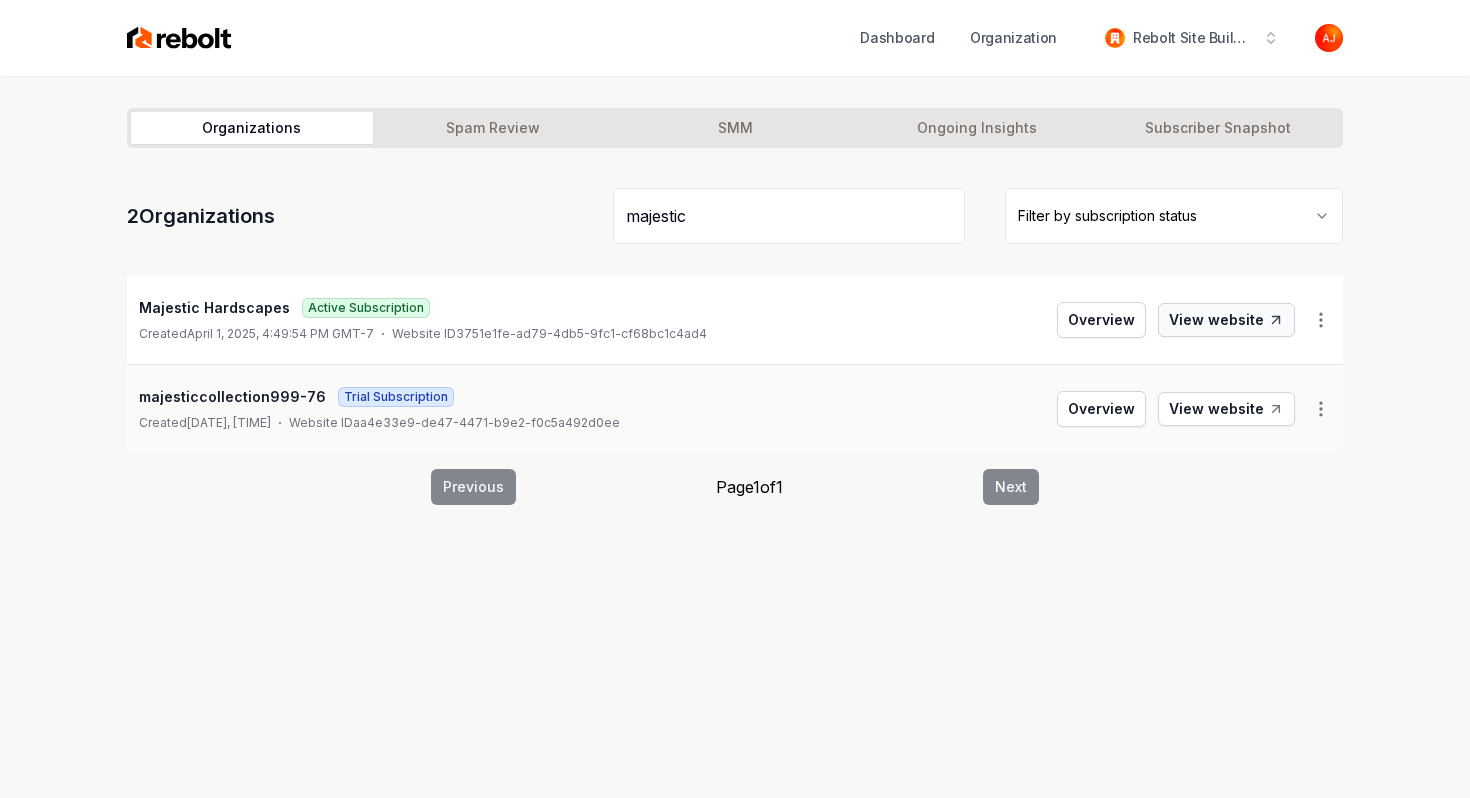 click on "View website" at bounding box center (1226, 320) 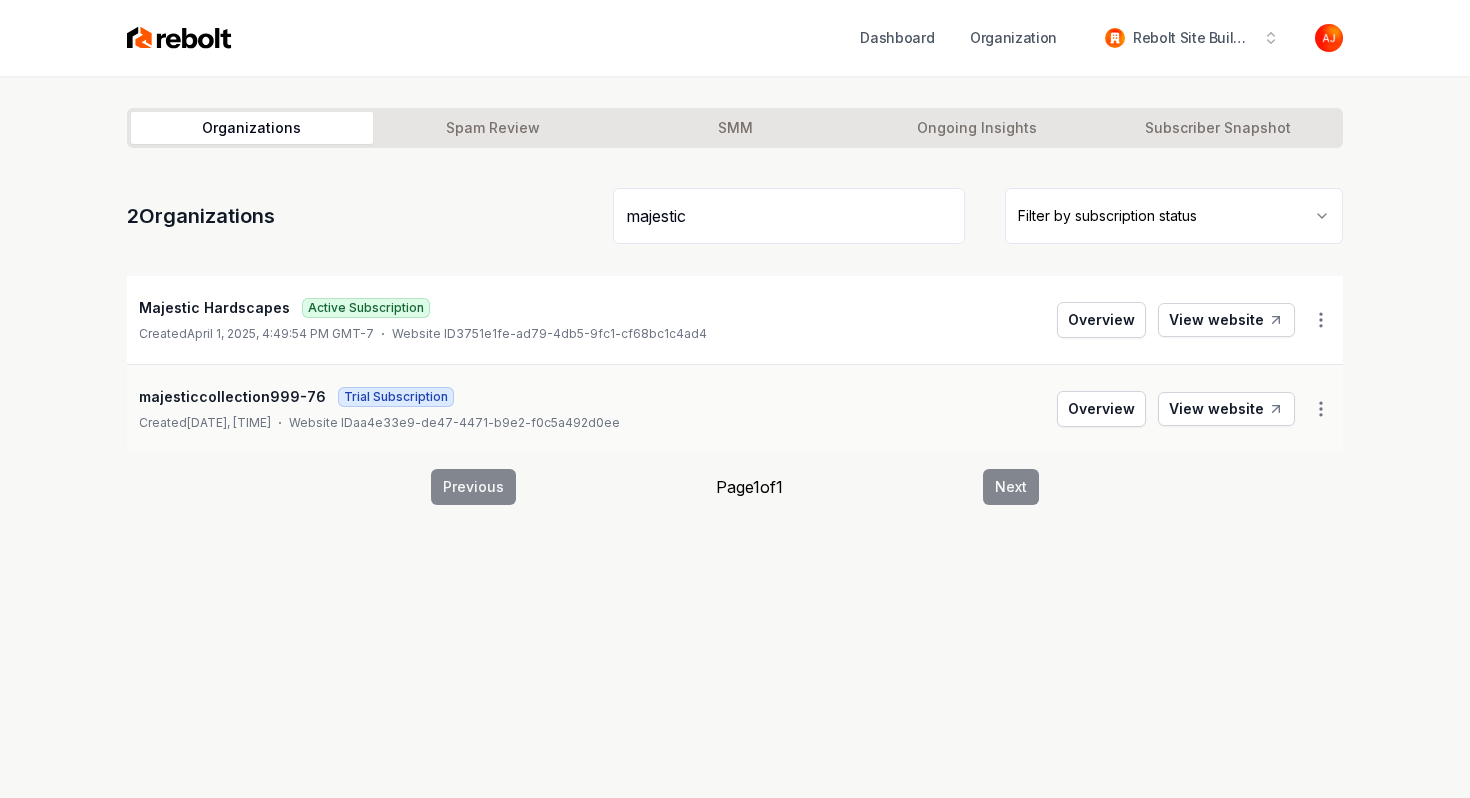 drag, startPoint x: 740, startPoint y: 236, endPoint x: 532, endPoint y: 236, distance: 208 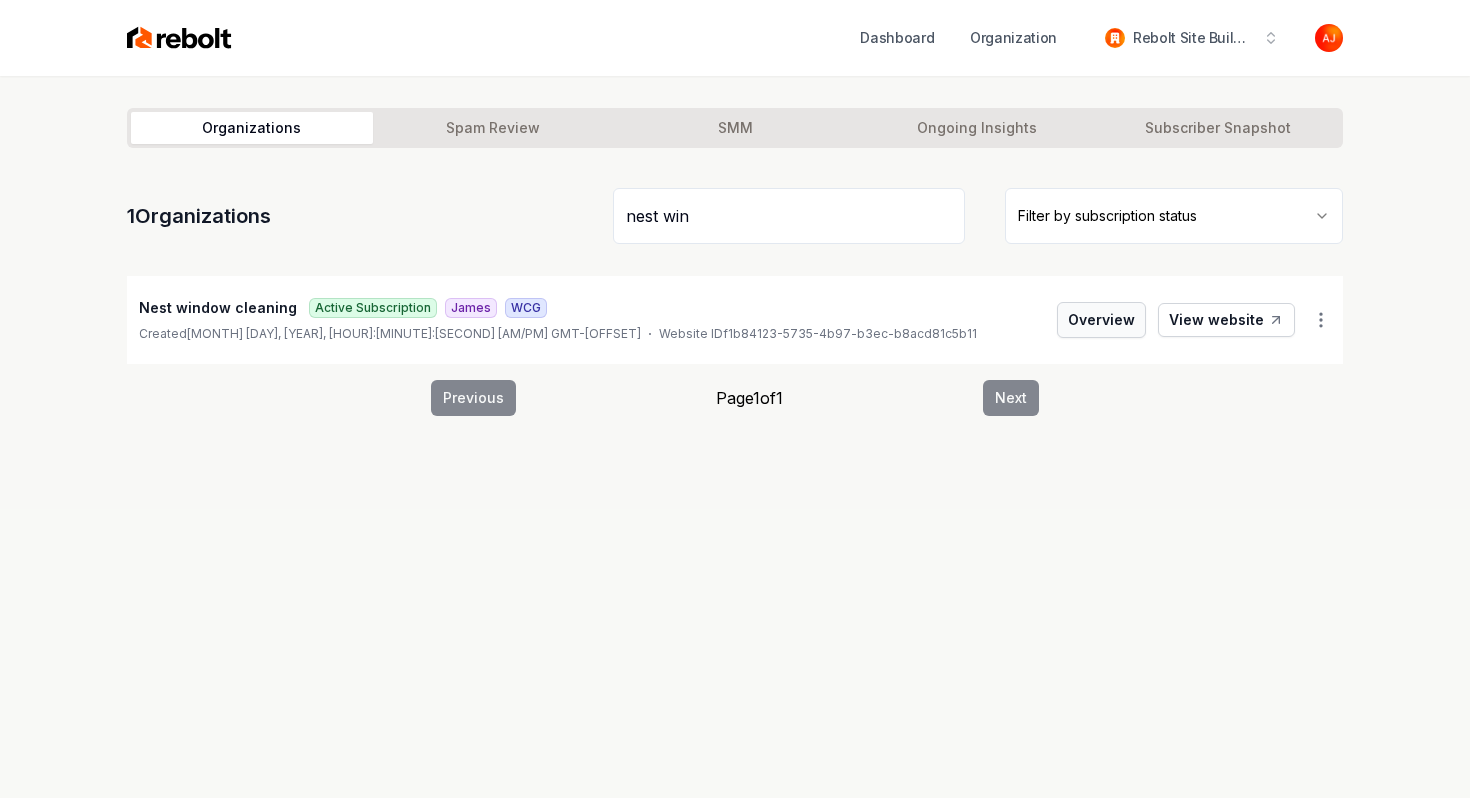 type on "nest win" 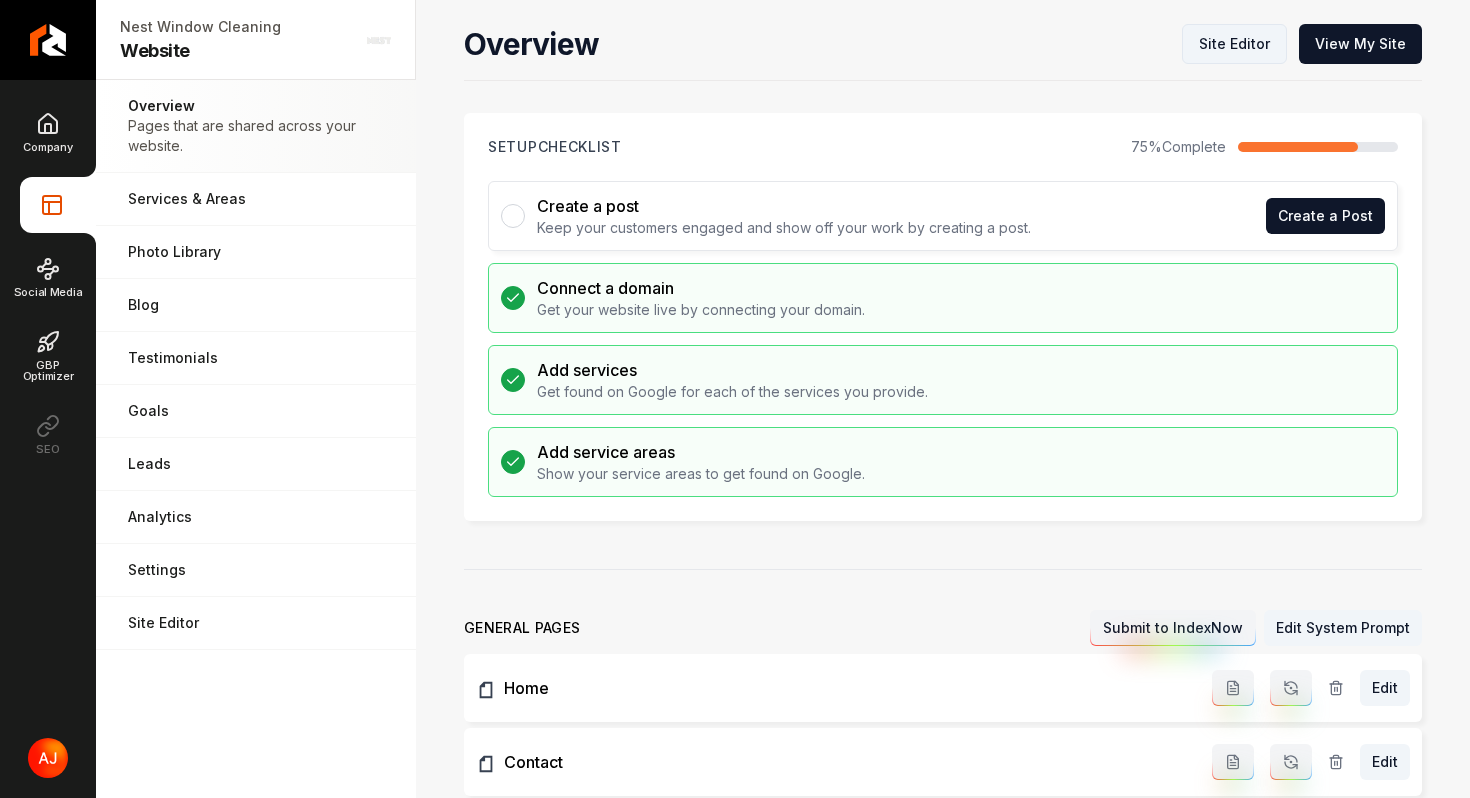 click on "Site Editor" at bounding box center (1234, 44) 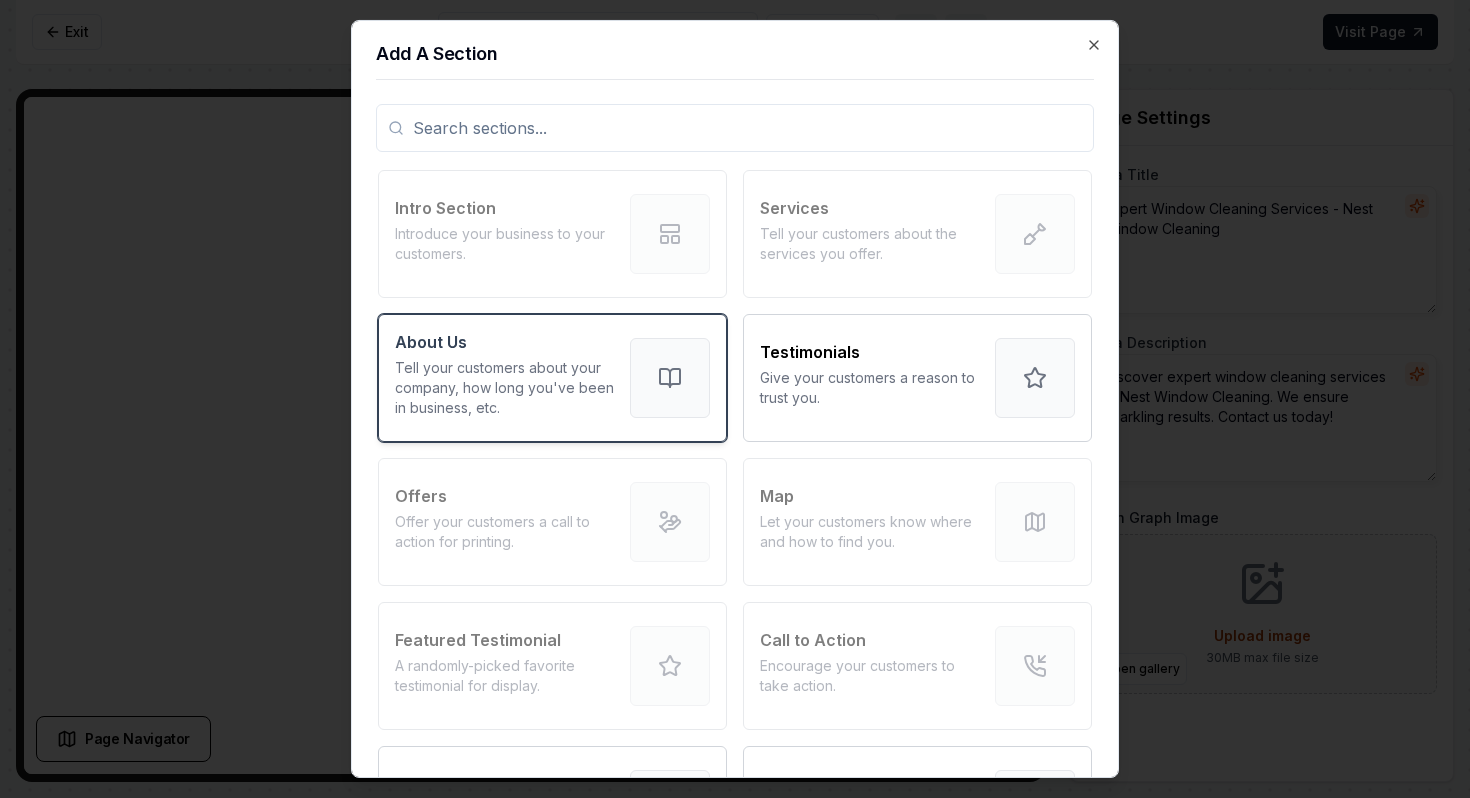 scroll, scrollTop: 247, scrollLeft: 0, axis: vertical 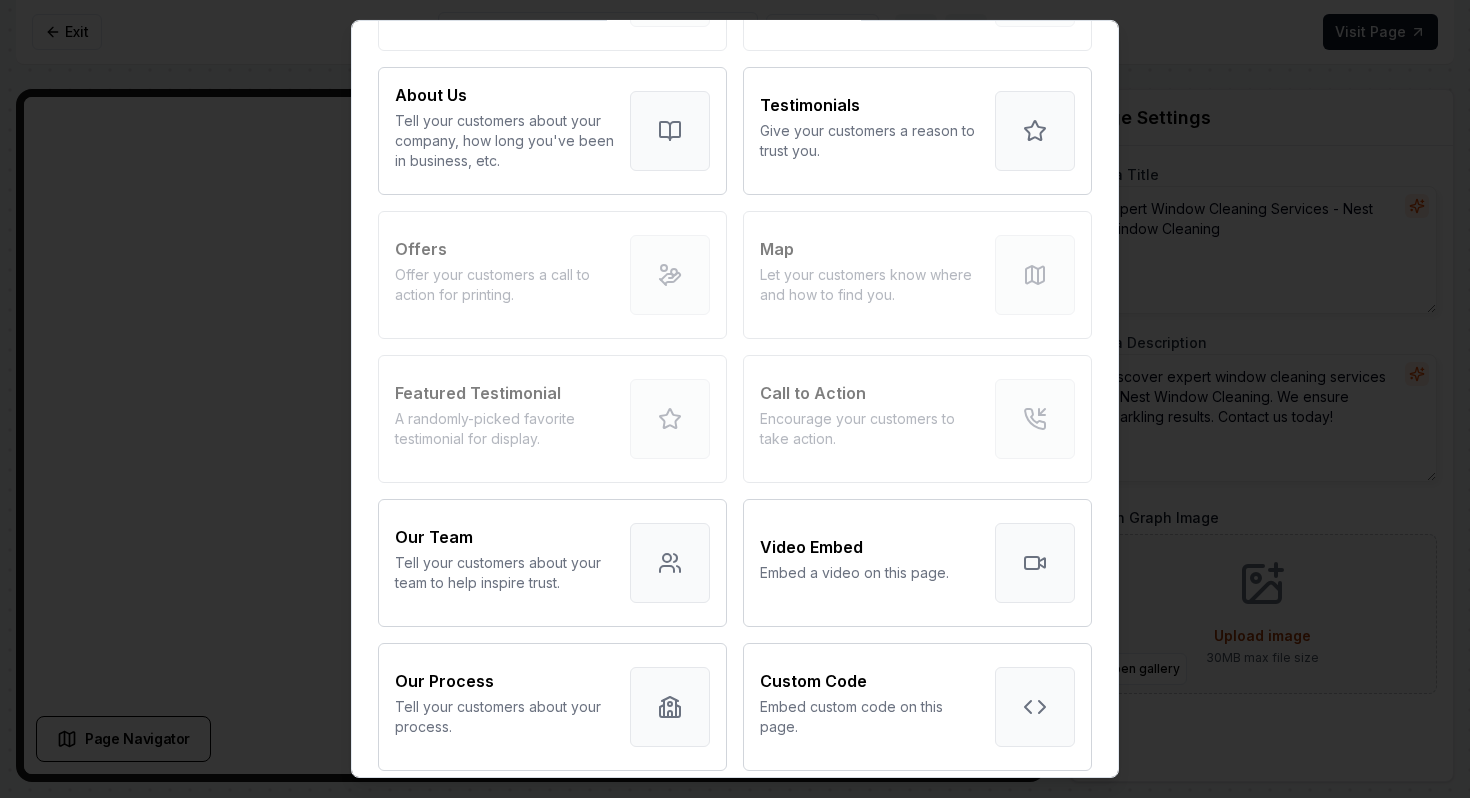 click on "Intro Section Introduce your business to your customers. Services Tell your customers about the services you offer. About Us Tell your customers about your company, how long you've been in business, etc. Testimonials Give your customers a reason to trust you. Offers Offer your customers a call to action for printing. Map Let your customers know where and how to find you. Featured Testimonial A randomly-picked favorite testimonial for display. Call to Action Encourage your customers to take action. Our Team Tell your customers about your team to help inspire trust. Video Embed Embed a video on this page. Our Process Tell your customers about your process. Custom Code Embed custom code on this page. Projects Showcase your projects. FAQs Answer common questions your customers have. Free Form Add free form content to your page. Video Hero First section on a page that plays a video in the background Photo Carousel Showcase your best photos in a carousel. Contact form Before and After Features Credentials Text" at bounding box center [735, 782] 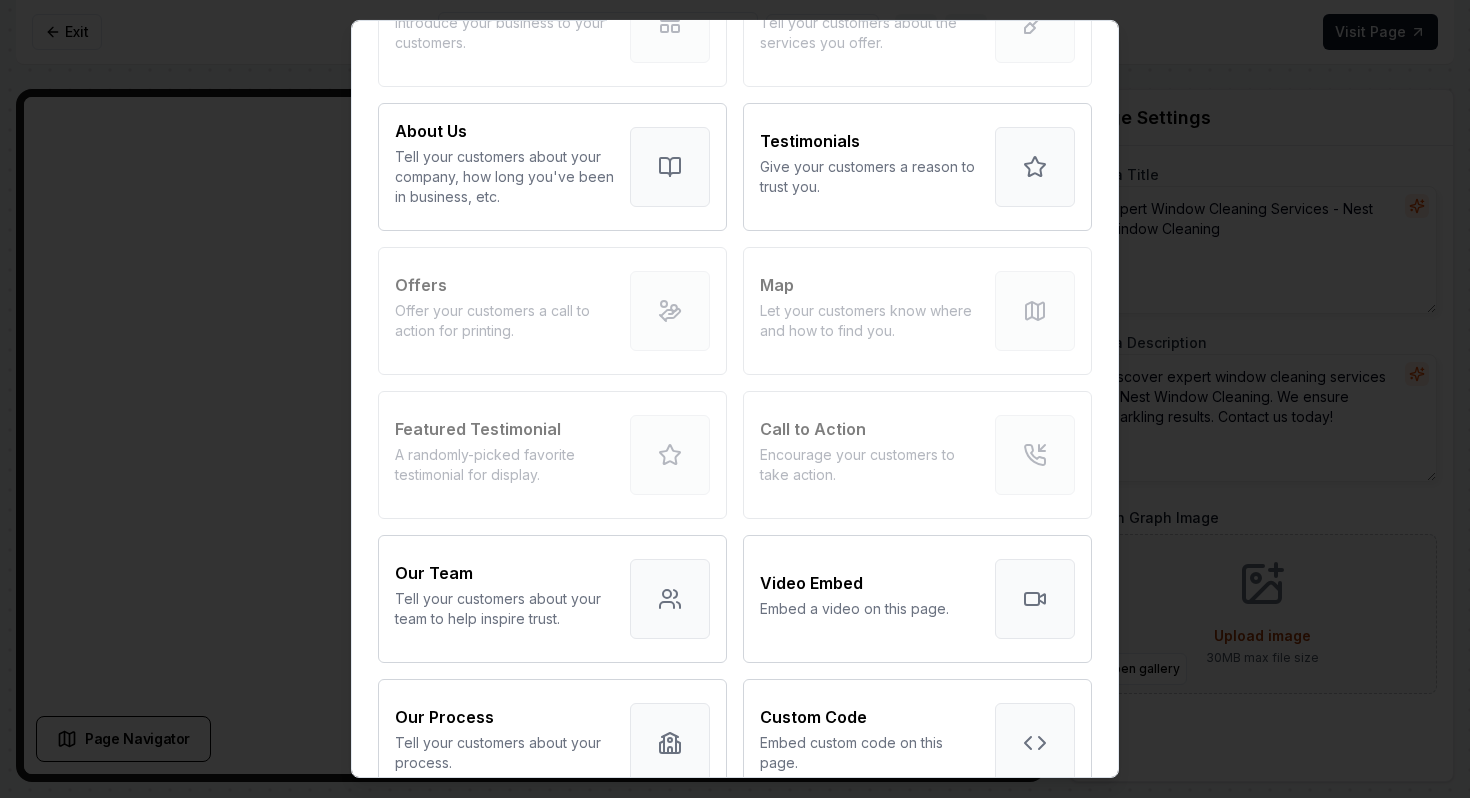 scroll, scrollTop: 0, scrollLeft: 0, axis: both 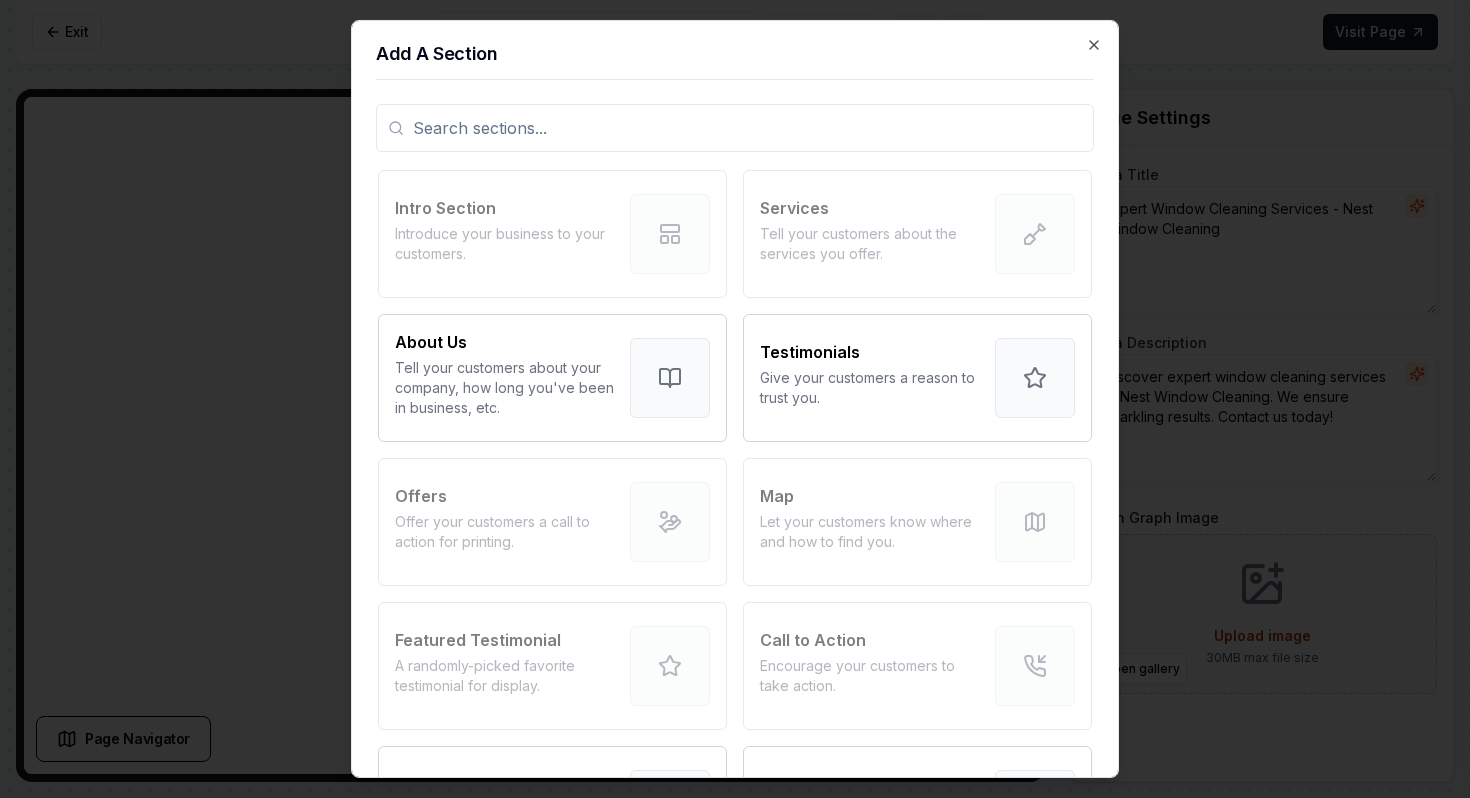 click at bounding box center (735, 128) 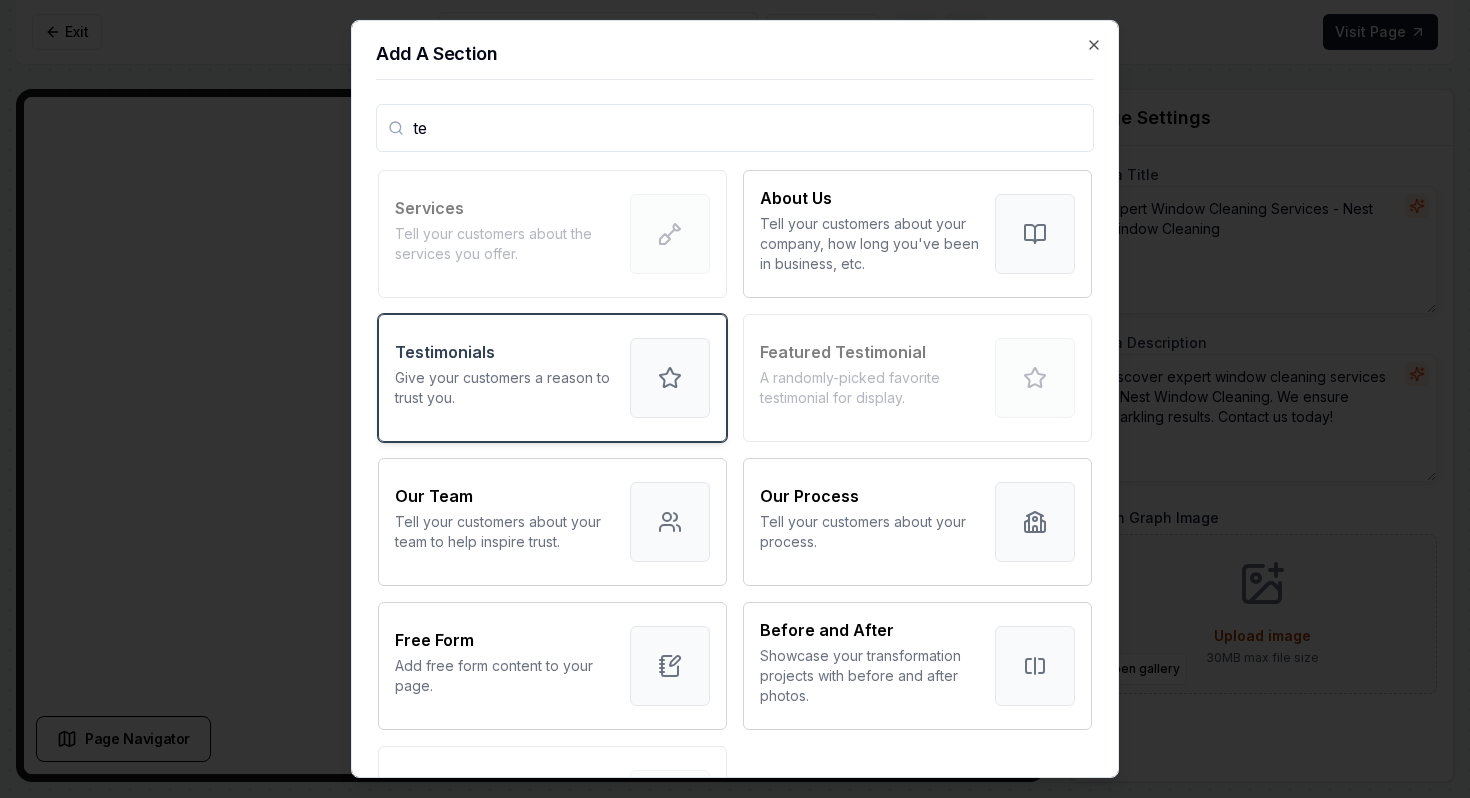 scroll, scrollTop: 105, scrollLeft: 0, axis: vertical 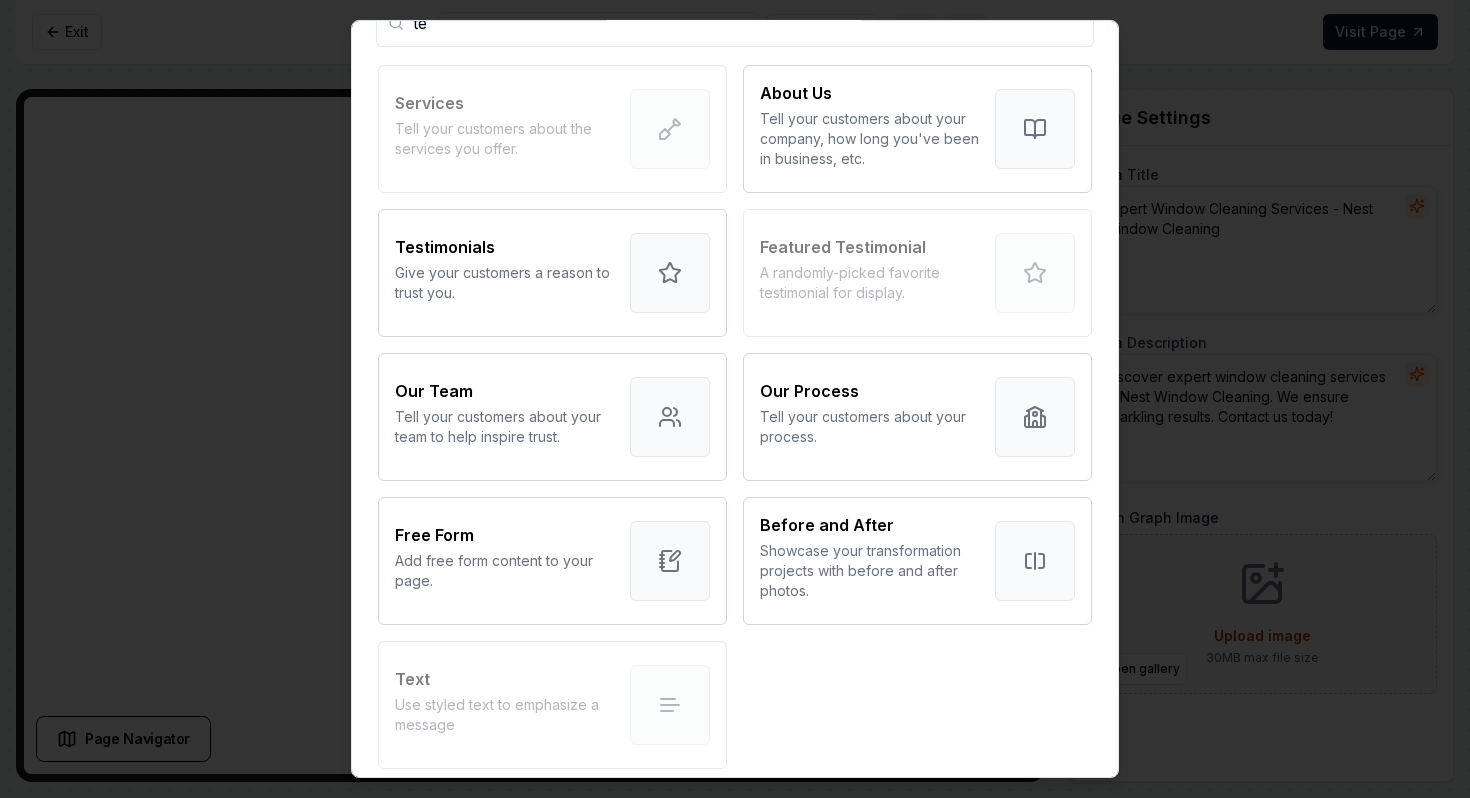 type on "te" 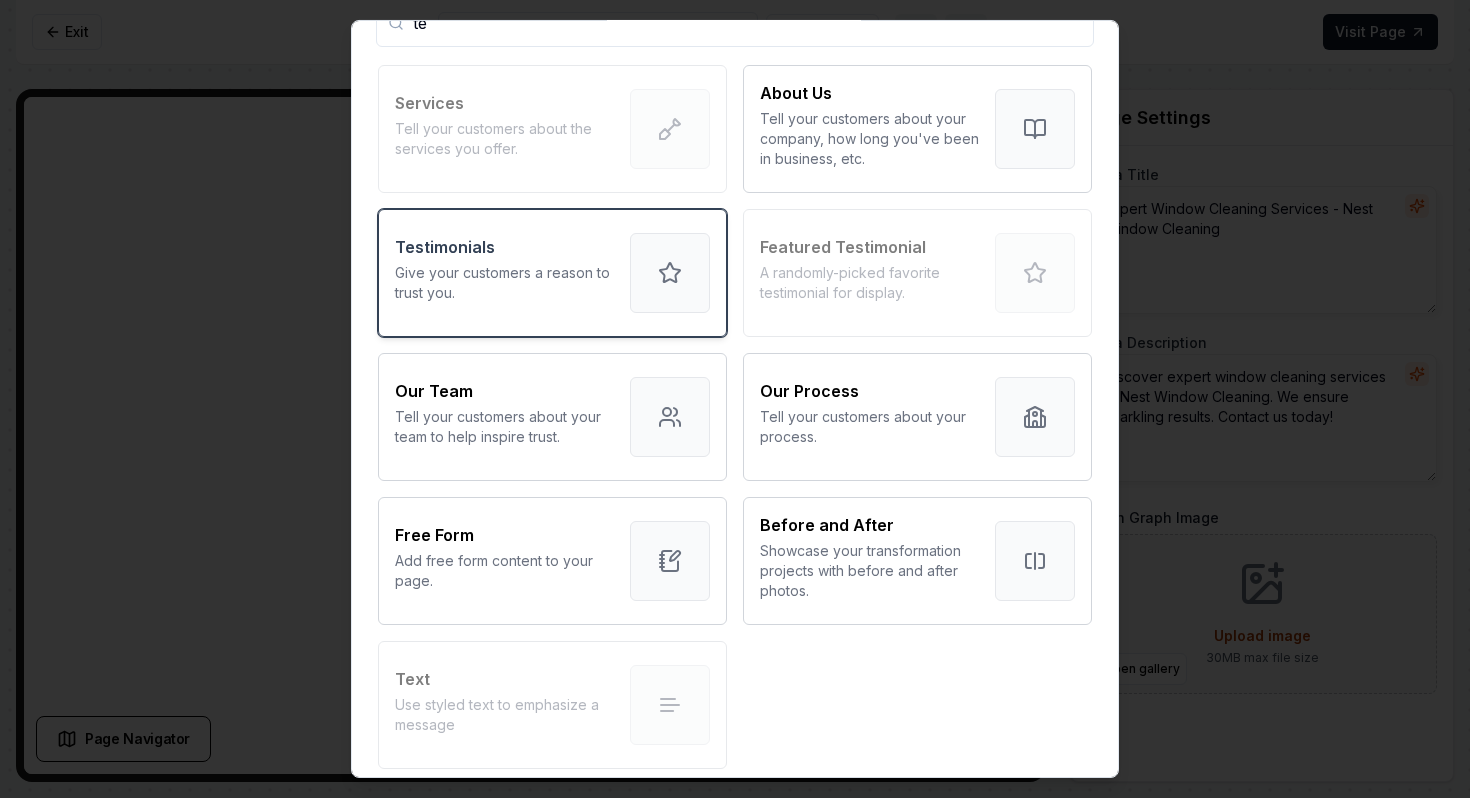 click on "Give your customers a reason to trust you." at bounding box center (504, 283) 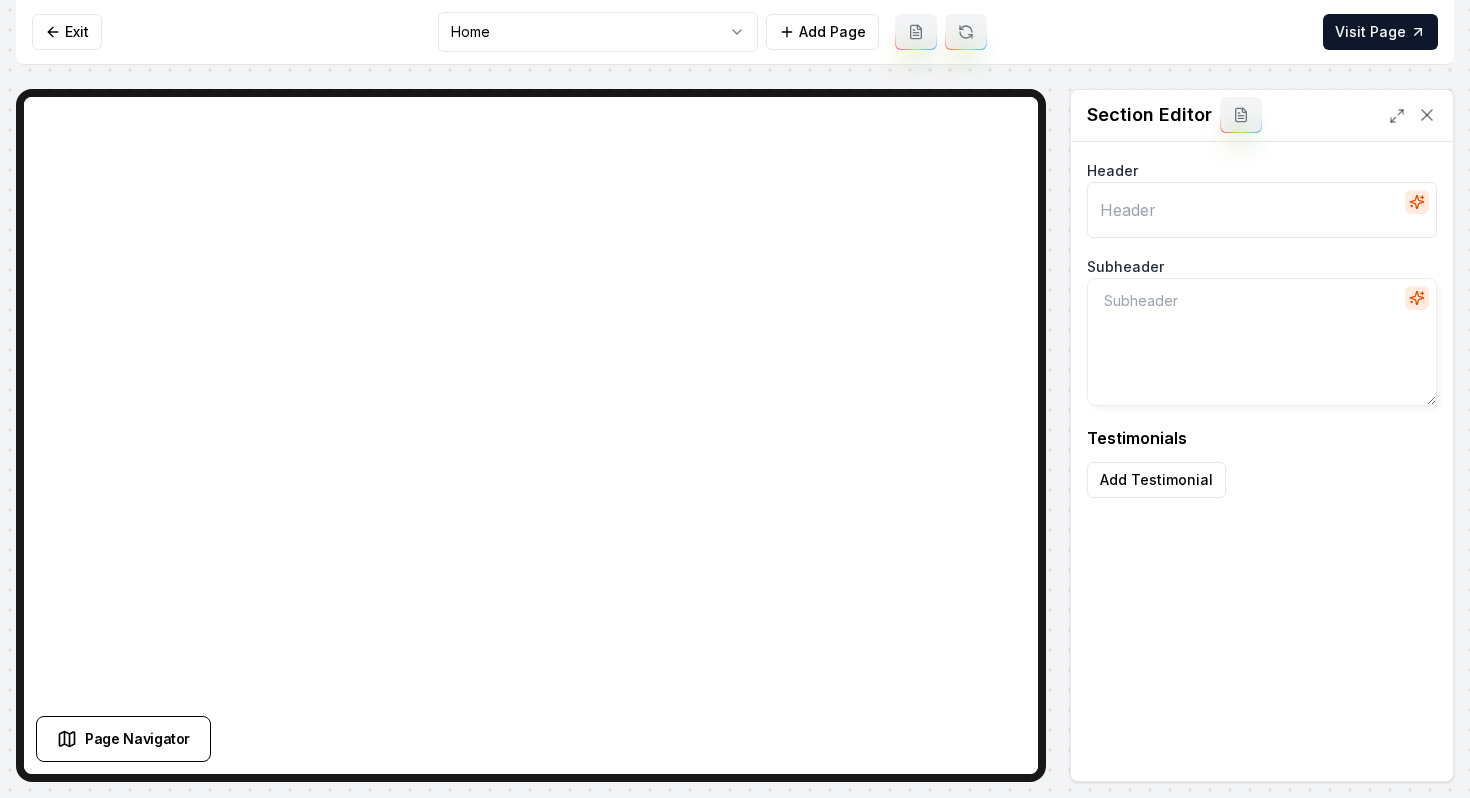 type on "Our clients love us" 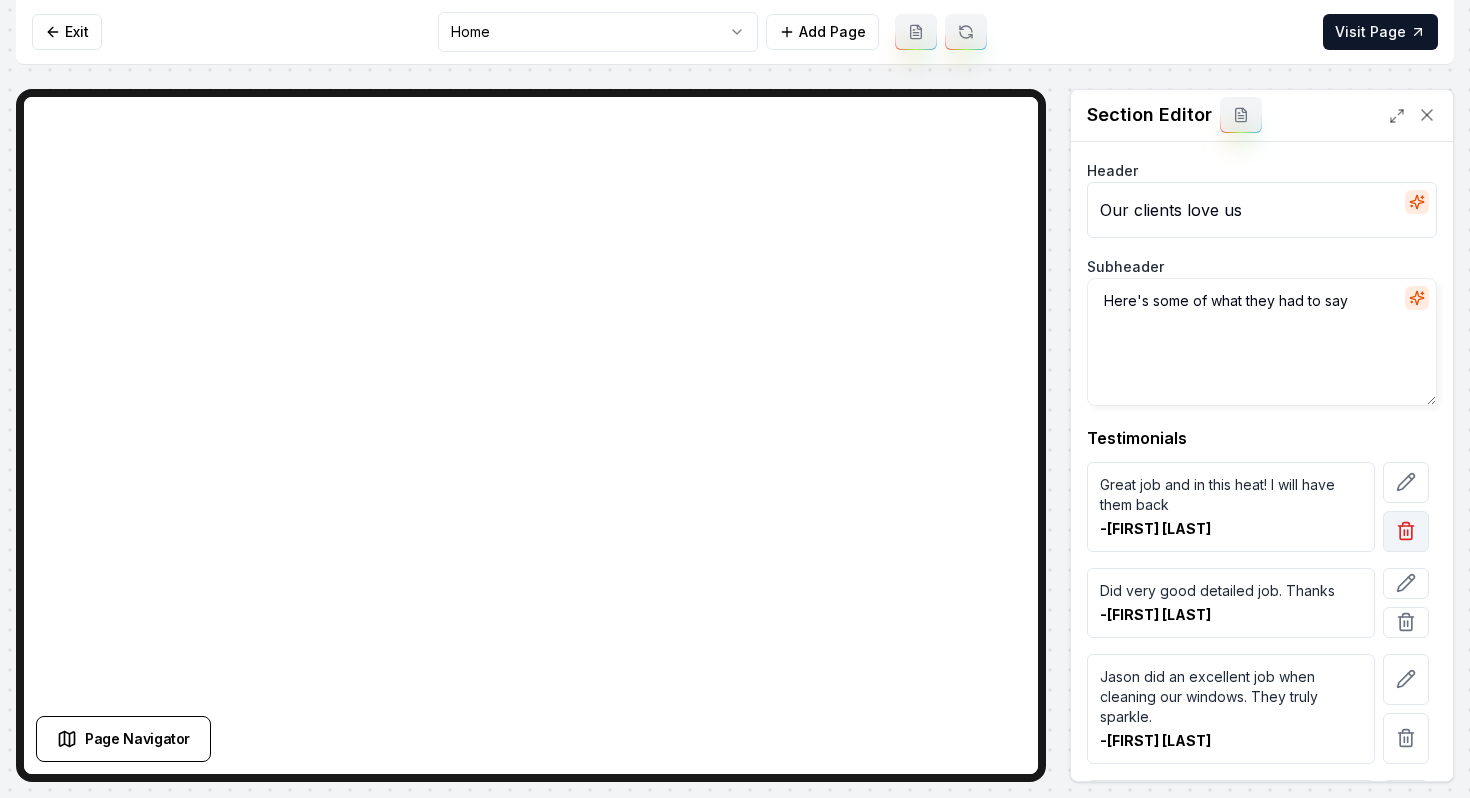 click 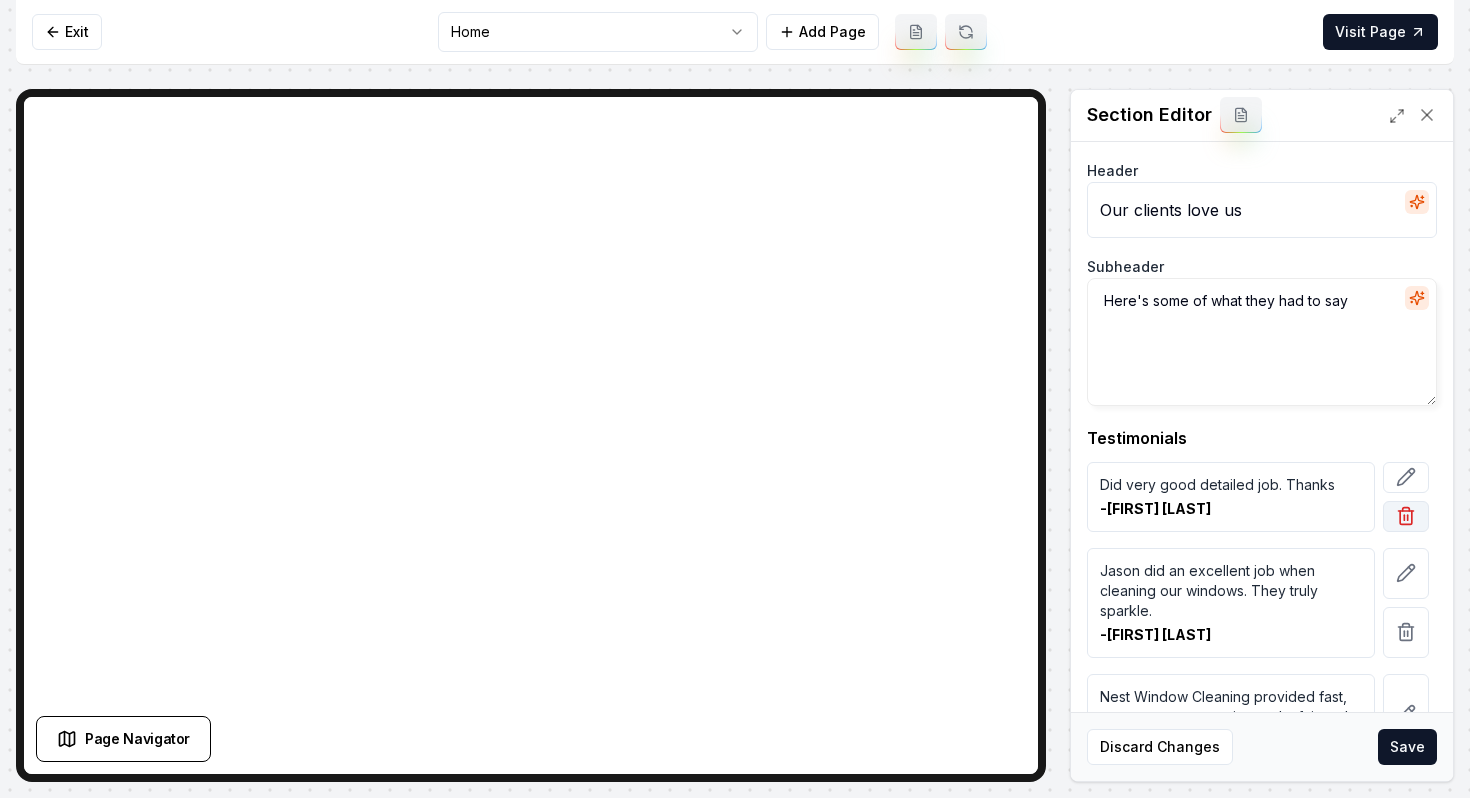 click at bounding box center [1406, 516] 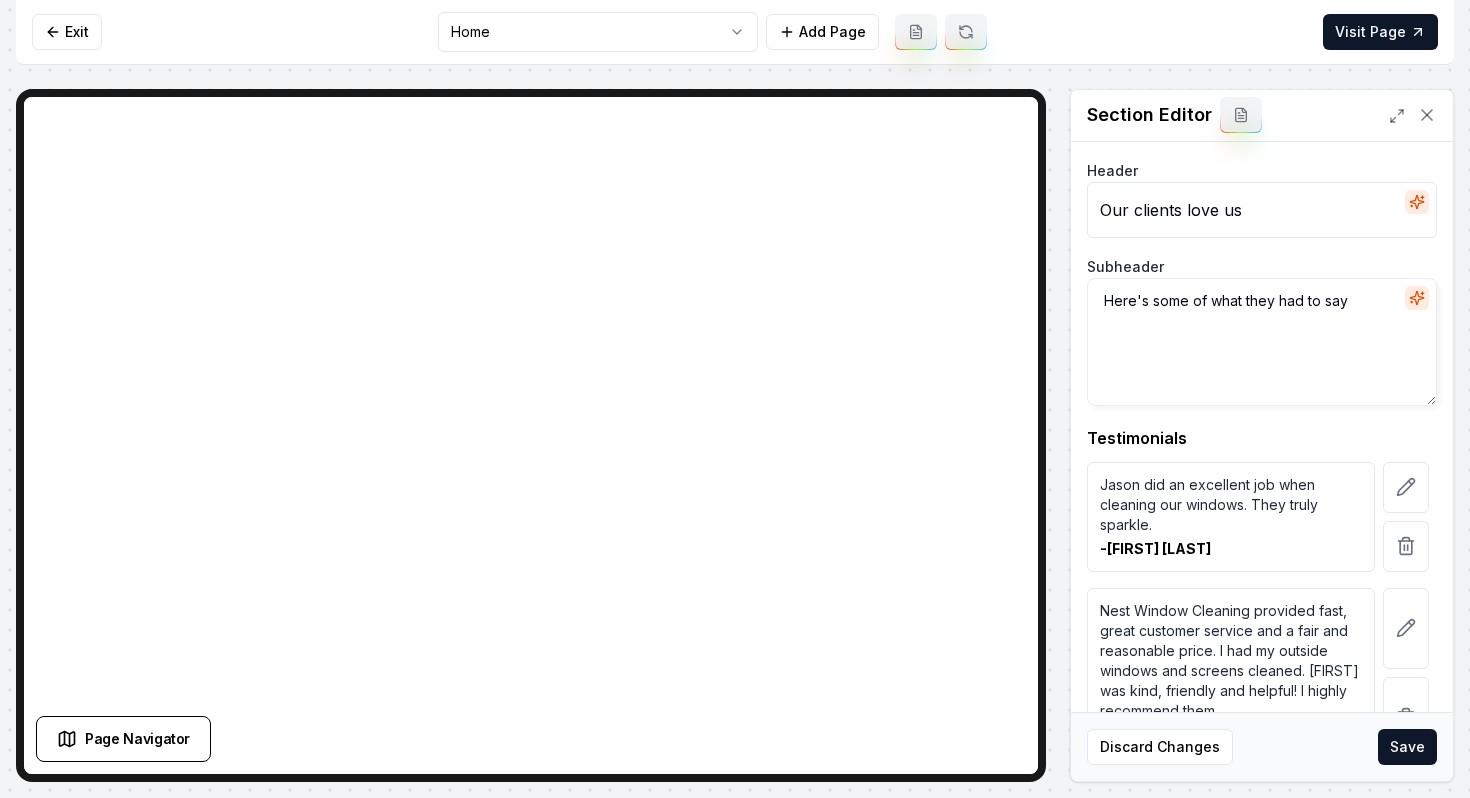 scroll, scrollTop: 78, scrollLeft: 0, axis: vertical 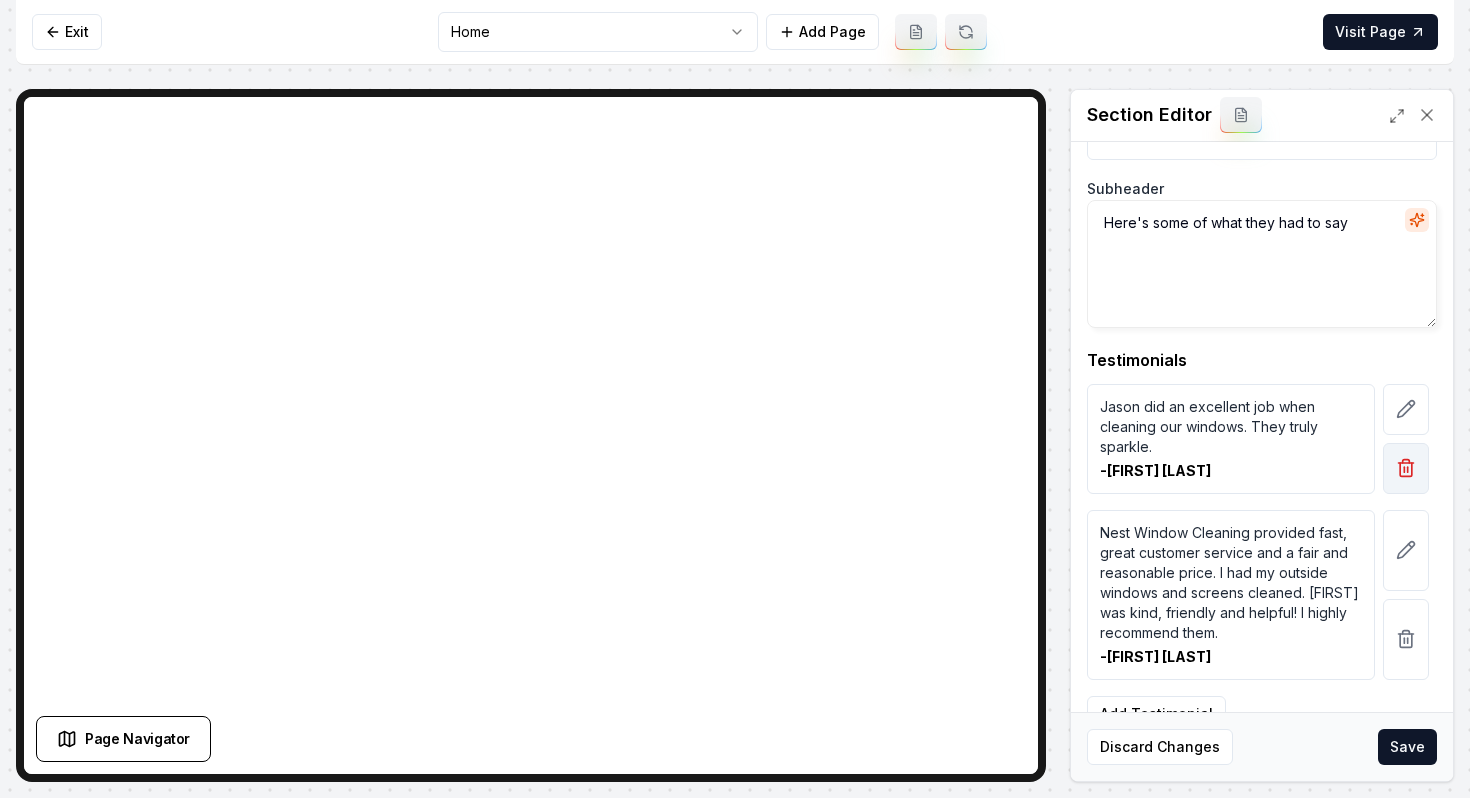 click 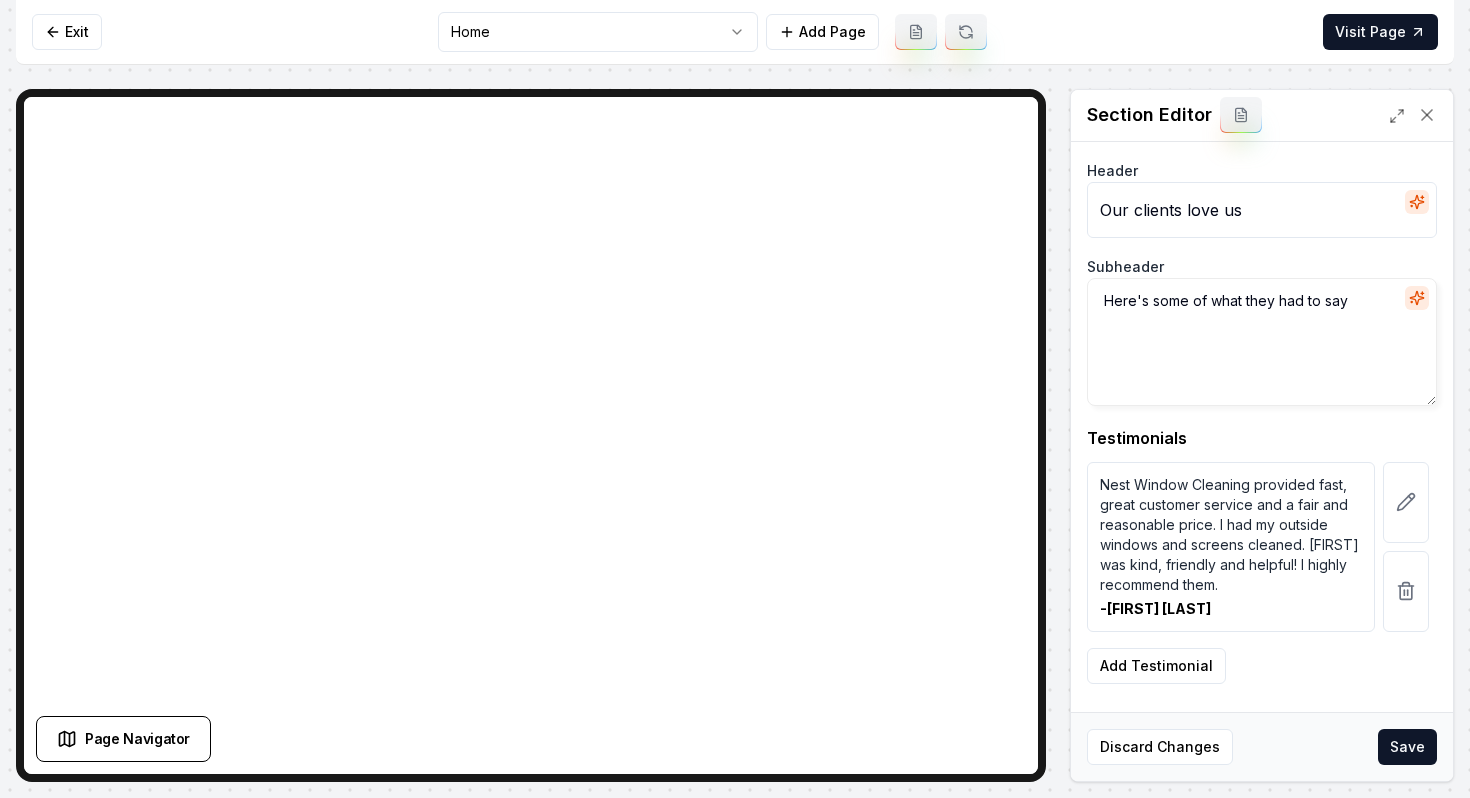 click on "Nest Window Cleaning provided fast, great customer service and a fair and reasonable price. I had my outside windows and screens cleaned. [FIRST] was kind, friendly and helpful! I highly recommend them." at bounding box center [1231, 535] 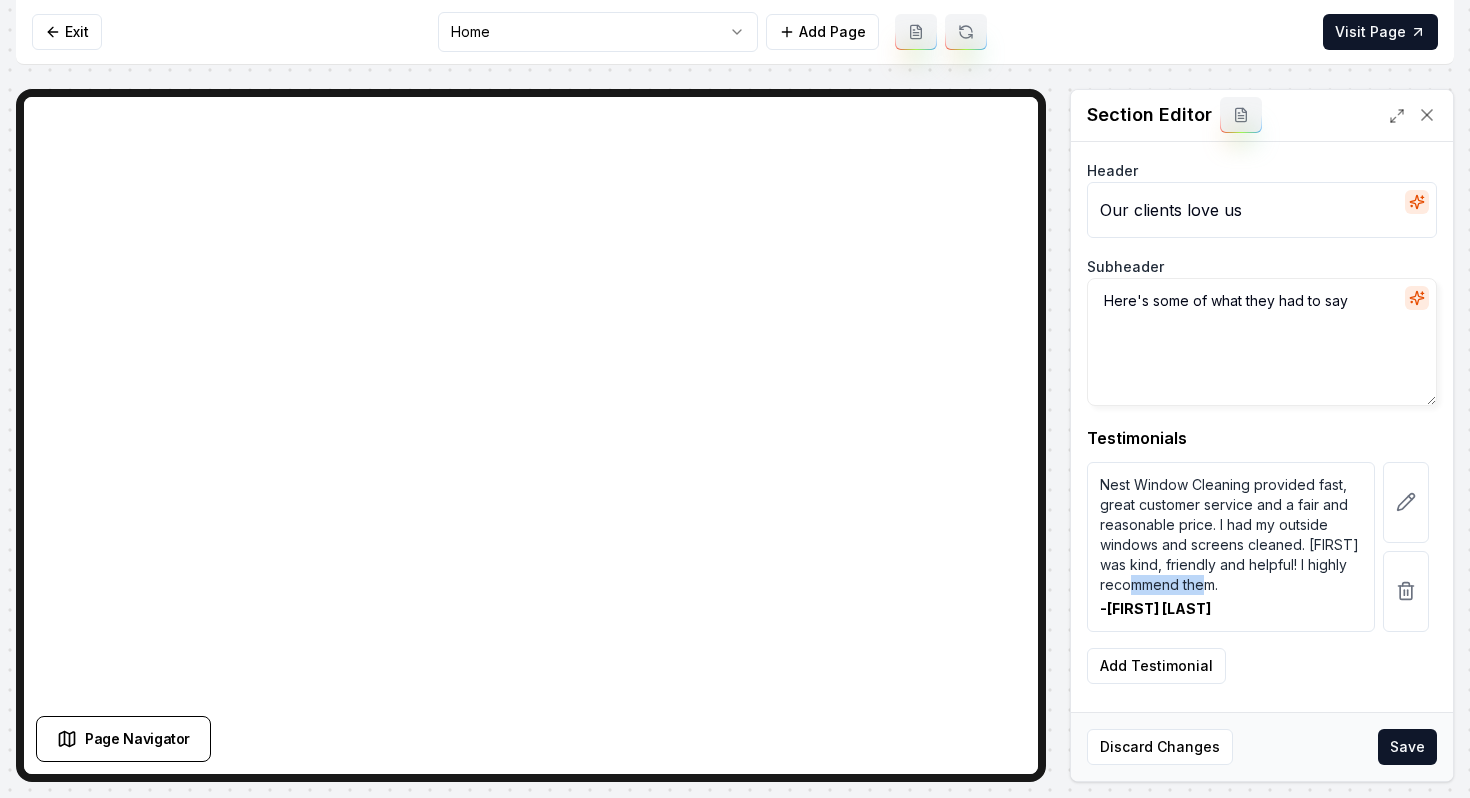 drag, startPoint x: 1226, startPoint y: 587, endPoint x: 1156, endPoint y: 587, distance: 70 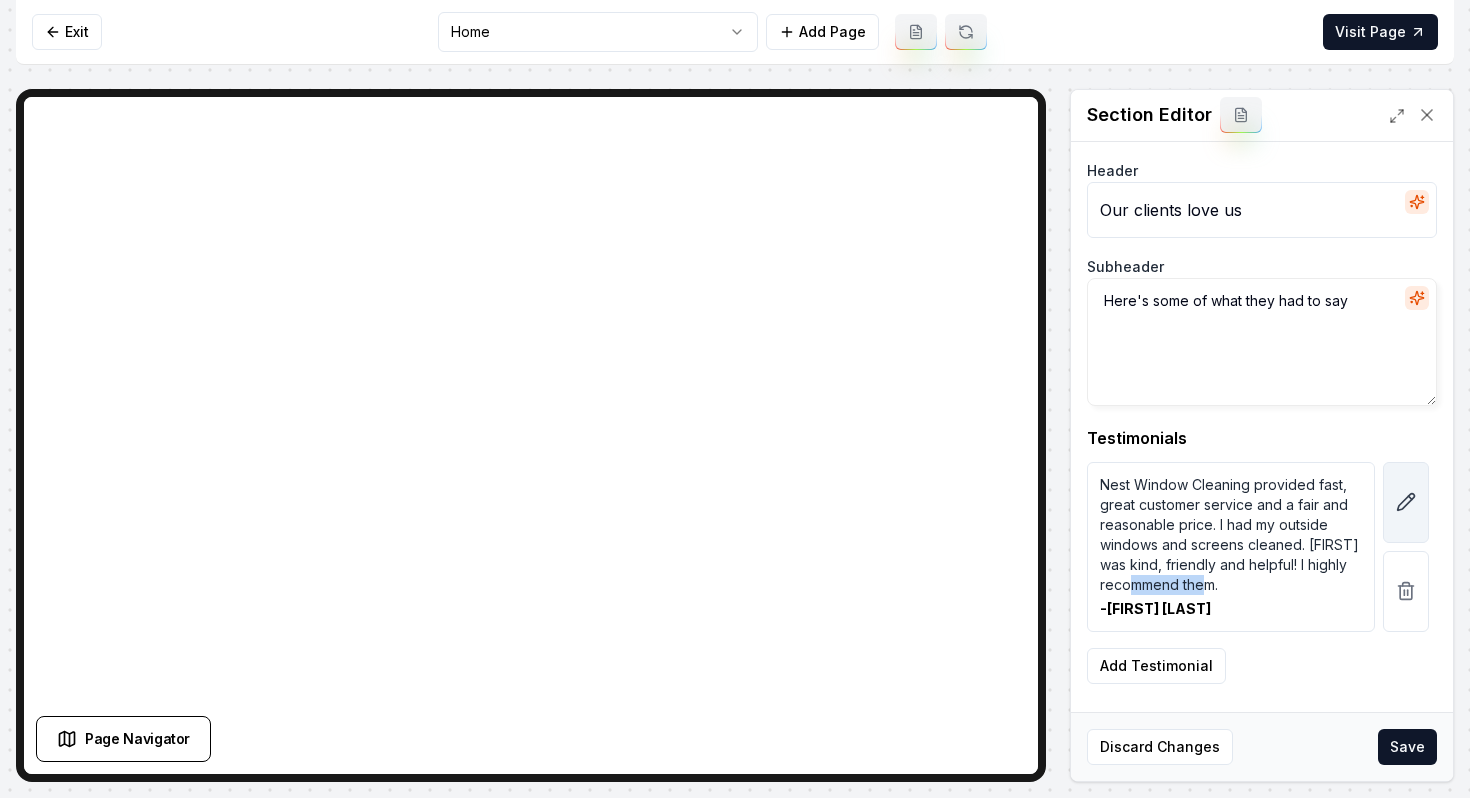 click at bounding box center [1406, 502] 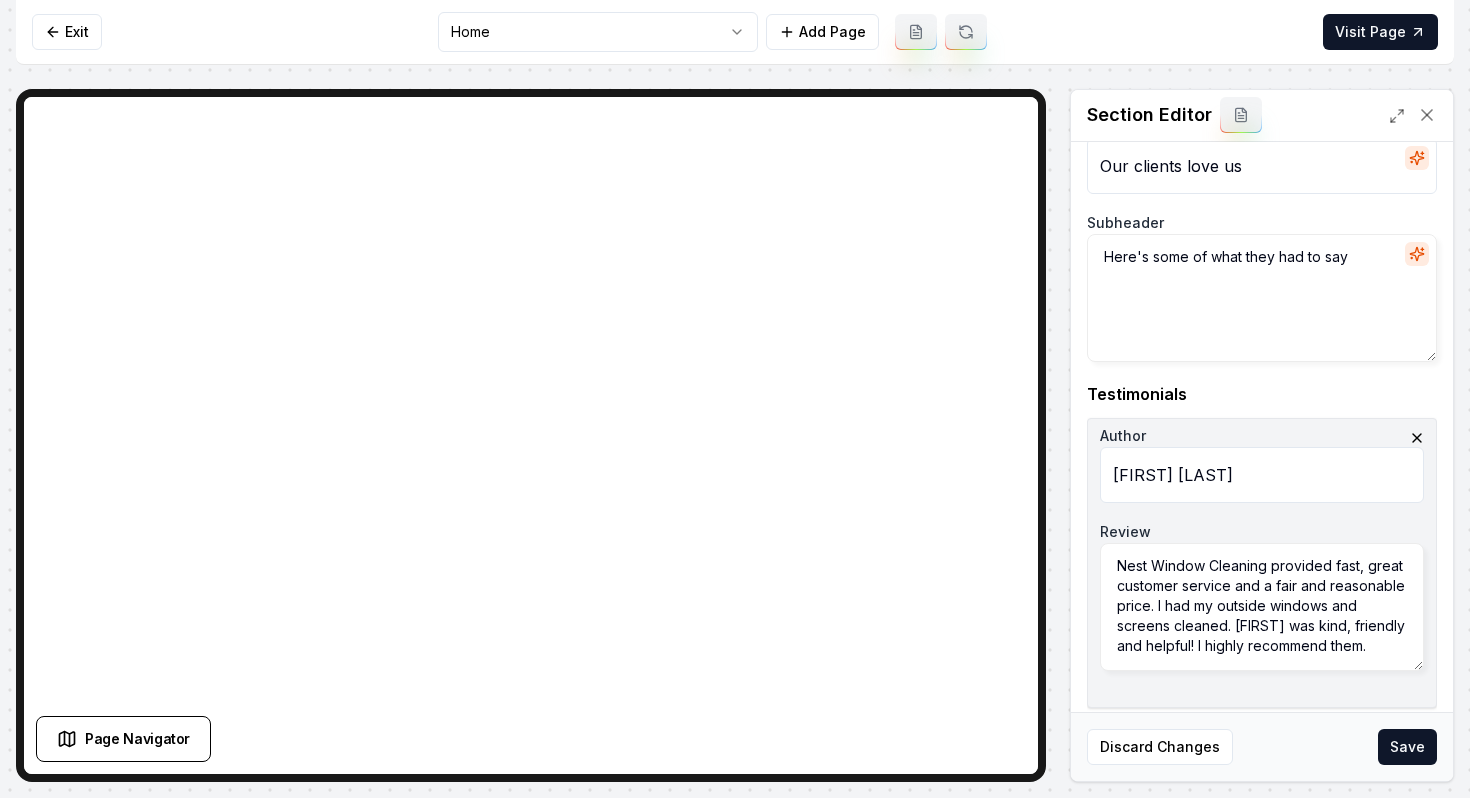 scroll, scrollTop: 46, scrollLeft: 0, axis: vertical 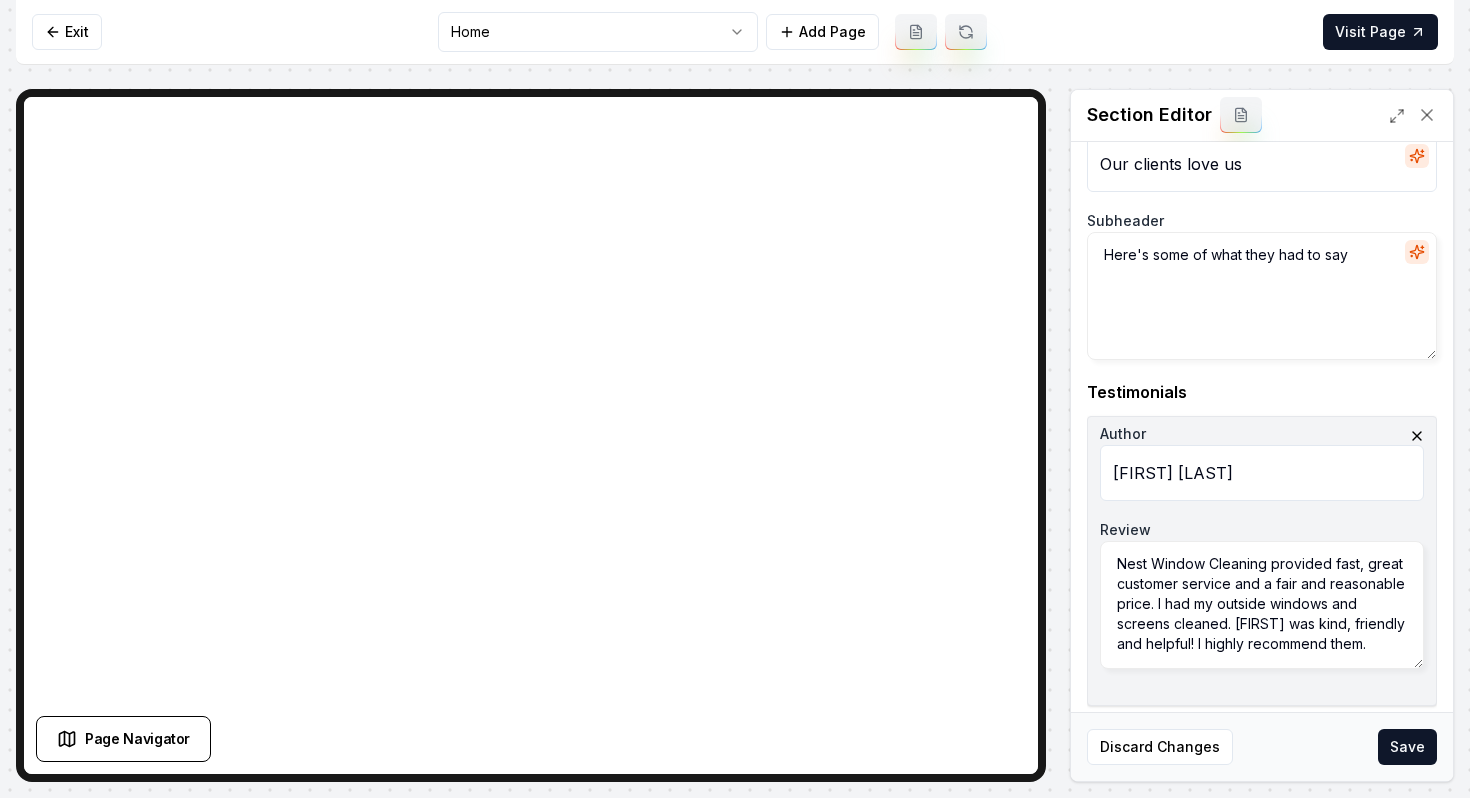 drag, startPoint x: 1375, startPoint y: 645, endPoint x: 1108, endPoint y: 515, distance: 296.96634 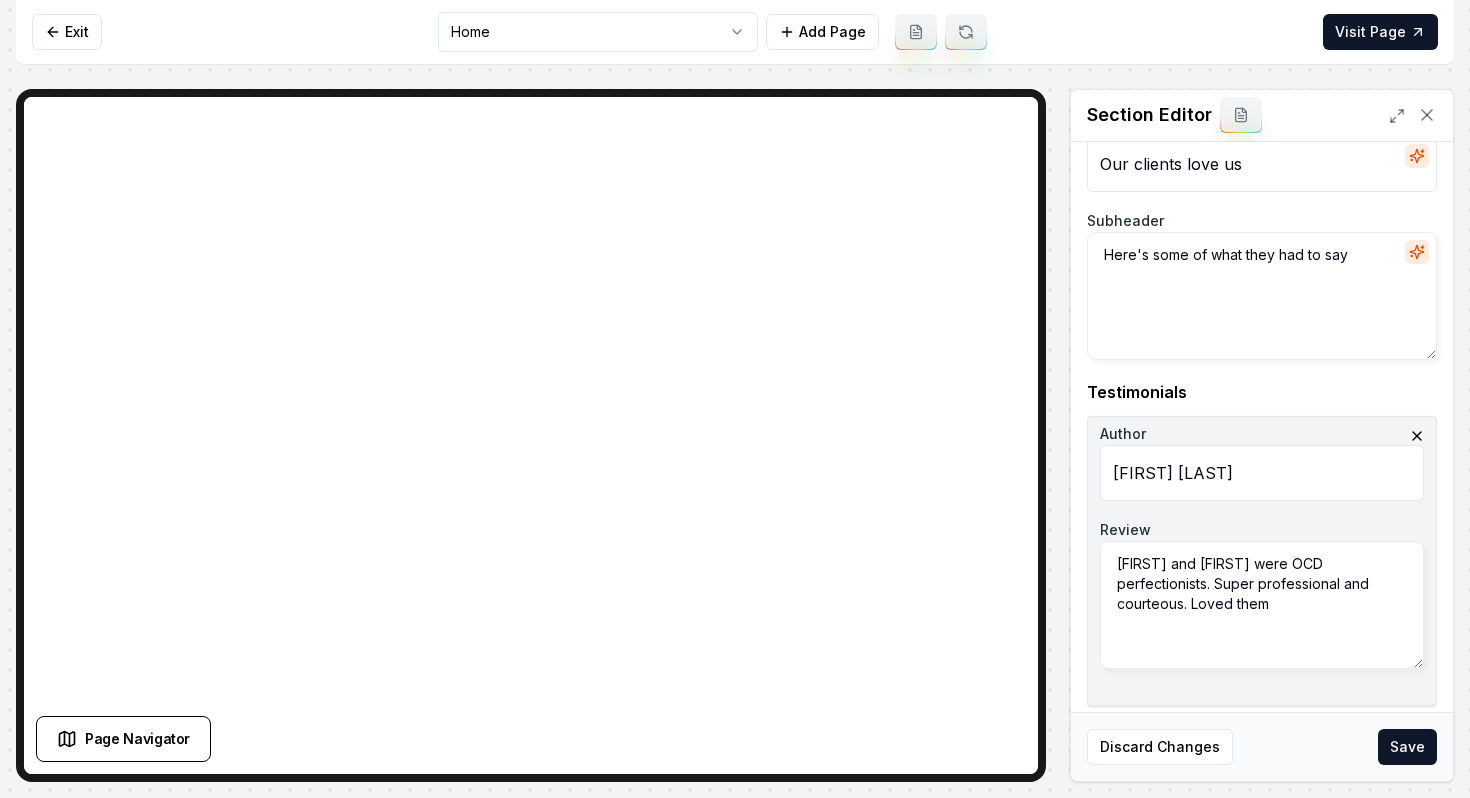 type on "[FIRST] and [FIRST] were OCD perfectionists. Super professional and courteous. Loved them" 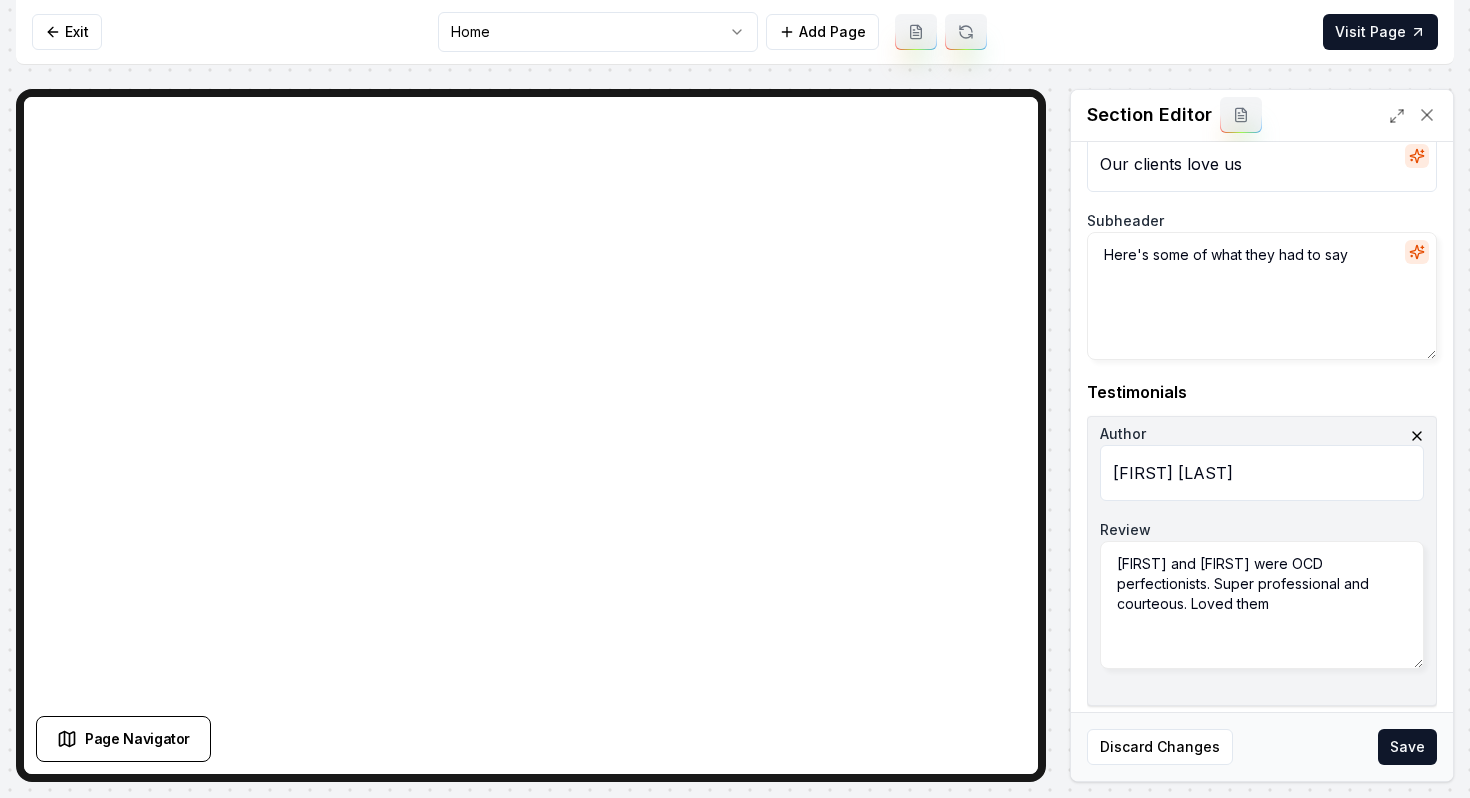 drag, startPoint x: 1195, startPoint y: 482, endPoint x: 1104, endPoint y: 482, distance: 91 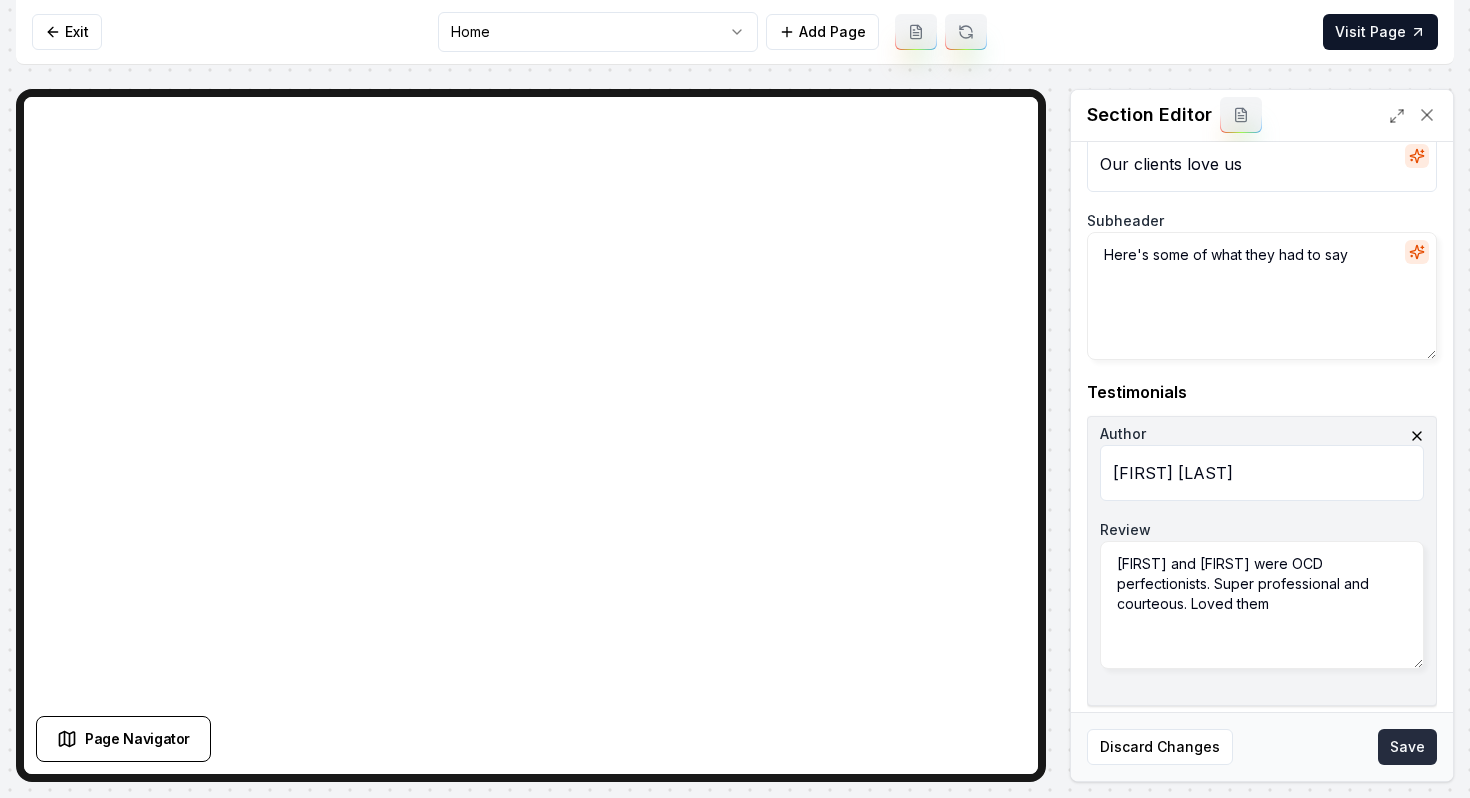 type on "[FIRST] [LAST]" 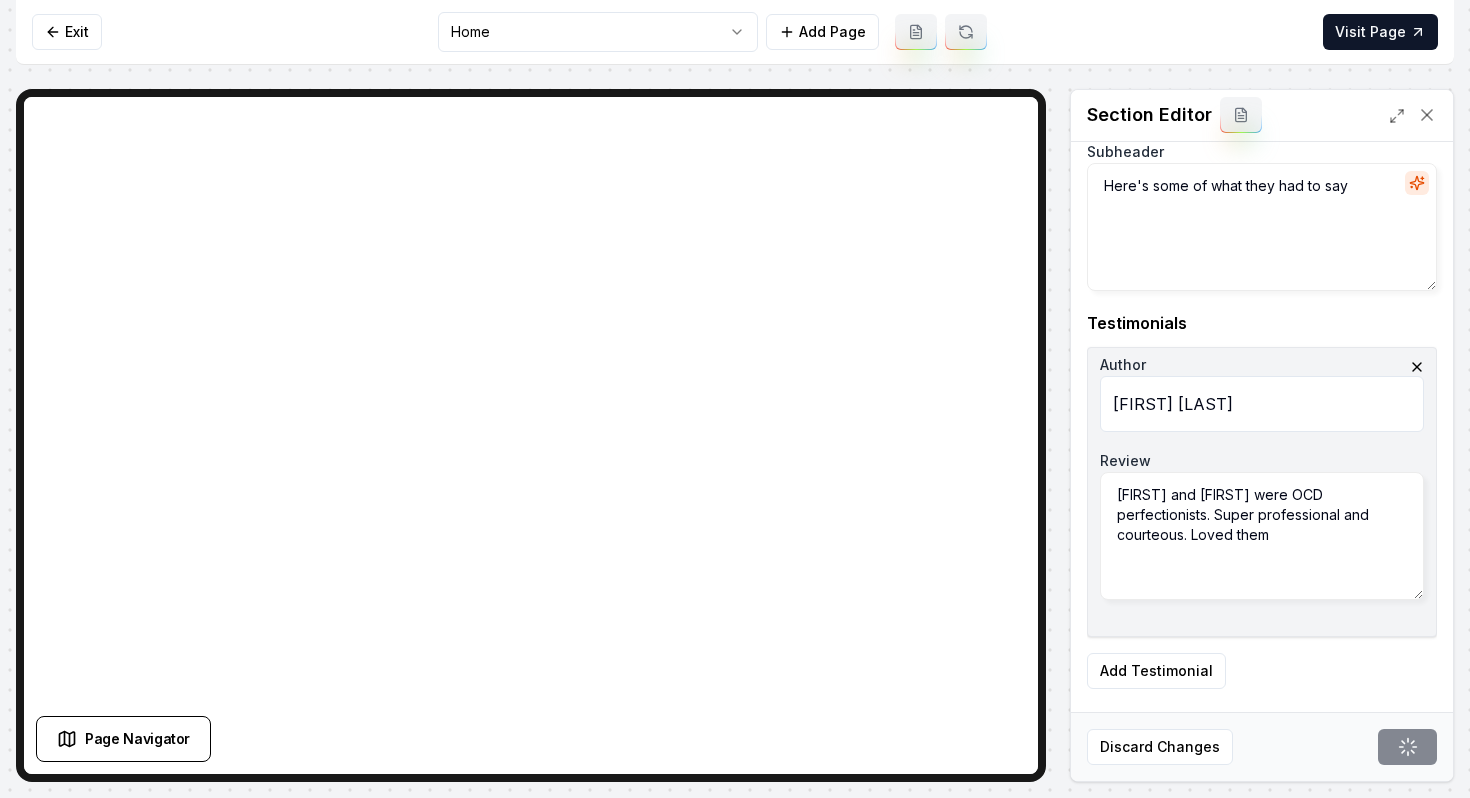 scroll, scrollTop: 0, scrollLeft: 0, axis: both 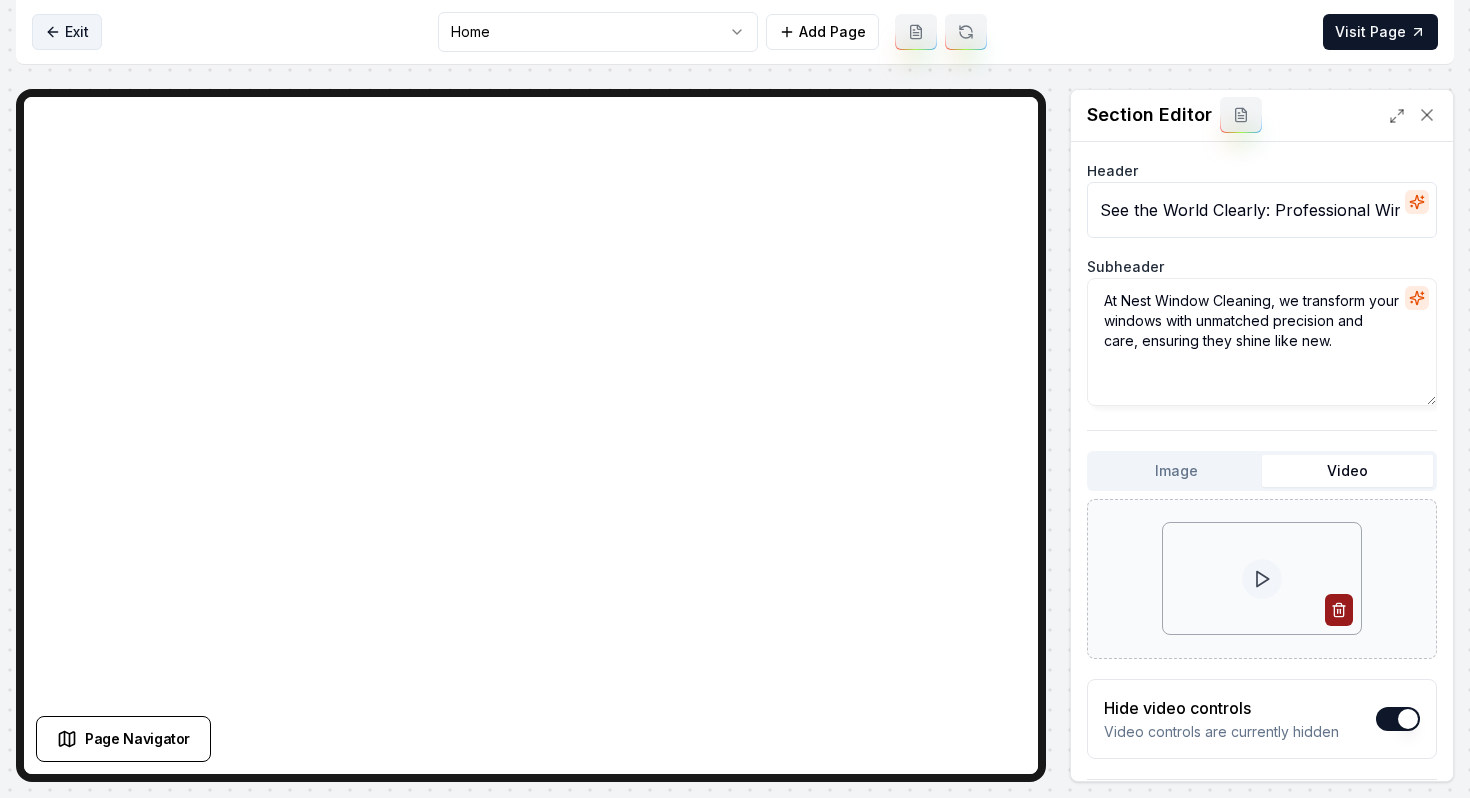 click 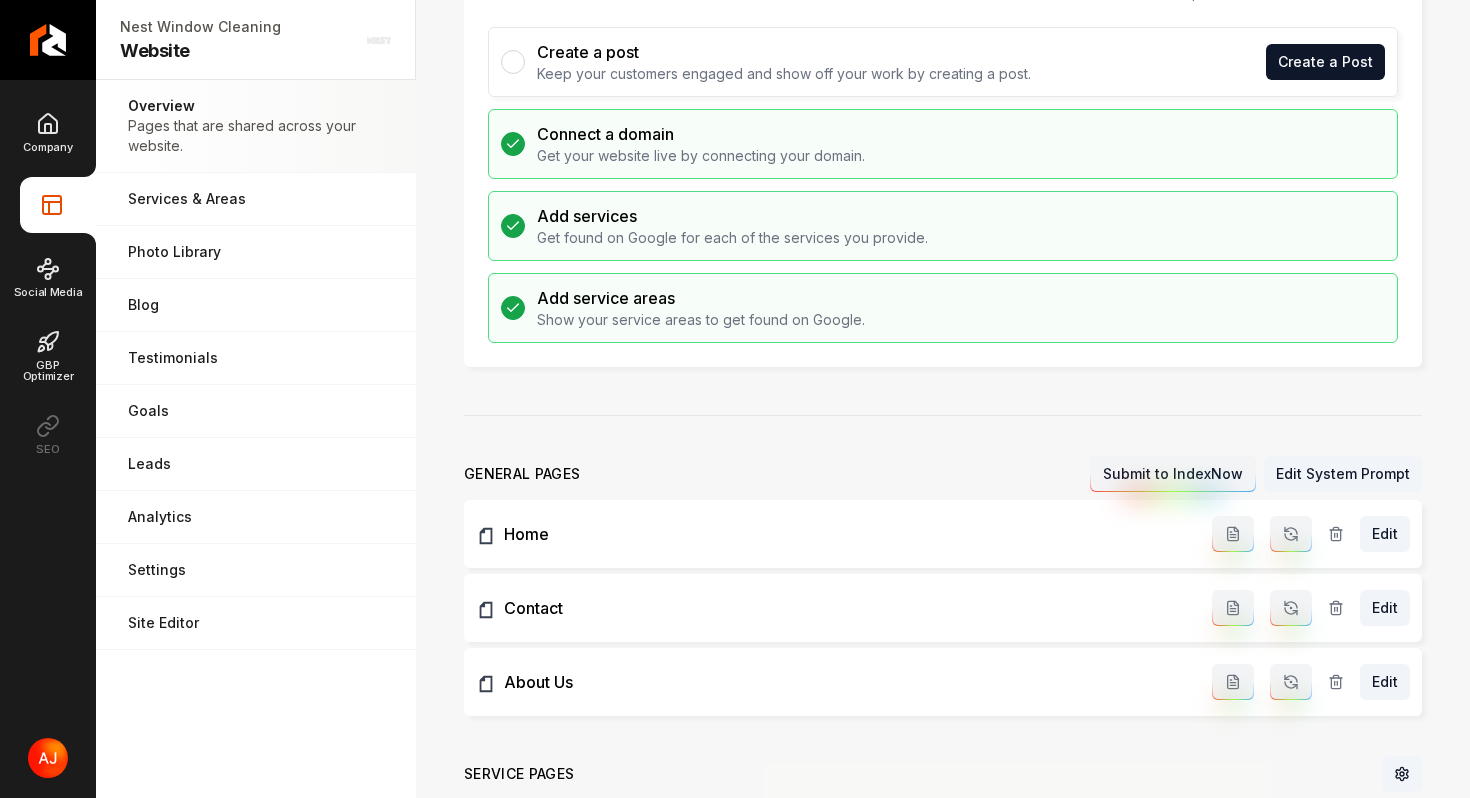 scroll, scrollTop: 0, scrollLeft: 0, axis: both 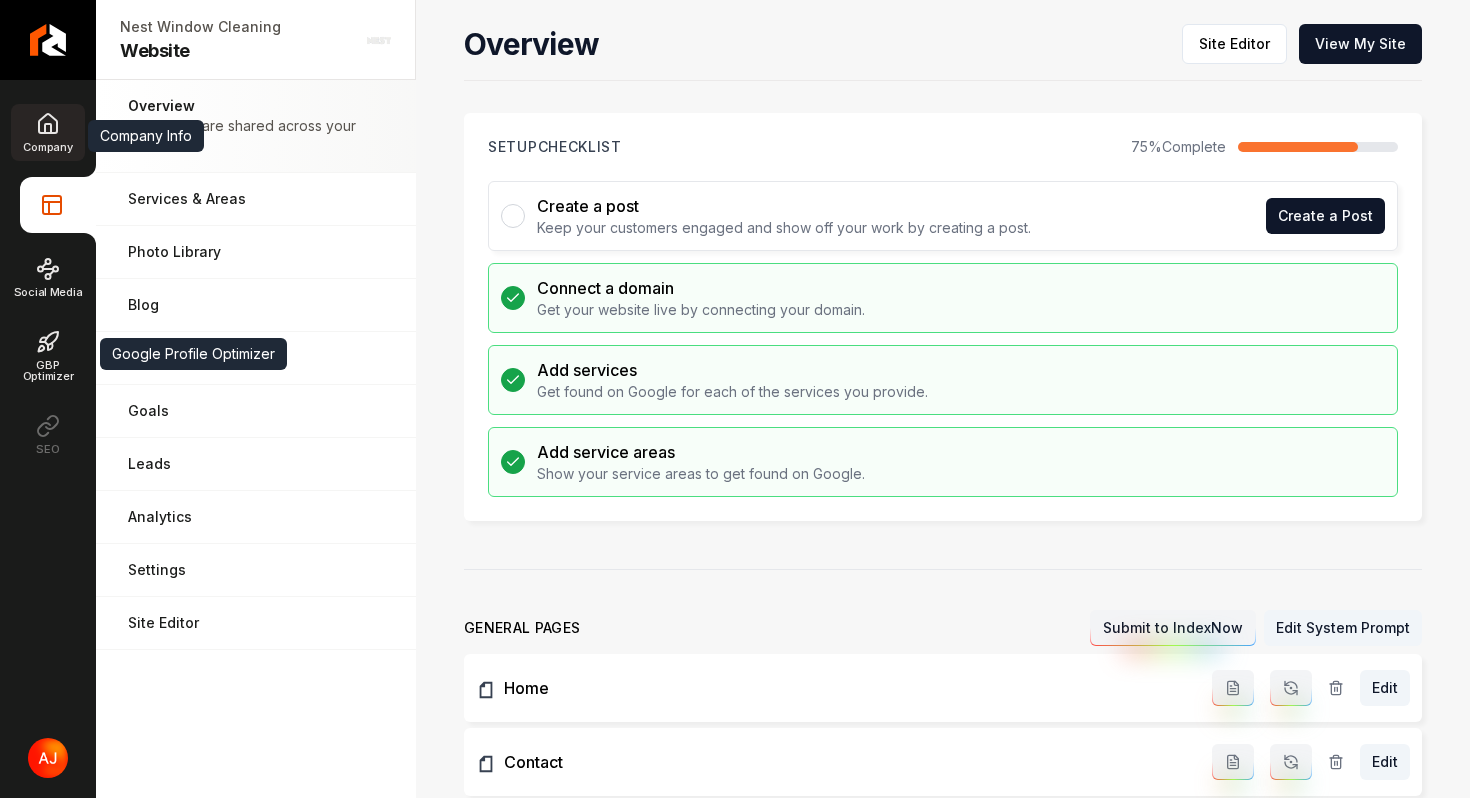 click on "Company" at bounding box center (47, 147) 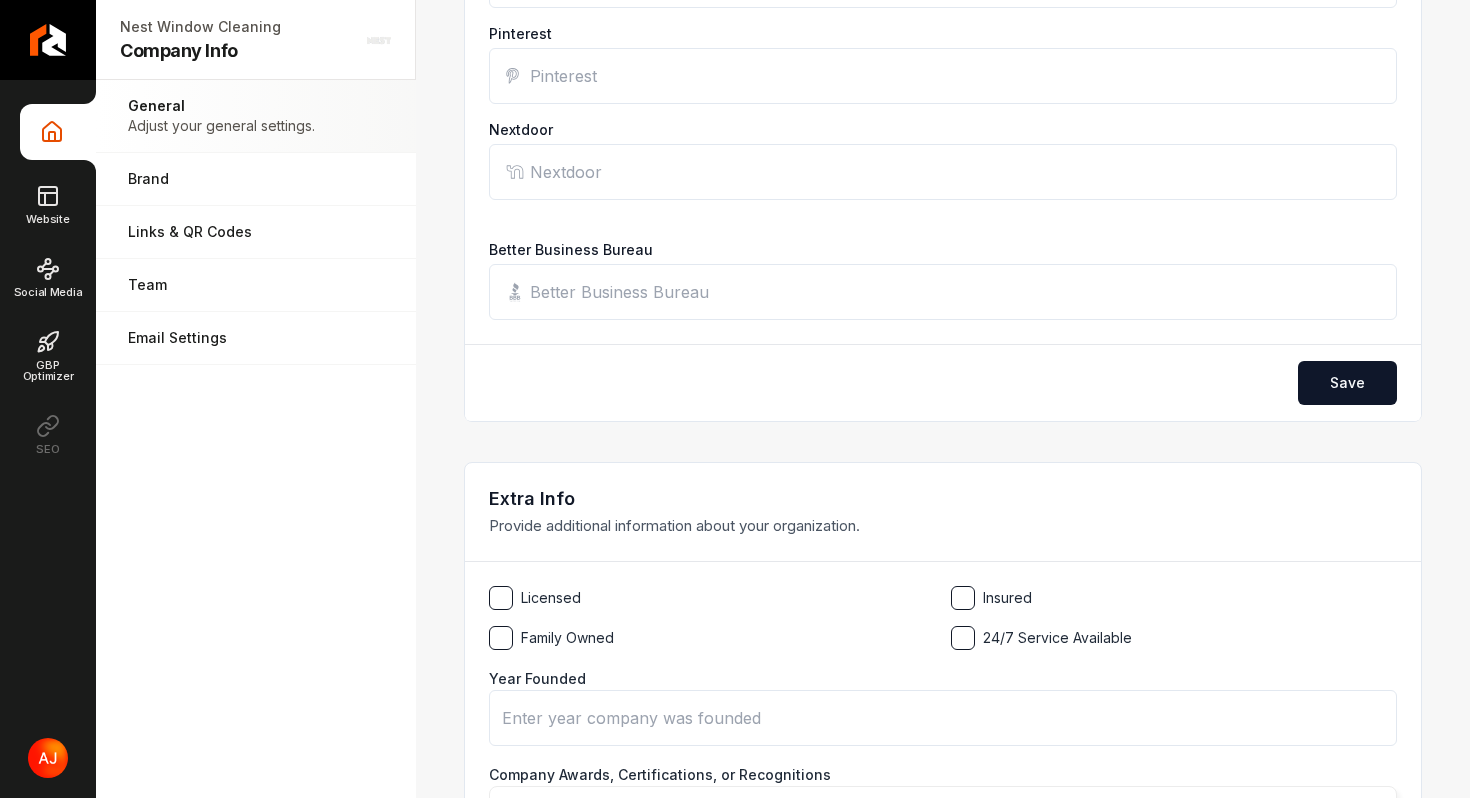 scroll, scrollTop: 2973, scrollLeft: 0, axis: vertical 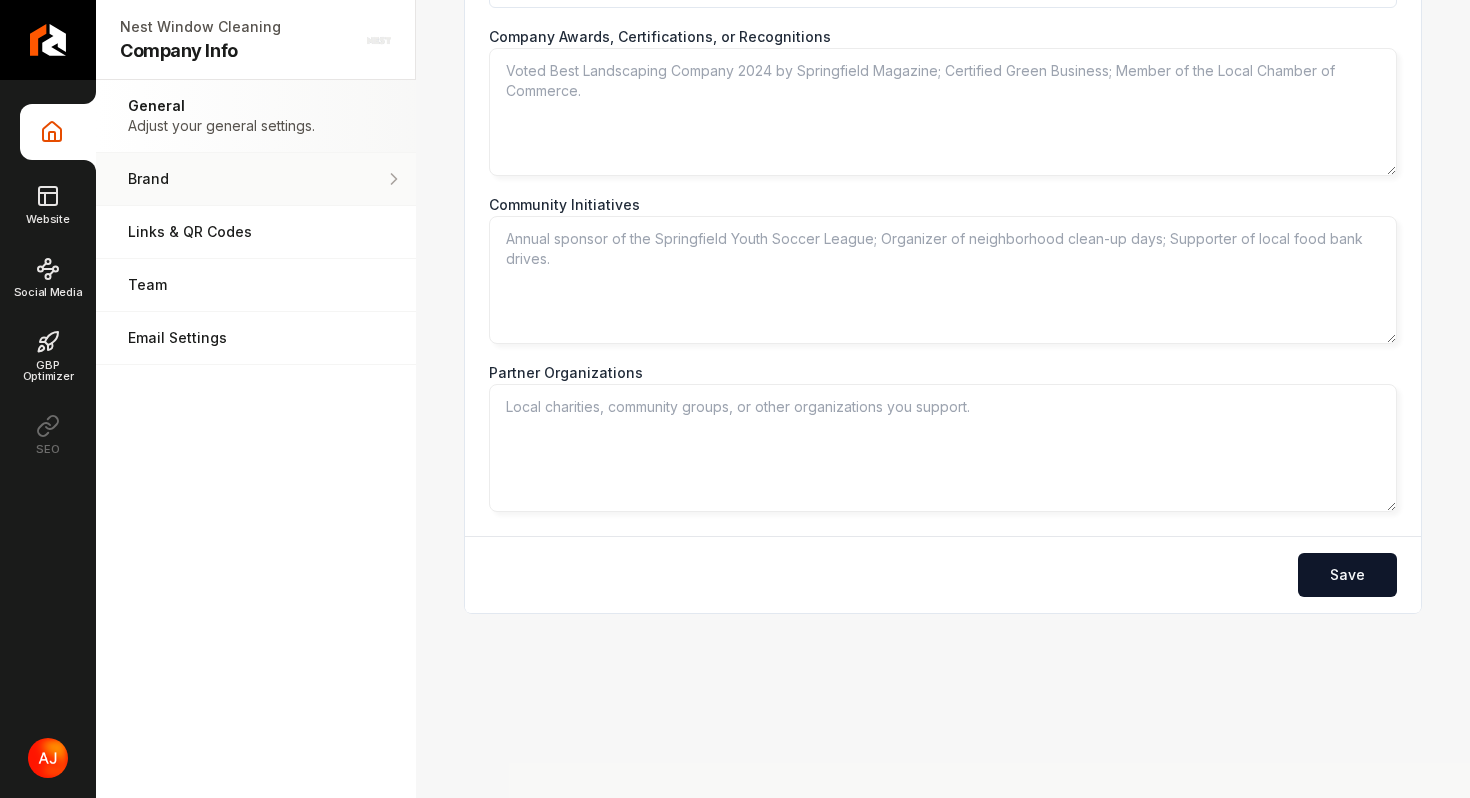 click on "Brand" at bounding box center (256, 179) 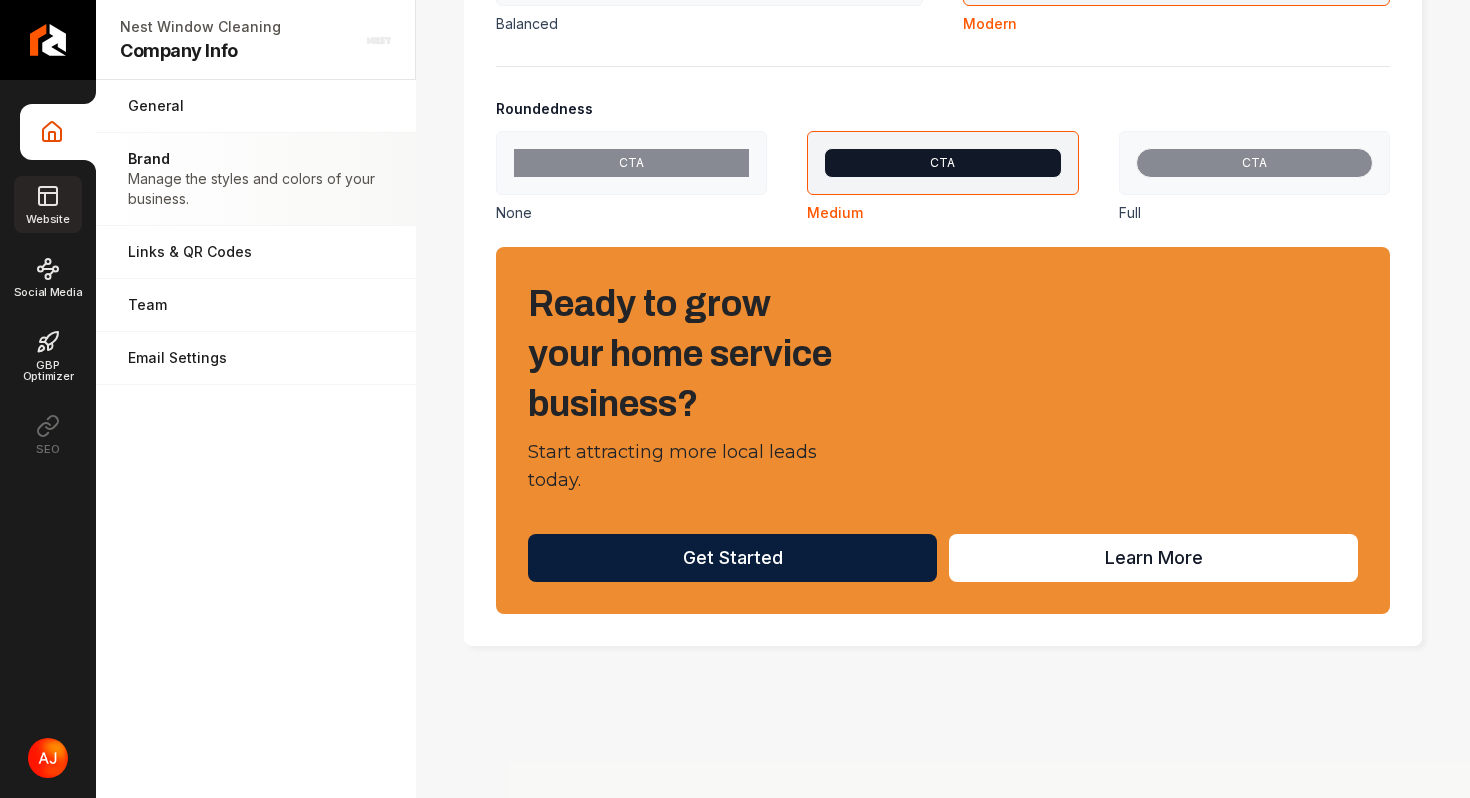 click 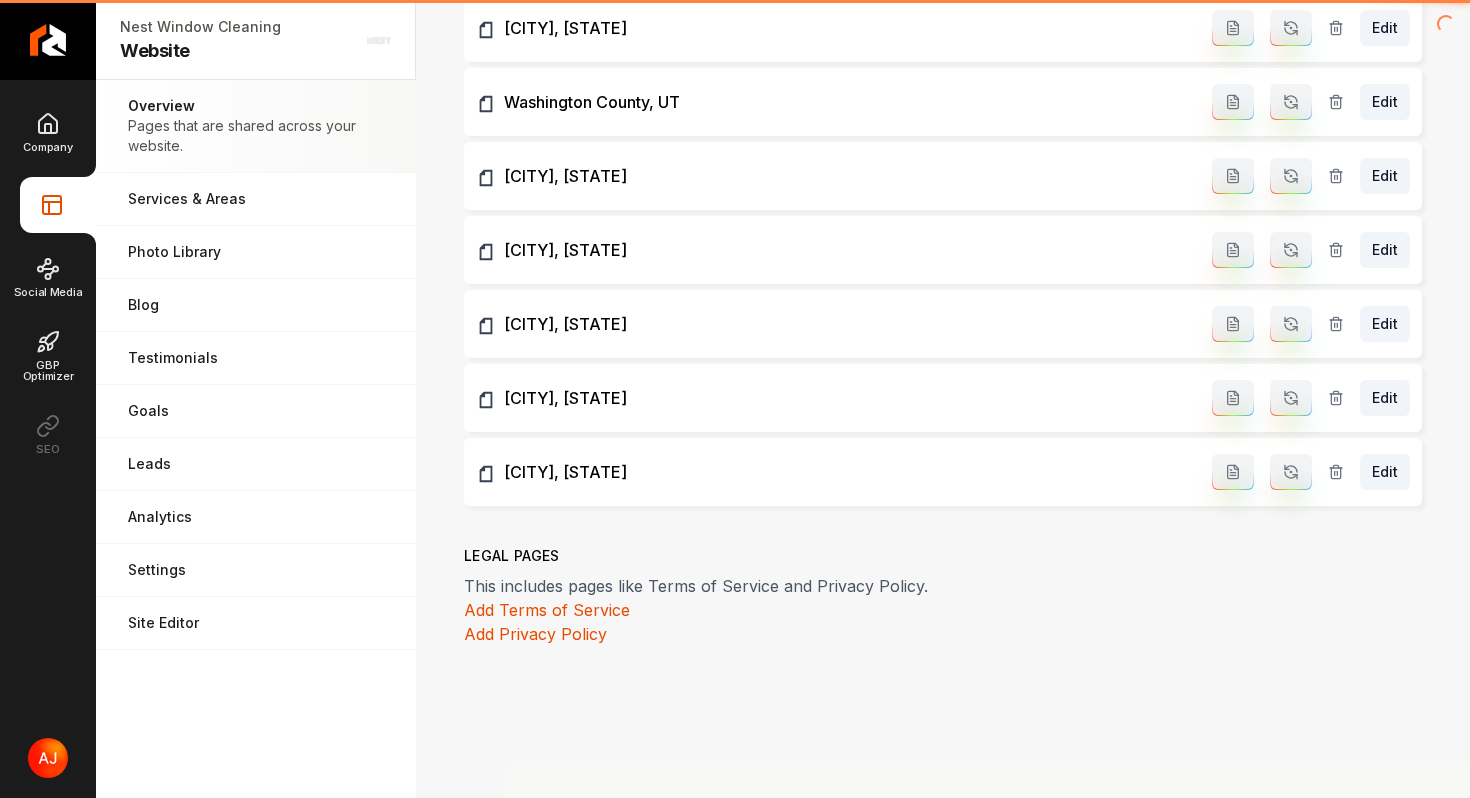 scroll, scrollTop: 1408, scrollLeft: 0, axis: vertical 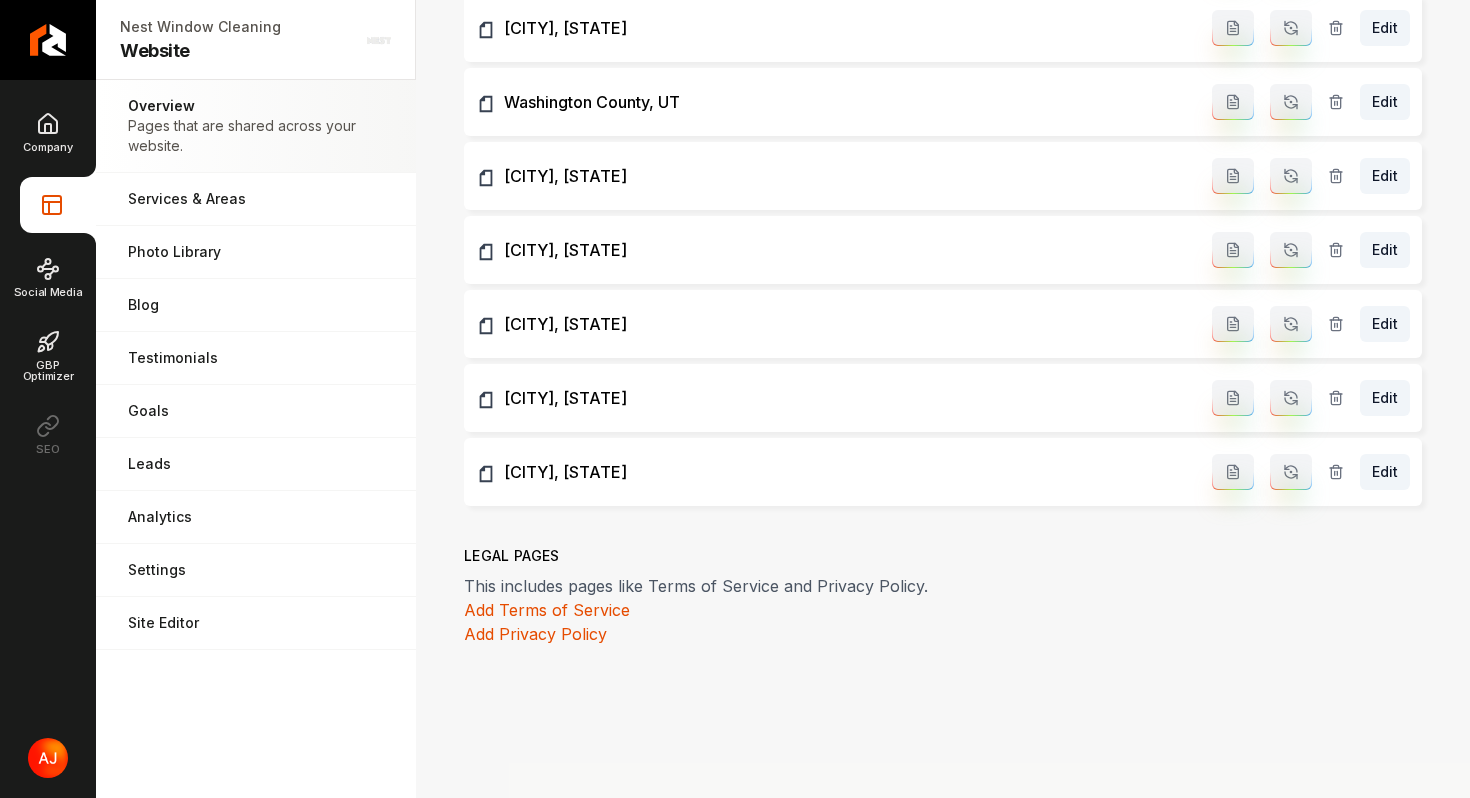 click on "Pages that are shared across your website." at bounding box center [256, 136] 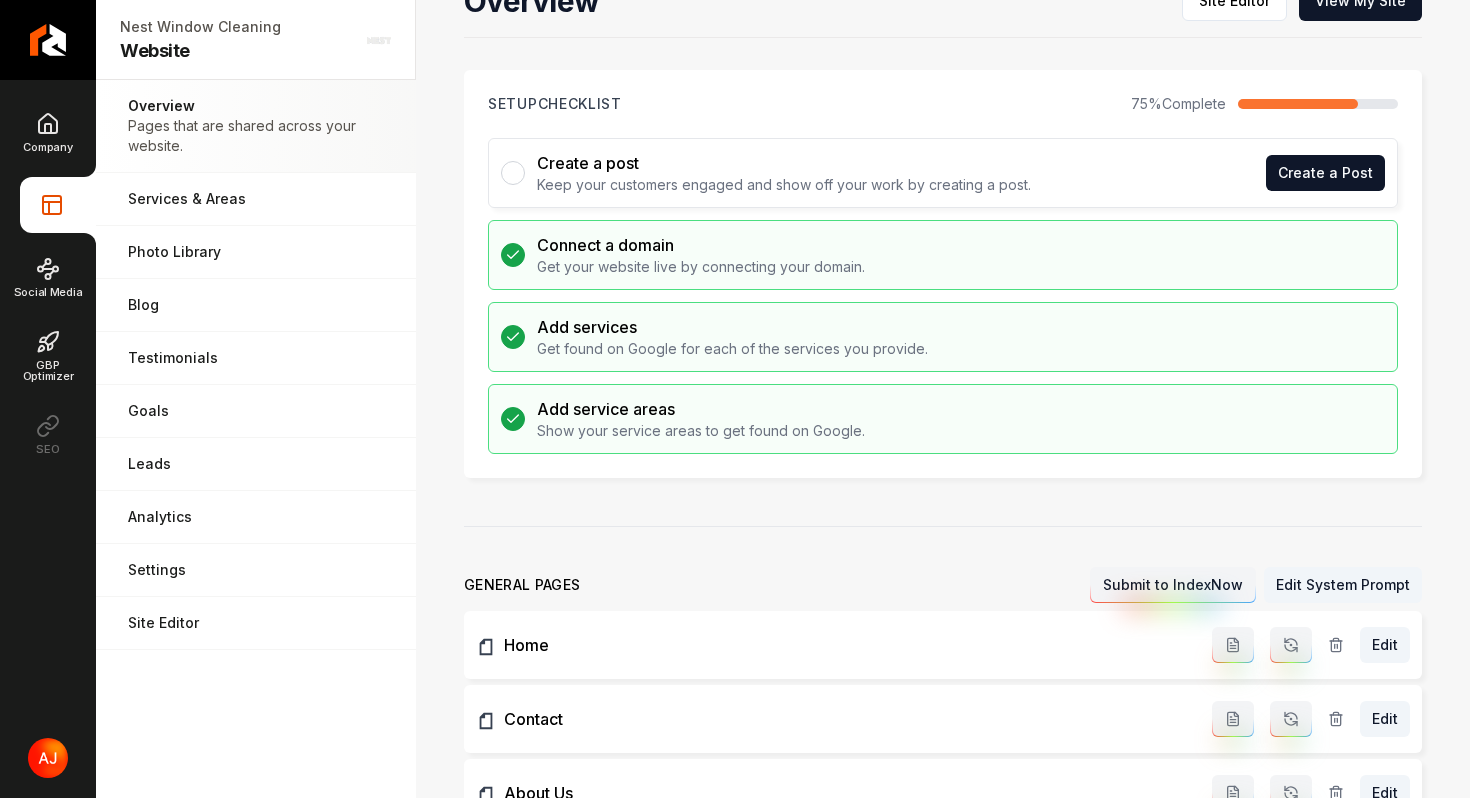 scroll, scrollTop: 0, scrollLeft: 0, axis: both 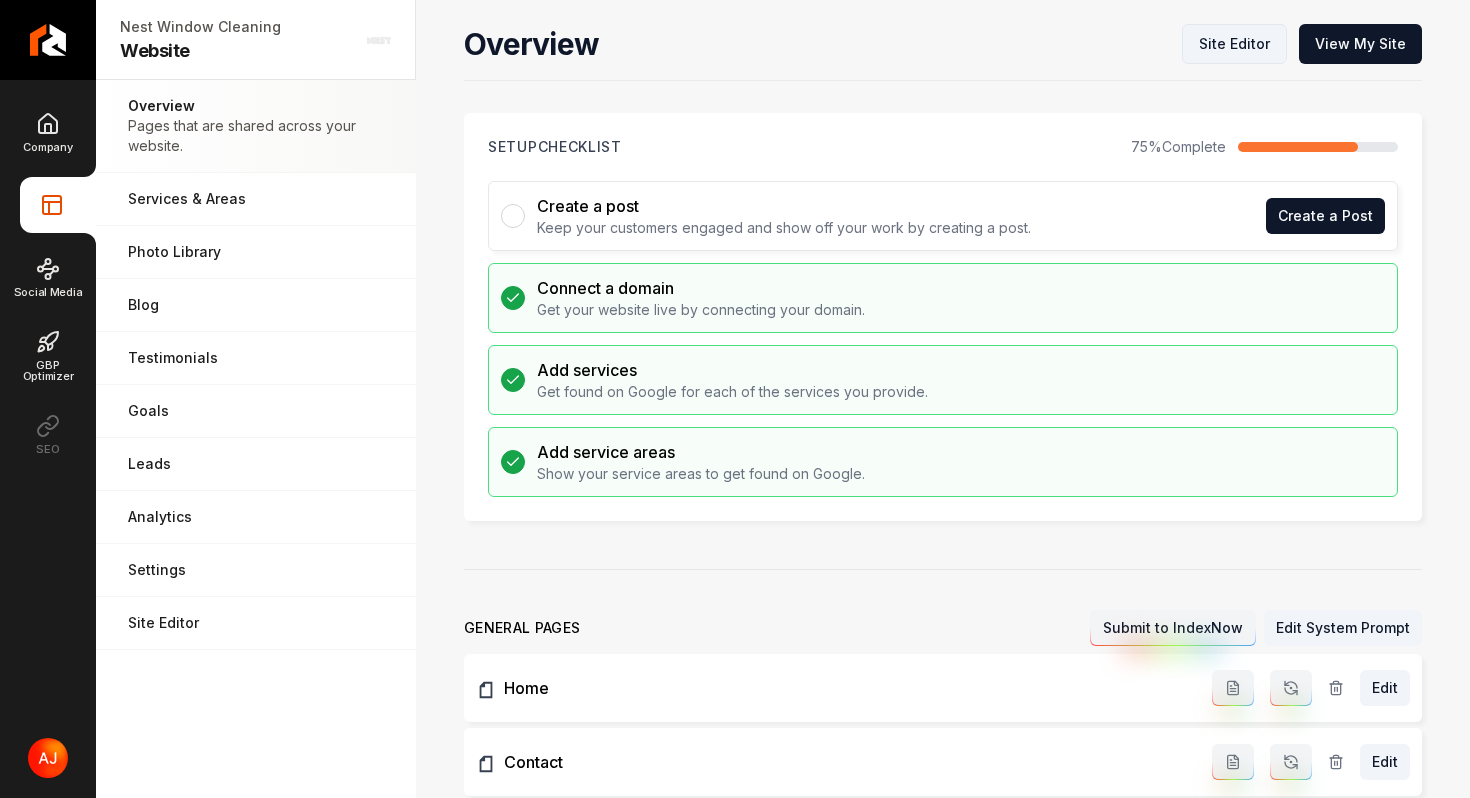 click on "Site Editor" at bounding box center (1234, 44) 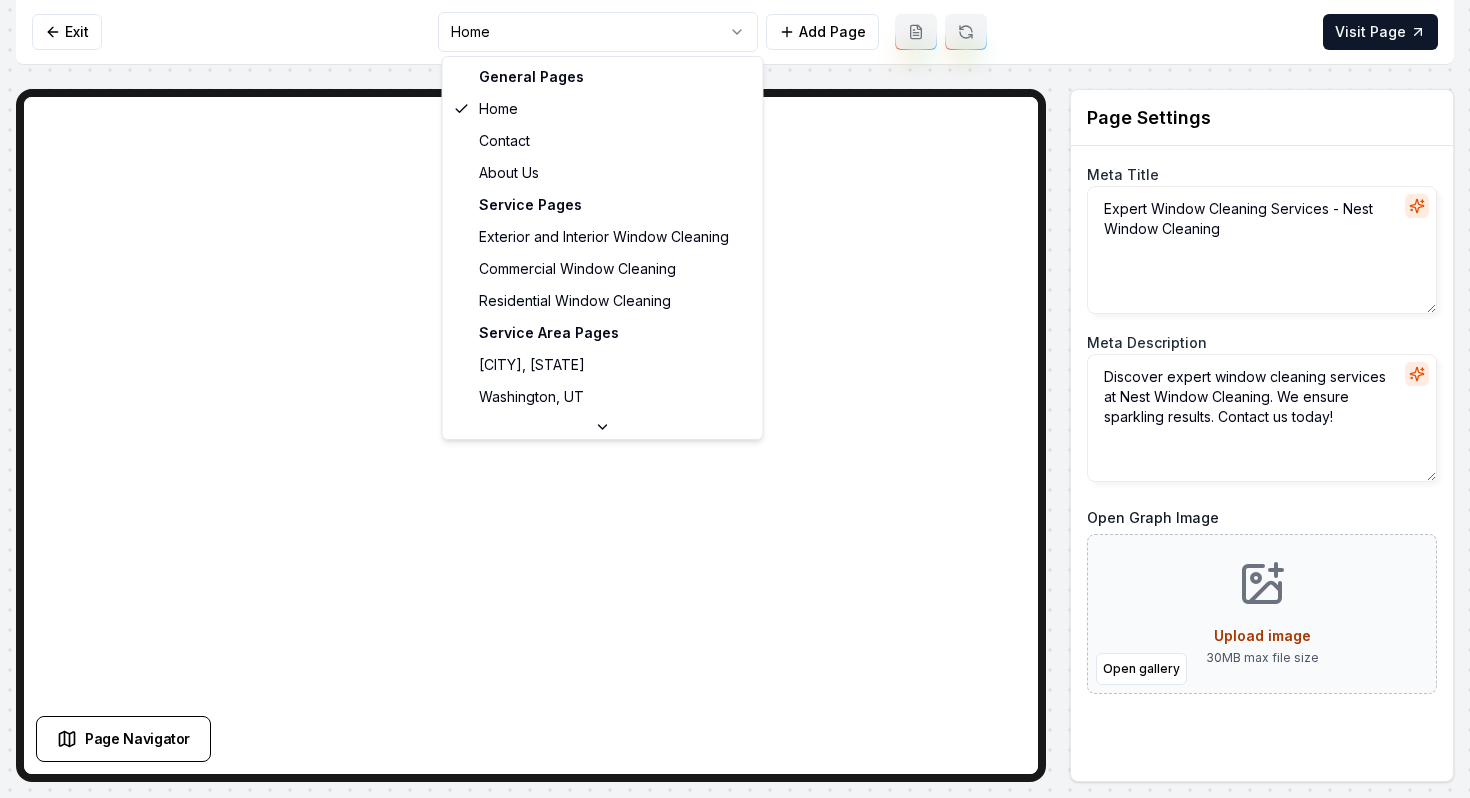 click on "Computer Required This feature is only available on a computer. Please switch to a computer to edit your site. Go back  Exit Home Add Page Visit Page  Page Navigator Page Settings Meta Title Expert Window Cleaning Services - Nest Window Cleaning Meta Description Discover expert window cleaning services at Nest Window Cleaning. We ensure sparkling results. Contact us today! Open Graph Image Open gallery Upload image 30  MB max file size Discard Changes Save Section Editor Unsupported section type /dashboard/sites/[UUID]/pages/[UUID] General Pages Home Contact About Us Service Pages Exterior and Interior Window Cleaning Commercial Window Cleaning Residential Window Cleaning Service Area Pages [CITY], [STATE] [CITY], [STATE] [CITY], [STATE] [CITY], [STATE] [CITY], [STATE] [CITY], [STATE] [CITY], [STATE] [CITY], [STATE] [CITY], [STATE]" at bounding box center (735, 399) 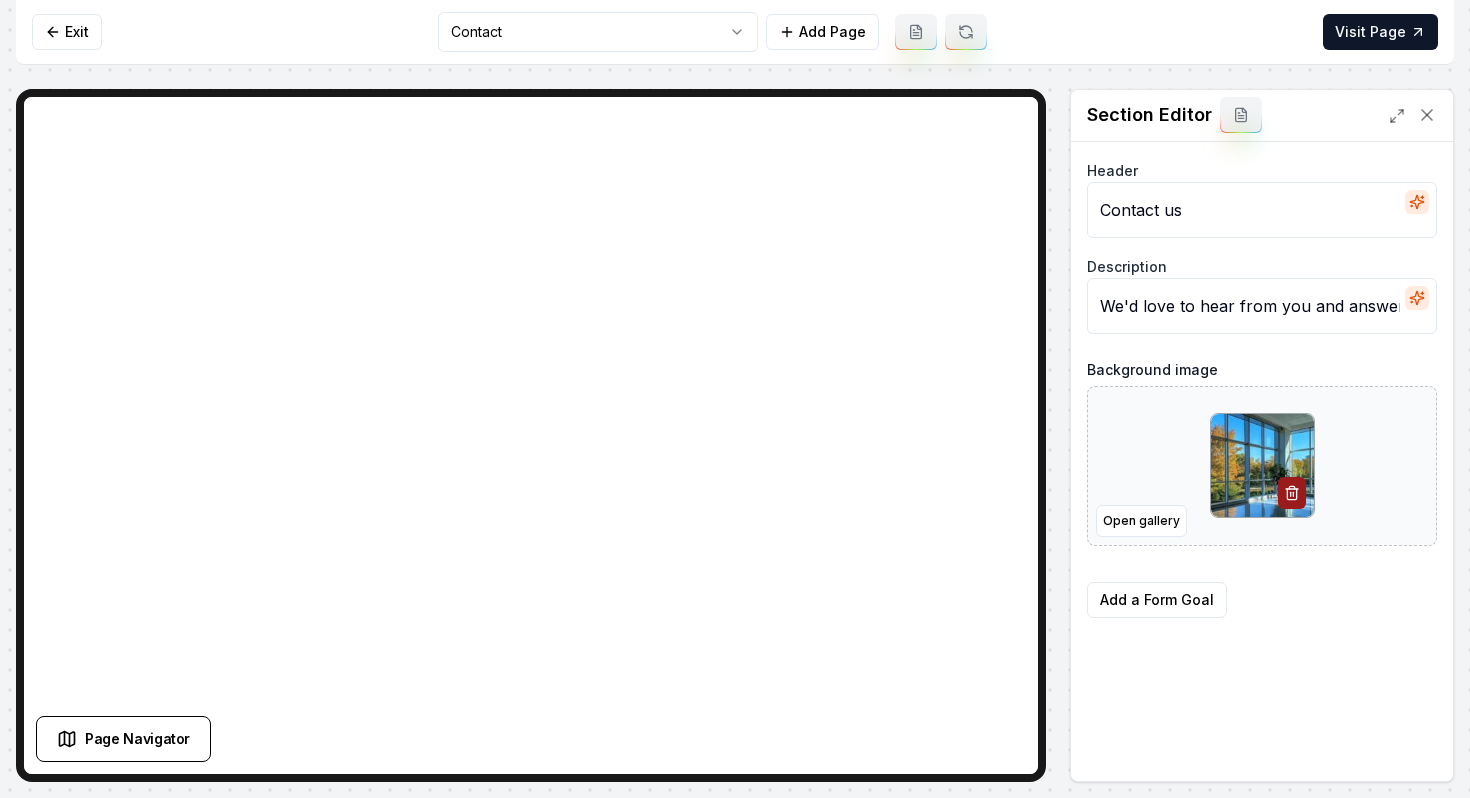scroll, scrollTop: 0, scrollLeft: 0, axis: both 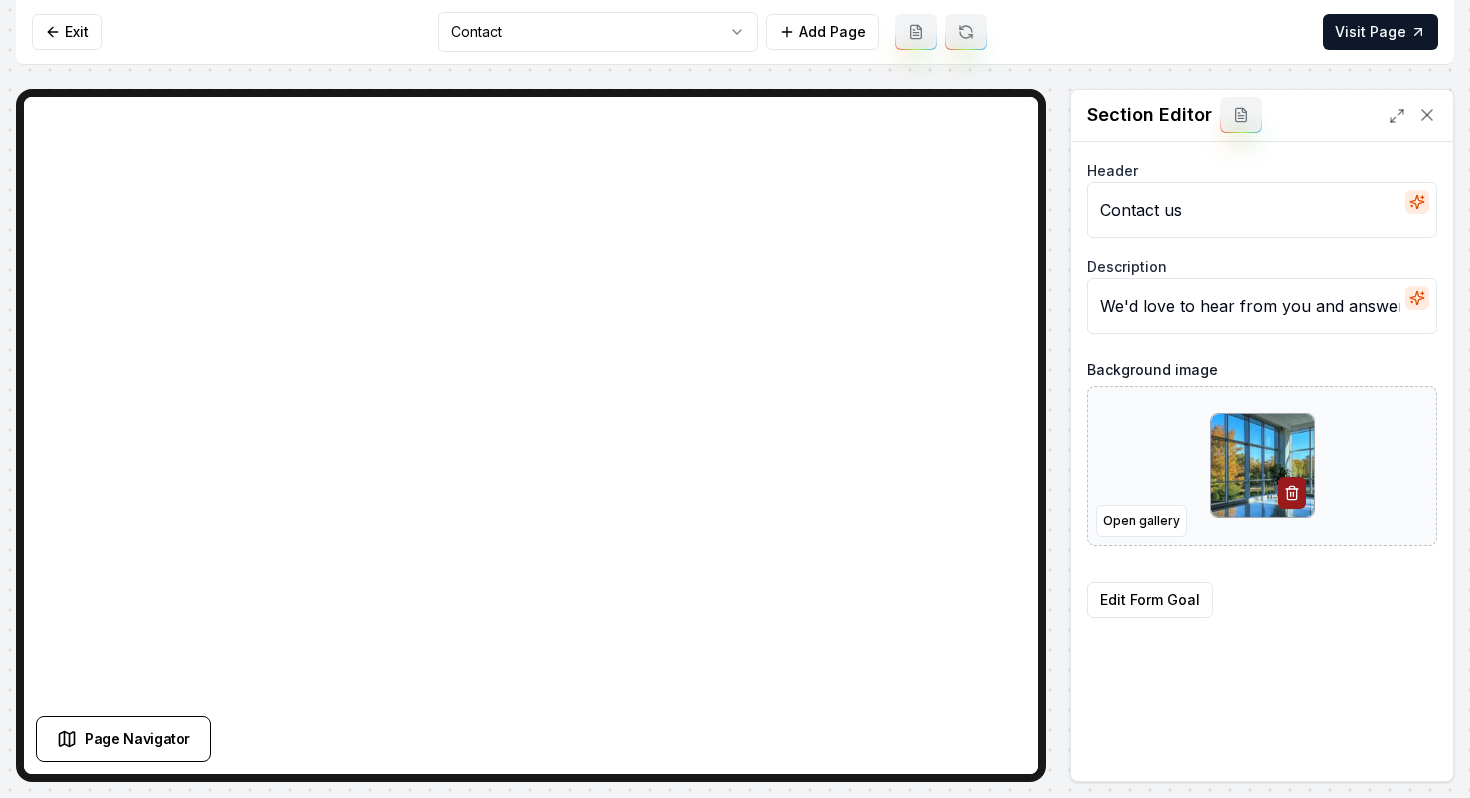 click on "Computer Required This feature is only available on a computer. Please switch to a computer to edit your site. Go back  Exit Contact Add Page Visit Page  Page Navigator Page Settings Section Editor Header Contact us Description We'd love to hear from you and answer any questions you may have. Background image Open gallery Edit Form Goal Discard Changes Save /dashboard/sites/f1b84123-5735-4b97-b3ec-b8acd81c5b11/pages/b575ffa1-8ee6-494d-845b-69186b486300" at bounding box center [735, 399] 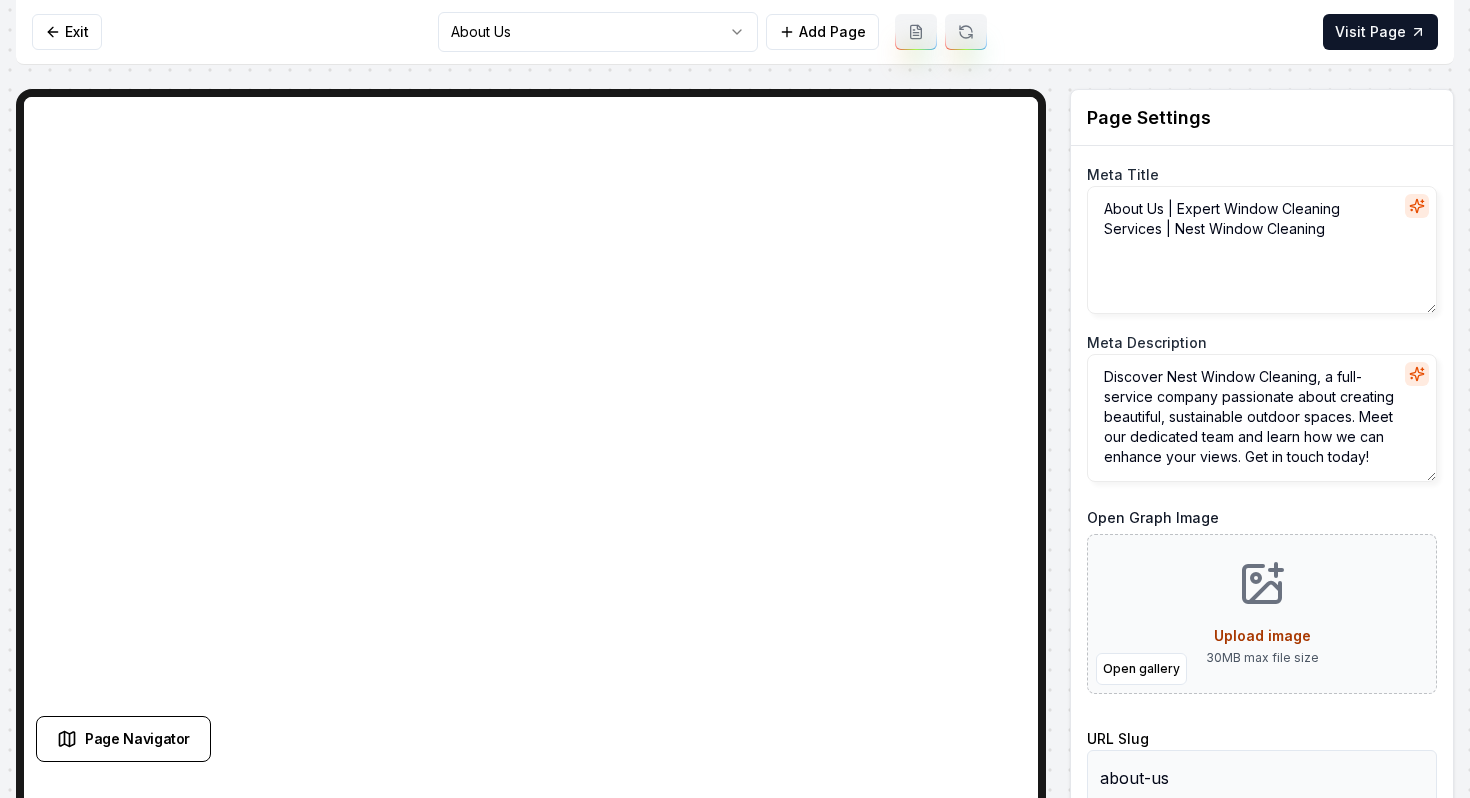 scroll, scrollTop: 29, scrollLeft: 0, axis: vertical 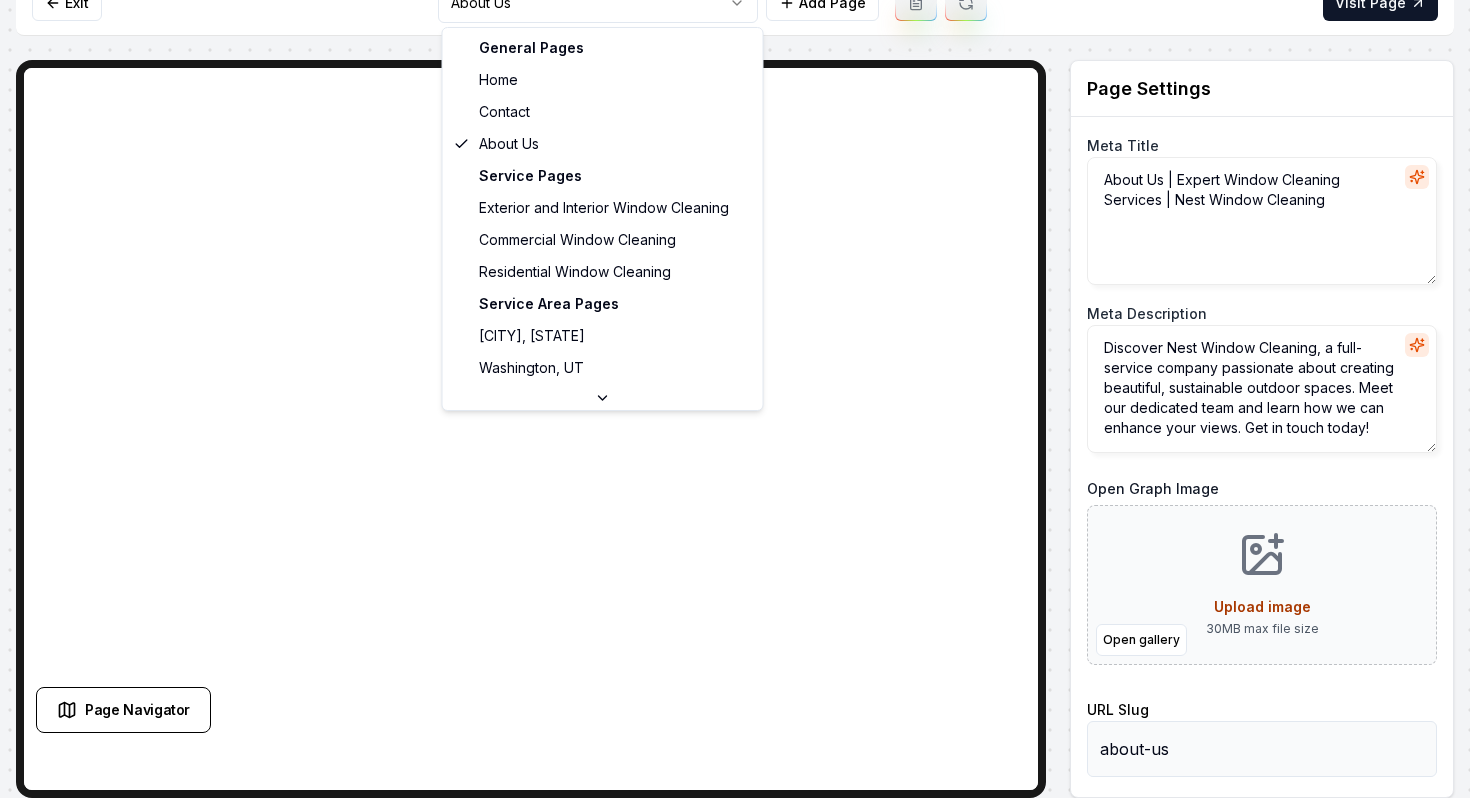 click on "Computer Required This feature is only available on a computer. Please switch to a computer to edit your site. Go back  Exit About Us Add Page Visit Page  Page Navigator Page Settings Meta Title About Us | Expert Window Cleaning Services | Nest Window Cleaning Meta Description Discover Nest Window Cleaning, a full-service company passionate about creating beautiful, sustainable outdoor spaces. Meet our dedicated team and learn how we can enhance your views. Get in touch today! Open Graph Image Open gallery Upload image 30  MB max file size URL Slug about-us Discard Changes Save Section Editor Unsupported section type /dashboard/sites/[UUID]/pages/[UUID] General Pages Home Contact About Us Service Pages Exterior and Interior Window Cleaning Commercial Window Cleaning Residential Window Cleaning Service Area Pages [CITY], [STATE] [CITY], [STATE] [CITY], [STATE] [CITY], [STATE] [CITY], [STATE] [CITY], [STATE] [CITY], [STATE] [CITY], [STATE] [CITY], [STATE]" at bounding box center (735, 370) 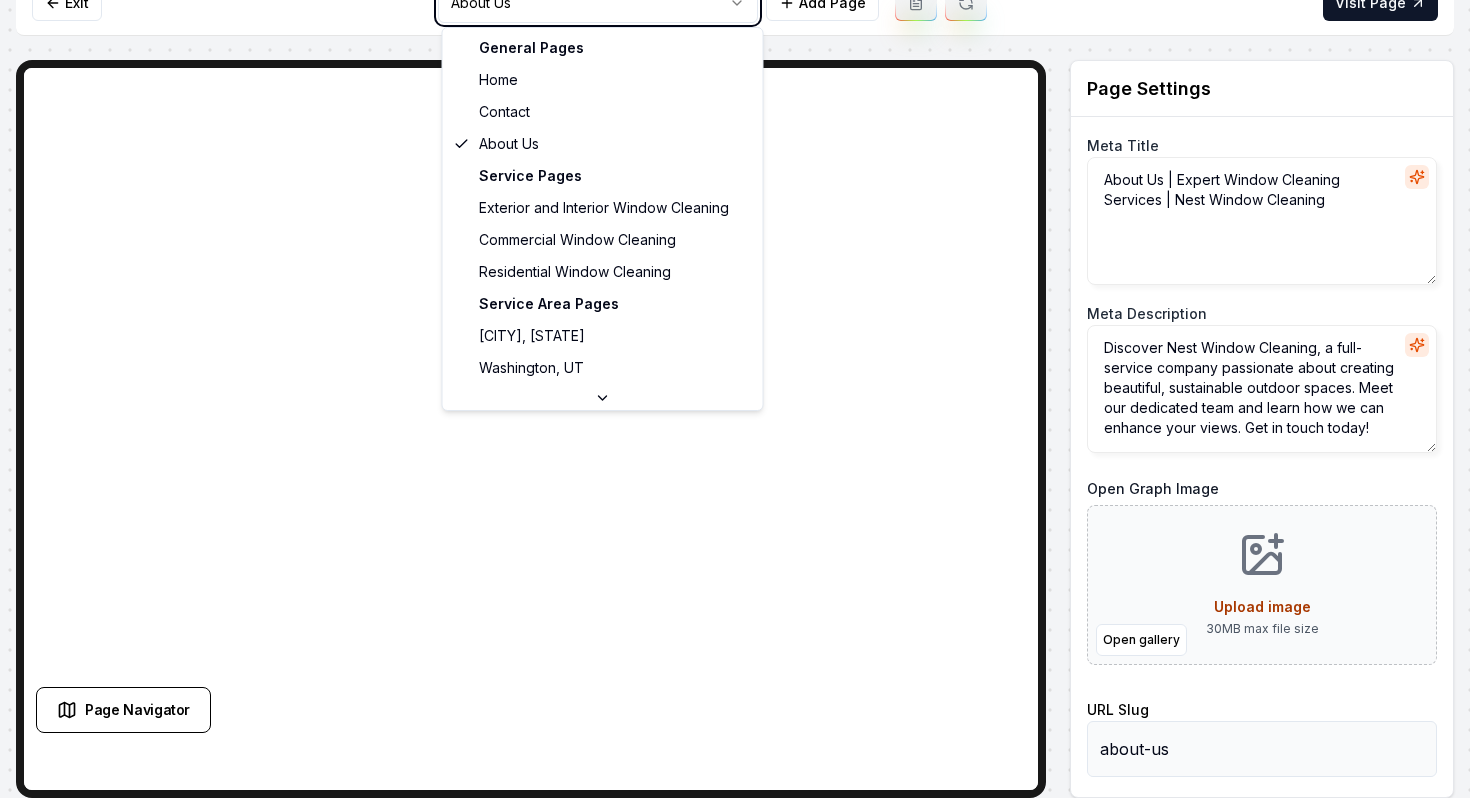type on "Expert Window Cleaning Services - Nest Window Cleaning" 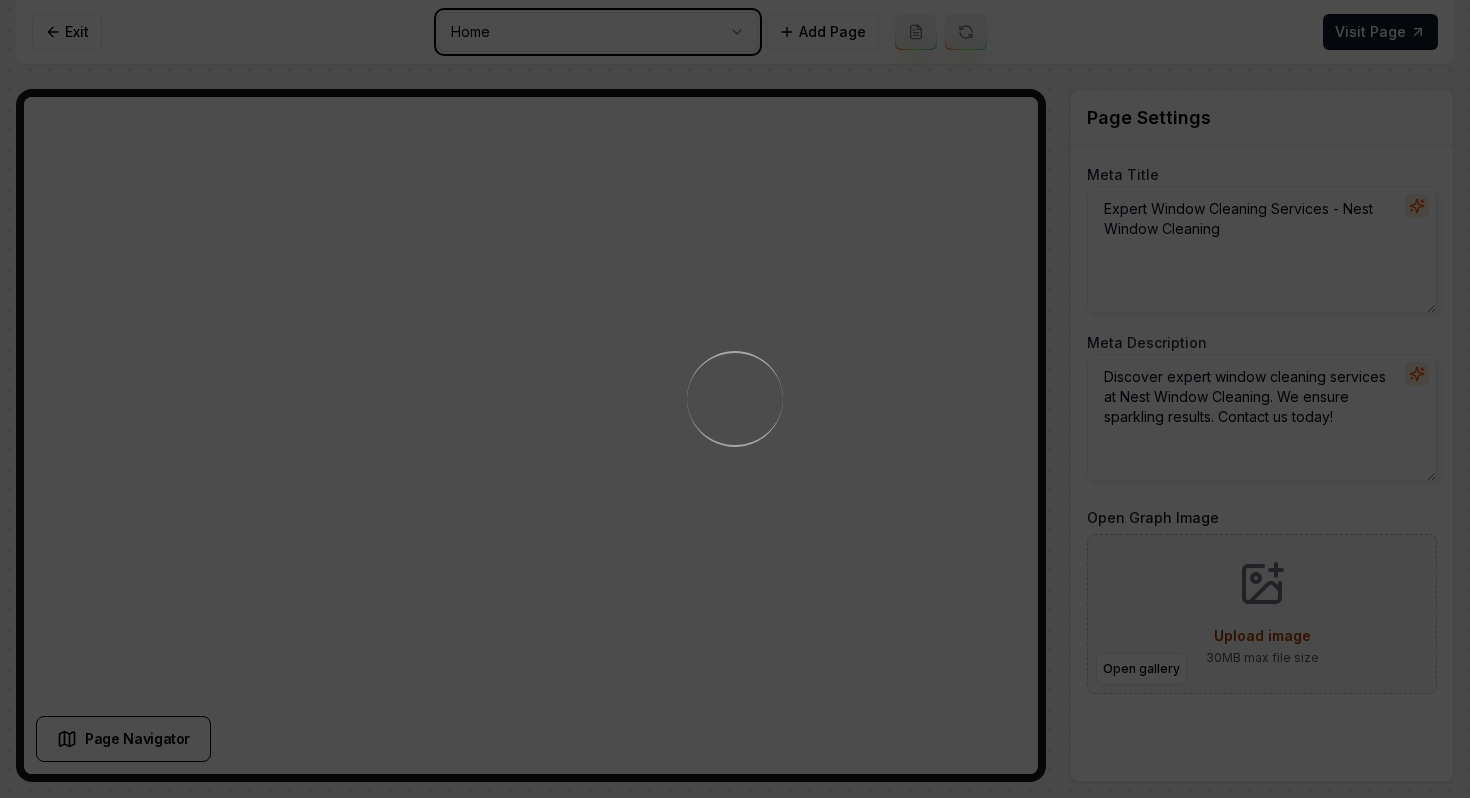 scroll, scrollTop: 0, scrollLeft: 0, axis: both 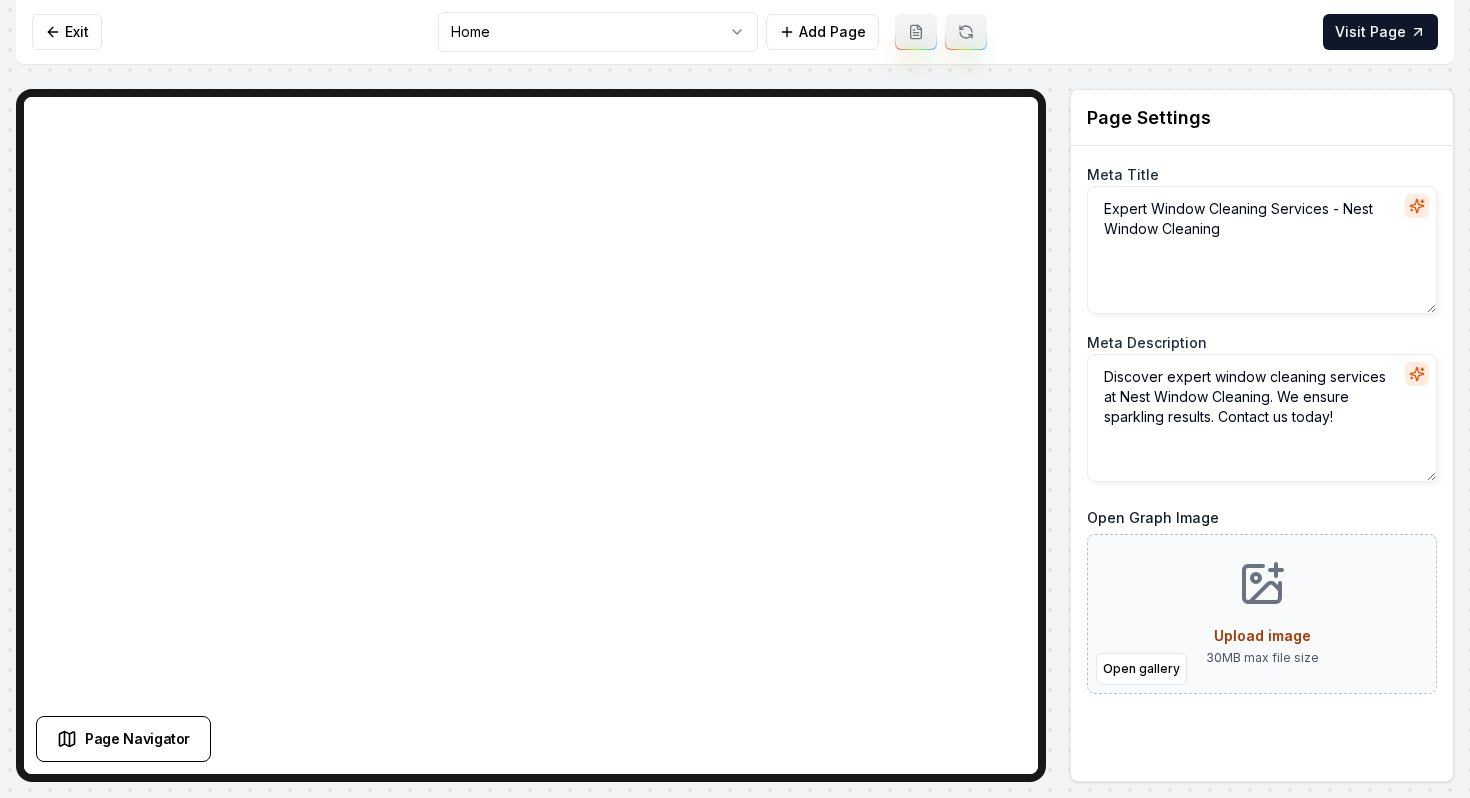 click on "Computer Required This feature is only available on a computer. Please switch to a computer to edit your site. Go back  Exit Home Add Page Visit Page  Page Navigator Page Settings Meta Title Expert Window Cleaning Services - Nest Window Cleaning Meta Description Discover expert window cleaning services at Nest Window Cleaning. We ensure sparkling results. Contact us today! Open Graph Image Open gallery Upload image 30  MB max file size Discard Changes Save Section Editor Unsupported section type /dashboard/sites/f1b84123-5735-4b97-b3ec-b8acd81c5b11/pages/f73535be-d934-4f6e-8f7b-c506d9beb6f5" at bounding box center [735, 399] 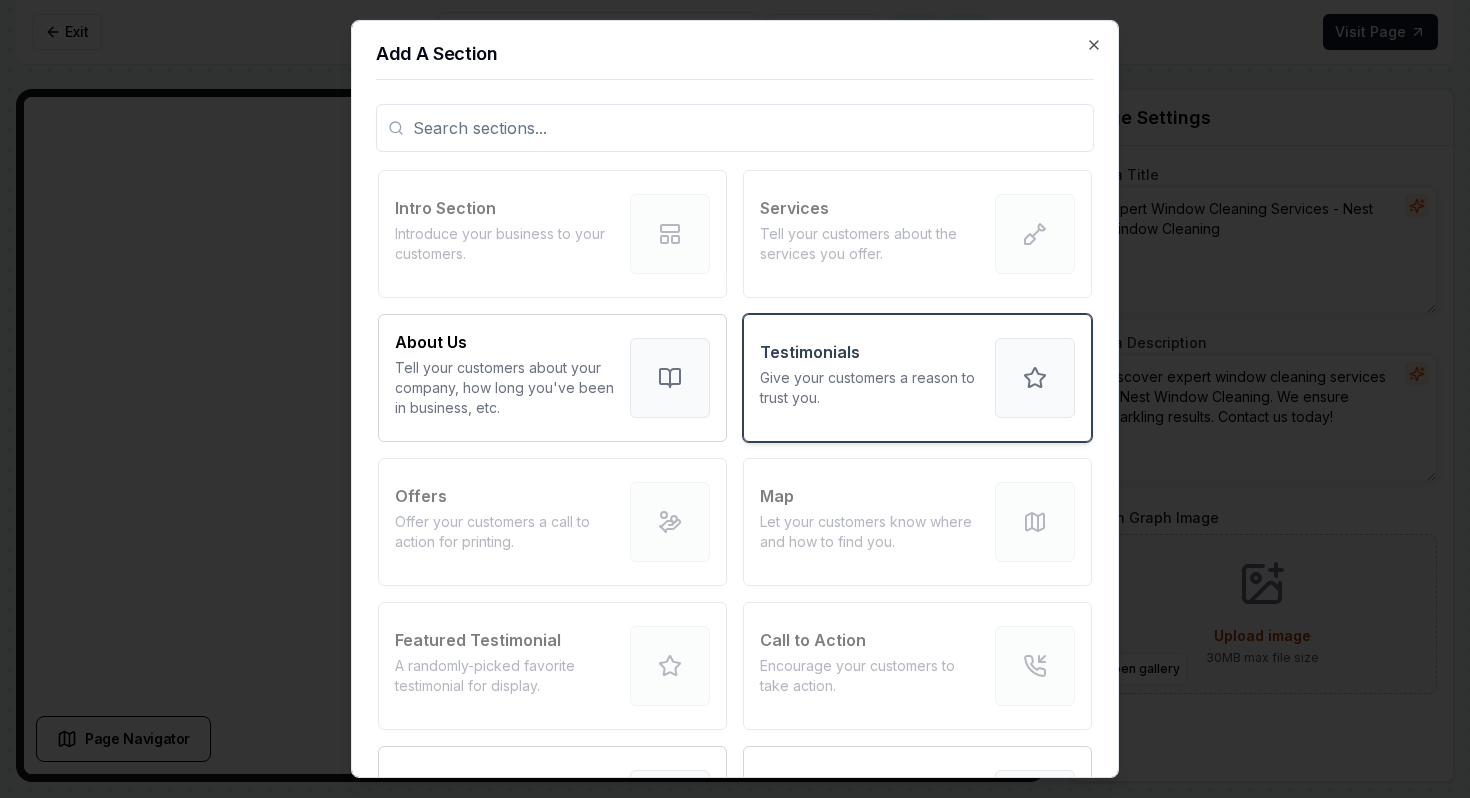 click on "Give your customers a reason to trust you." at bounding box center (869, 388) 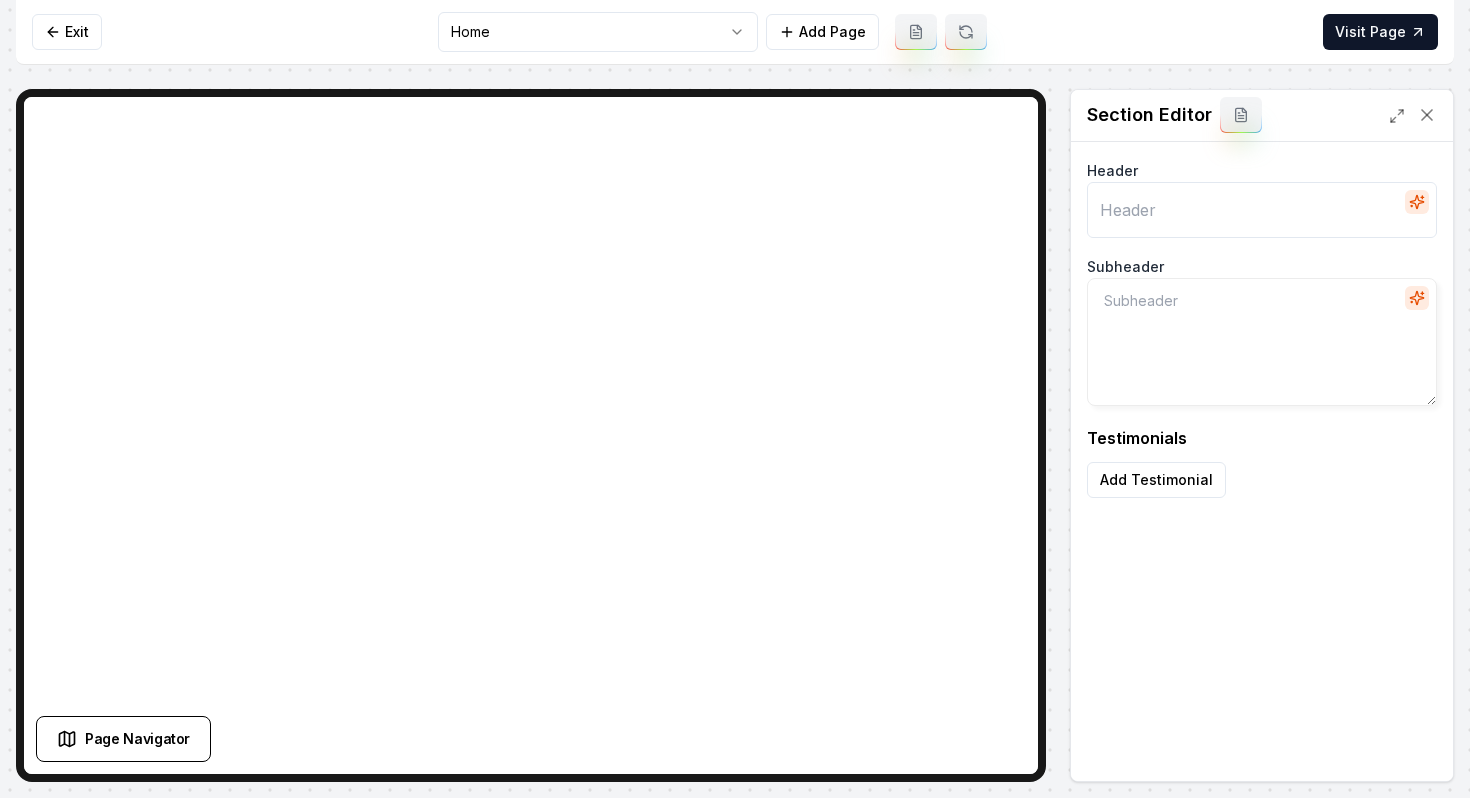 type on "Our clients love us" 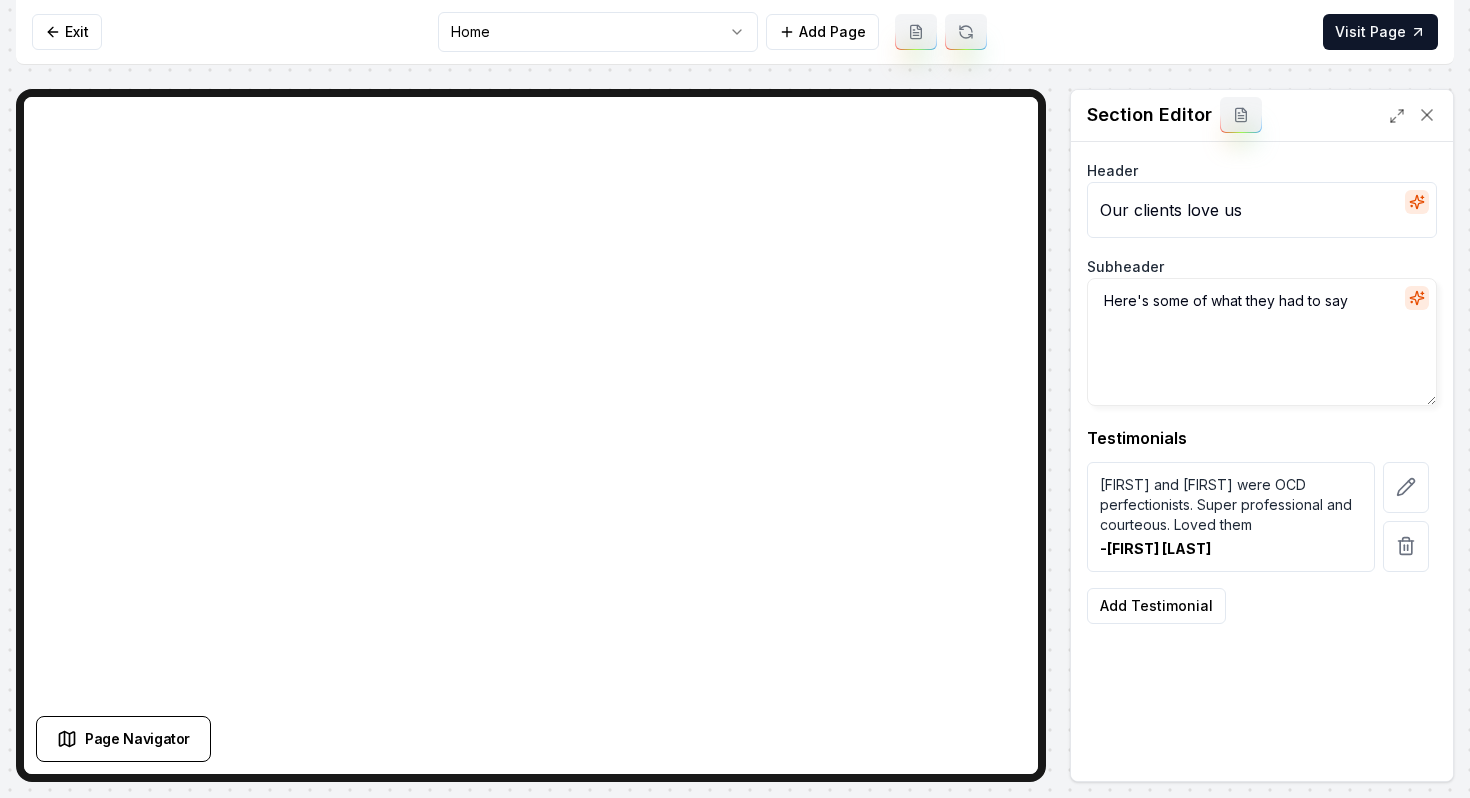 click on "[FIRST] and [FIRST] were OCD perfectionists. Super professional and courteous. Loved them" at bounding box center [1231, 505] 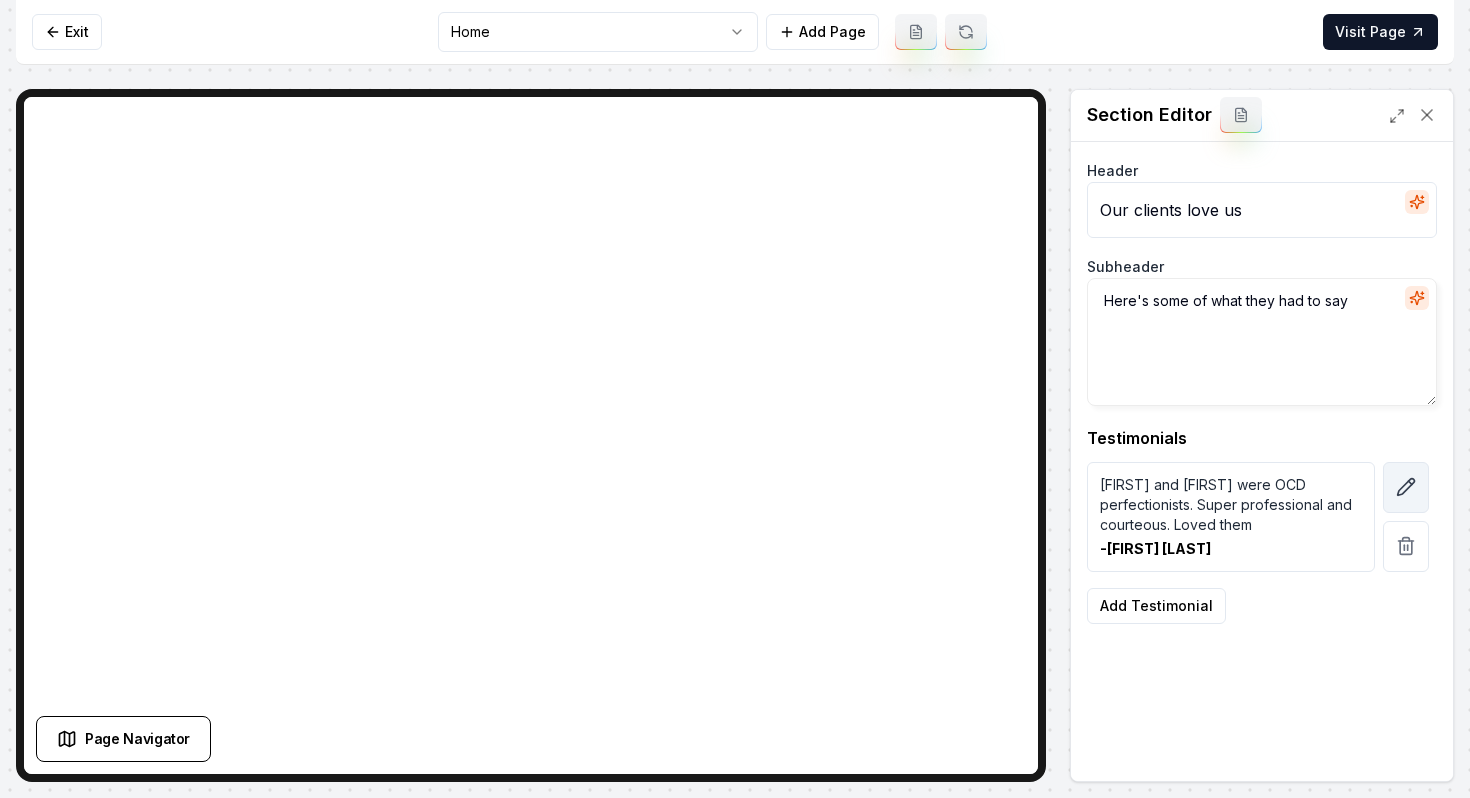 click at bounding box center [1406, 487] 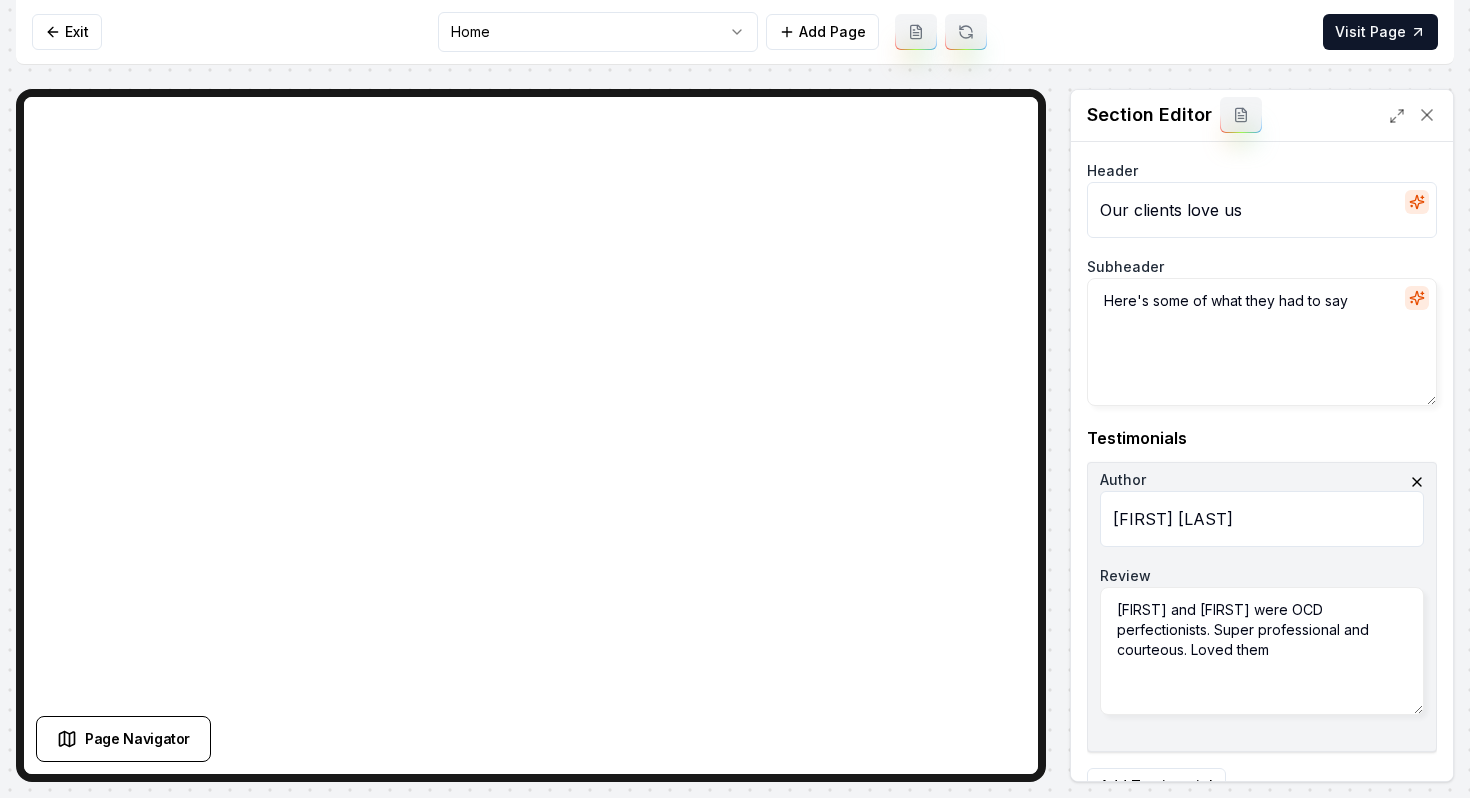 click on "[FIRST] and [FIRST] were OCD perfectionists. Super professional and courteous. Loved them" at bounding box center [1262, 651] 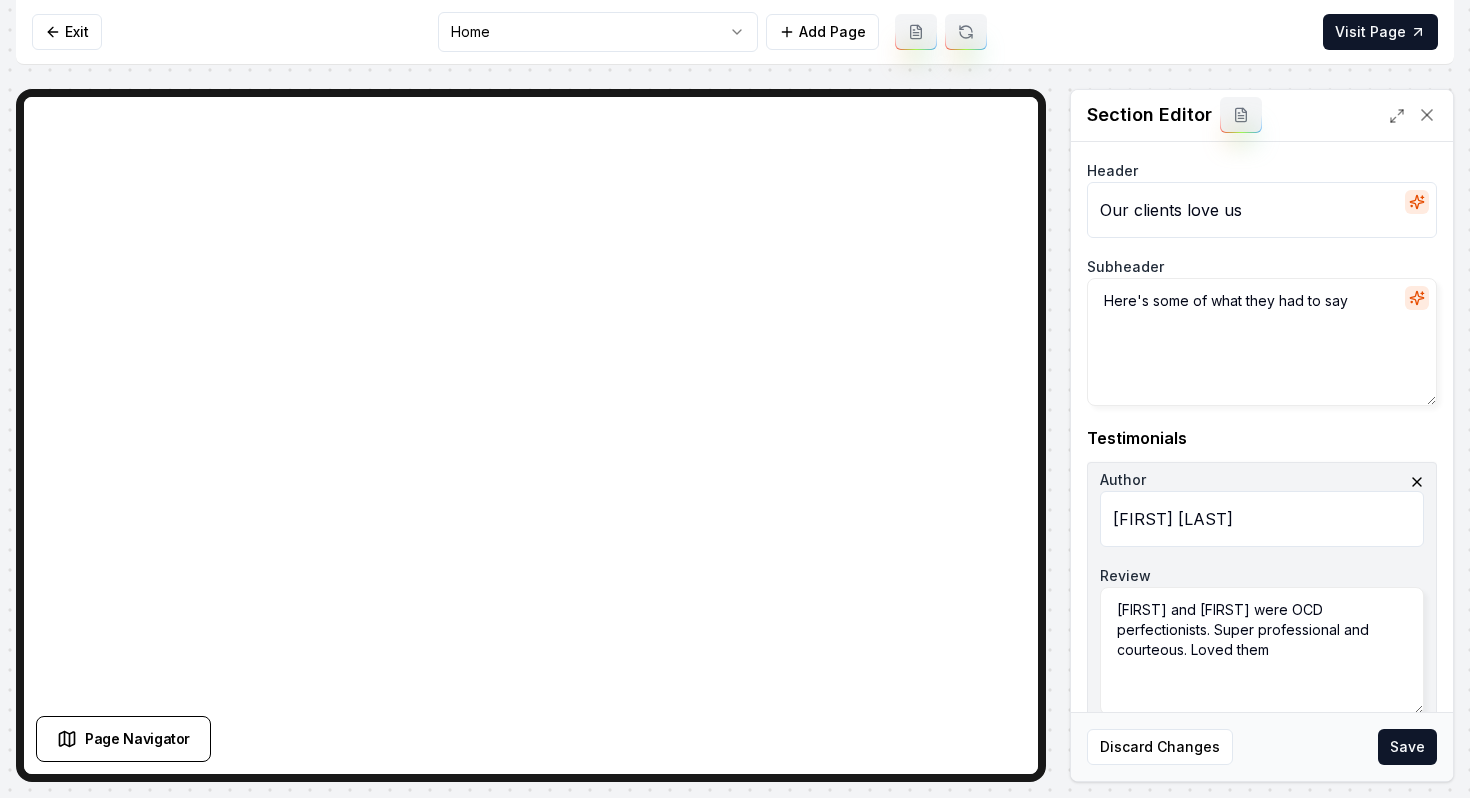 type on "[FIRST] and [FIRST] were OCD perfectionists. Super professional and courteous. Loved them" 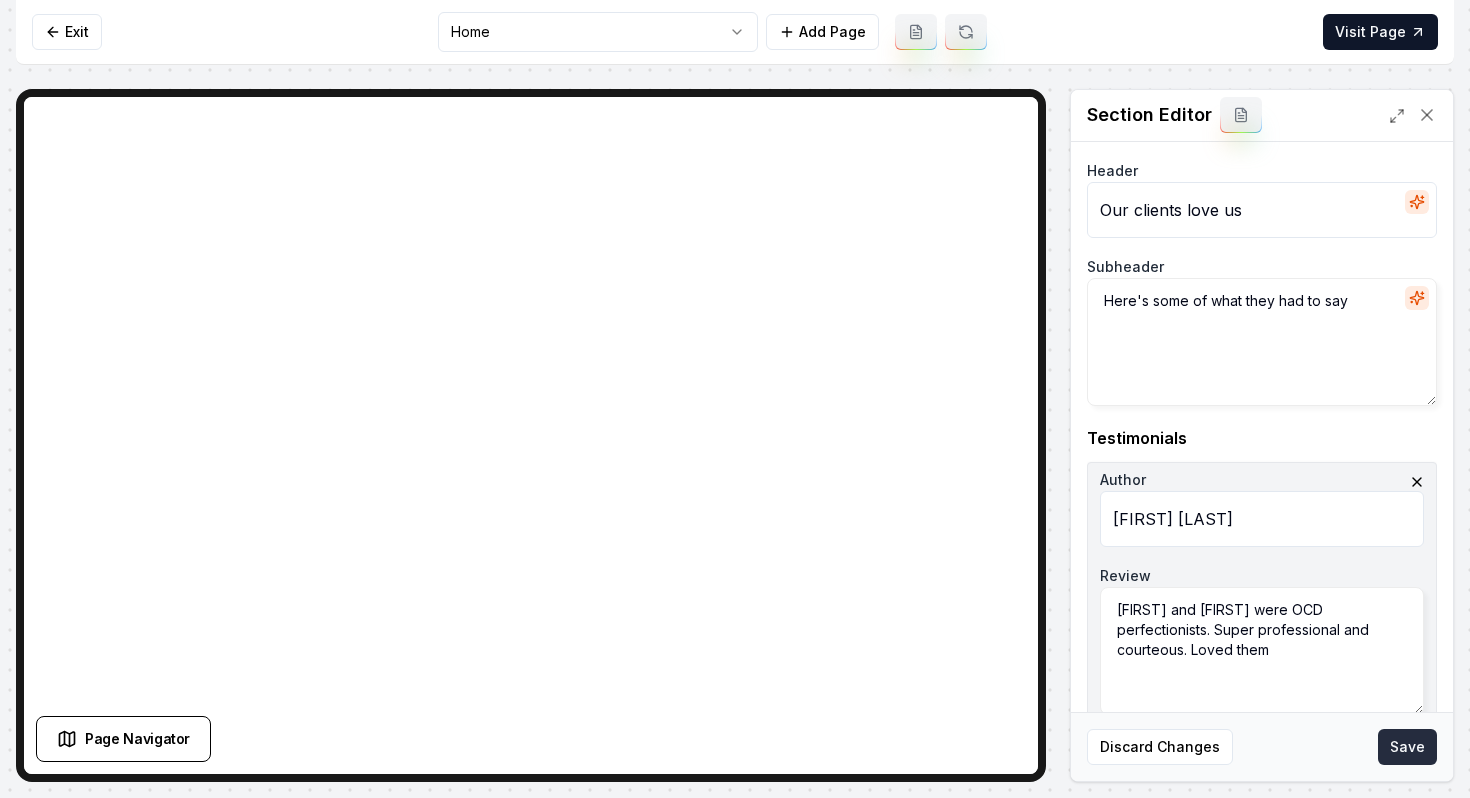 click on "Save" at bounding box center (1407, 747) 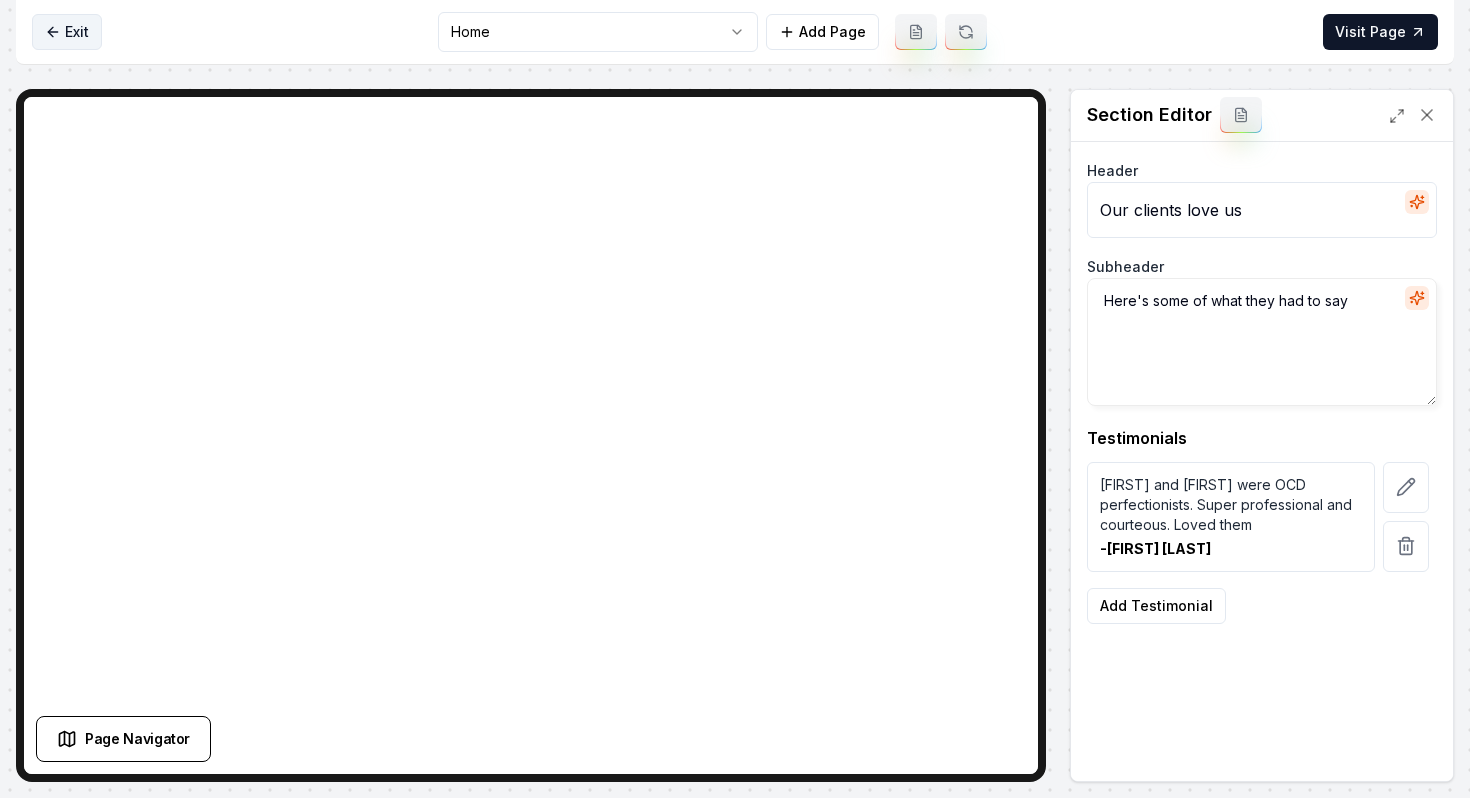 click 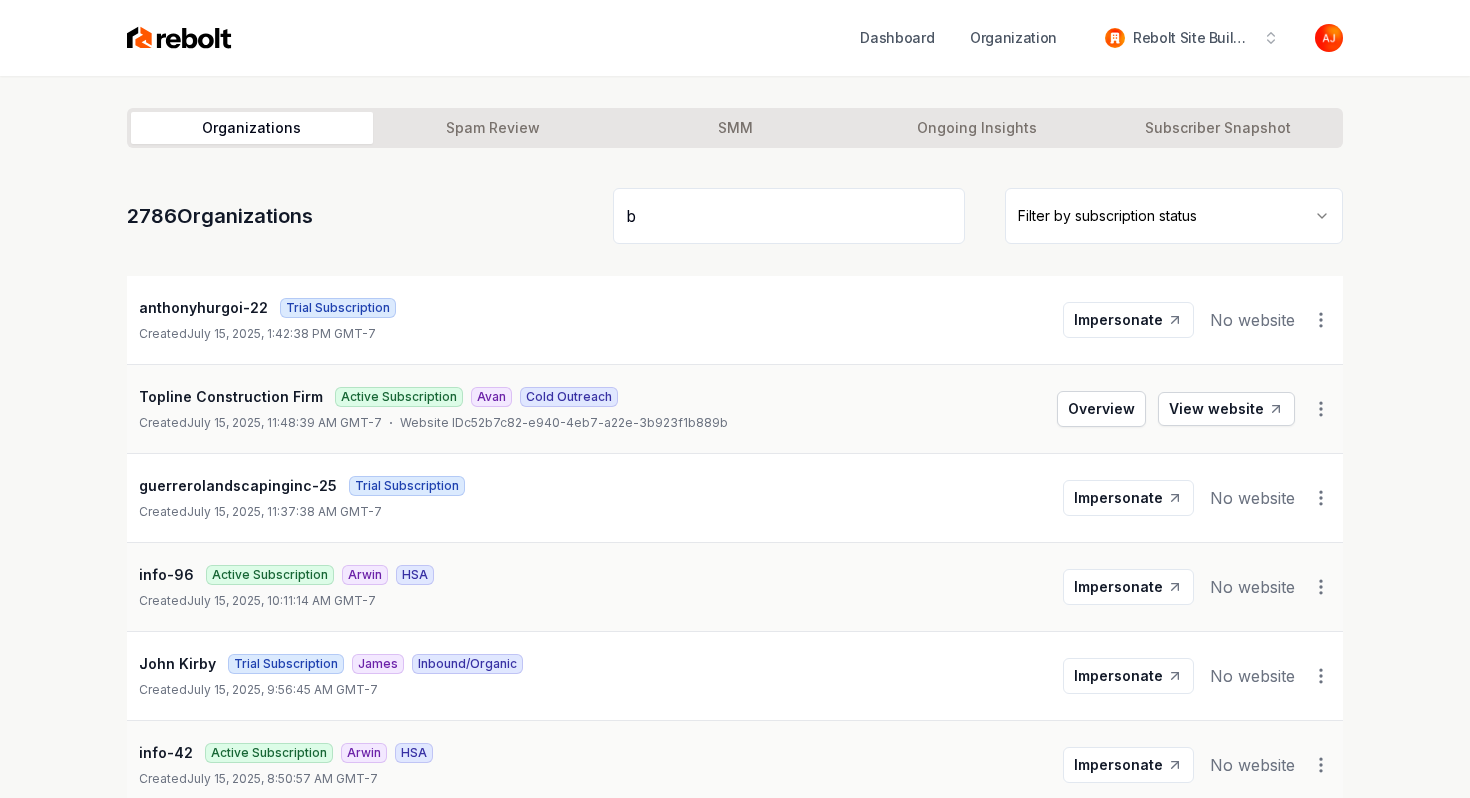 click on "b" at bounding box center (789, 216) 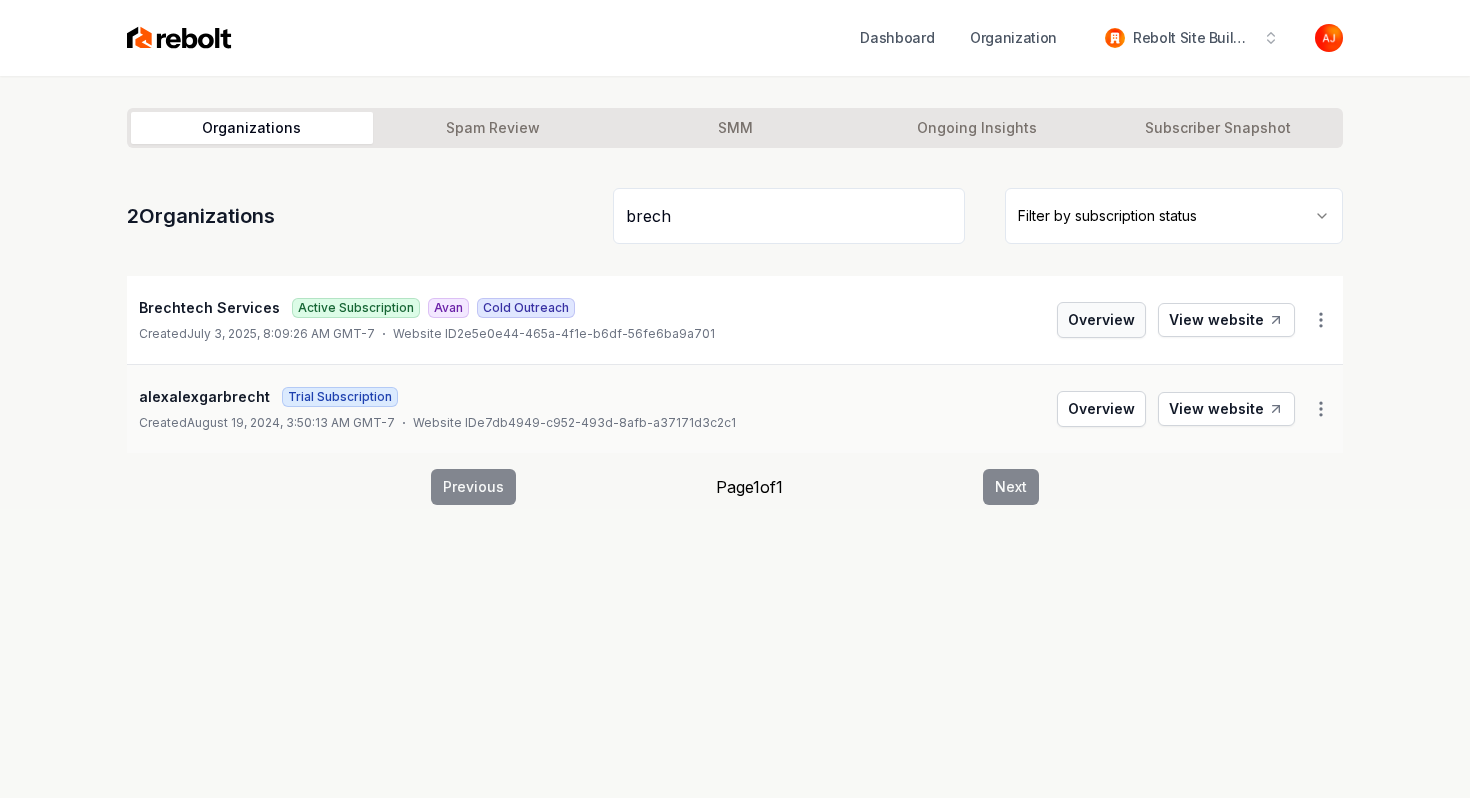 type on "brech" 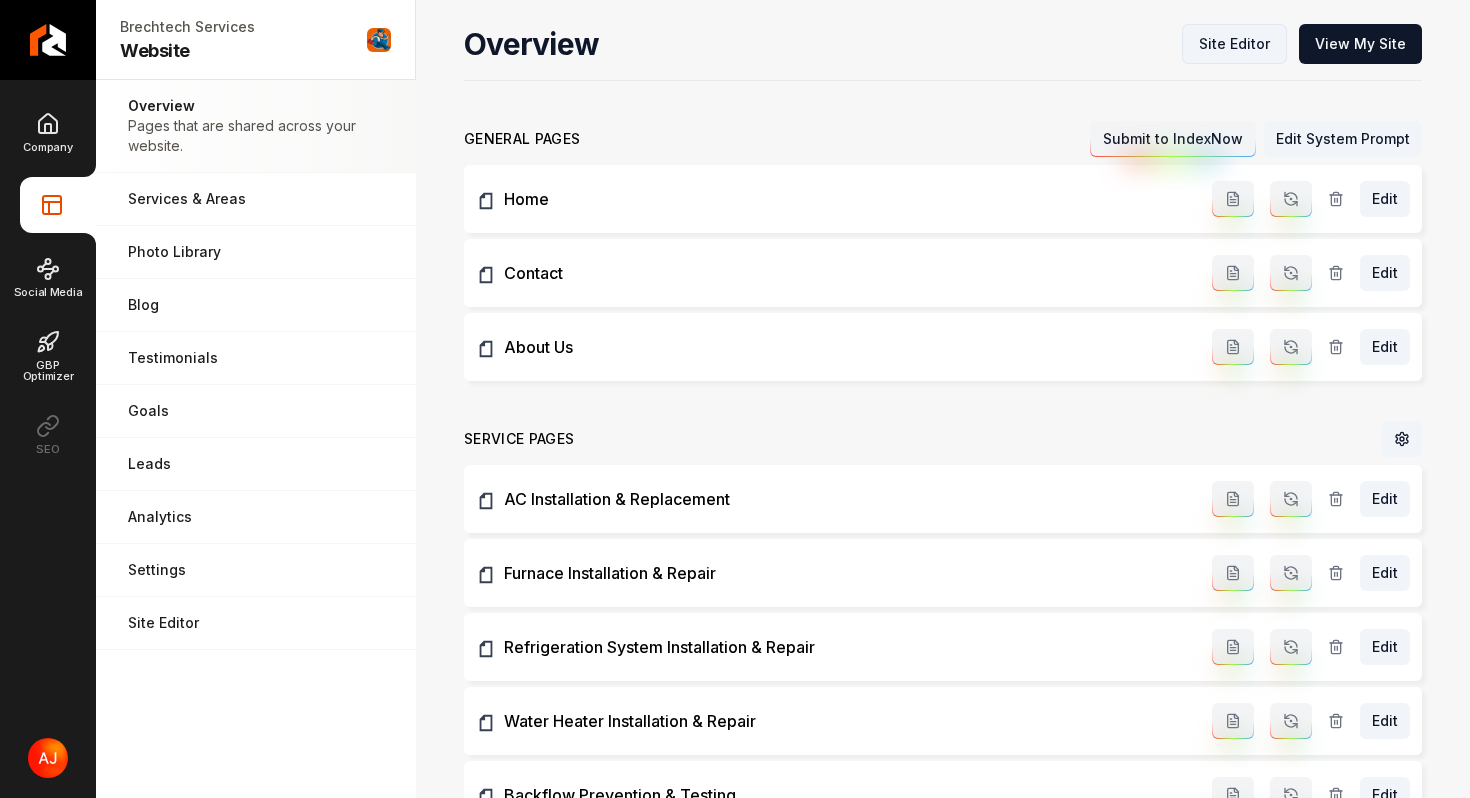 click on "Site Editor" at bounding box center [1234, 44] 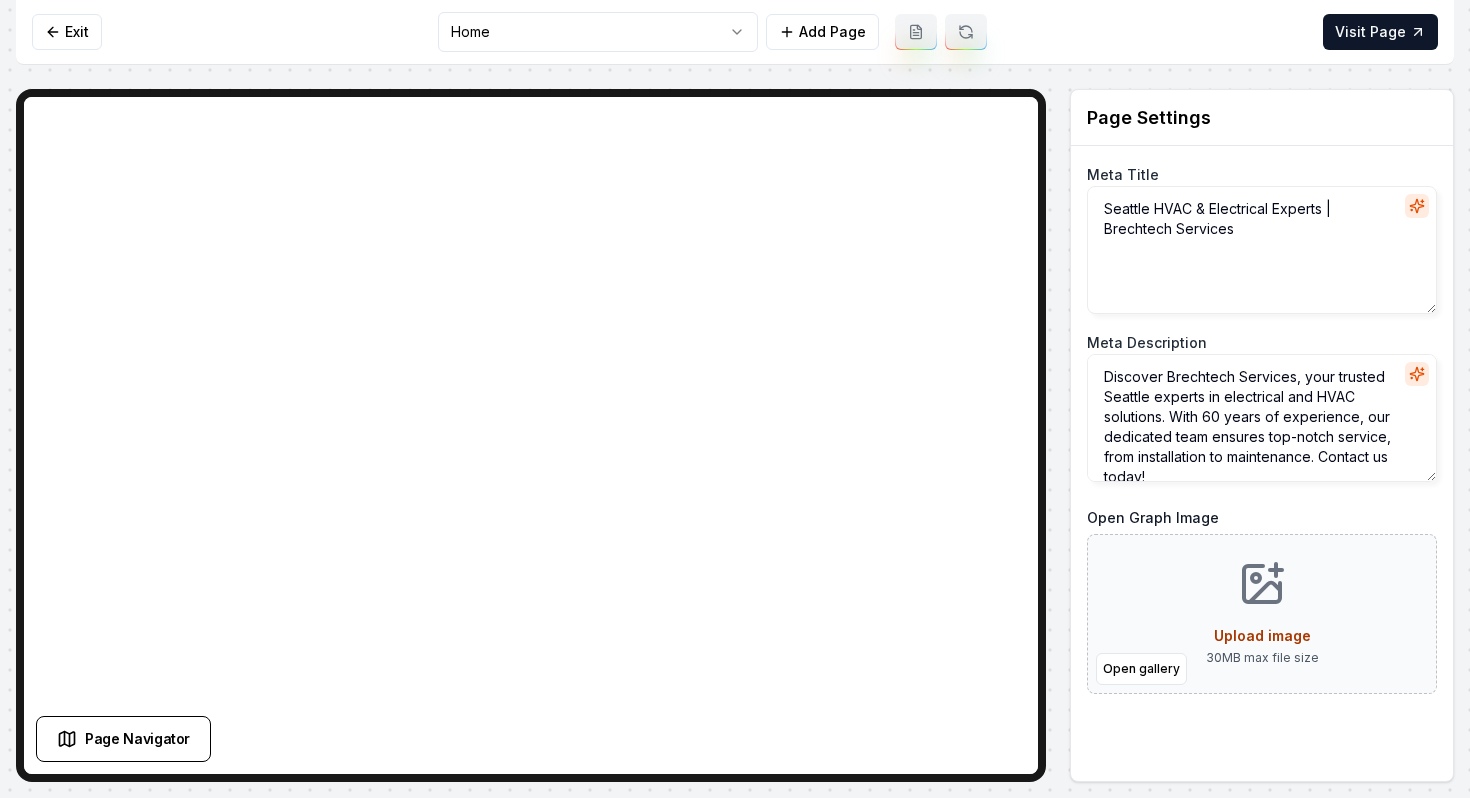 scroll, scrollTop: 18, scrollLeft: 0, axis: vertical 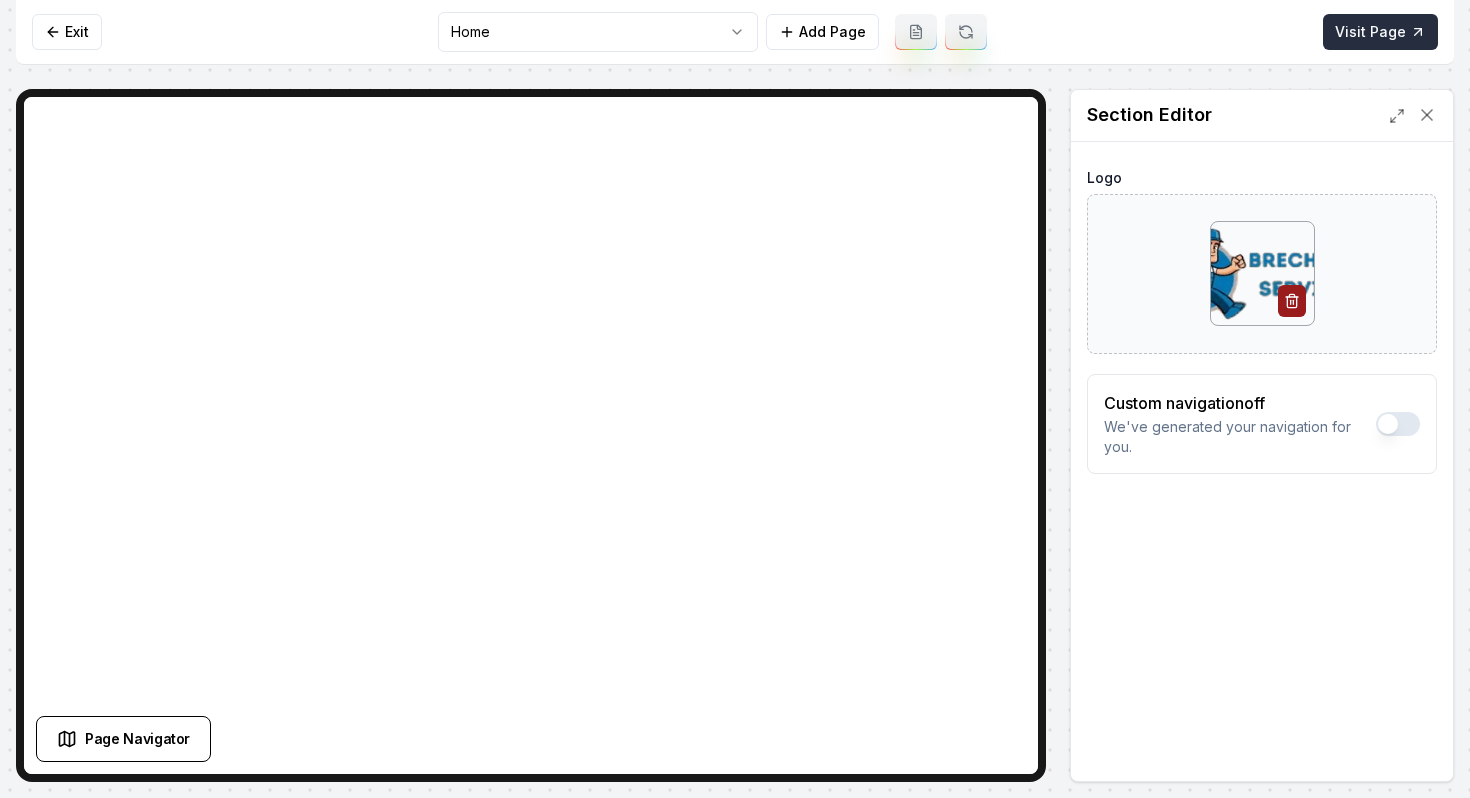 click on "Visit Page" at bounding box center (1380, 32) 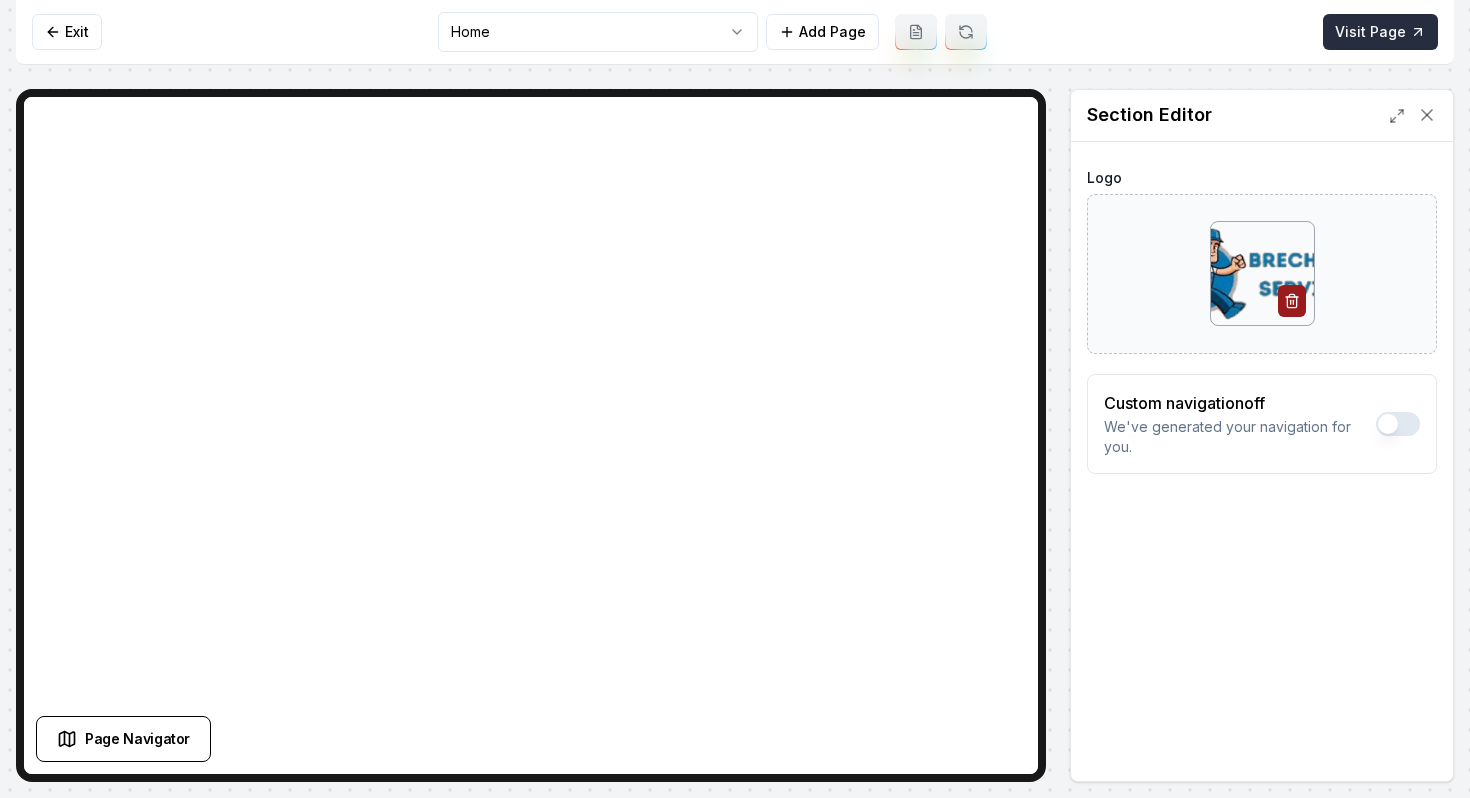 click on "Visit Page" at bounding box center (1380, 32) 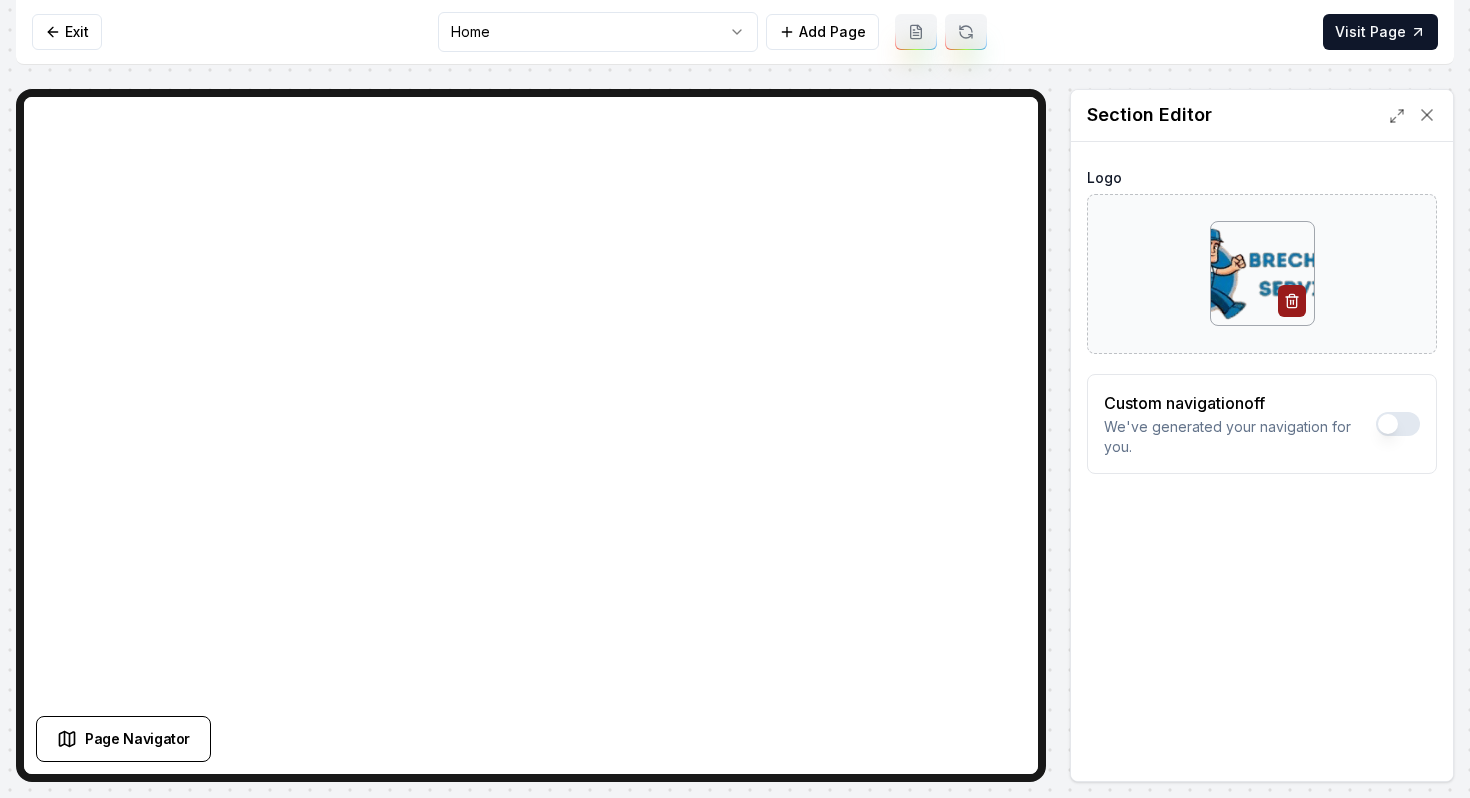 click on "Computer Required This feature is only available on a computer. Please switch to a computer to edit your site. Go back  Exit Home Add Page Visit Page  Page Navigator Page Settings Section Editor Logo Custom navigation  off We've generated your navigation for you. Discard Changes Save /dashboard/sites/2e5e0e44-465a-4f1e-b6df-56fe6ba9a701/pages/159fdd1b-bbec-4663-810a-dbe34f1ce521" at bounding box center (735, 399) 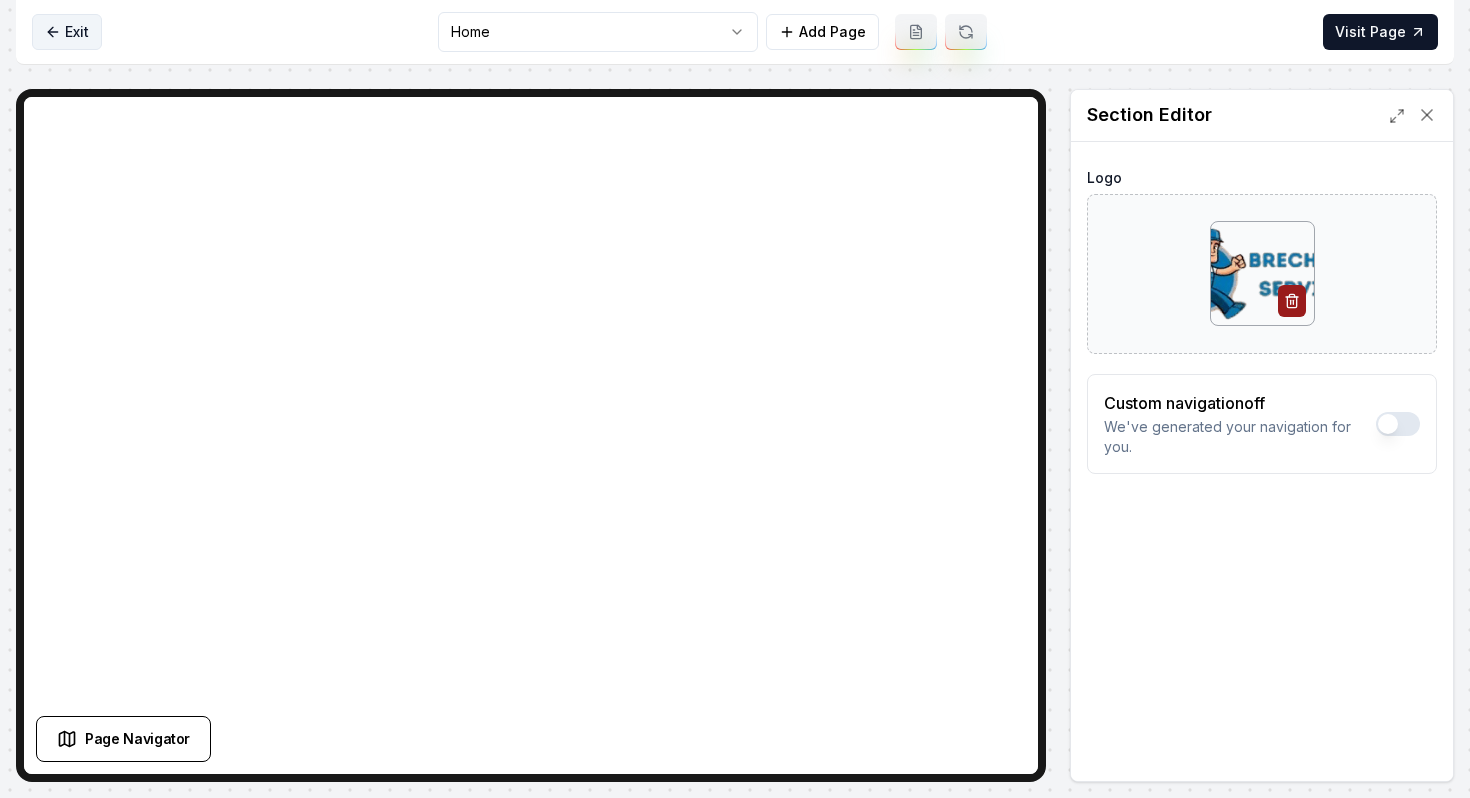 click on "Exit" at bounding box center [67, 32] 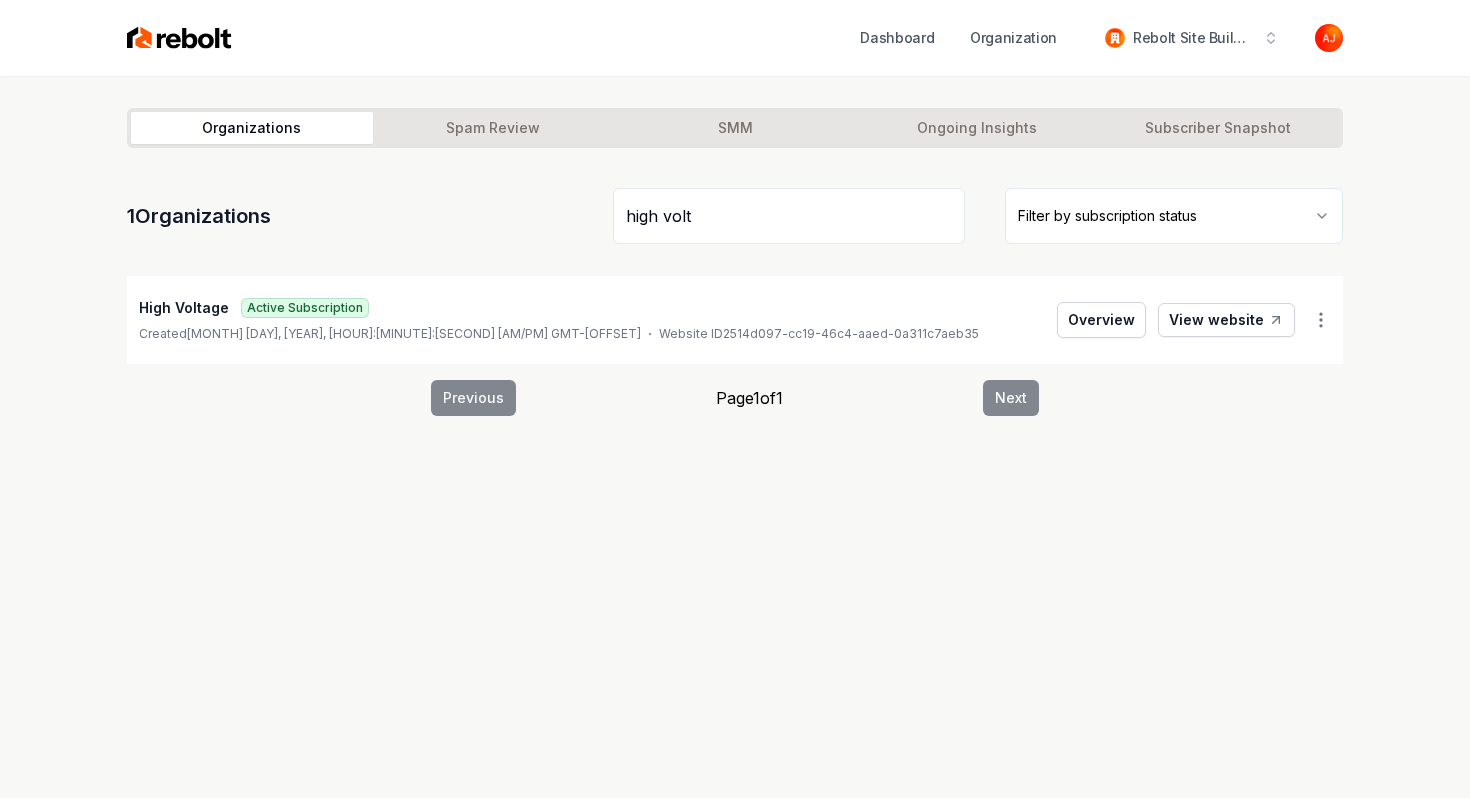 type on "high volt" 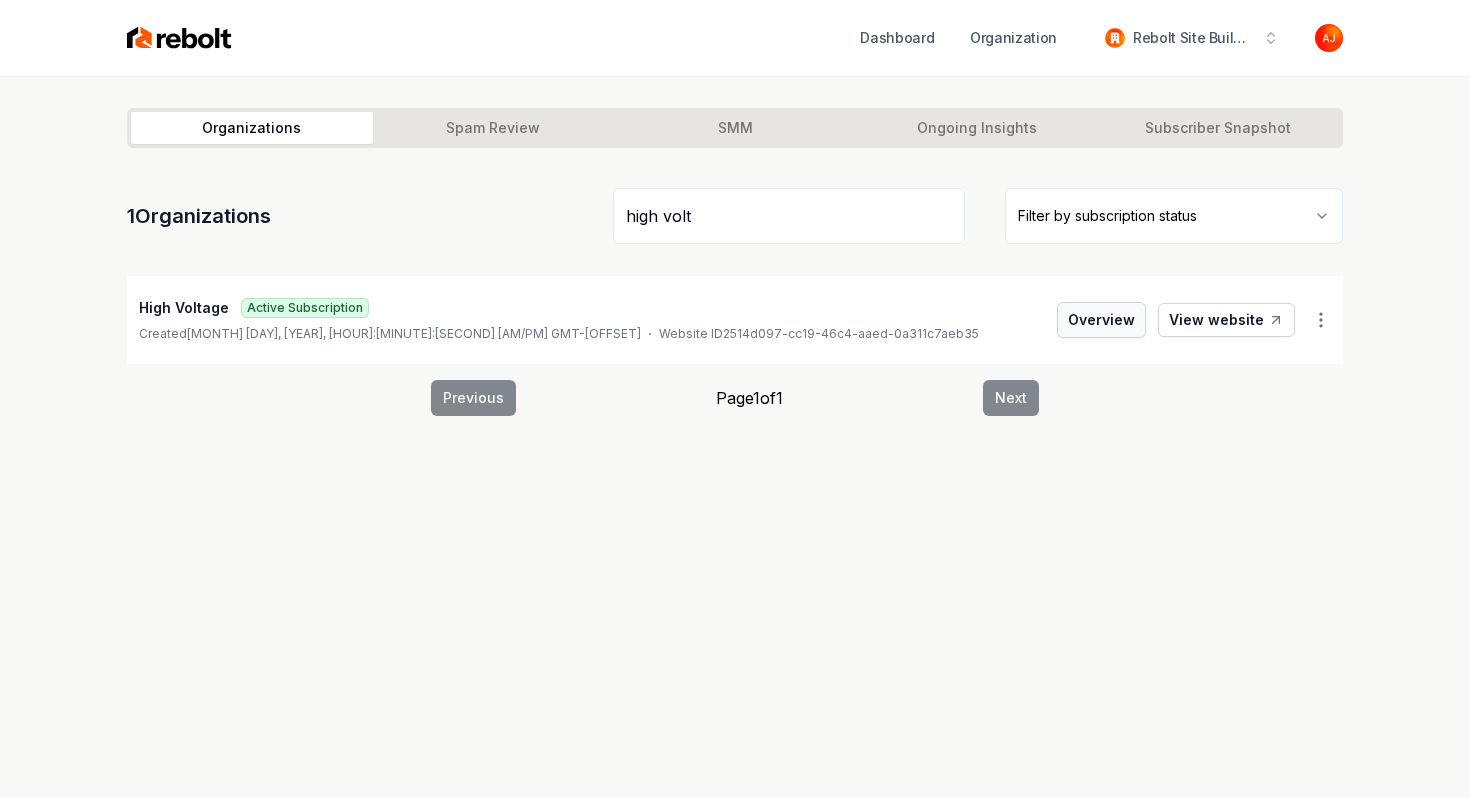click on "Overview" at bounding box center [1101, 320] 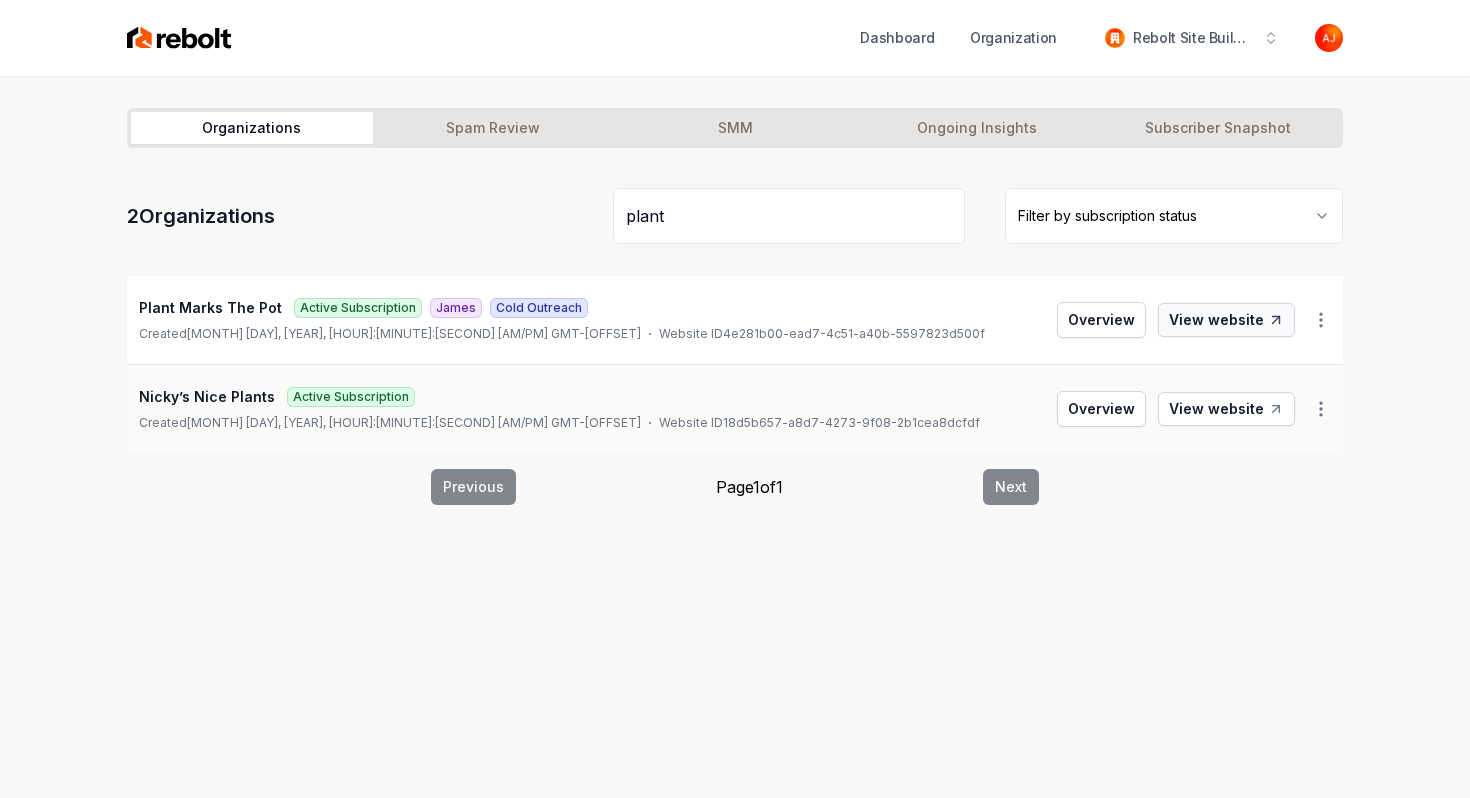 click on "View website" at bounding box center [1226, 320] 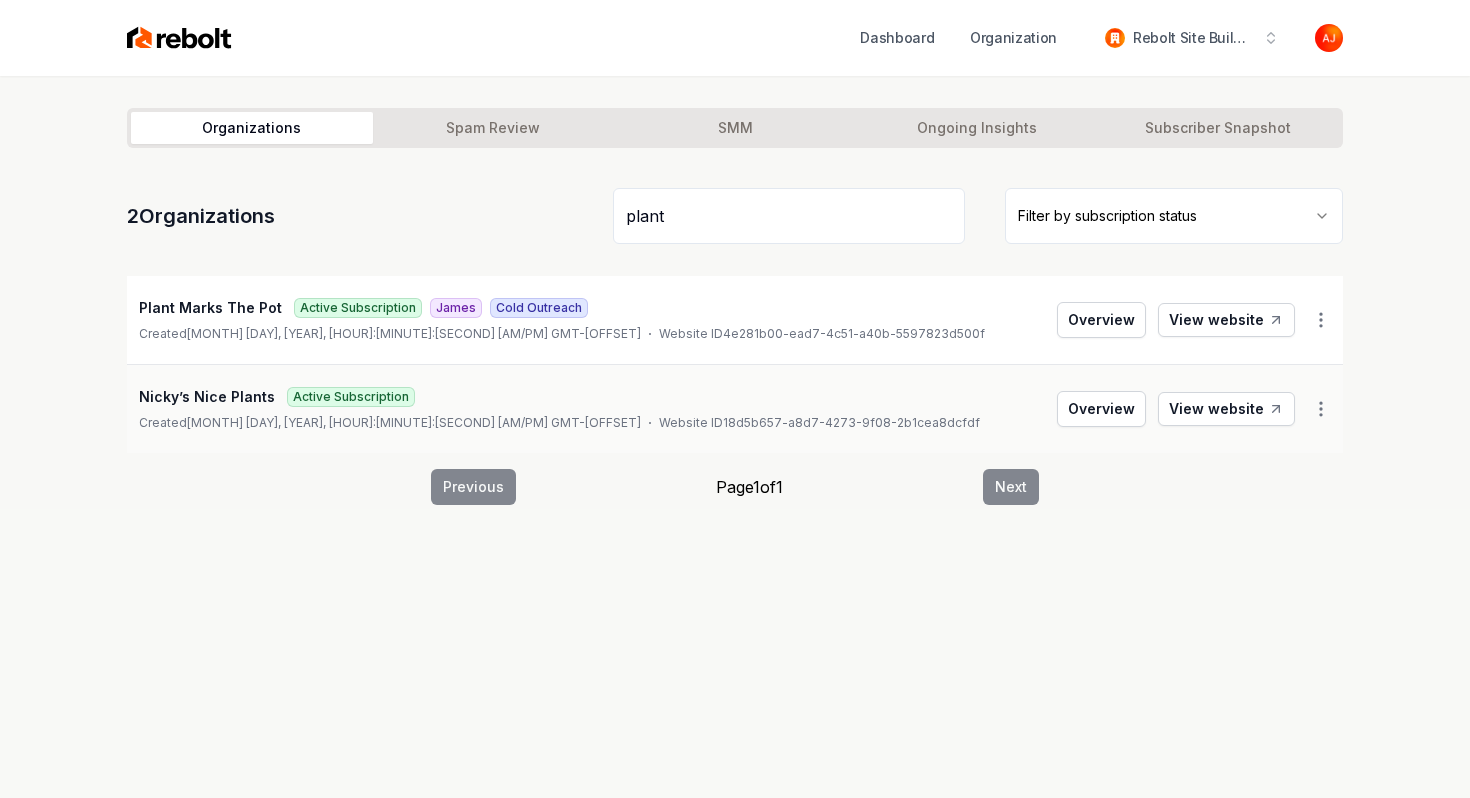 drag, startPoint x: 673, startPoint y: 220, endPoint x: 562, endPoint y: 205, distance: 112.00893 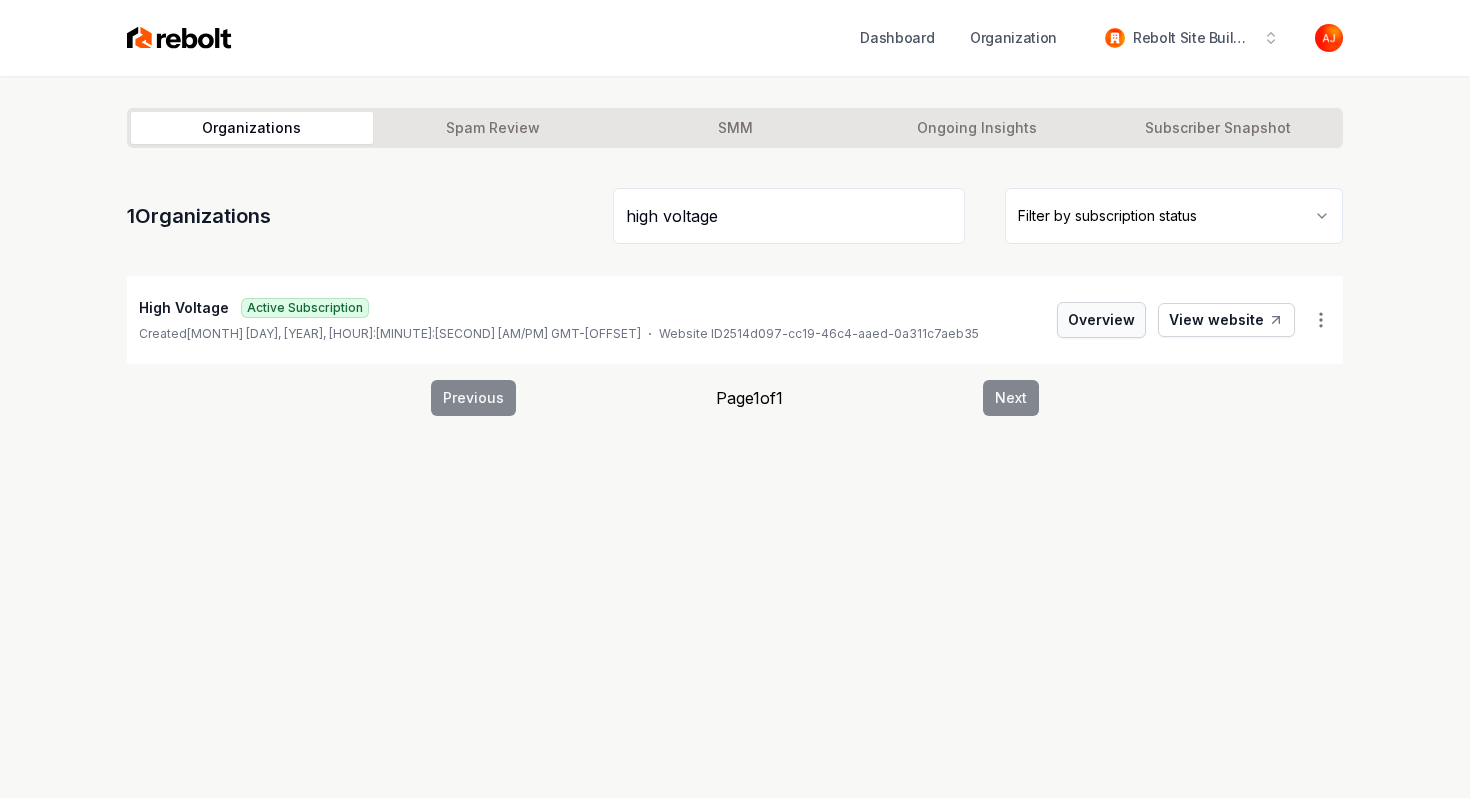 type on "high voltage" 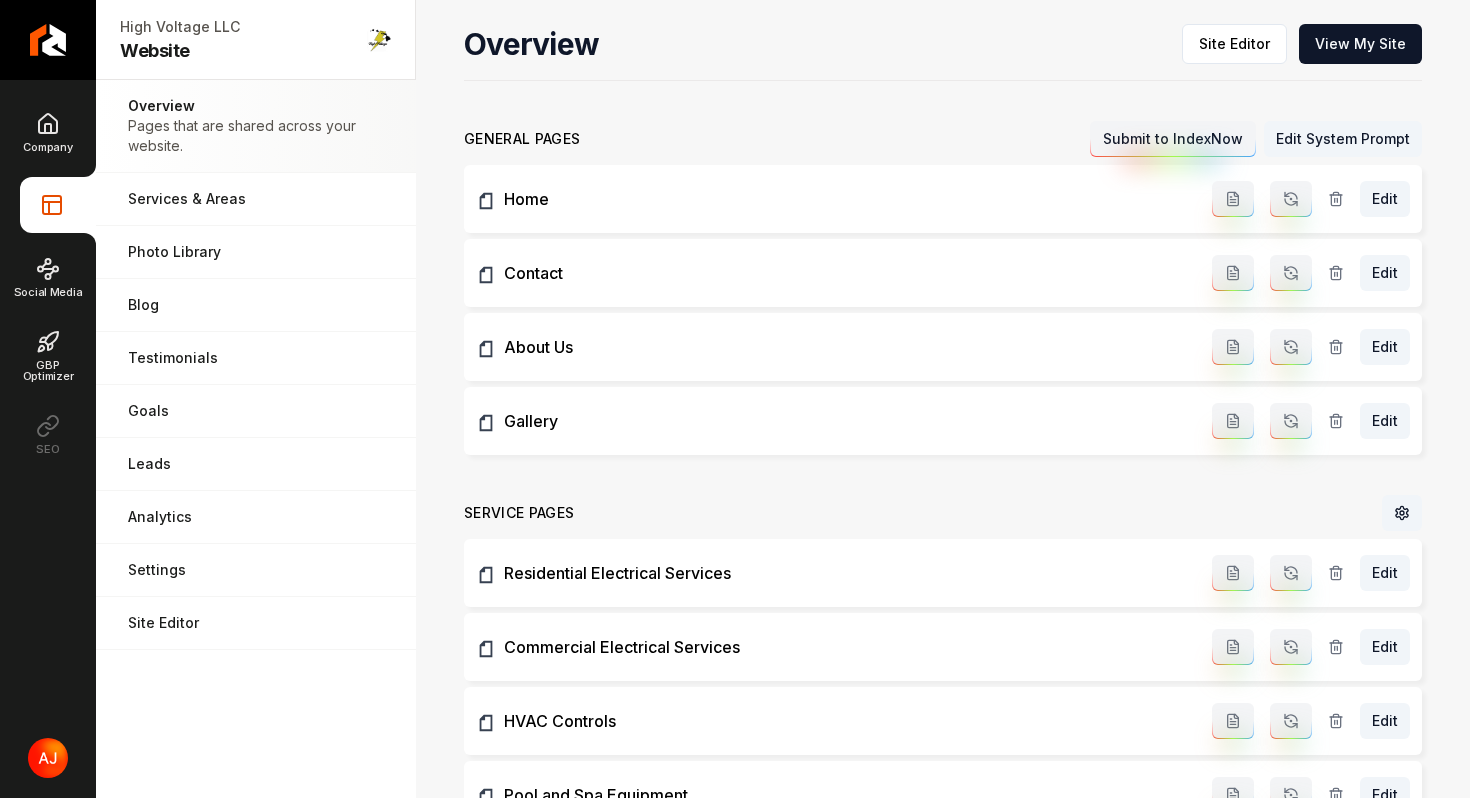 click on "Company Website Social Media GBP Optimizer SEO" at bounding box center [48, 283] 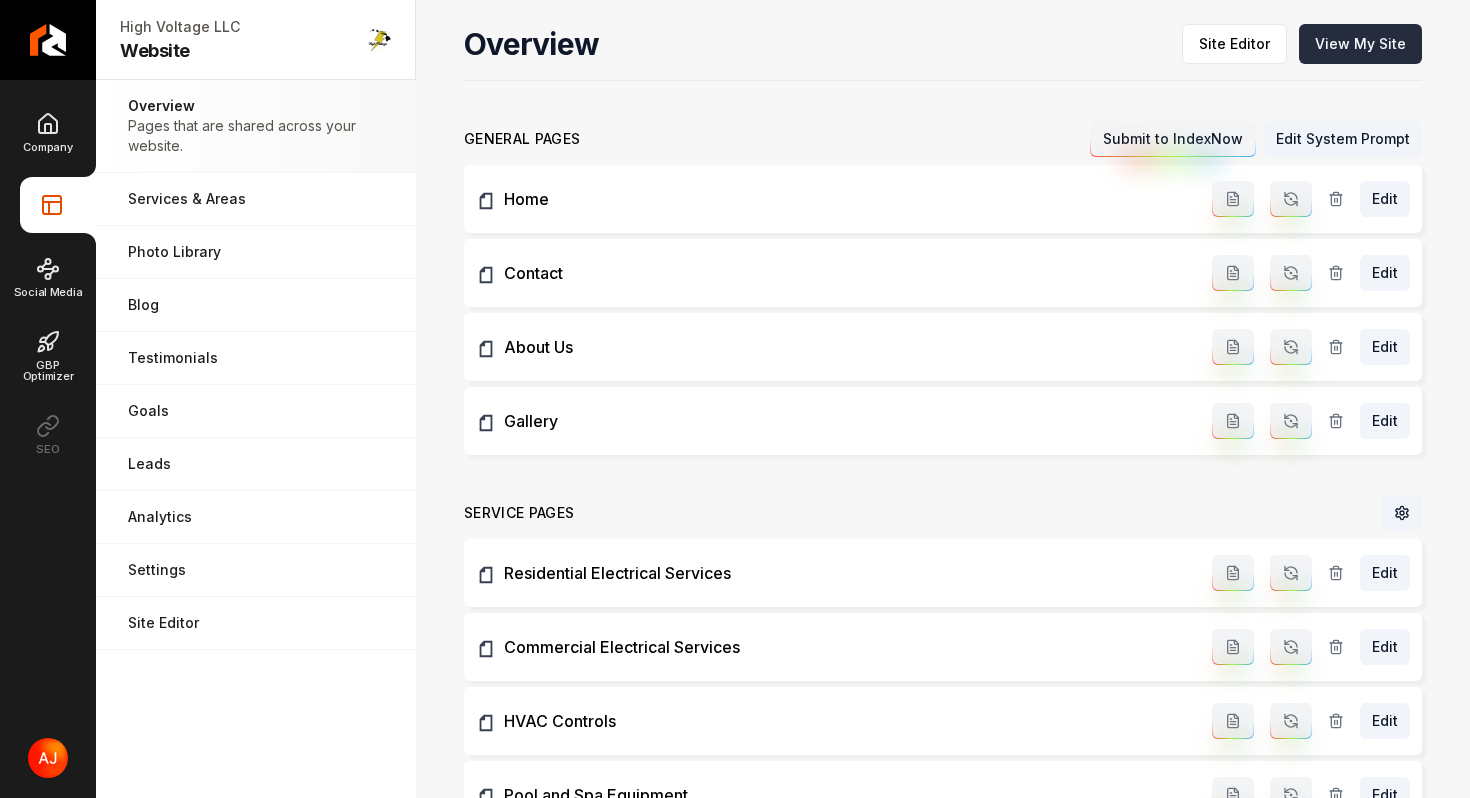 click on "View My Site" at bounding box center [1360, 44] 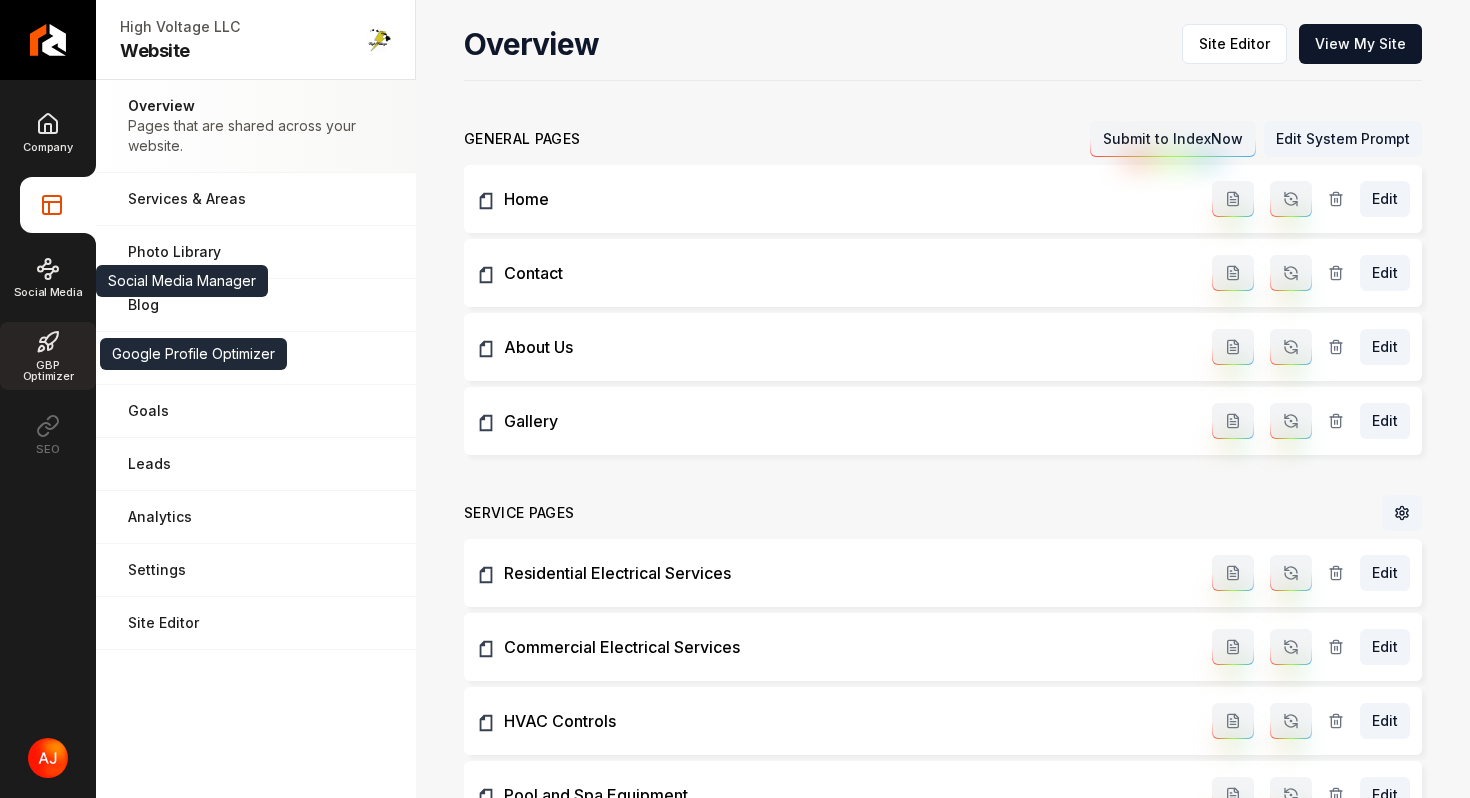 click on "GBP Optimizer" at bounding box center [48, 356] 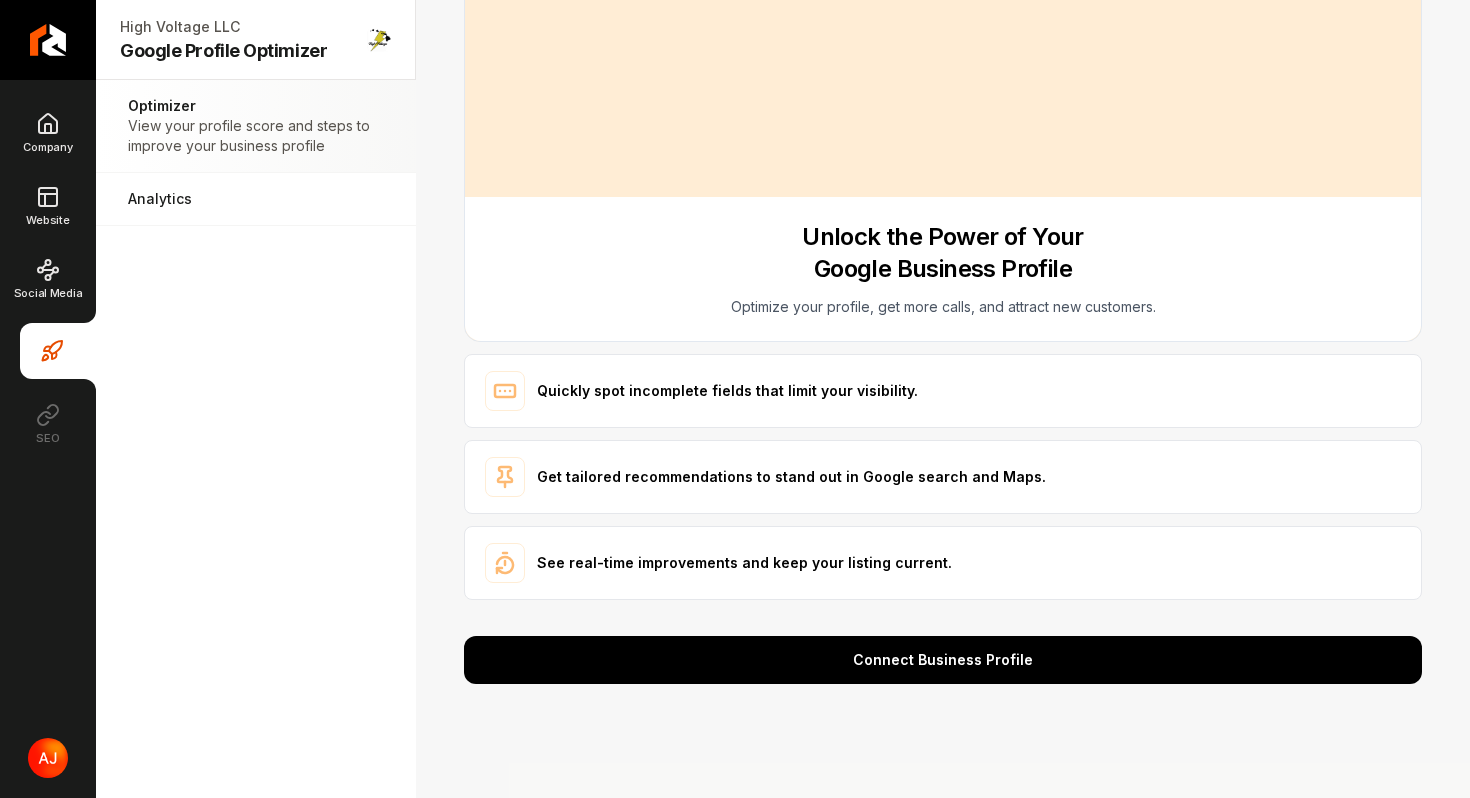 scroll, scrollTop: 356, scrollLeft: 0, axis: vertical 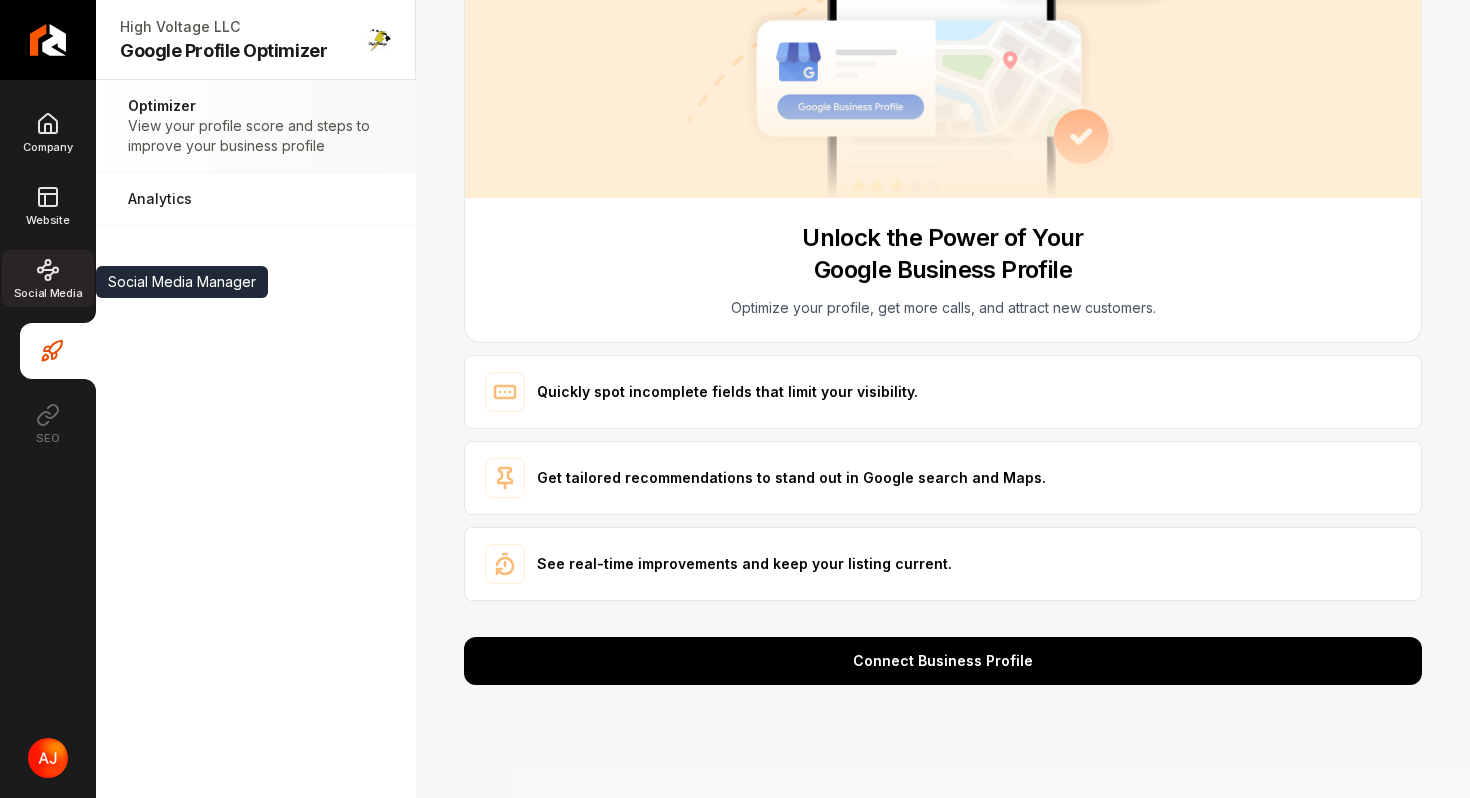 click 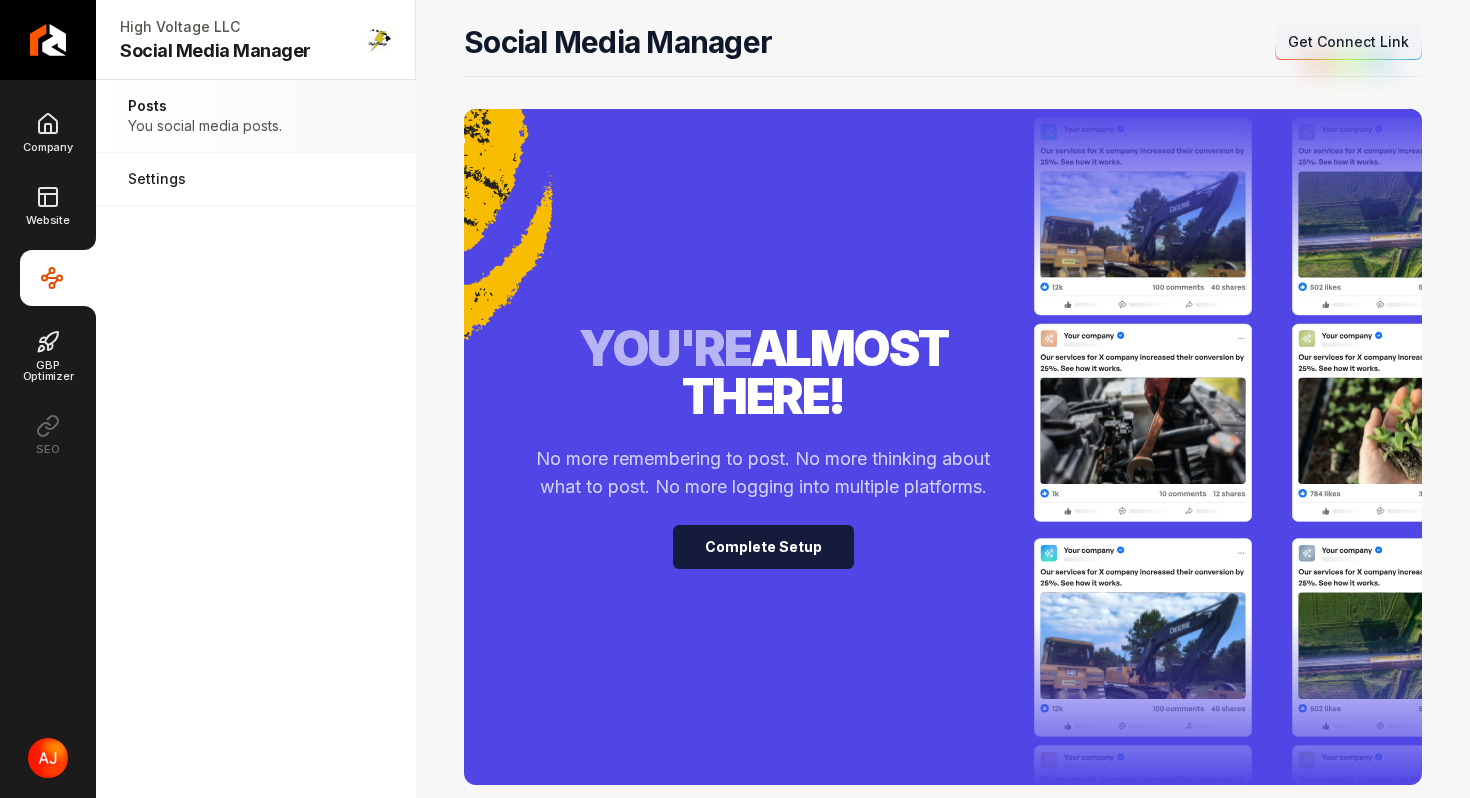click on "Complete Setup" at bounding box center (763, 547) 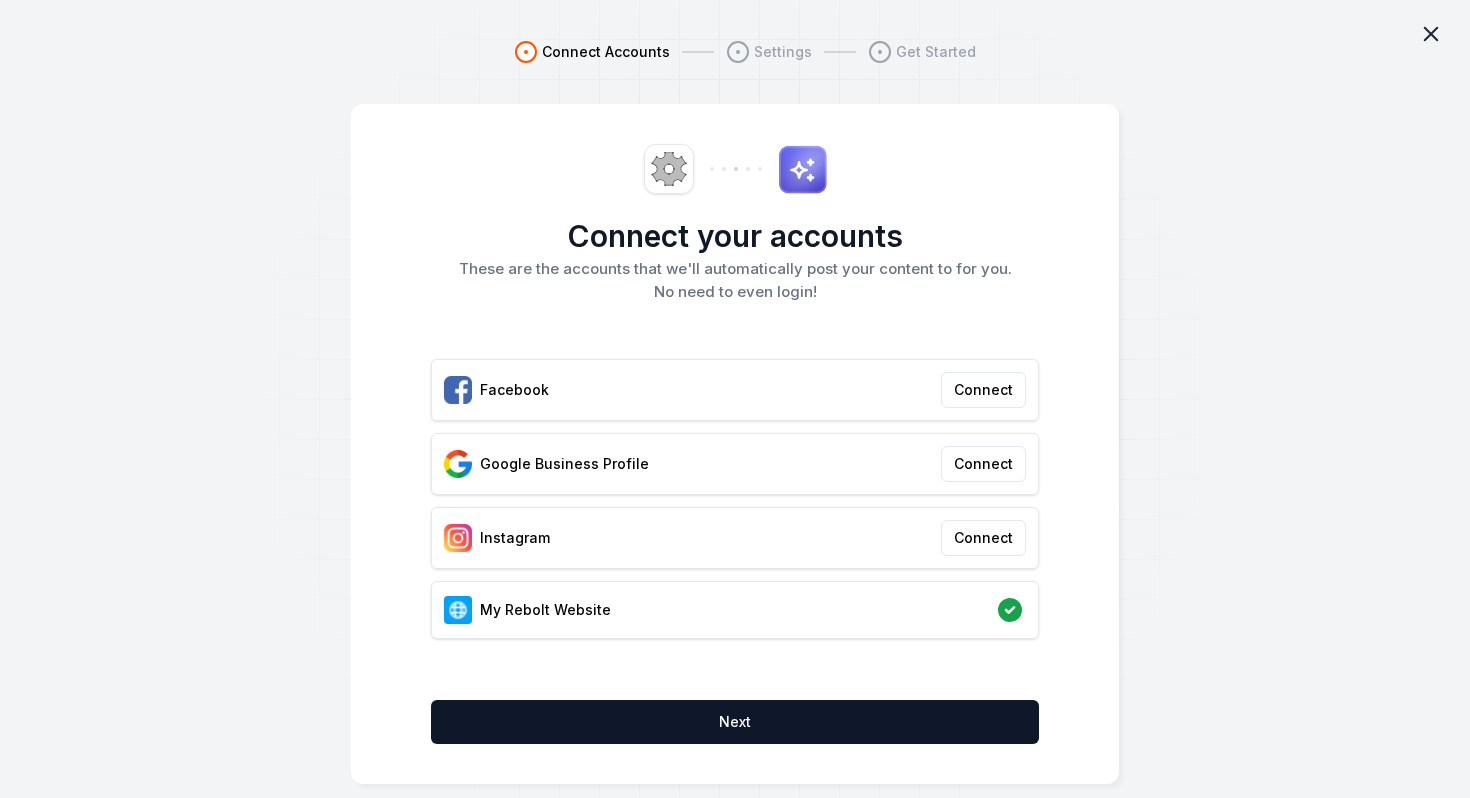 click 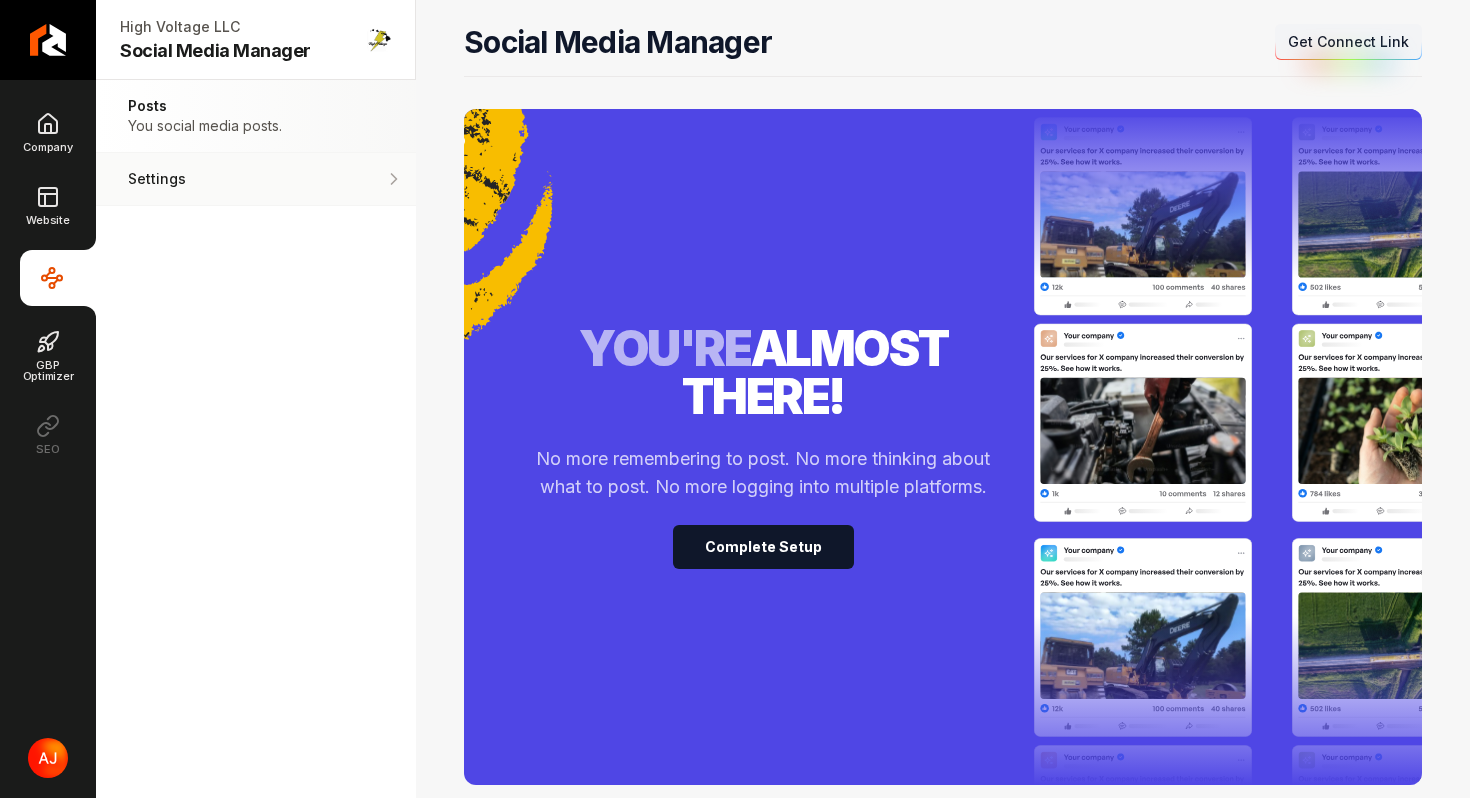 click on "Settings Adjust your settings." at bounding box center (256, 179) 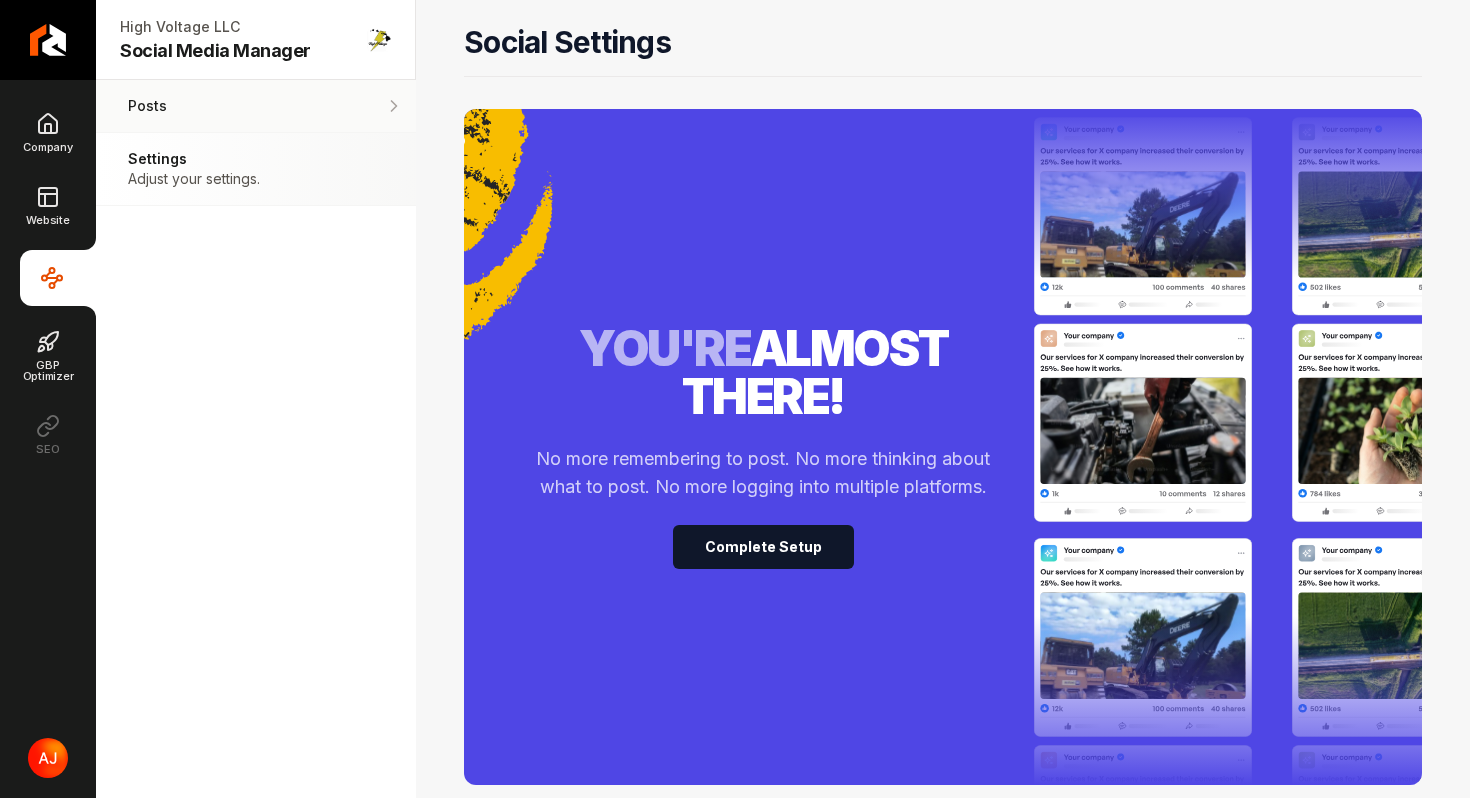 click on "Posts You social media posts." at bounding box center (256, 106) 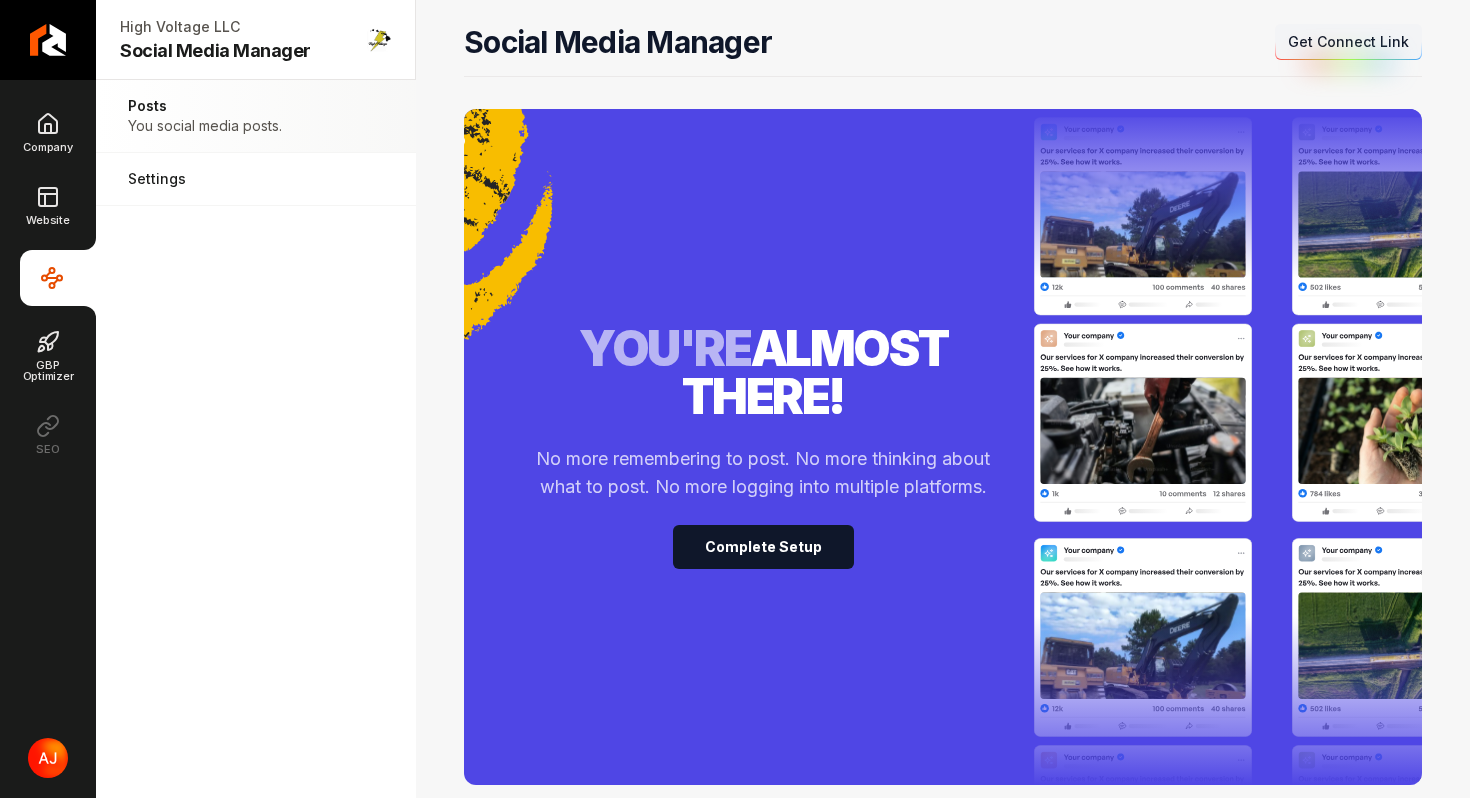 click on "Posts You social media posts. Settings Adjust your settings." at bounding box center (256, 439) 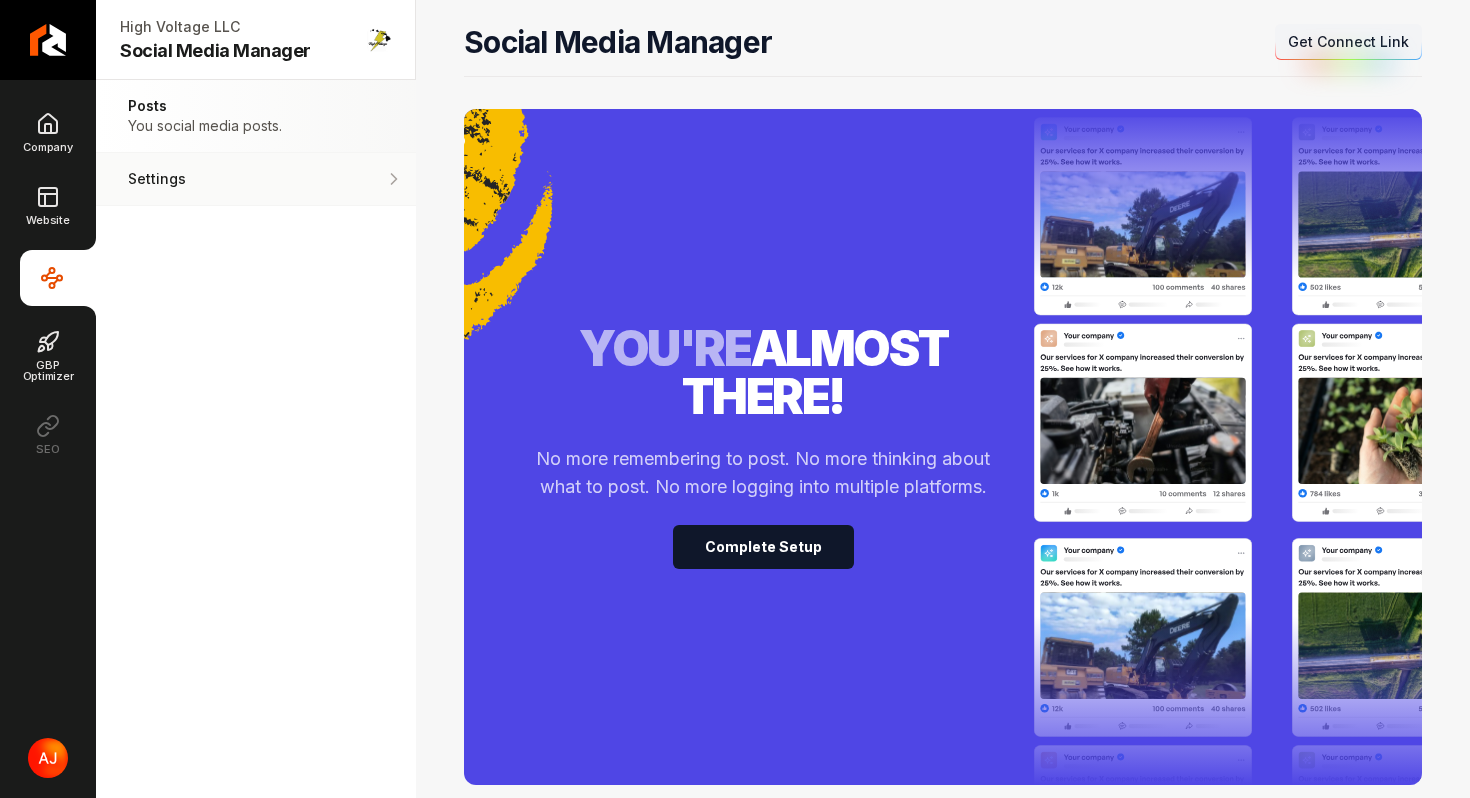 click on "Settings Adjust your settings." at bounding box center (256, 179) 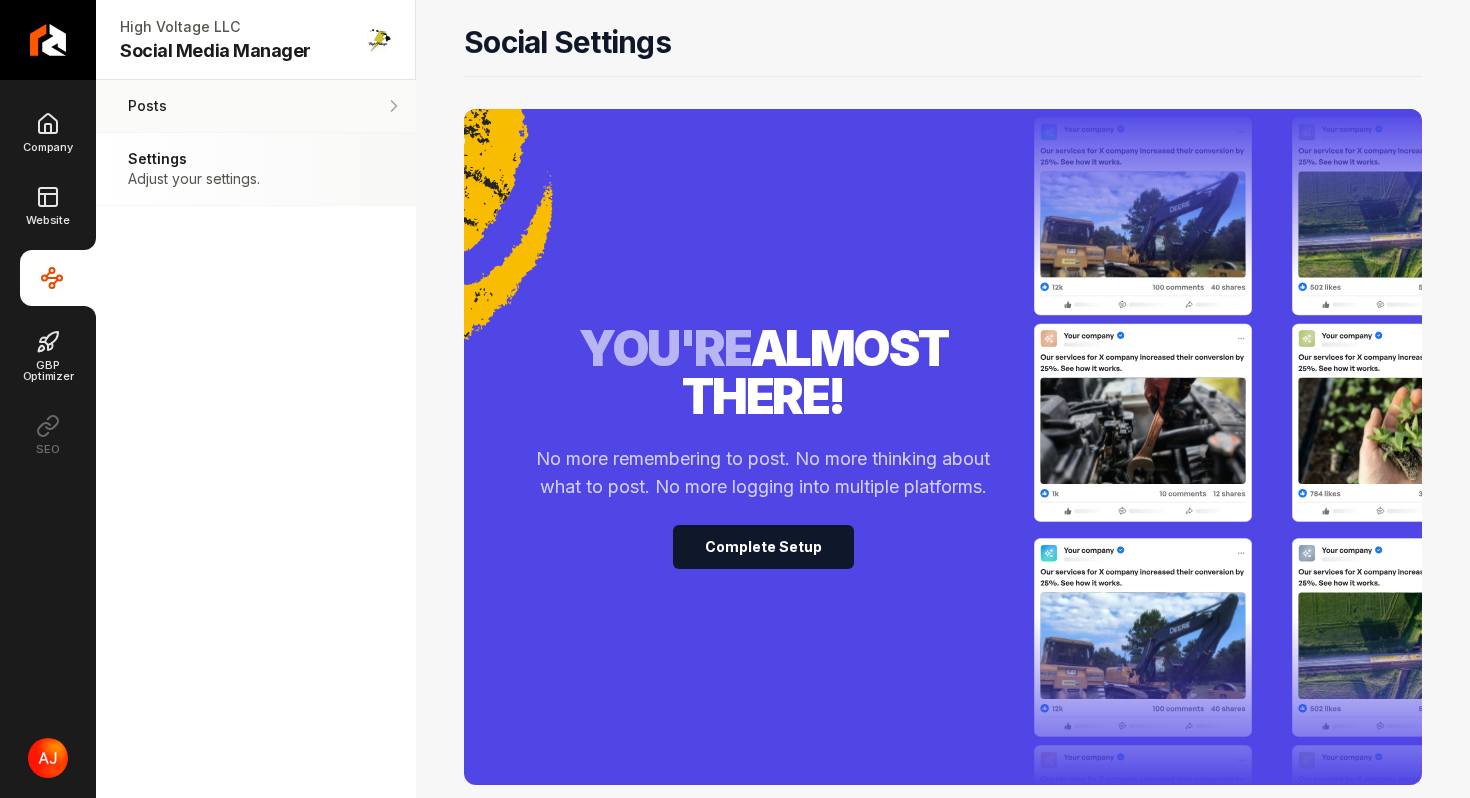 click on "Posts You social media posts." at bounding box center [256, 106] 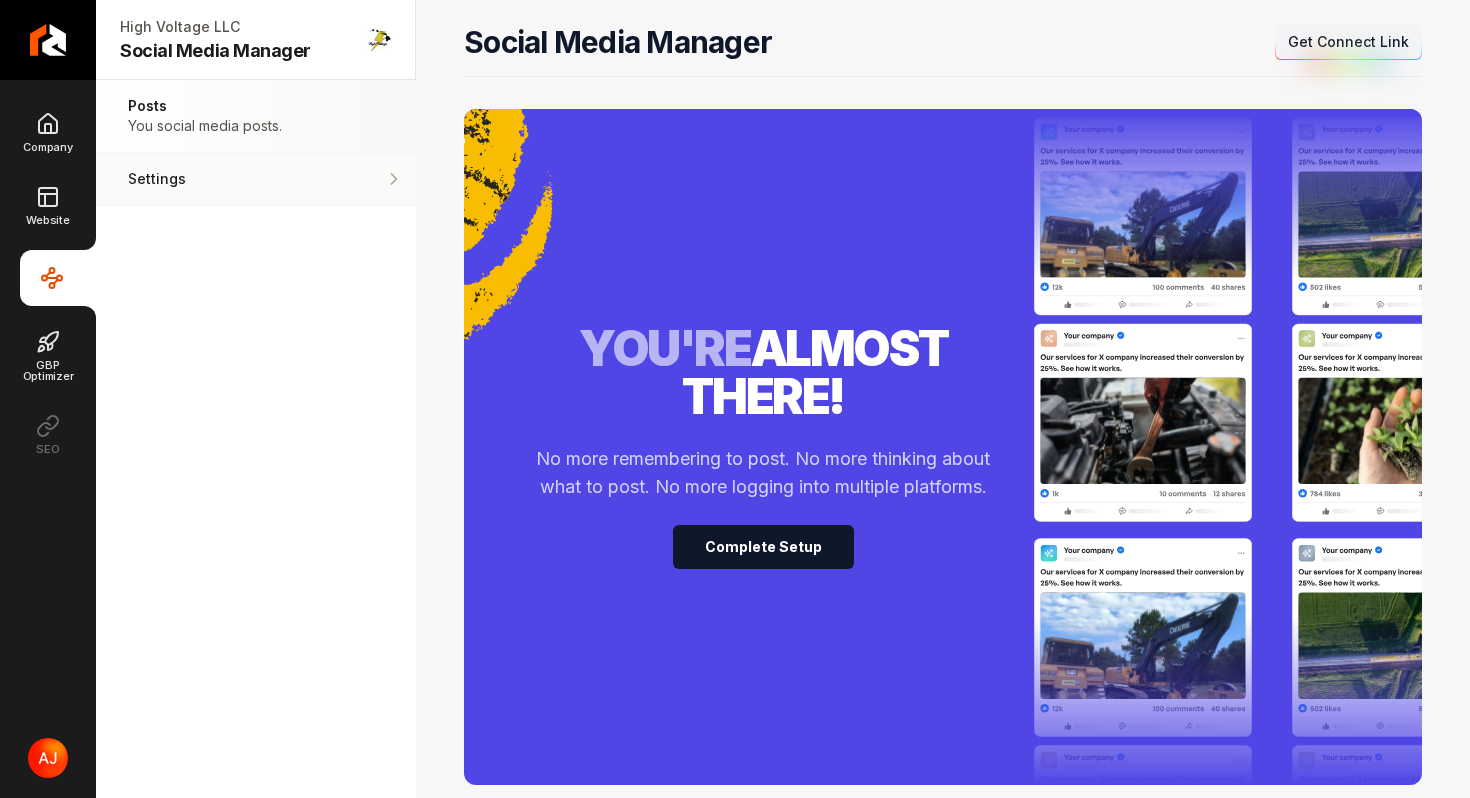 click on "Settings" at bounding box center (194, 179) 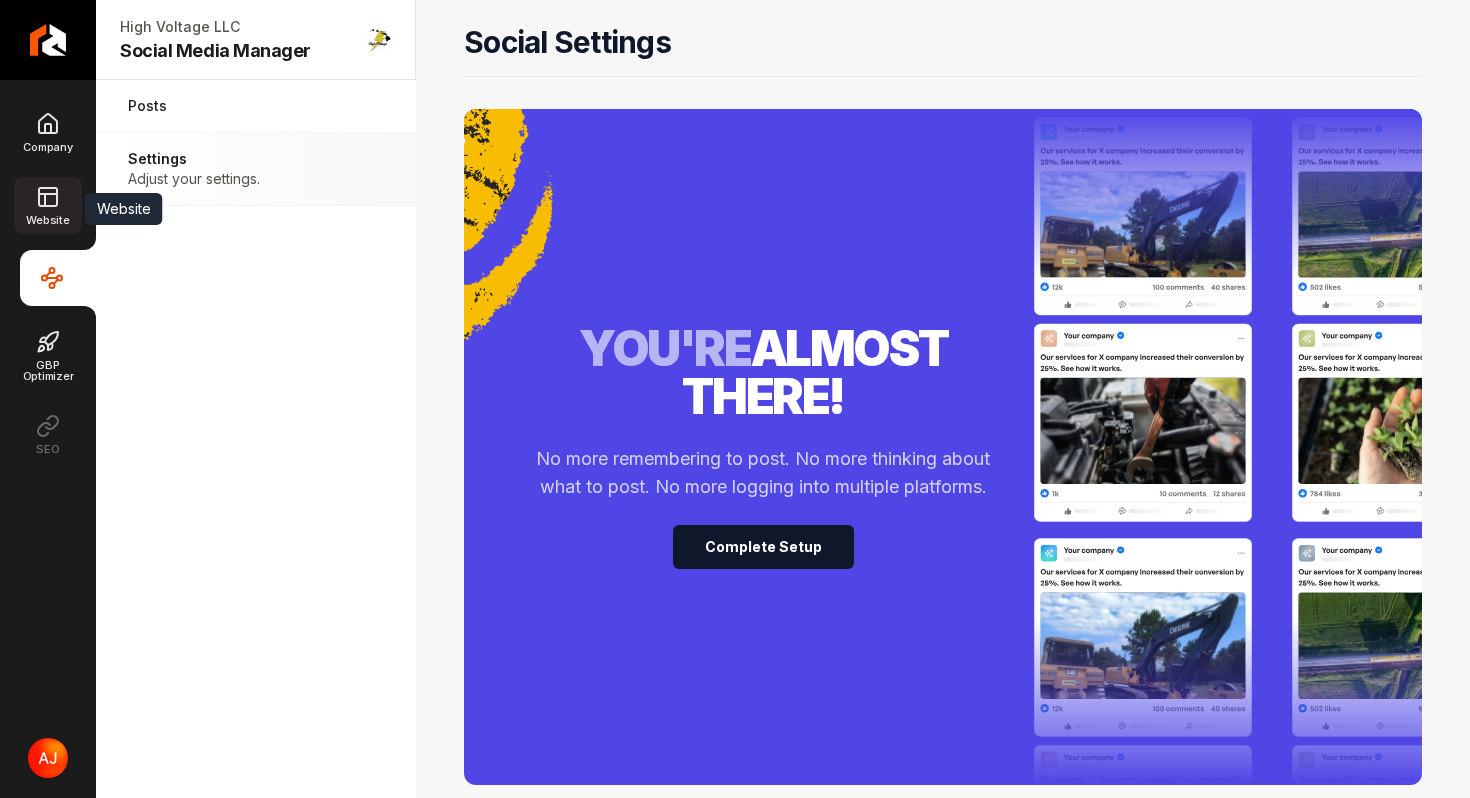 click on "Website" at bounding box center (47, 220) 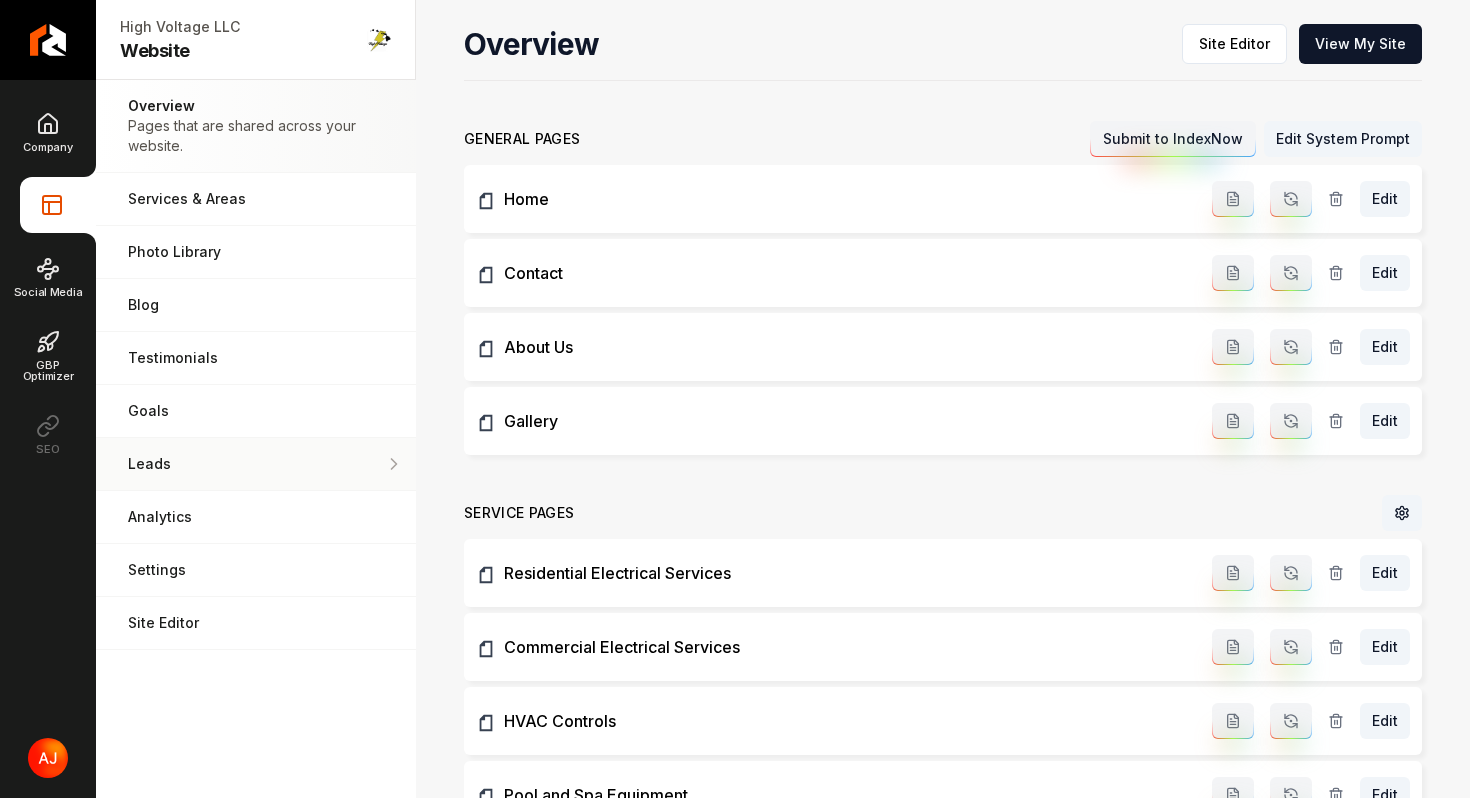 click on "Leads All of the leads that have come in through your website." at bounding box center (256, 464) 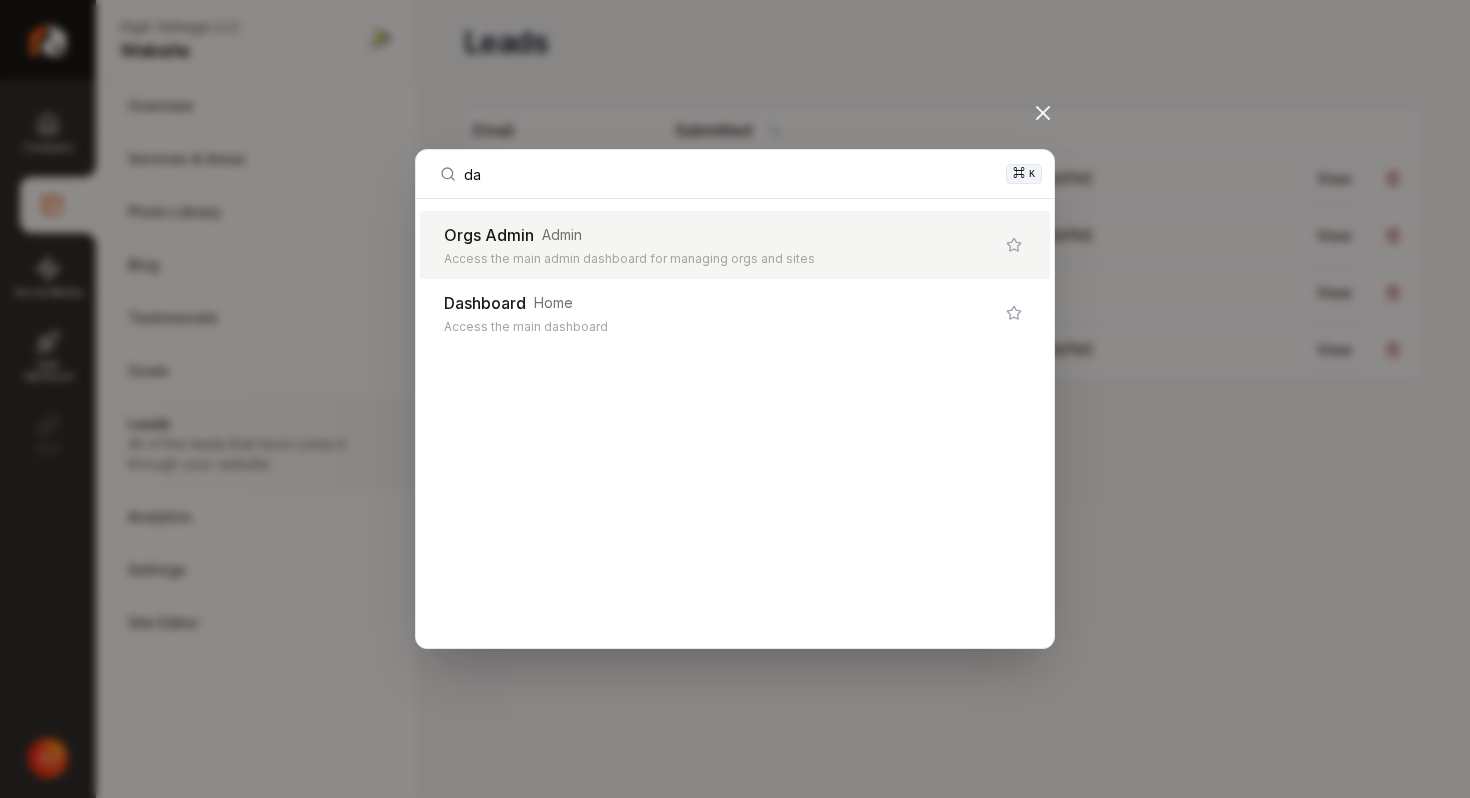 type on "d" 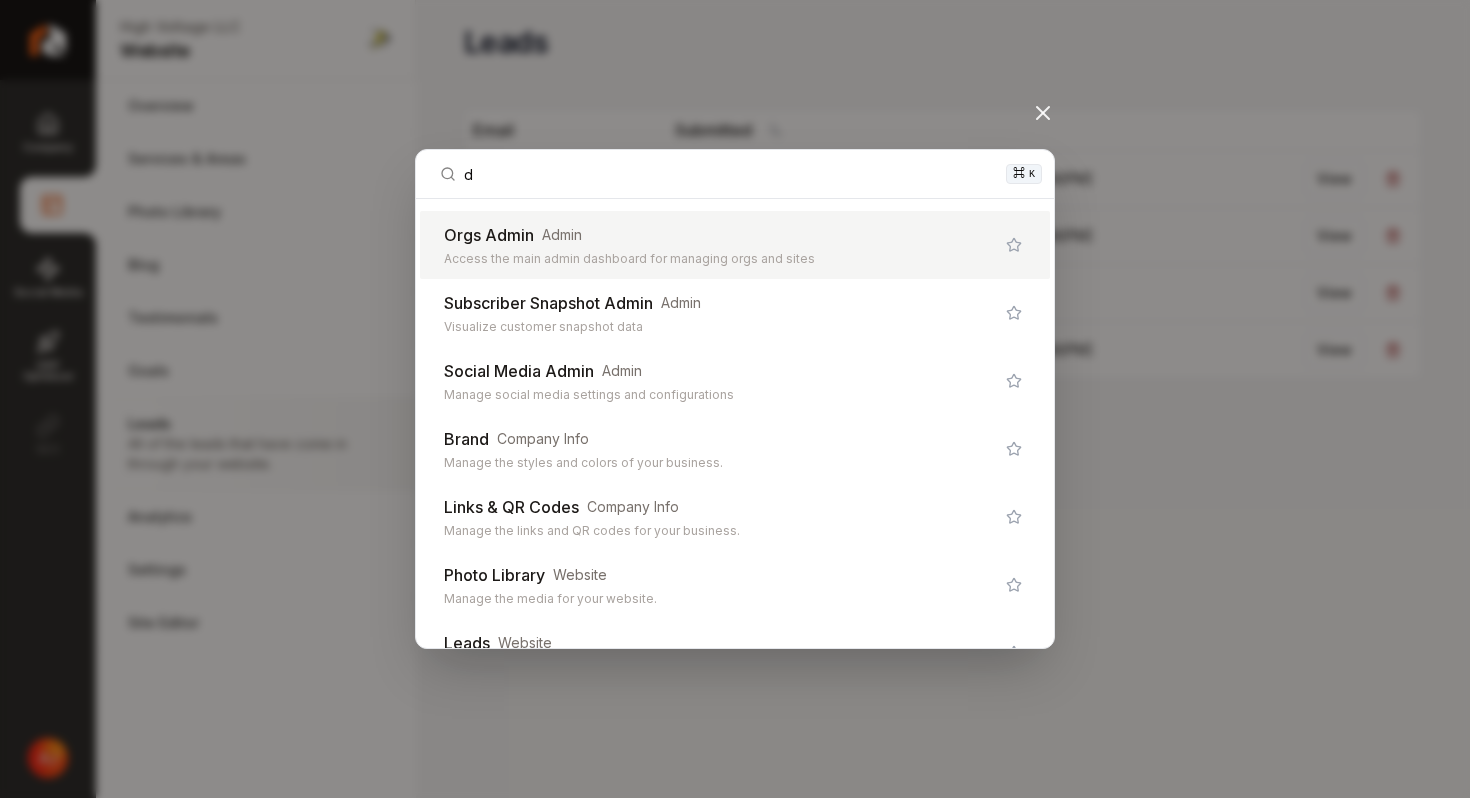 type 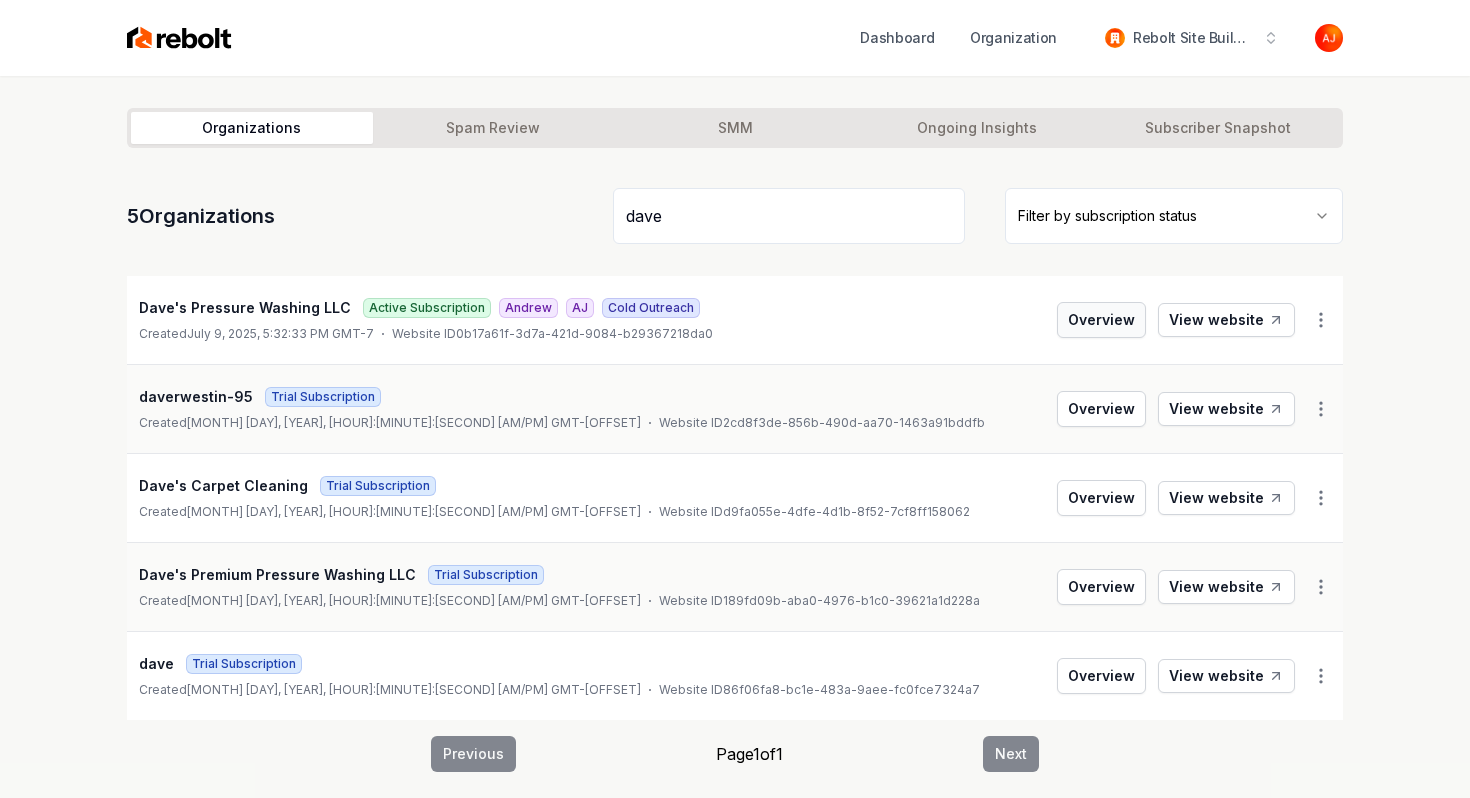 type on "dave" 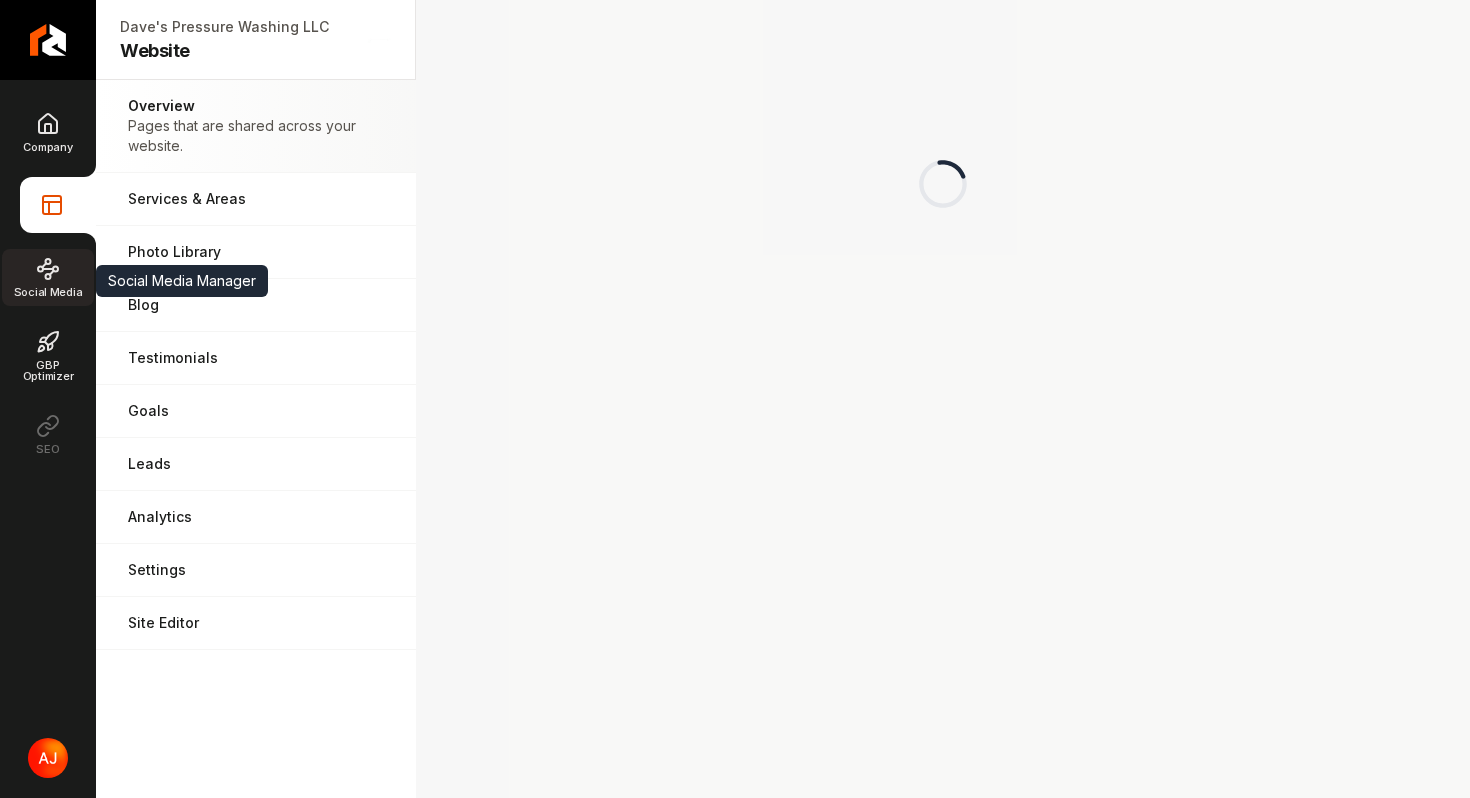 click 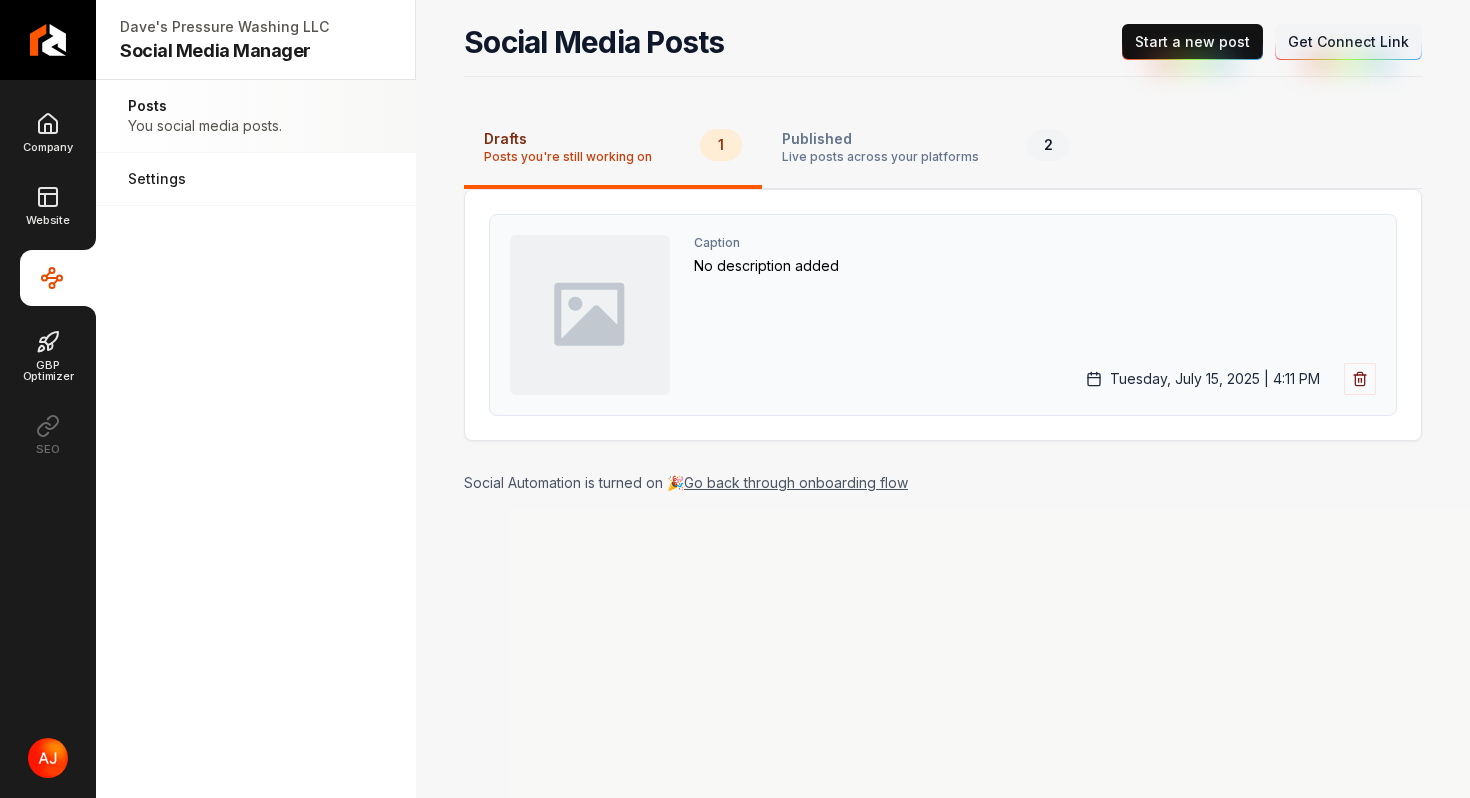 click on "Tuesday, July 15, 2025 | 4:11 PM" at bounding box center (1035, 379) 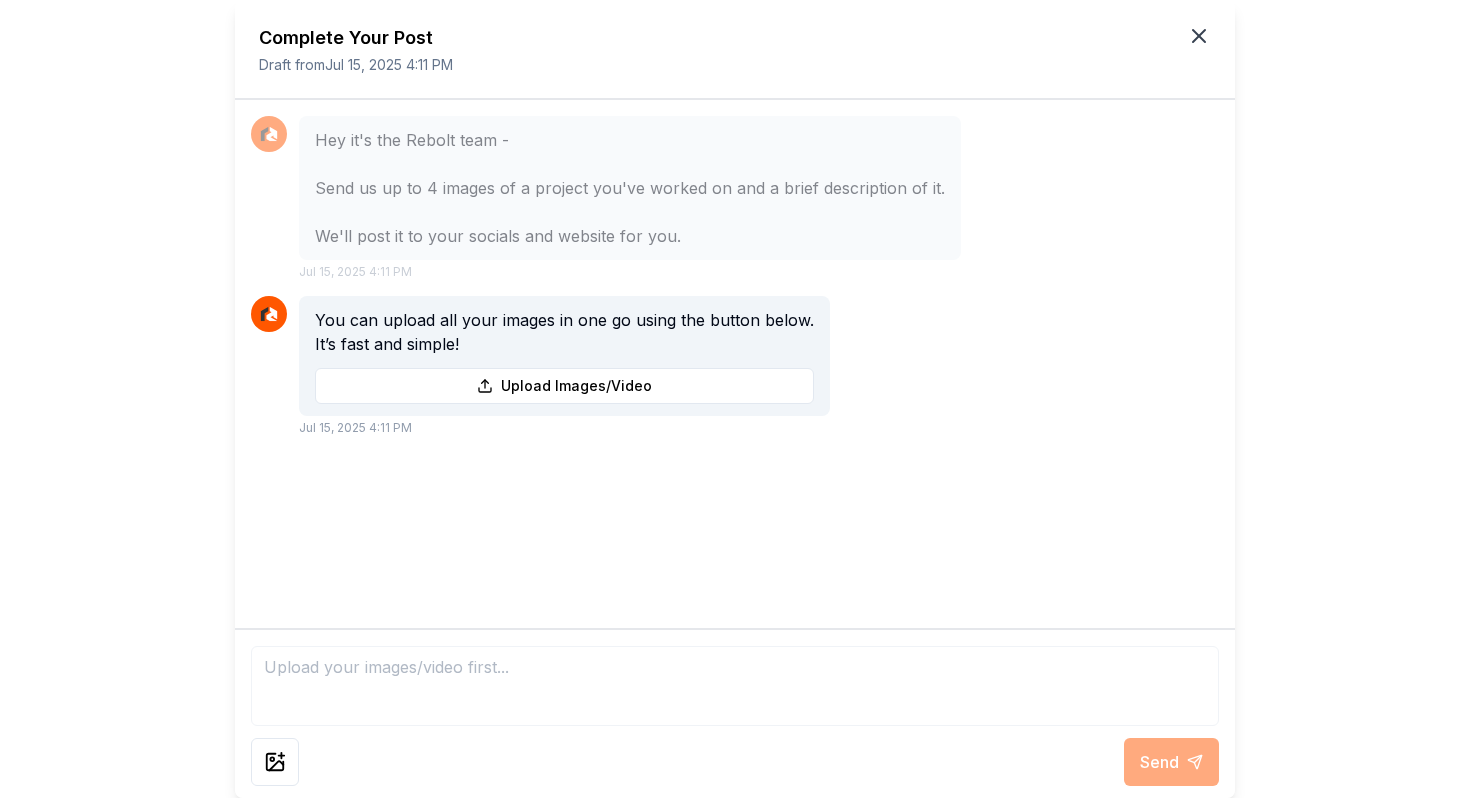 click 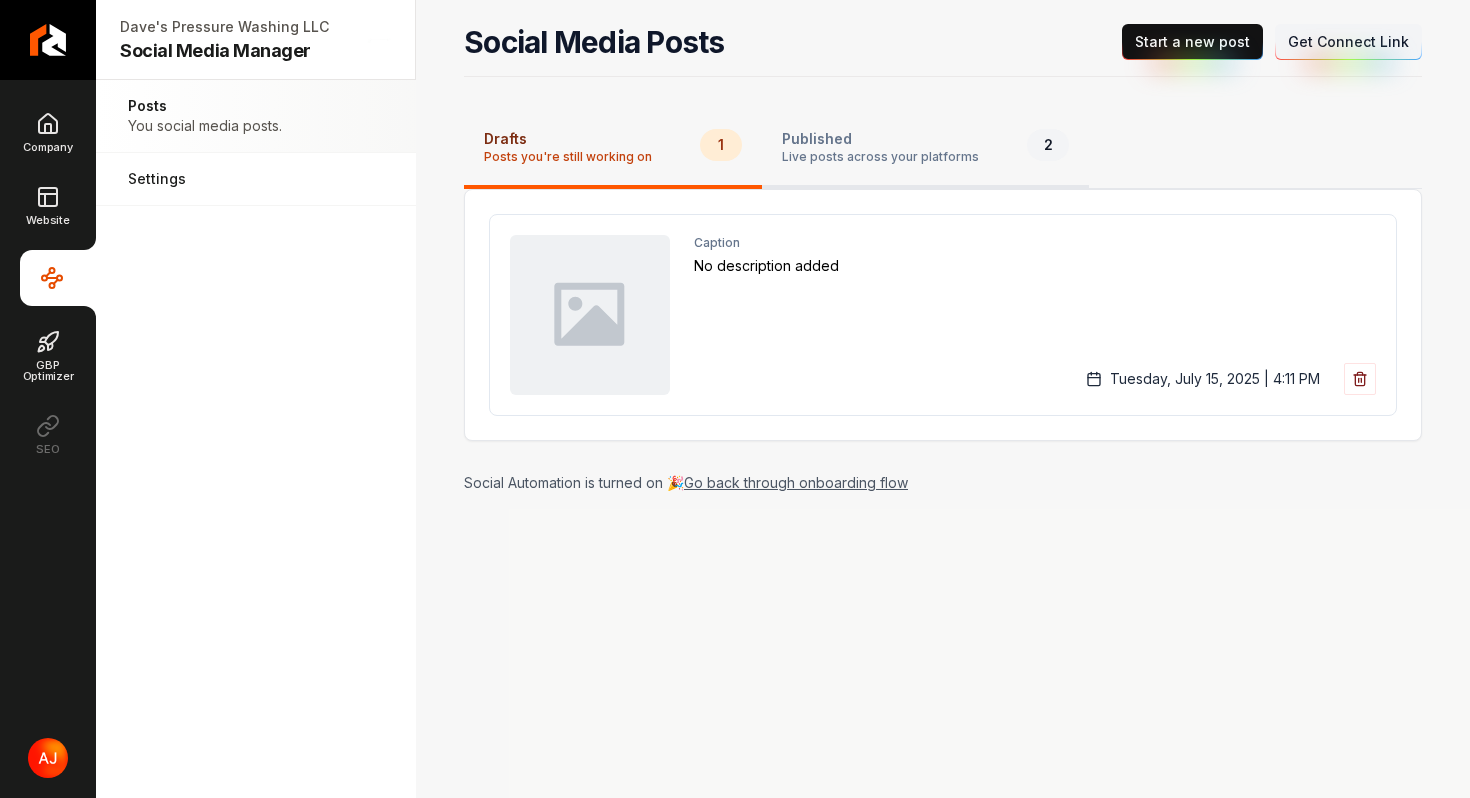 click on "Published" at bounding box center [880, 139] 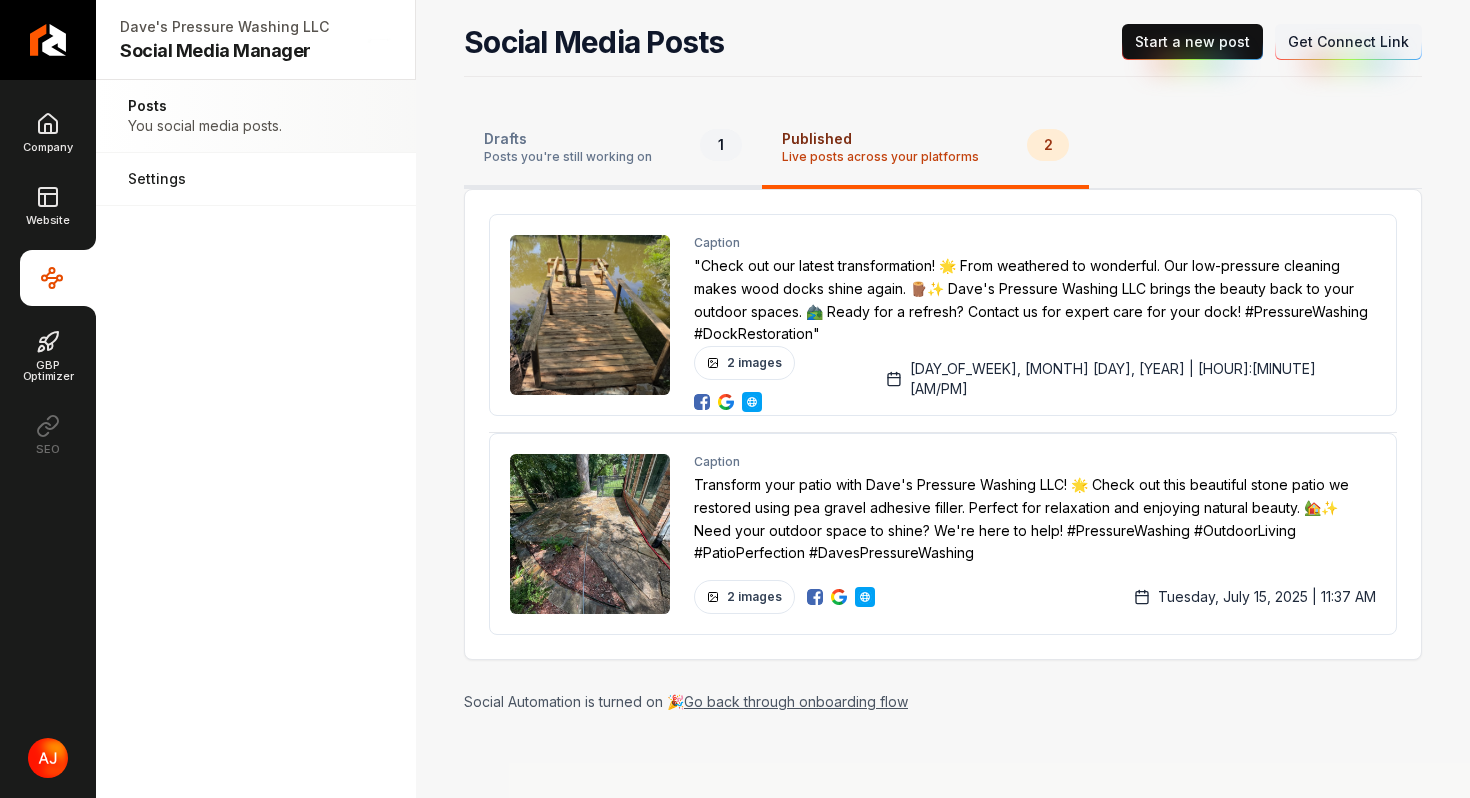click on "Posts you're still working on" at bounding box center (568, 157) 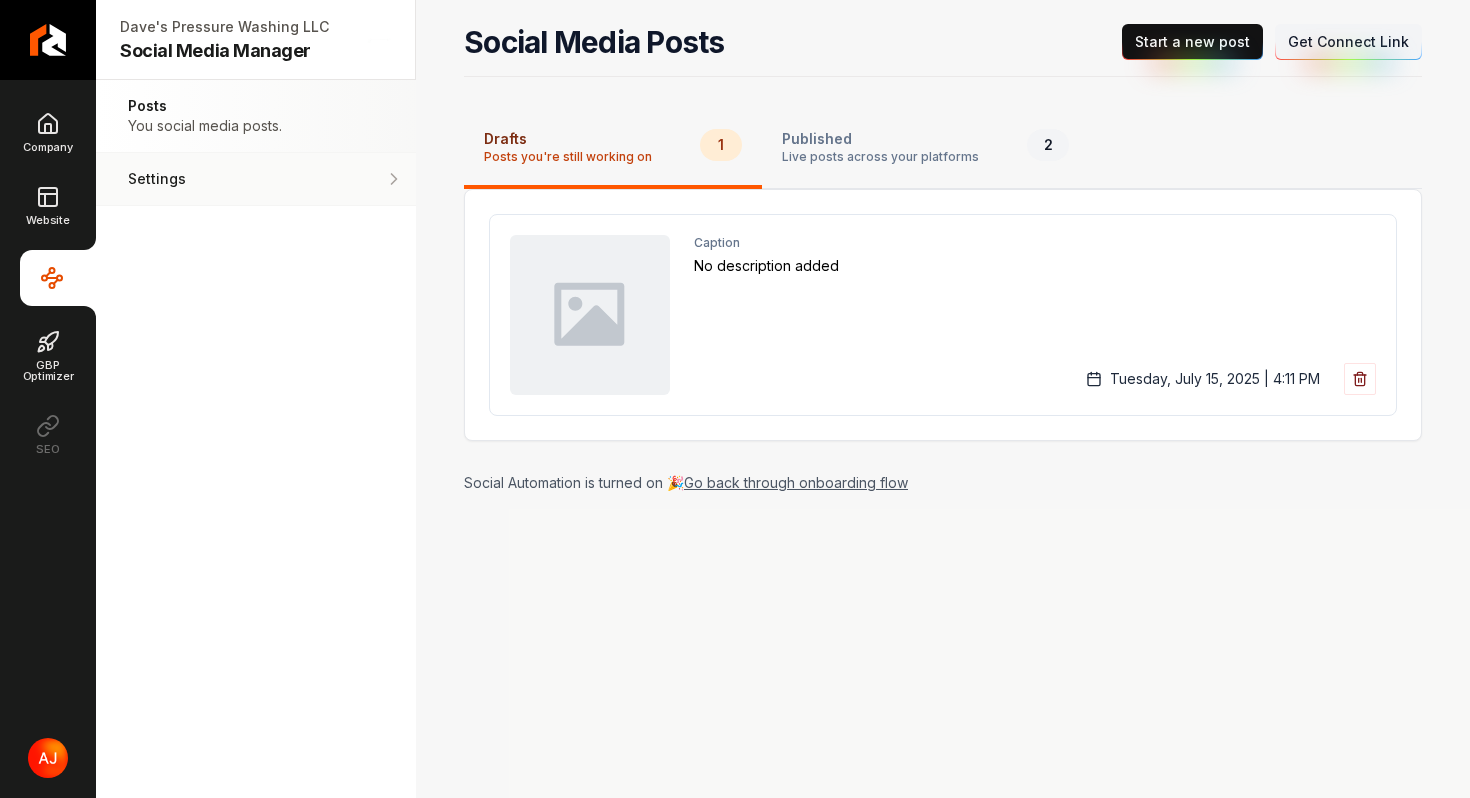 type 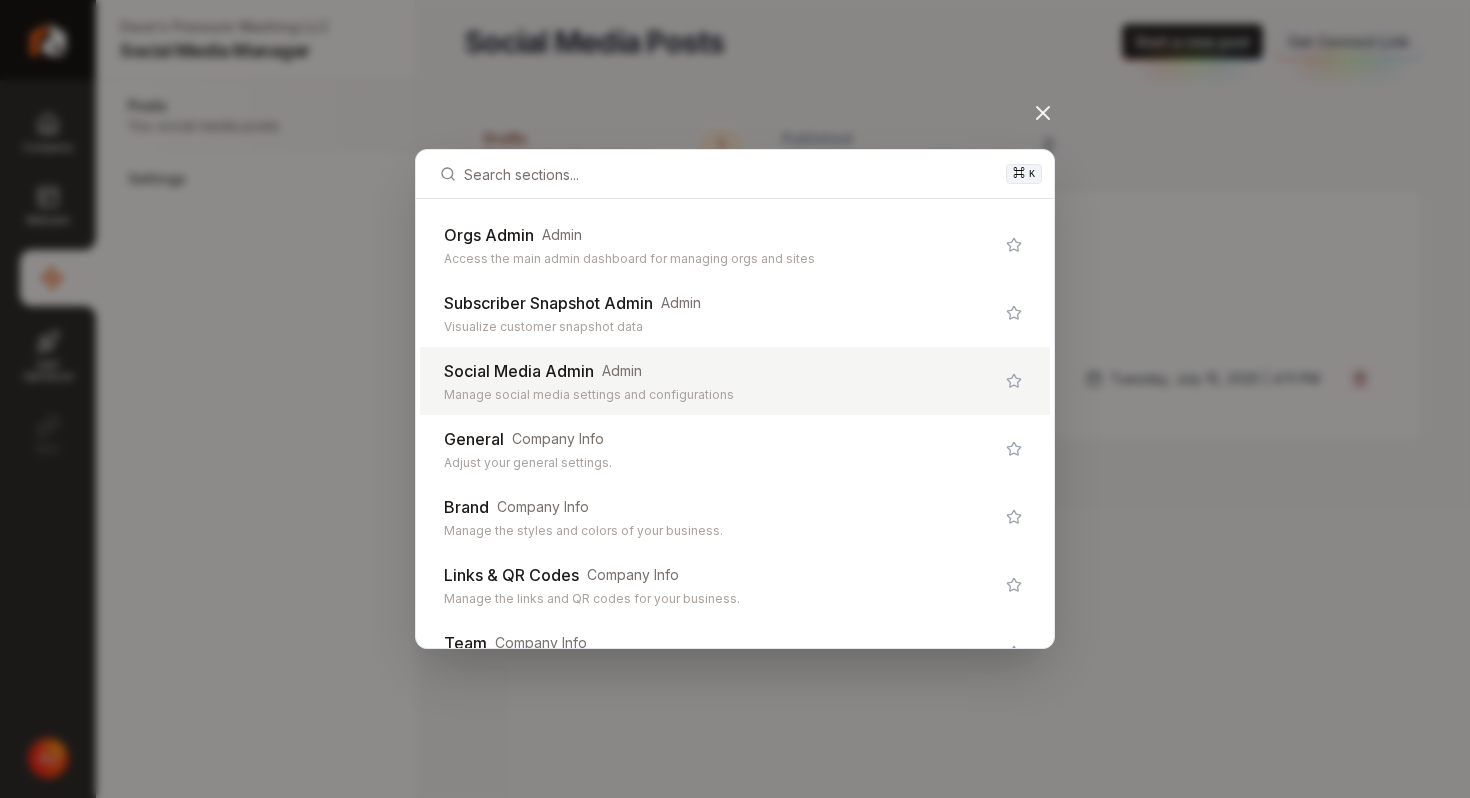 click on "Manage social media settings and configurations" at bounding box center (719, 395) 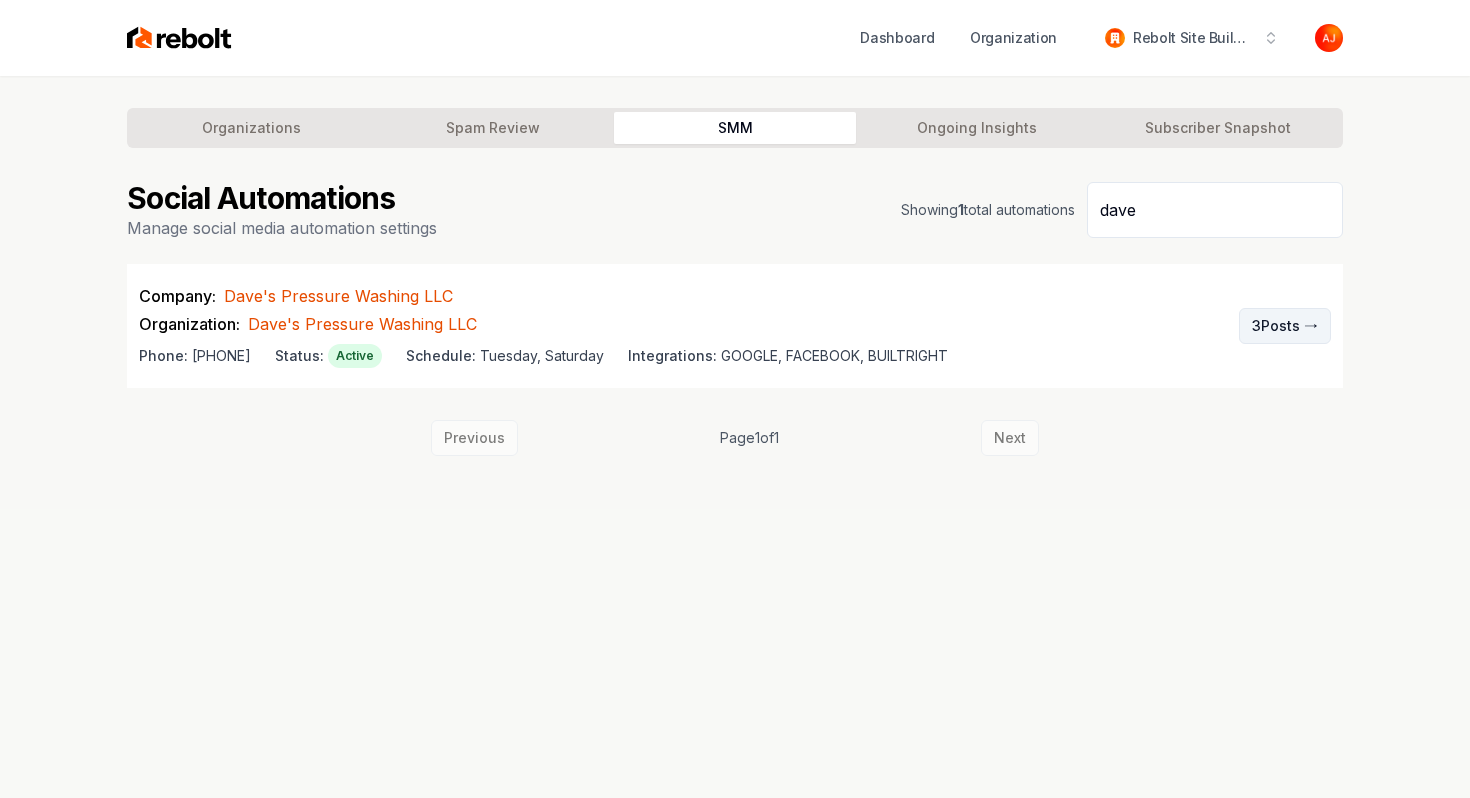 type on "dave" 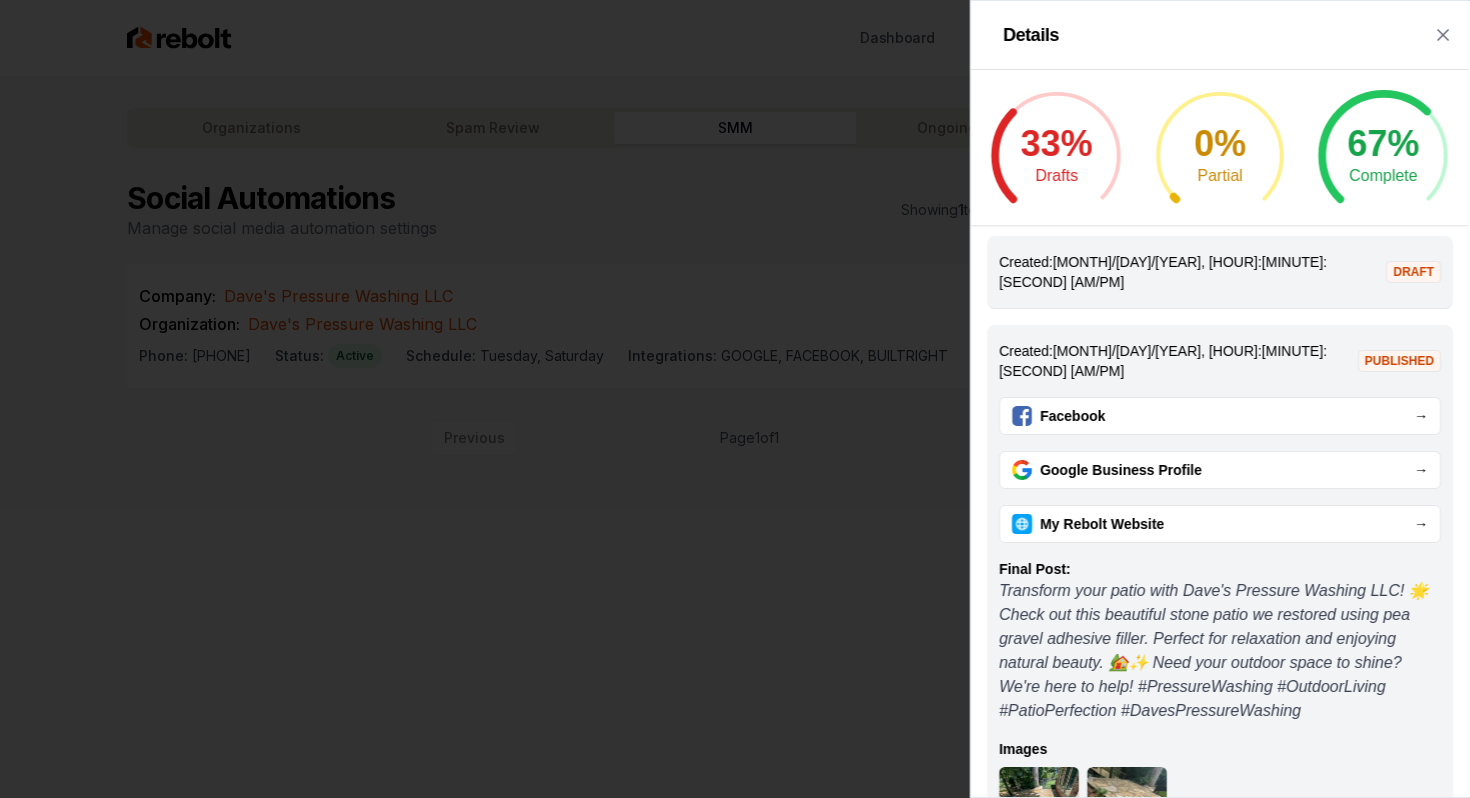 scroll, scrollTop: 0, scrollLeft: 0, axis: both 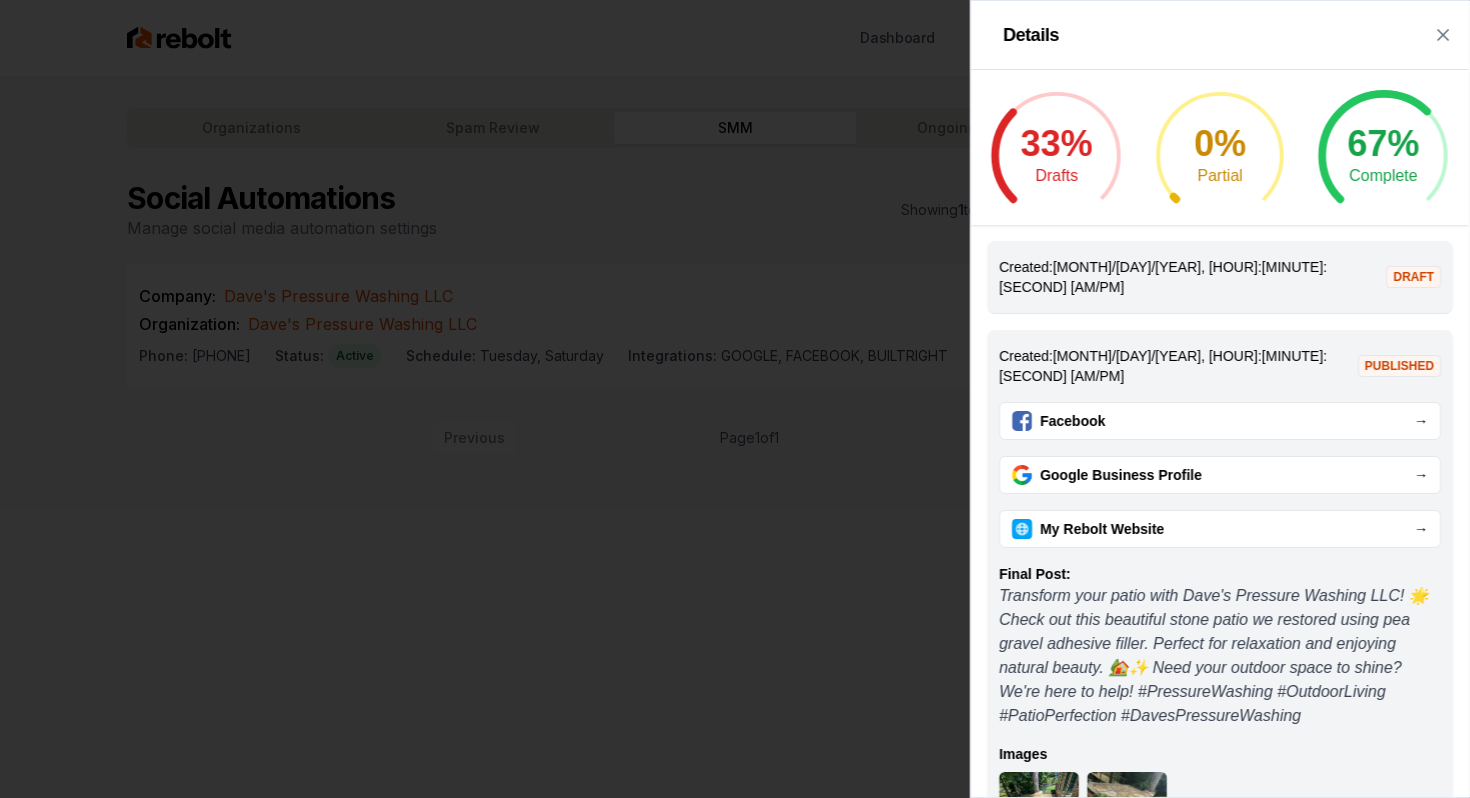 click on "Created:  [MONTH]/[DAY]/[YEAR], [HOUR]:[MINUTE]:[SECOND] [AM/PM]" at bounding box center [1192, 277] 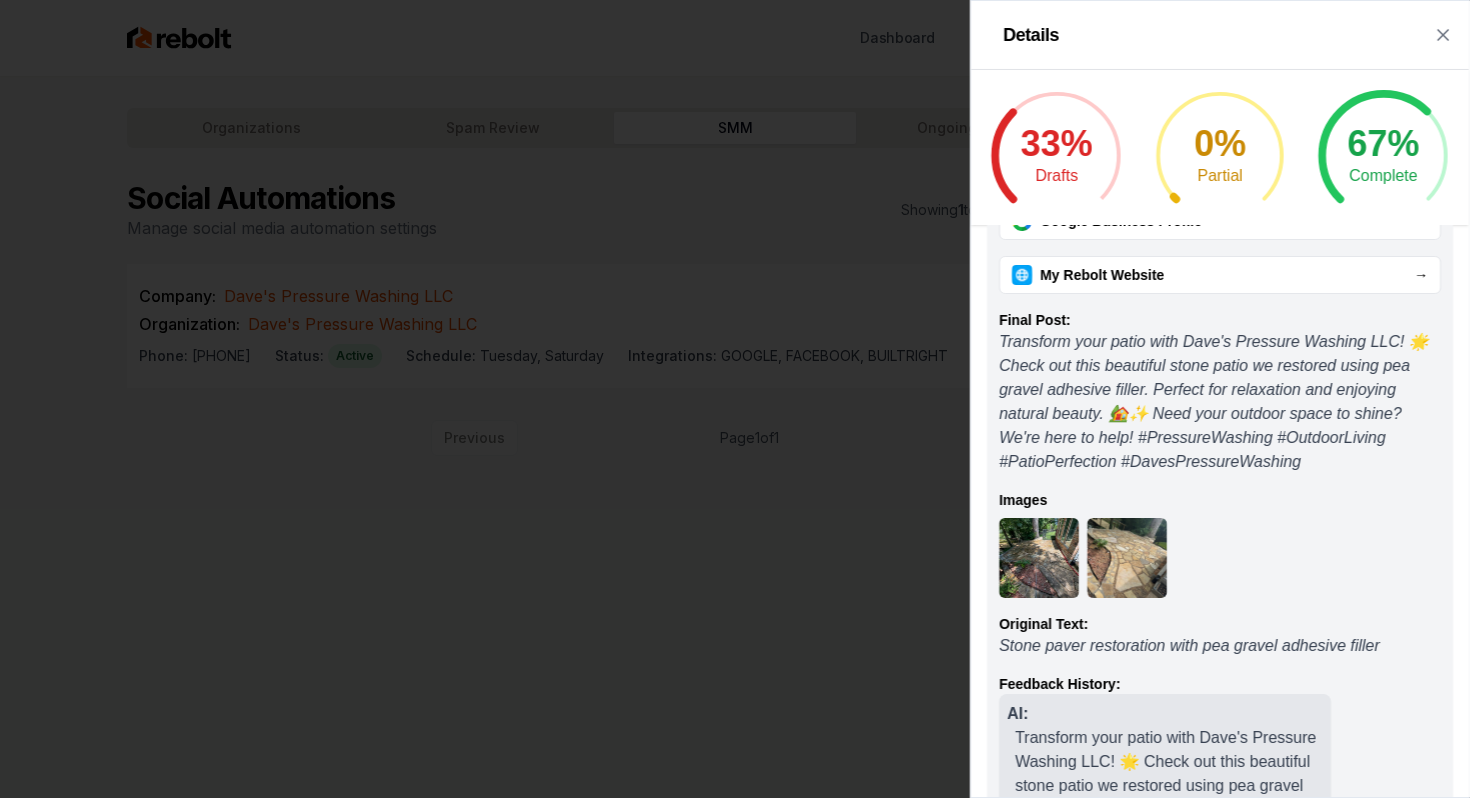 scroll, scrollTop: 0, scrollLeft: 0, axis: both 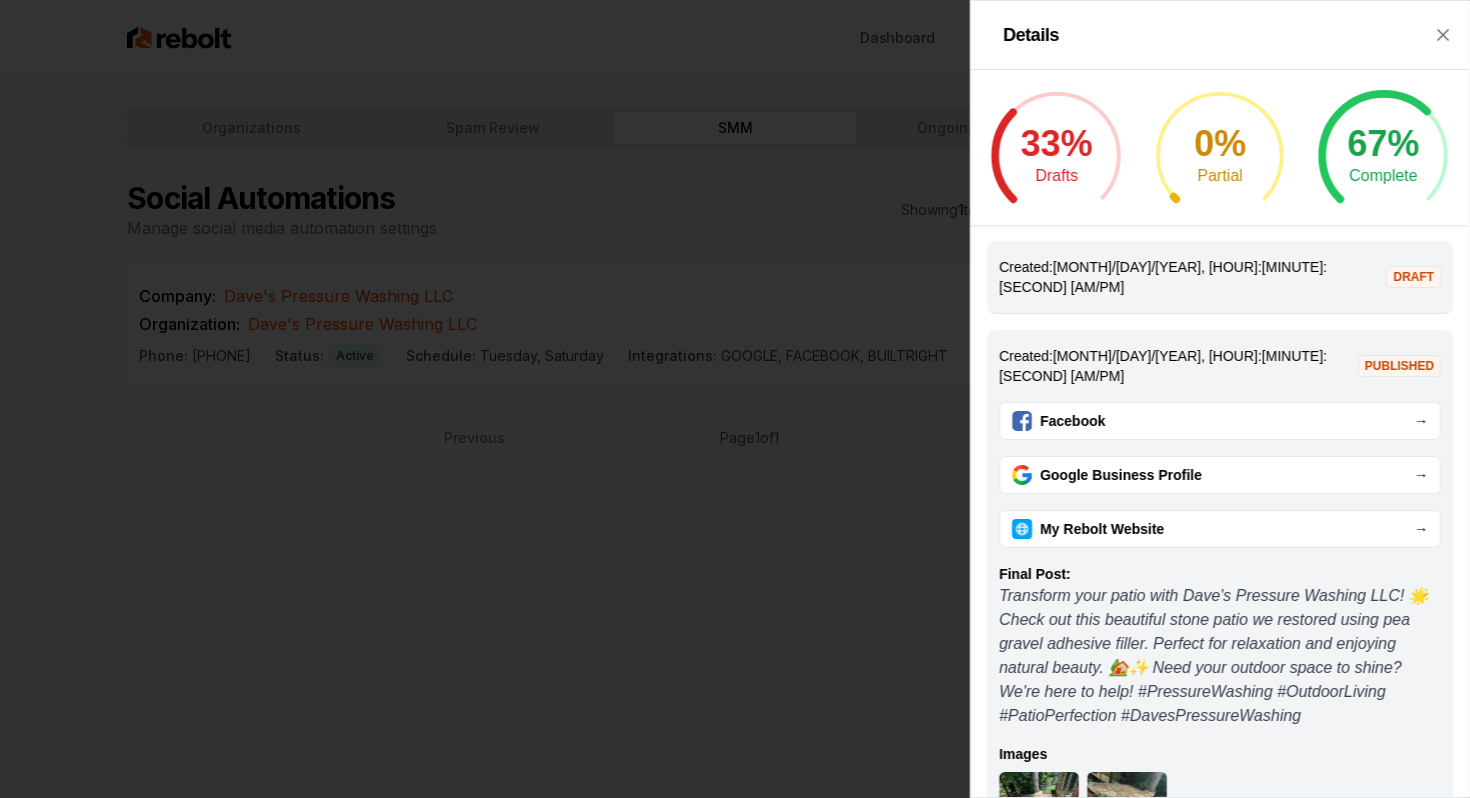click on "Details" at bounding box center [1220, 35] 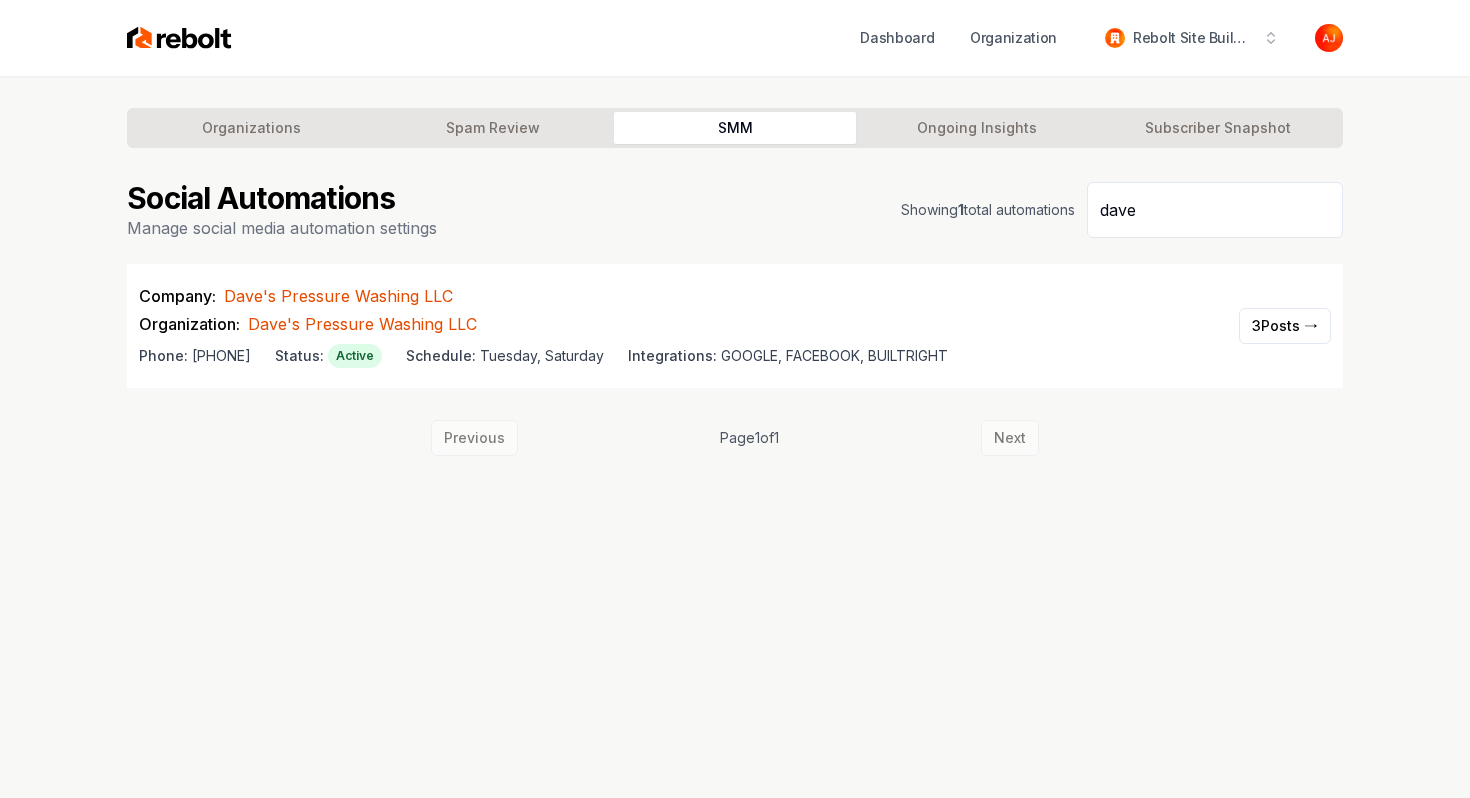 click on "Organizations Spam Review SMM Ongoing Insights Subscriber Snapshot Social Automations Manage social media automation settings Showing  1  total automations dave Company: Dave's Pressure Washing LLC Organization: Dave's Pressure Washing LLC Phone: [PHONE] Status: Active Schedule: Tuesday, Saturday Integrations: GOOGLE, FACEBOOK, BUILTRIGHT 3  Posts → Previous Page  1  of  1 Next" at bounding box center [735, 282] 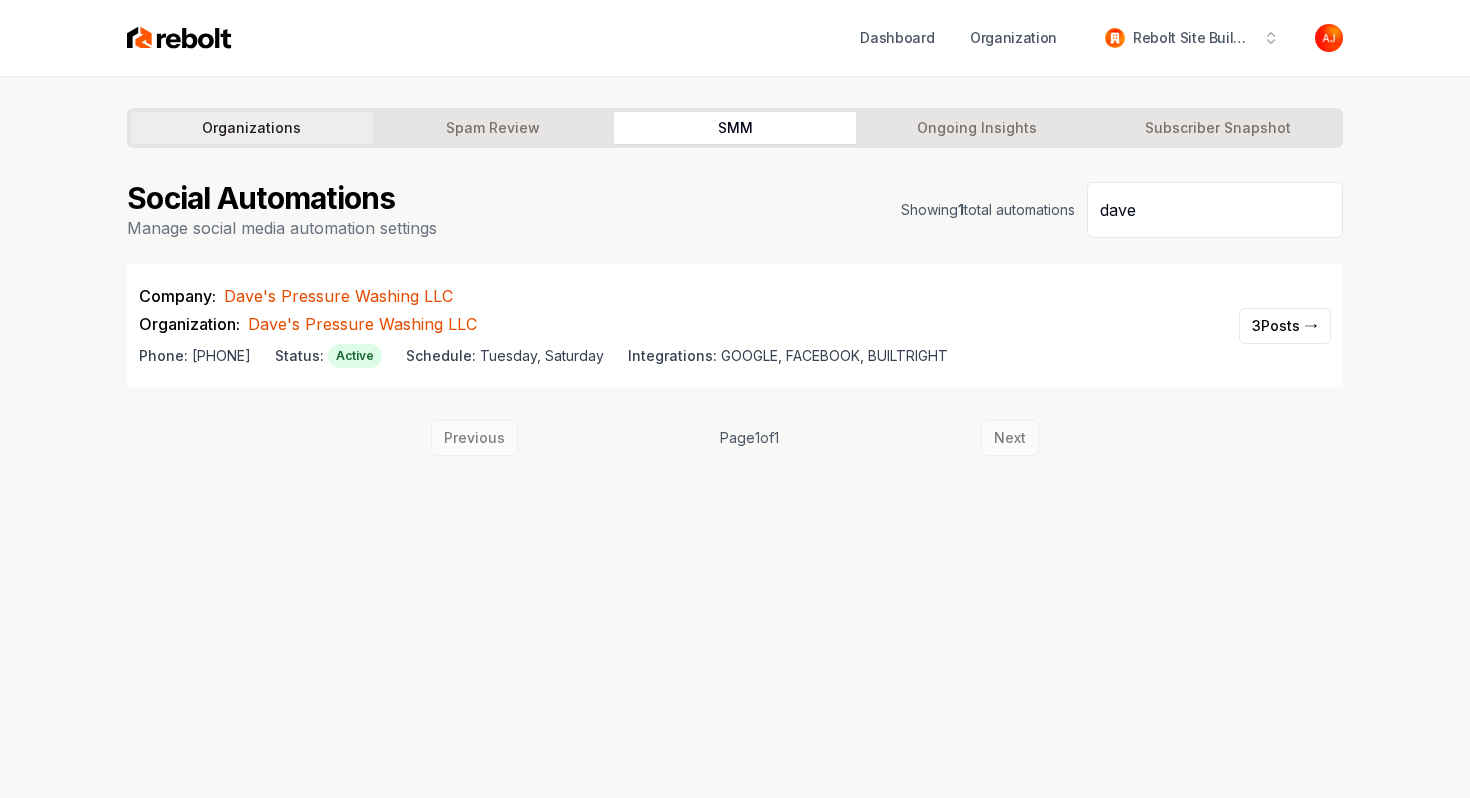 click on "Organizations" at bounding box center (252, 128) 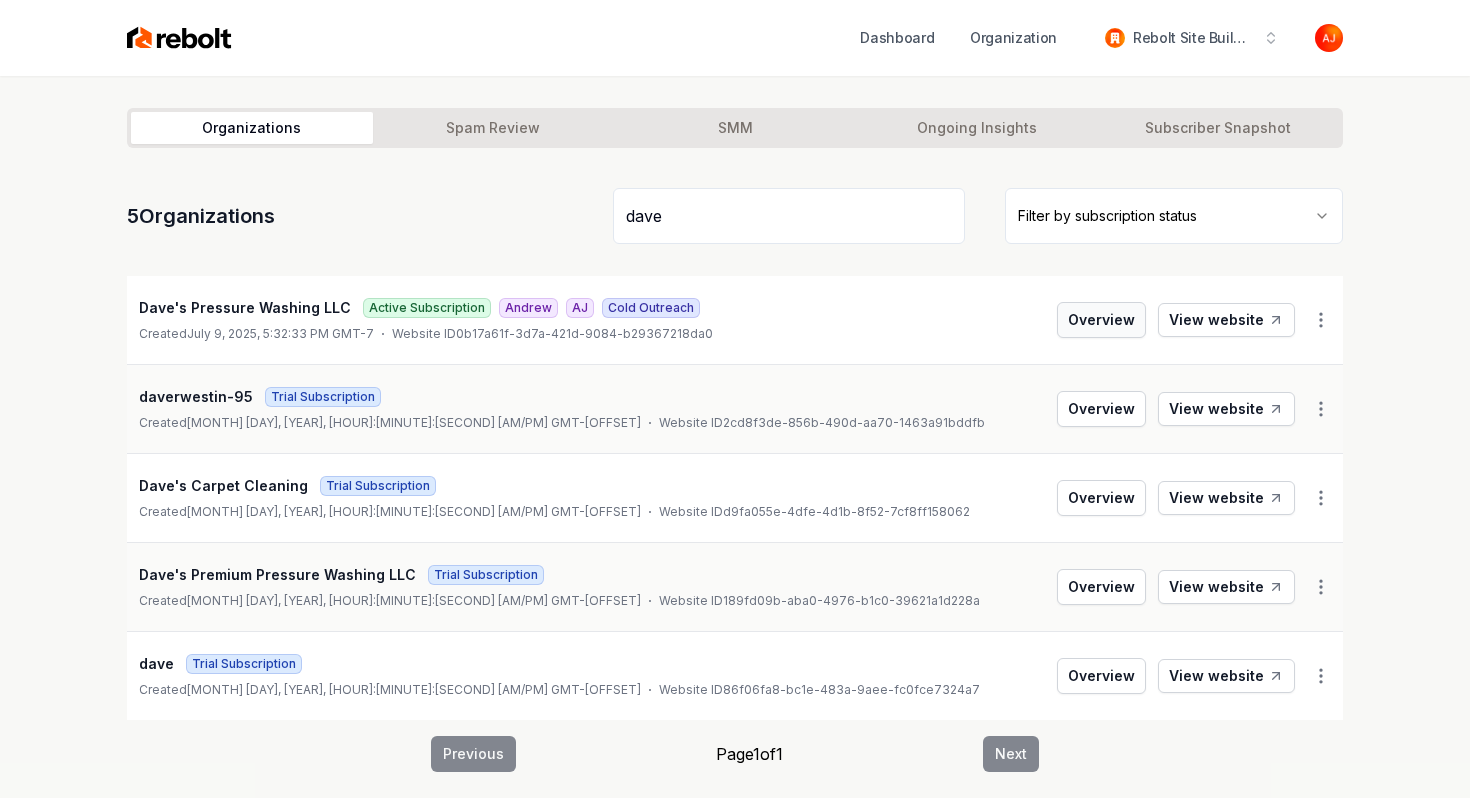 type on "dave" 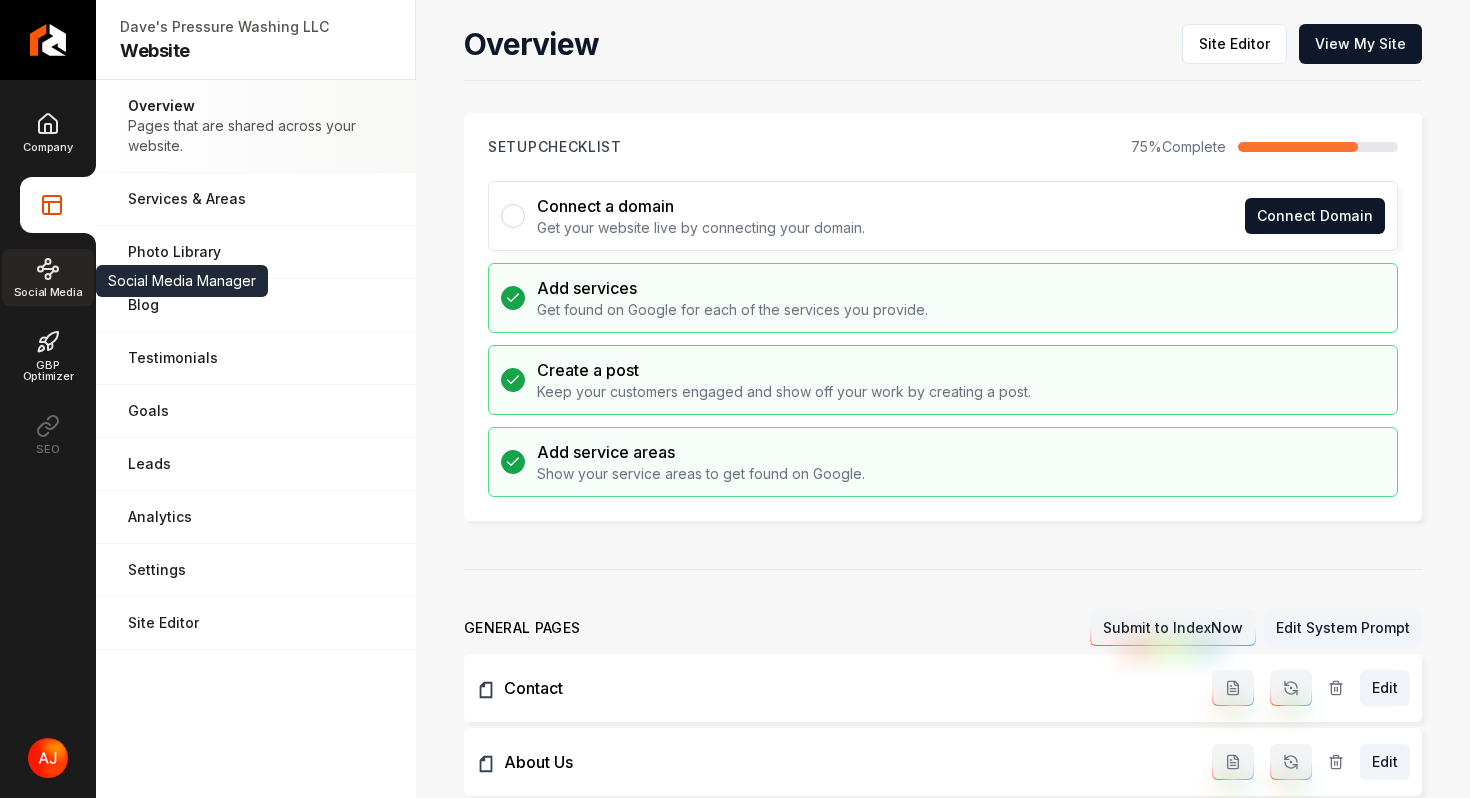 click on "Social Media" at bounding box center [48, 292] 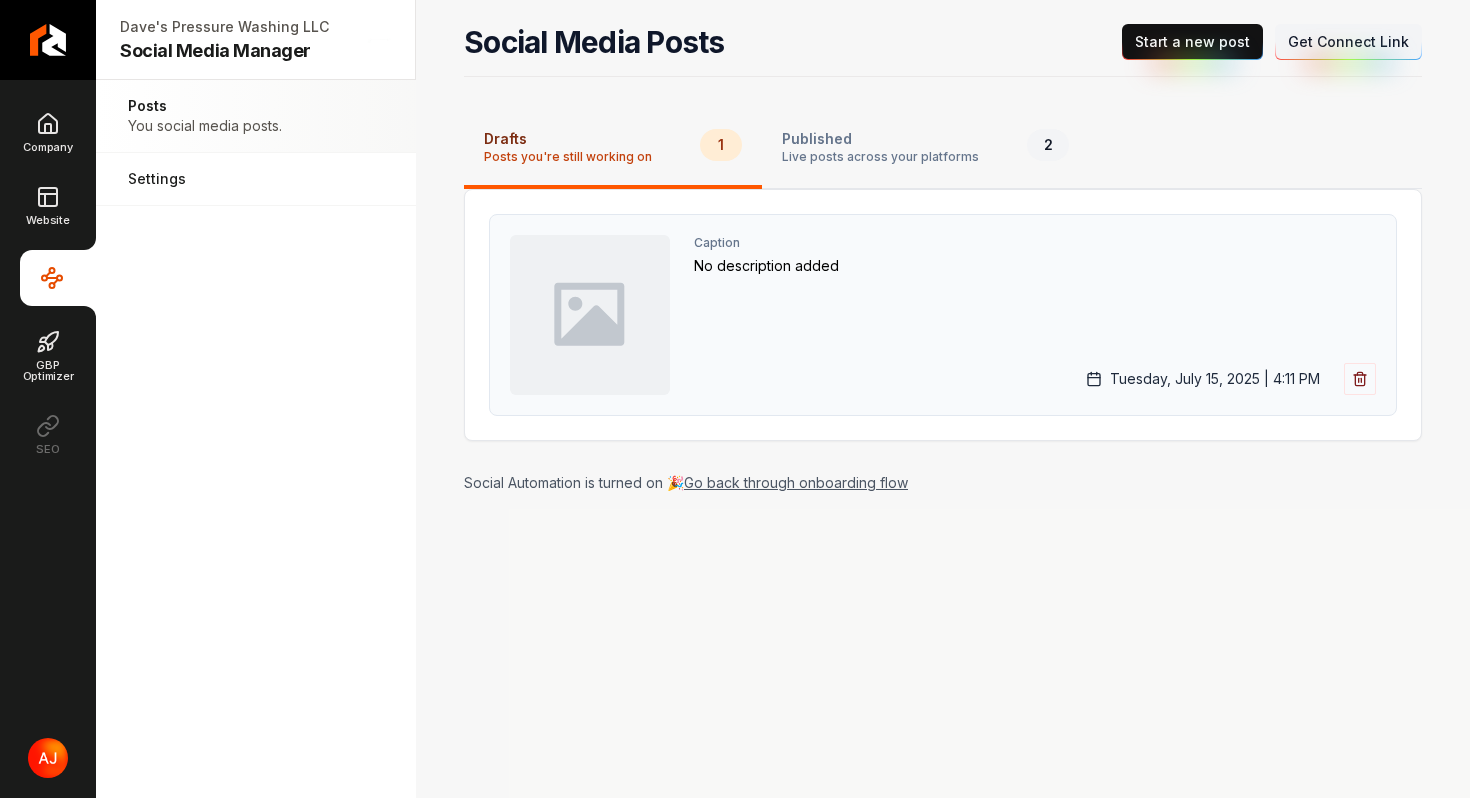 click on "Caption No description added [DAY_OF_WEEK], [MONTH] [DAY], [YEAR] | [HOUR]:[MINUTE] [AM/PM]" at bounding box center (1035, 315) 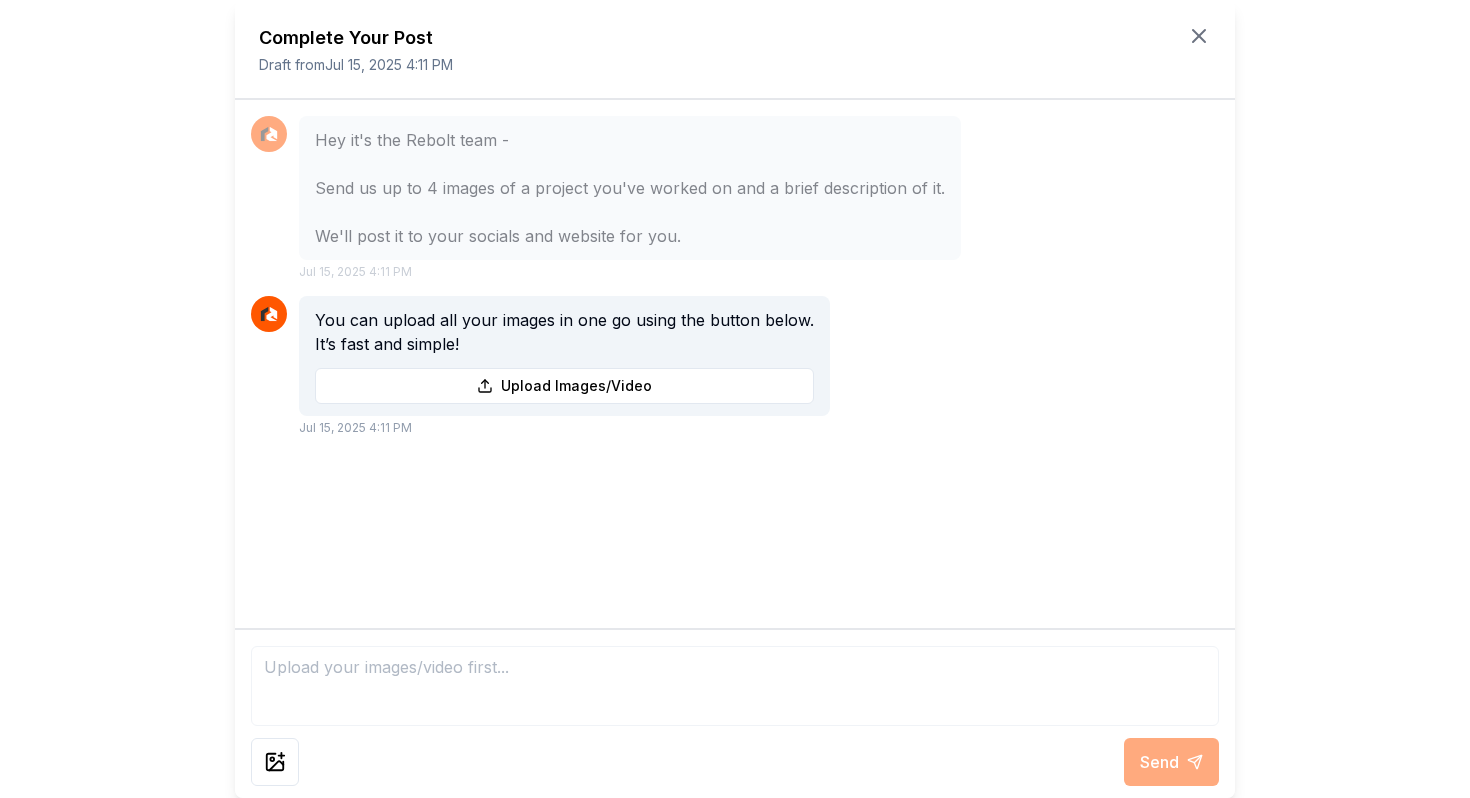 click on "You can upload all your images in one go using the button below.
It’s fast and simple!
Upload Images/Video Jul 15, 2025 4:11 PM" at bounding box center [735, 366] 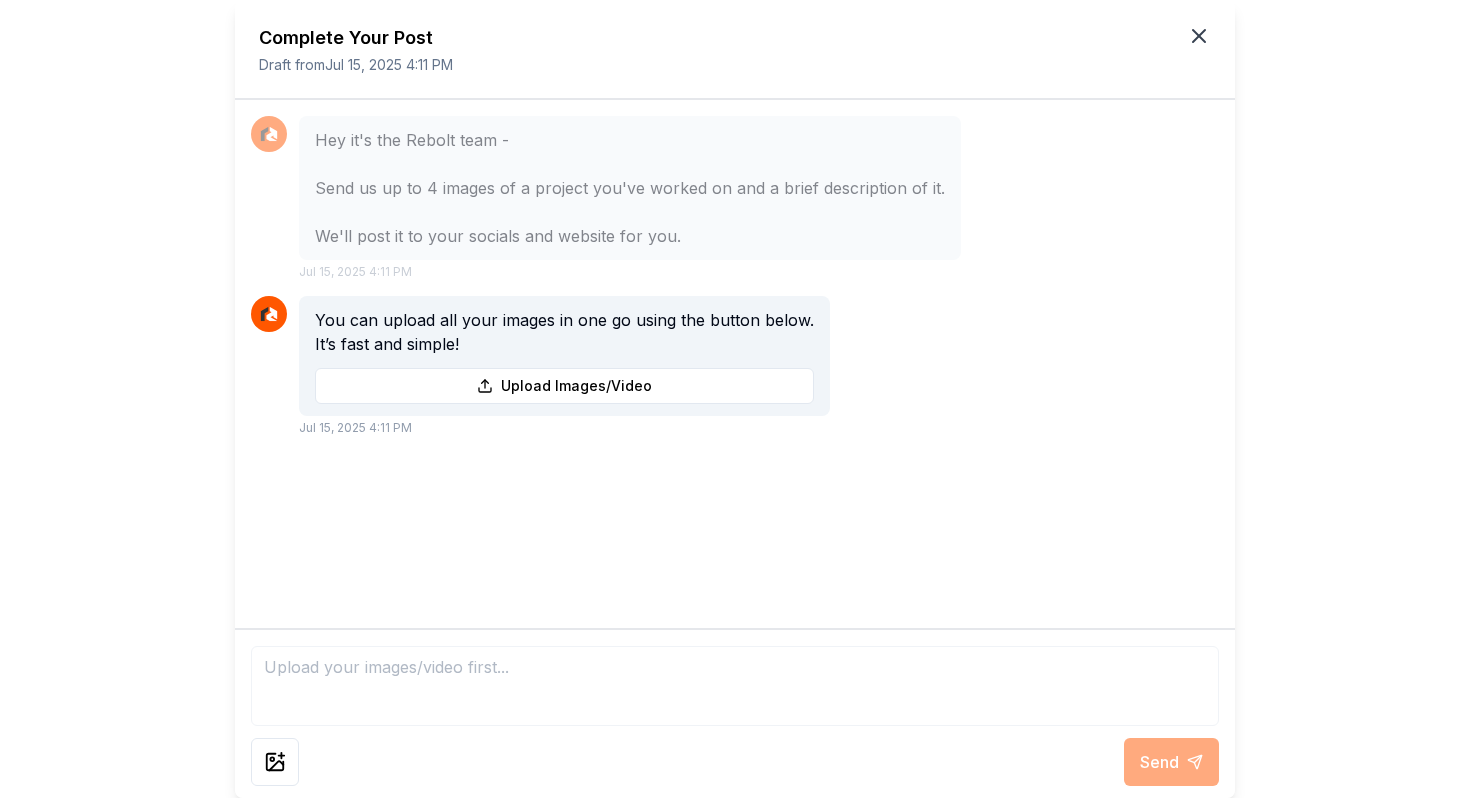 click 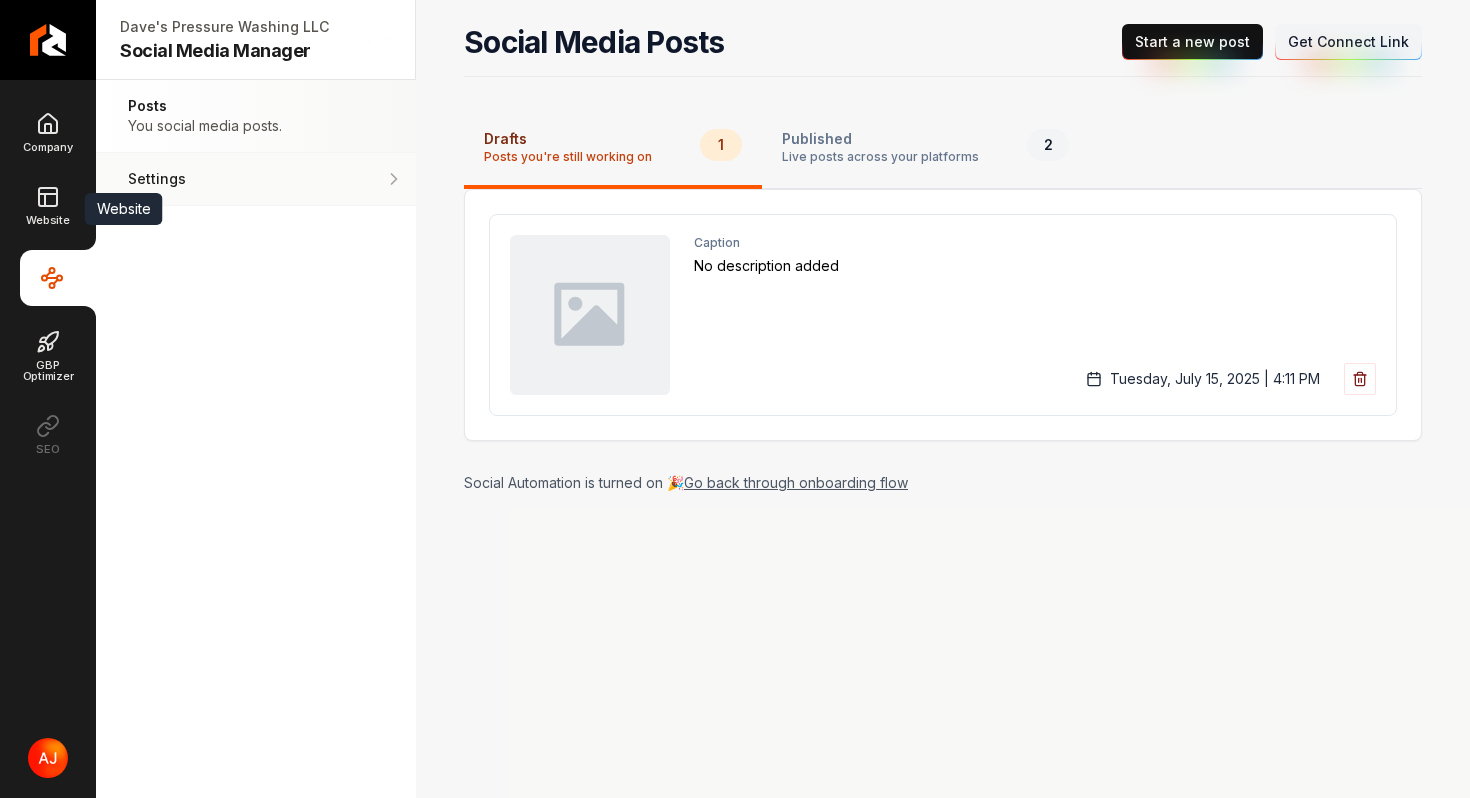 click on "Settings Adjust your settings." at bounding box center [256, 179] 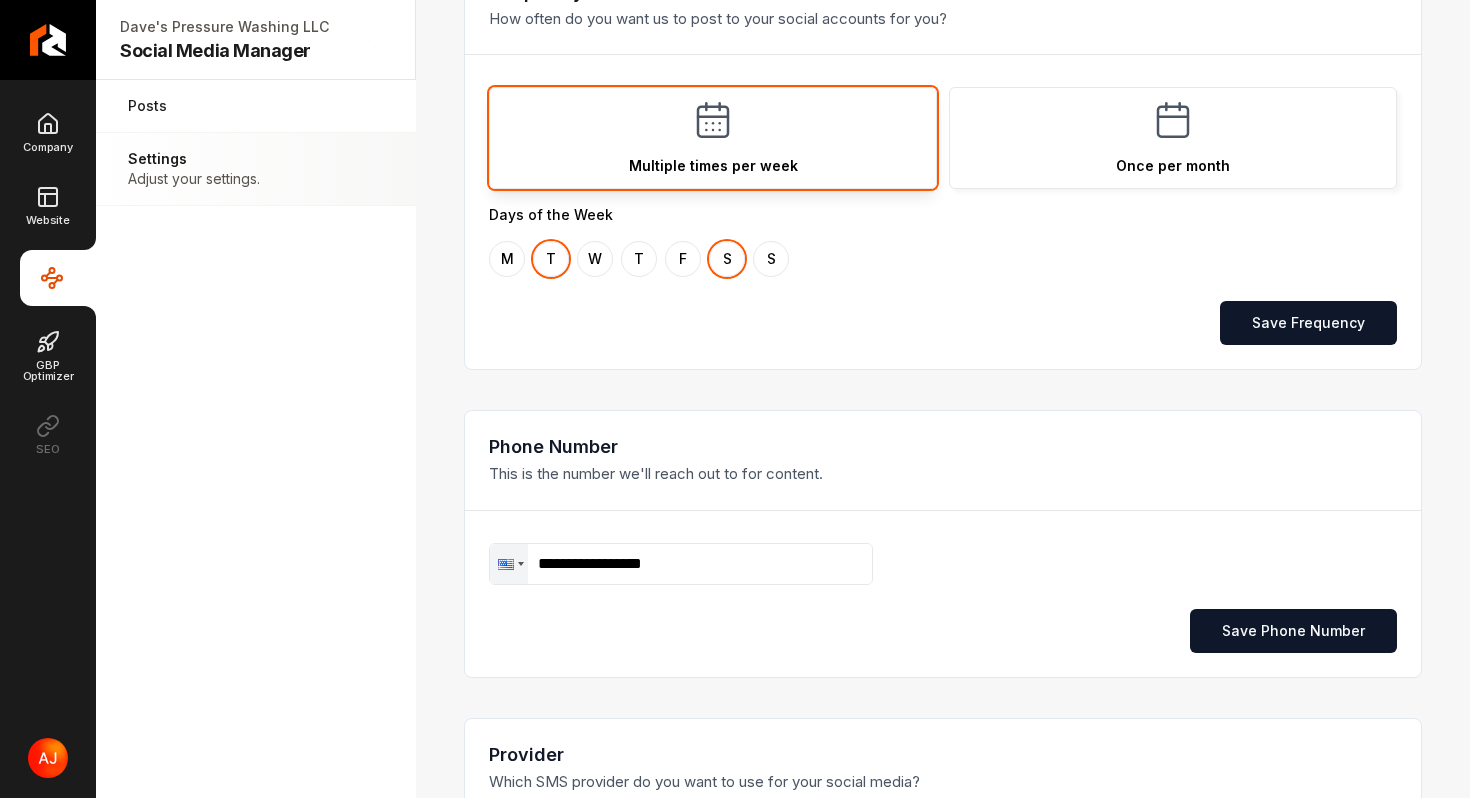 scroll, scrollTop: 637, scrollLeft: 0, axis: vertical 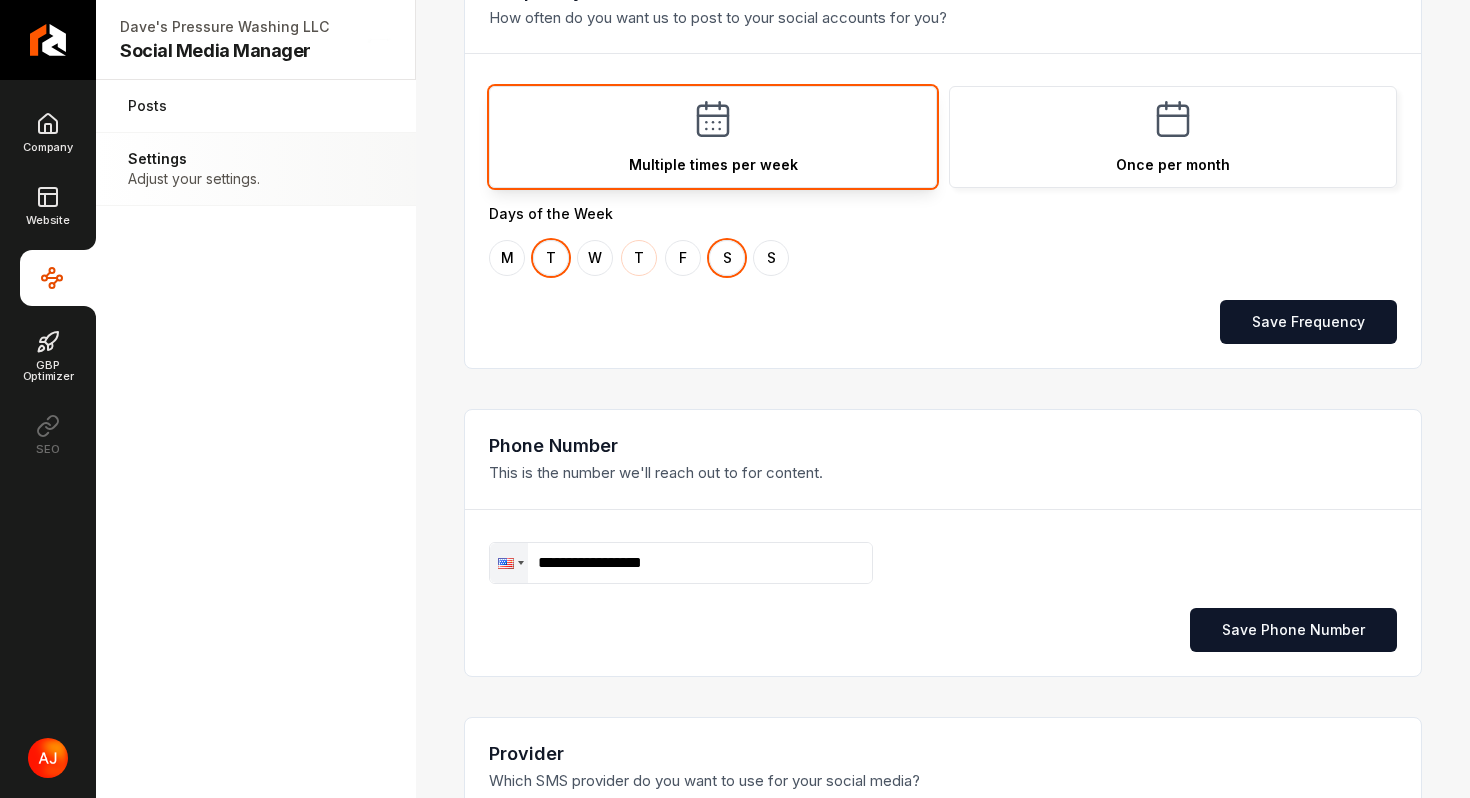 click on "T" at bounding box center [639, 258] 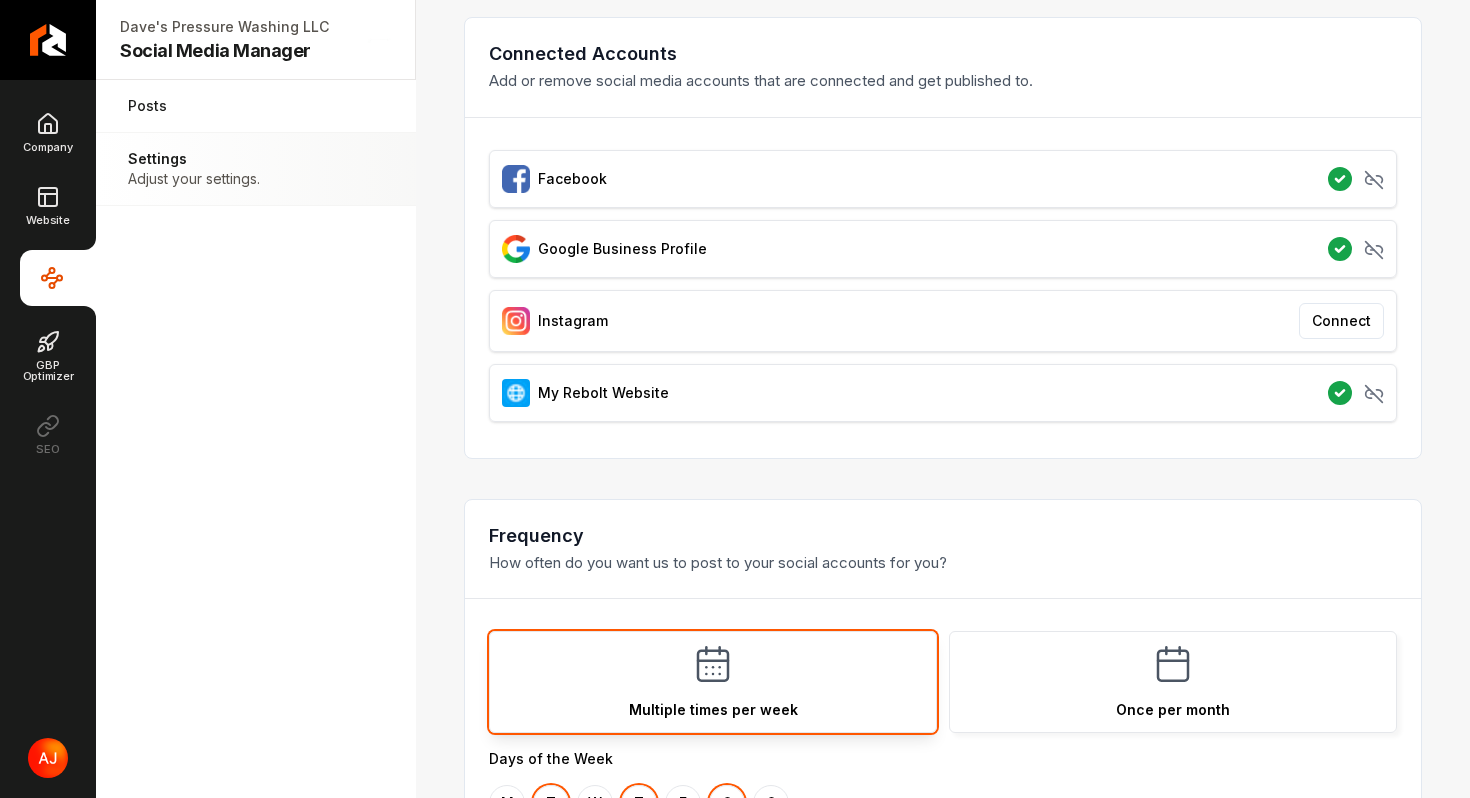 scroll, scrollTop: 578, scrollLeft: 0, axis: vertical 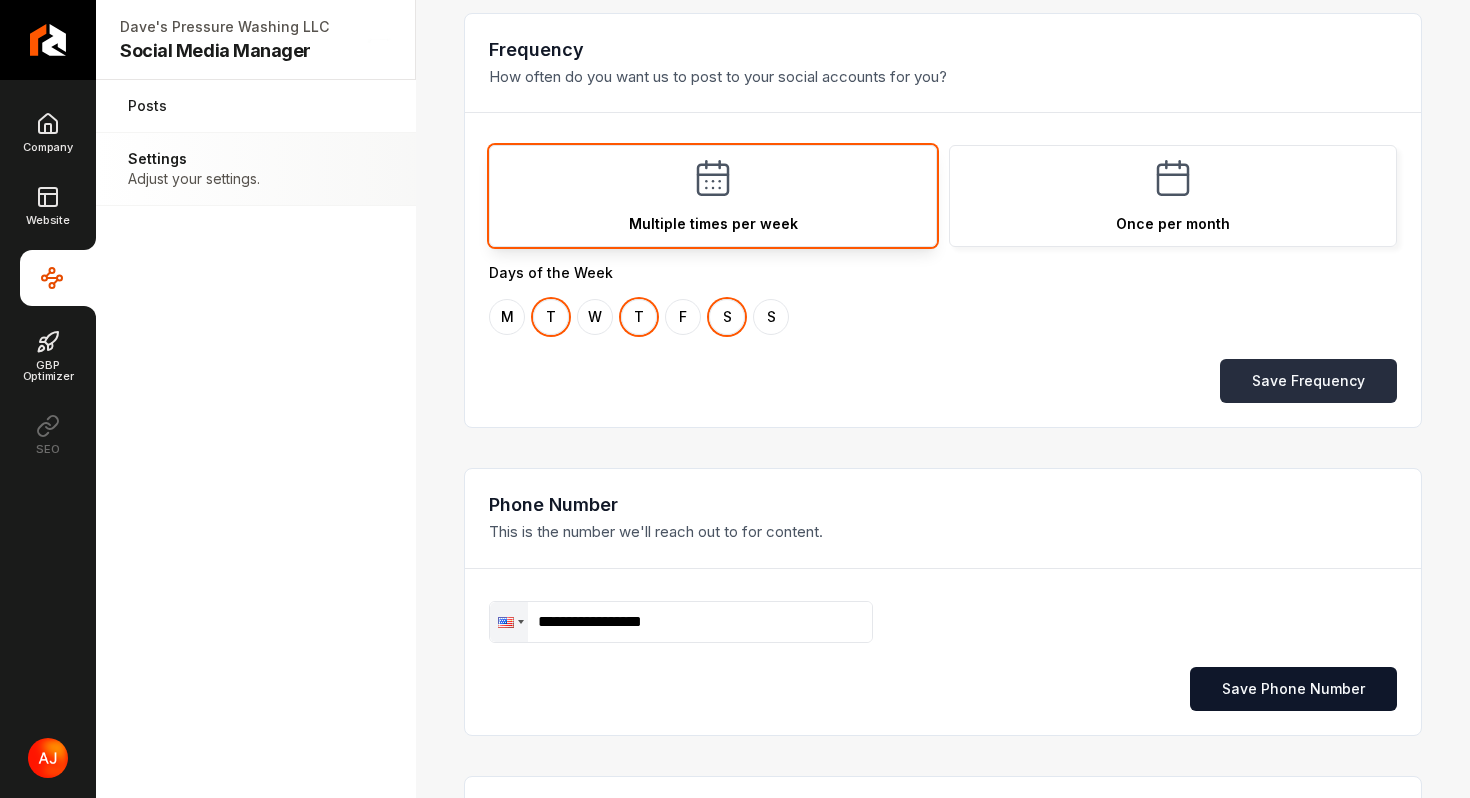 click on "Save Frequency" at bounding box center [1308, 381] 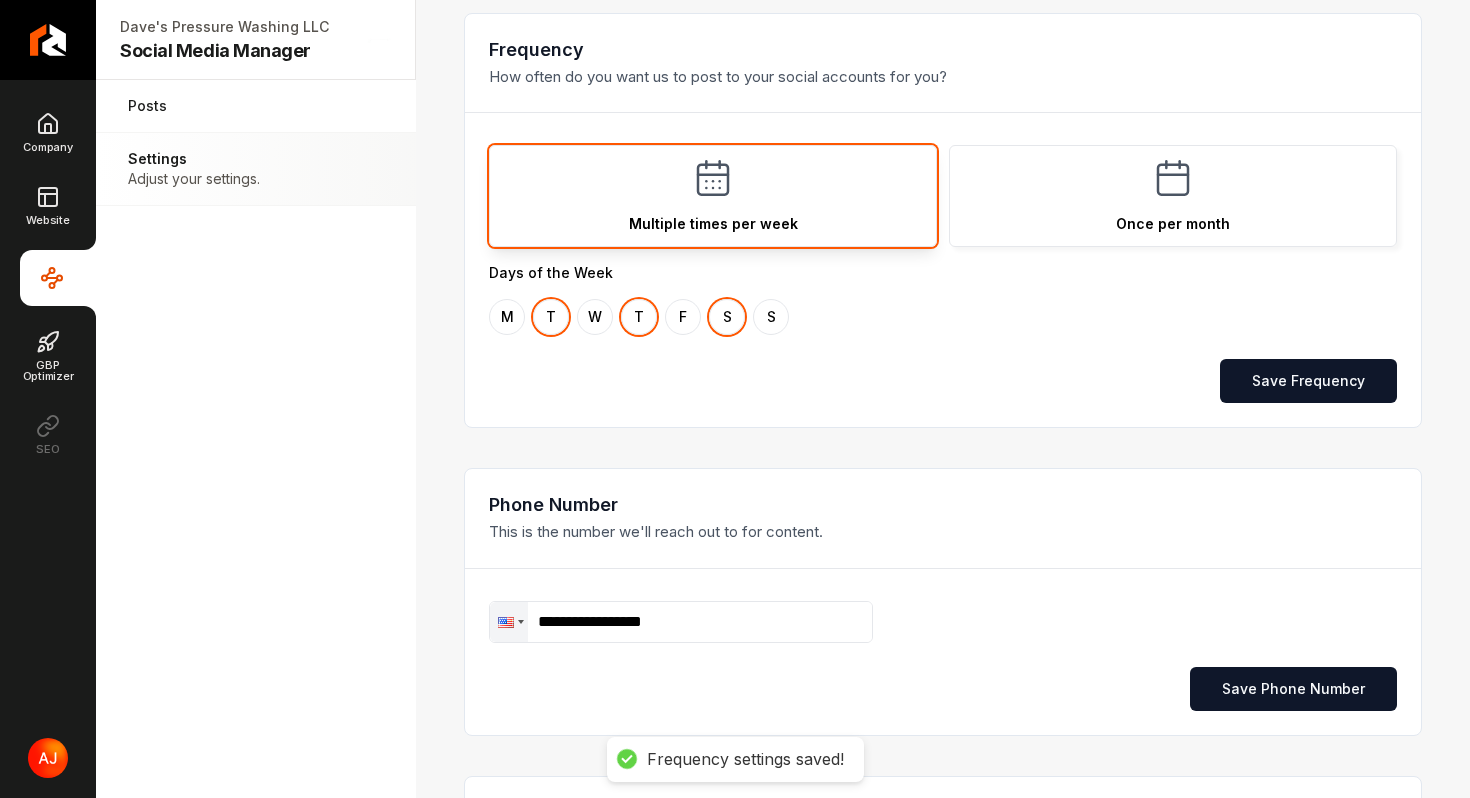 scroll, scrollTop: 0, scrollLeft: 0, axis: both 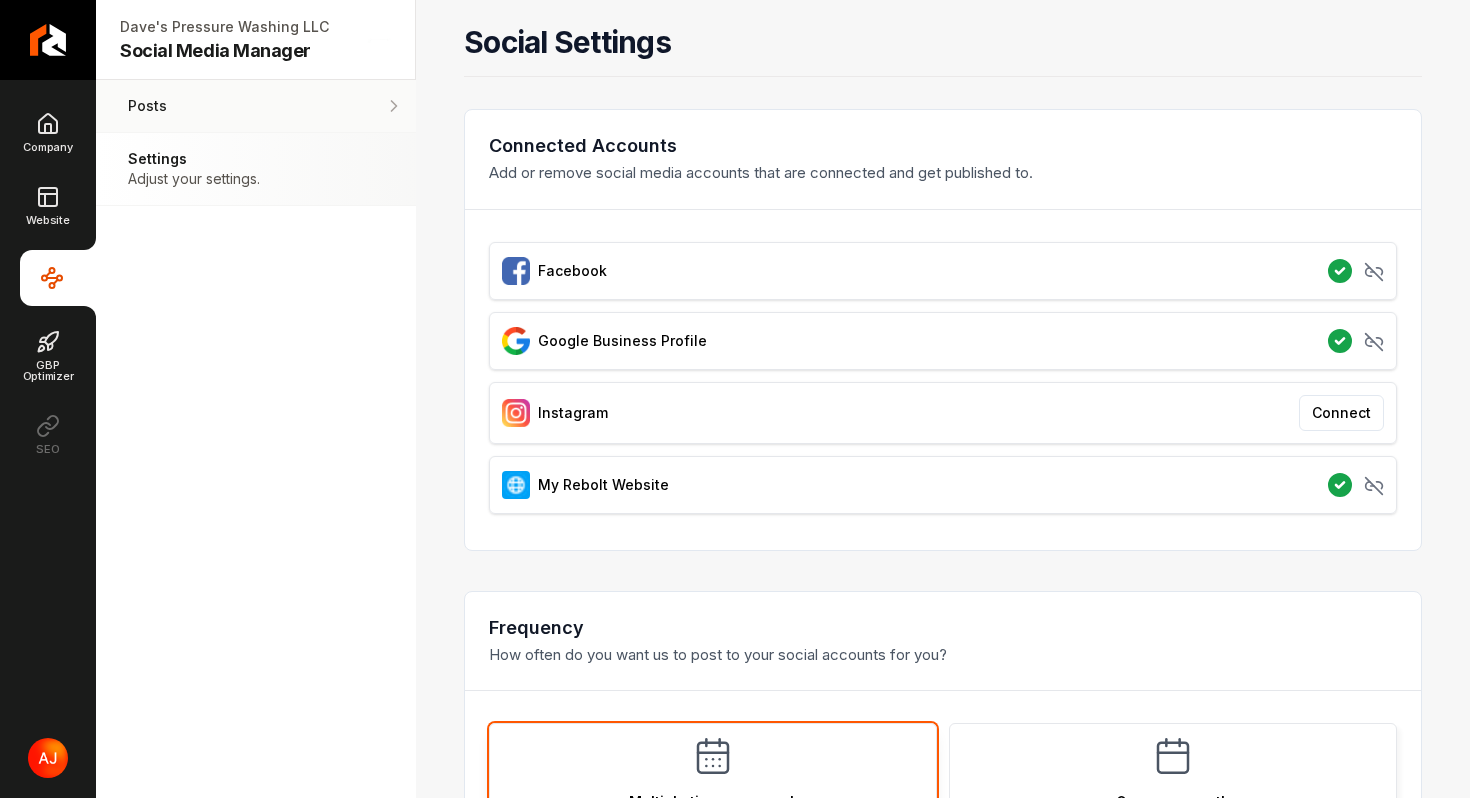 click on "Posts You social media posts." at bounding box center [256, 106] 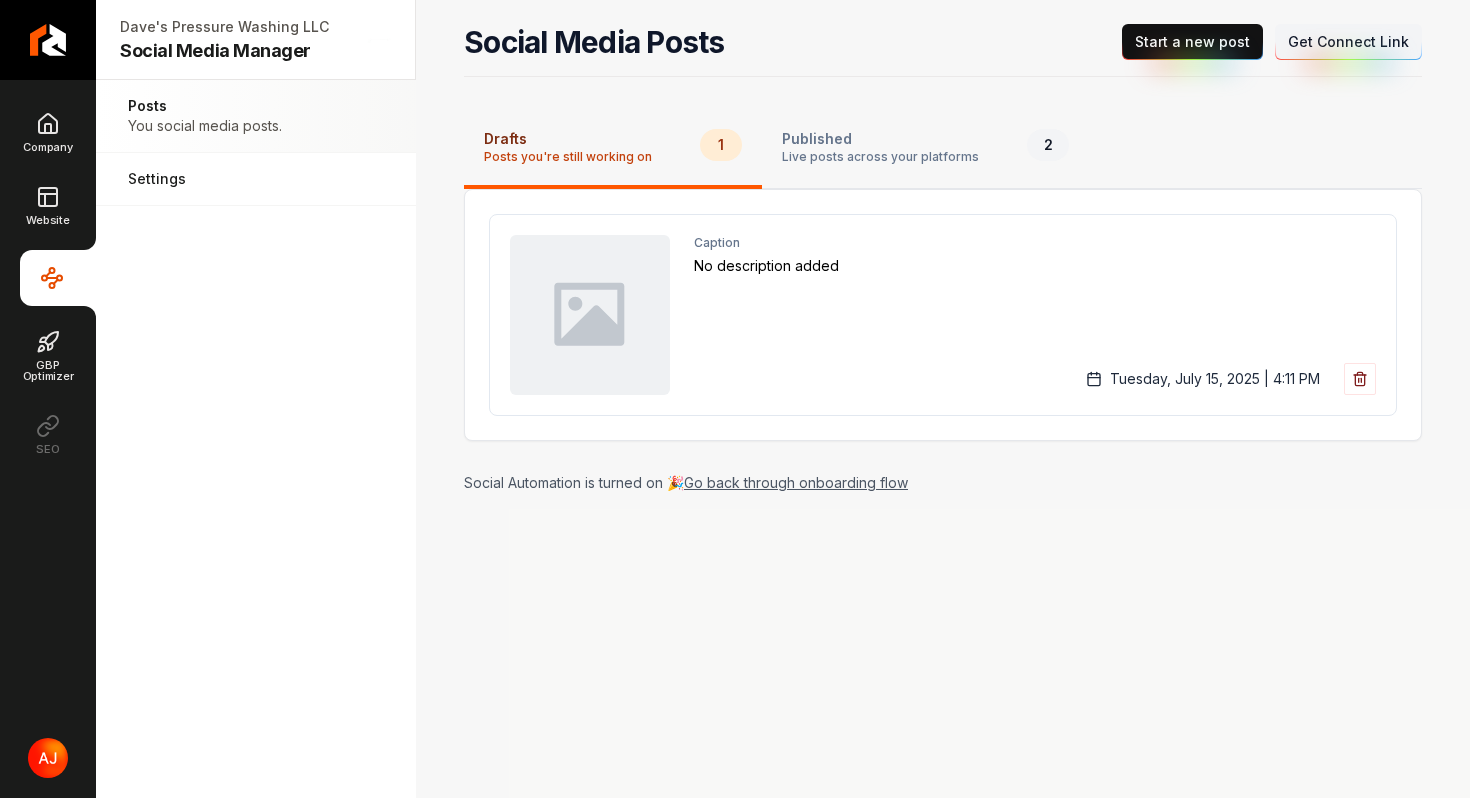 click on "New Post Start a new post" at bounding box center (1192, 42) 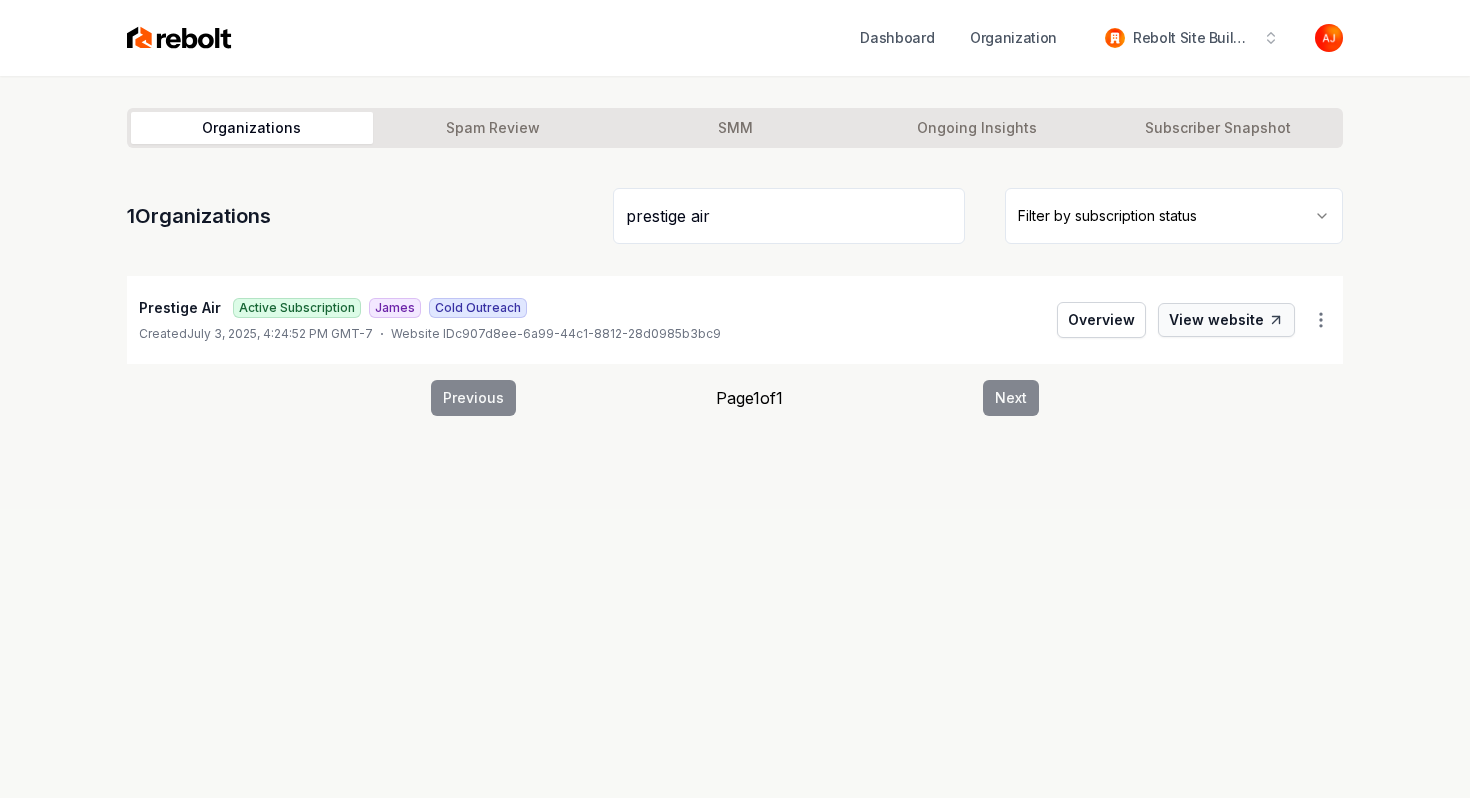 type on "prestige air" 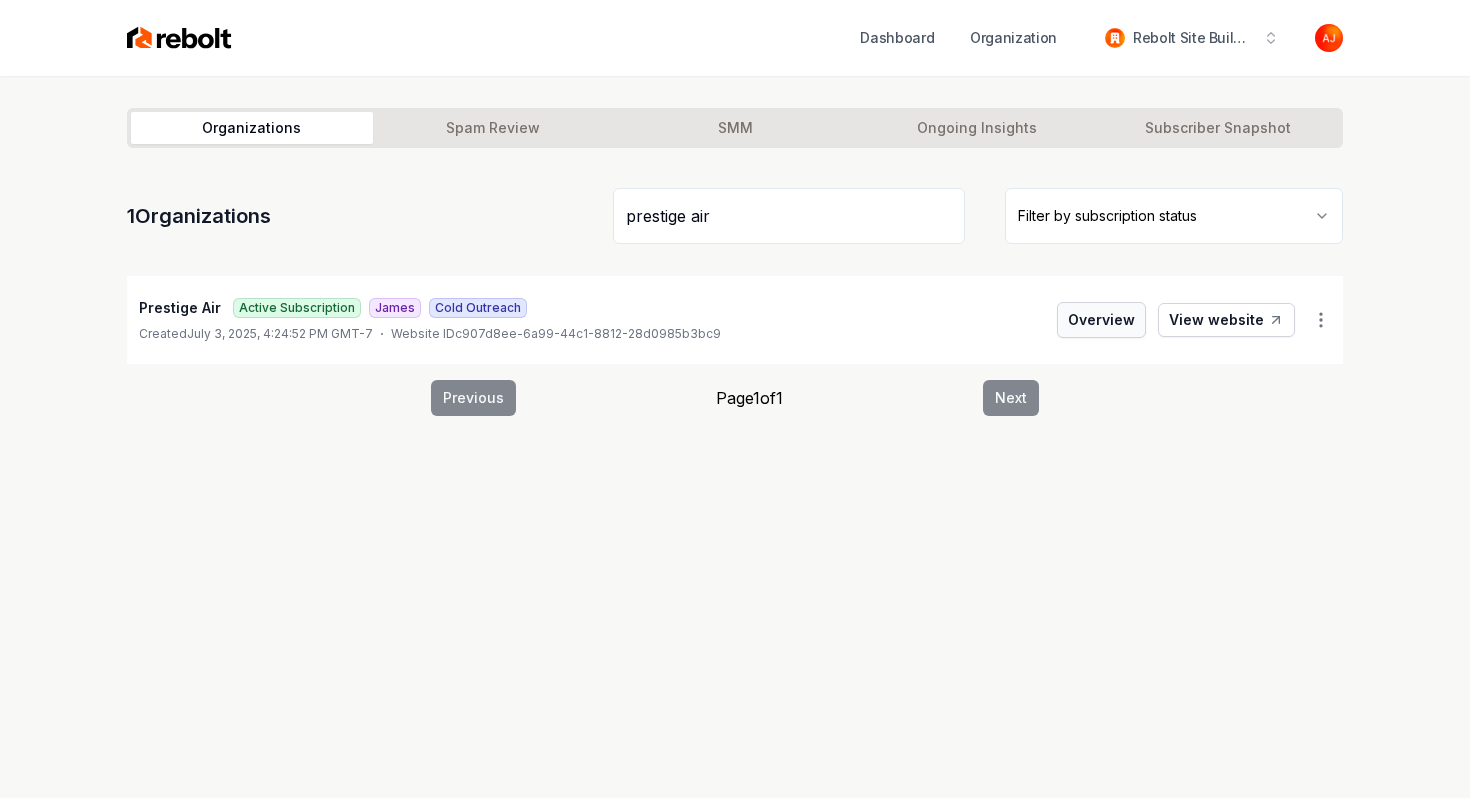 click on "Overview" at bounding box center (1101, 320) 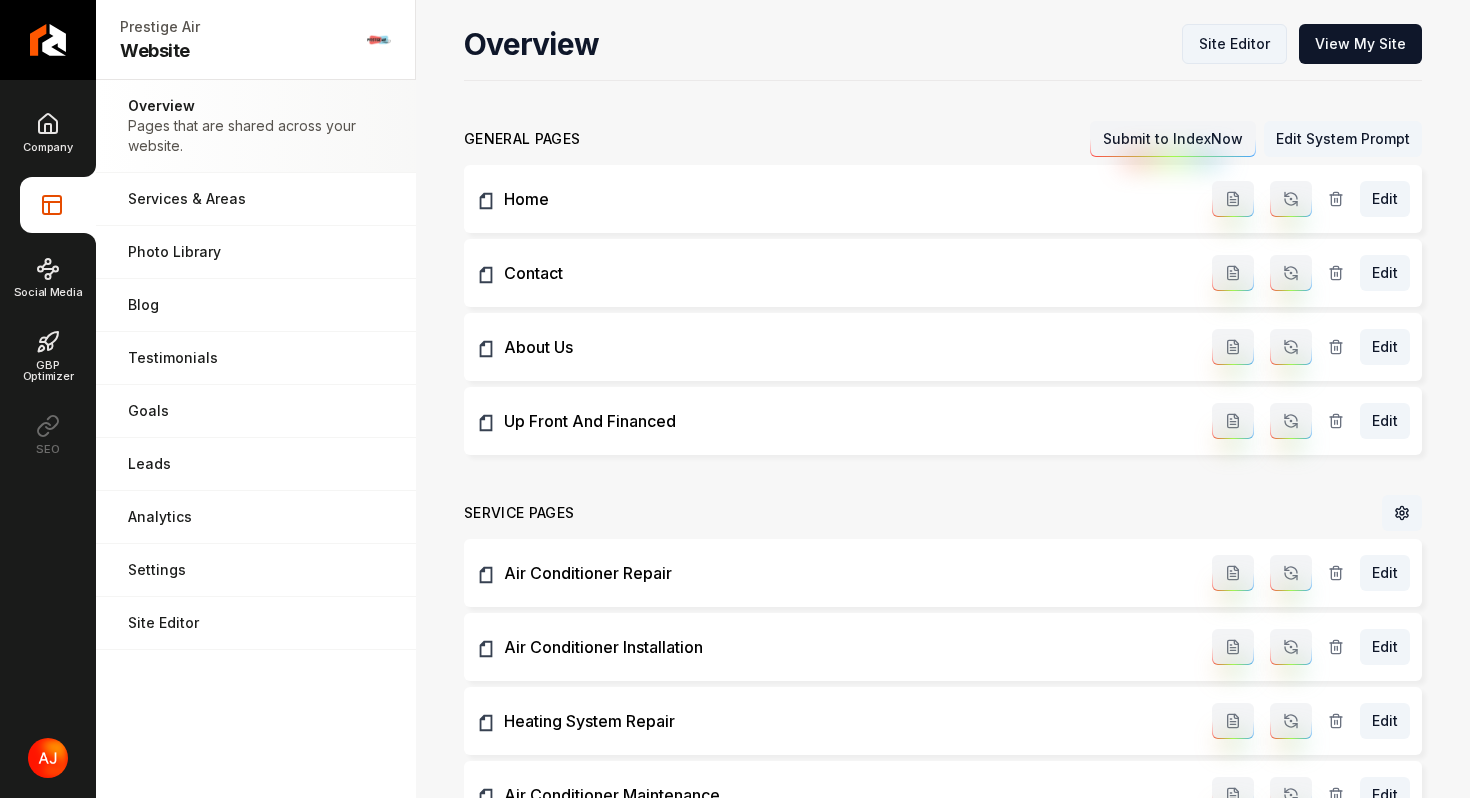 click on "Site Editor" at bounding box center (1234, 44) 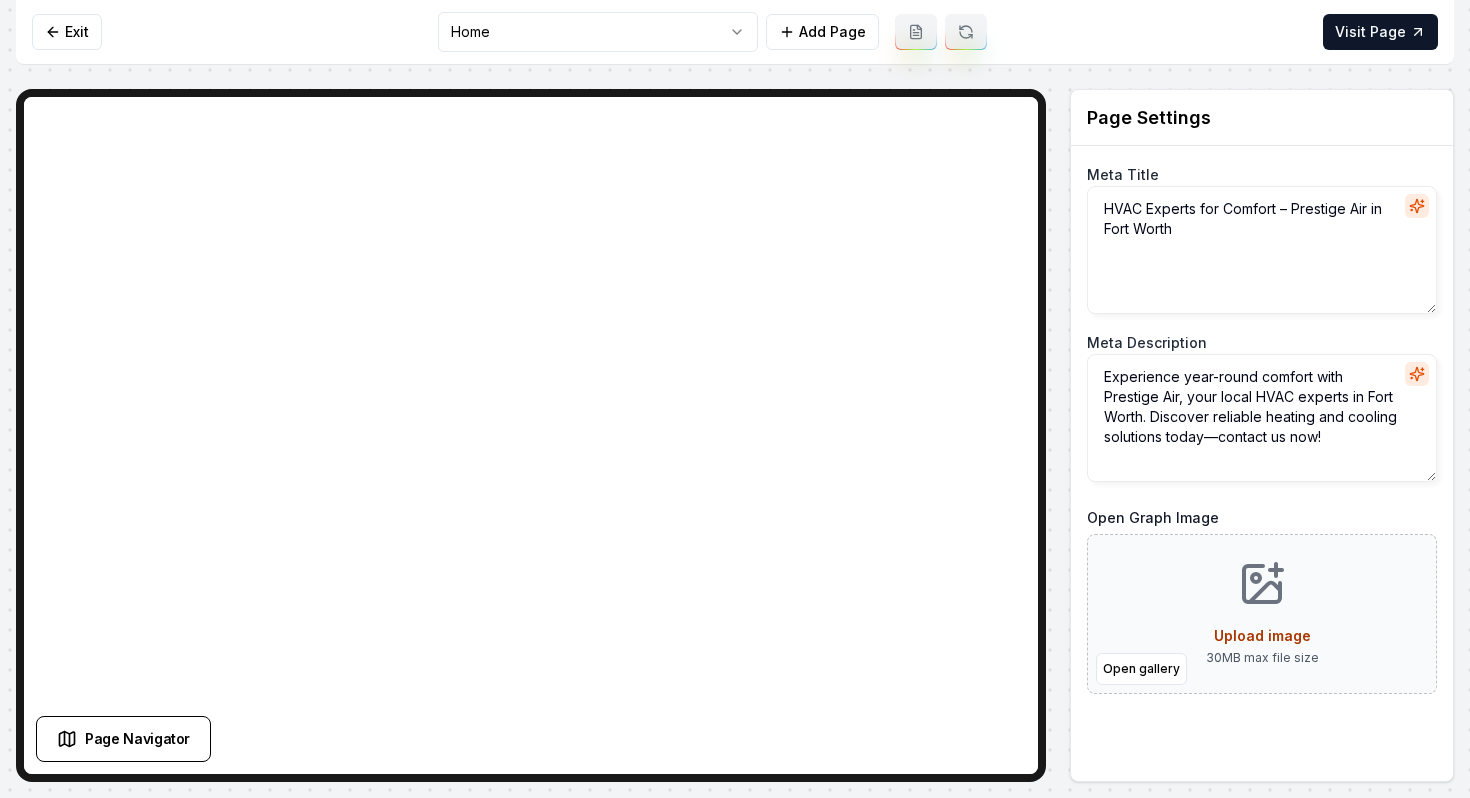 click on "Computer Required This feature is only available on a computer. Please switch to a computer to edit your site. Go back  Exit Home Add Page Visit Page  Page Navigator Page Settings Meta Title HVAC Experts for Comfort – Prestige Air in Fort Worth Meta Description Experience year-round comfort with Prestige Air, your local HVAC experts in Fort Worth. Discover reliable heating and cooling solutions today—contact us now! Open Graph Image Open gallery Upload image 30  MB max file size Discard Changes Save Section Editor Unsupported section type /dashboard/sites/c907d8ee-6a99-44c1-8812-28d0985b3bc9/pages/8dbeada7-54a6-4685-af77-7ebce948f906" at bounding box center [735, 399] 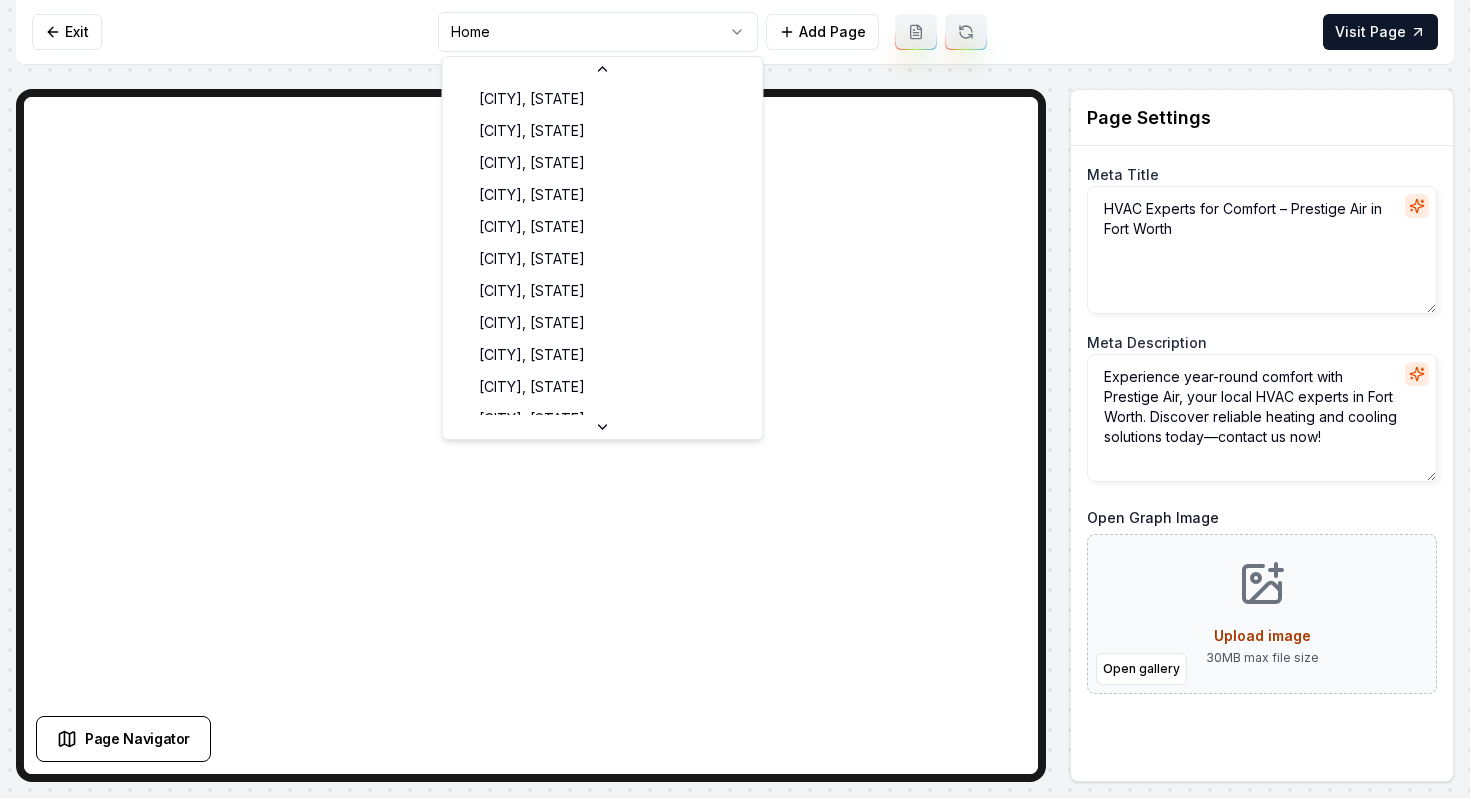 scroll, scrollTop: 0, scrollLeft: 0, axis: both 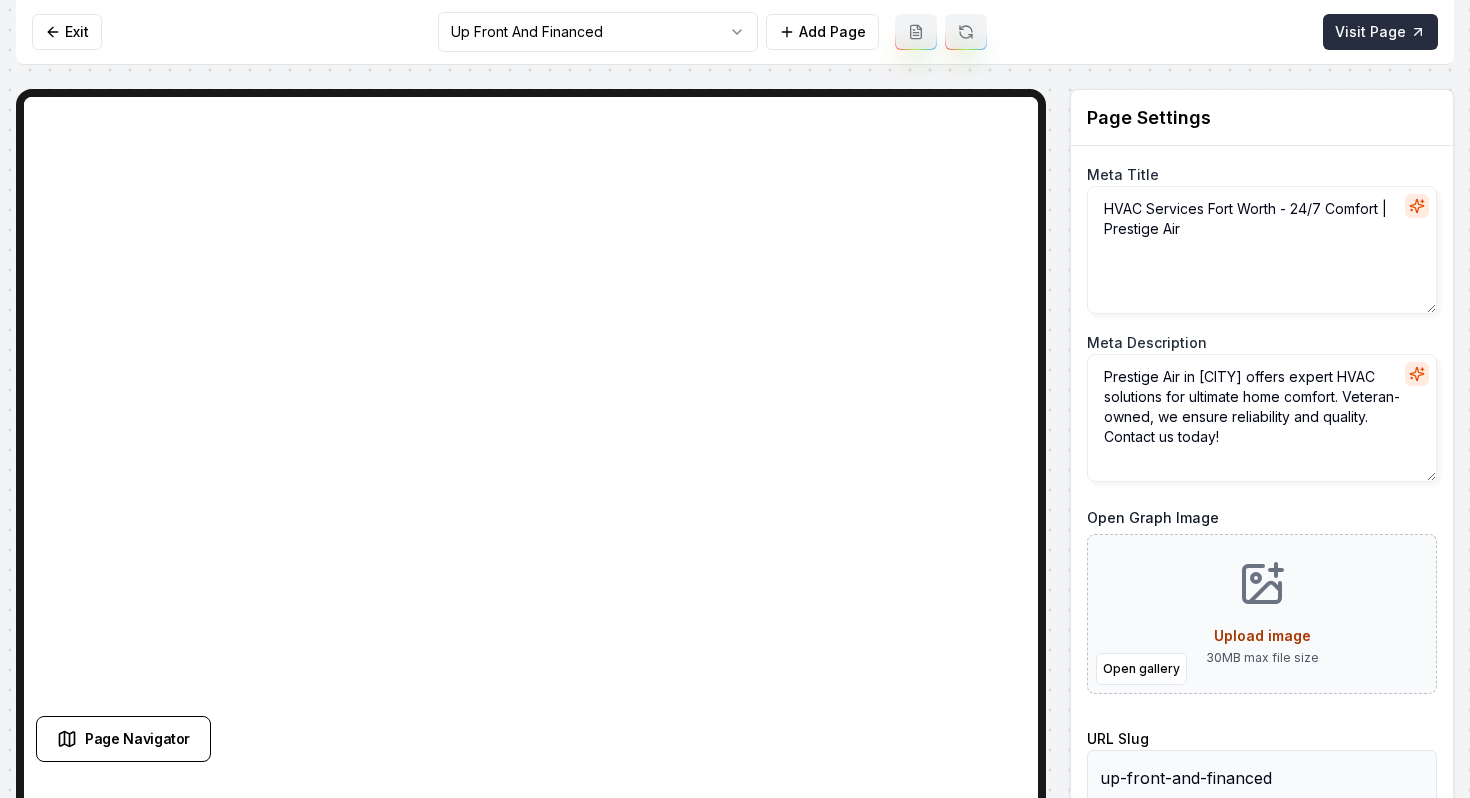 click on "Visit Page" at bounding box center (1380, 32) 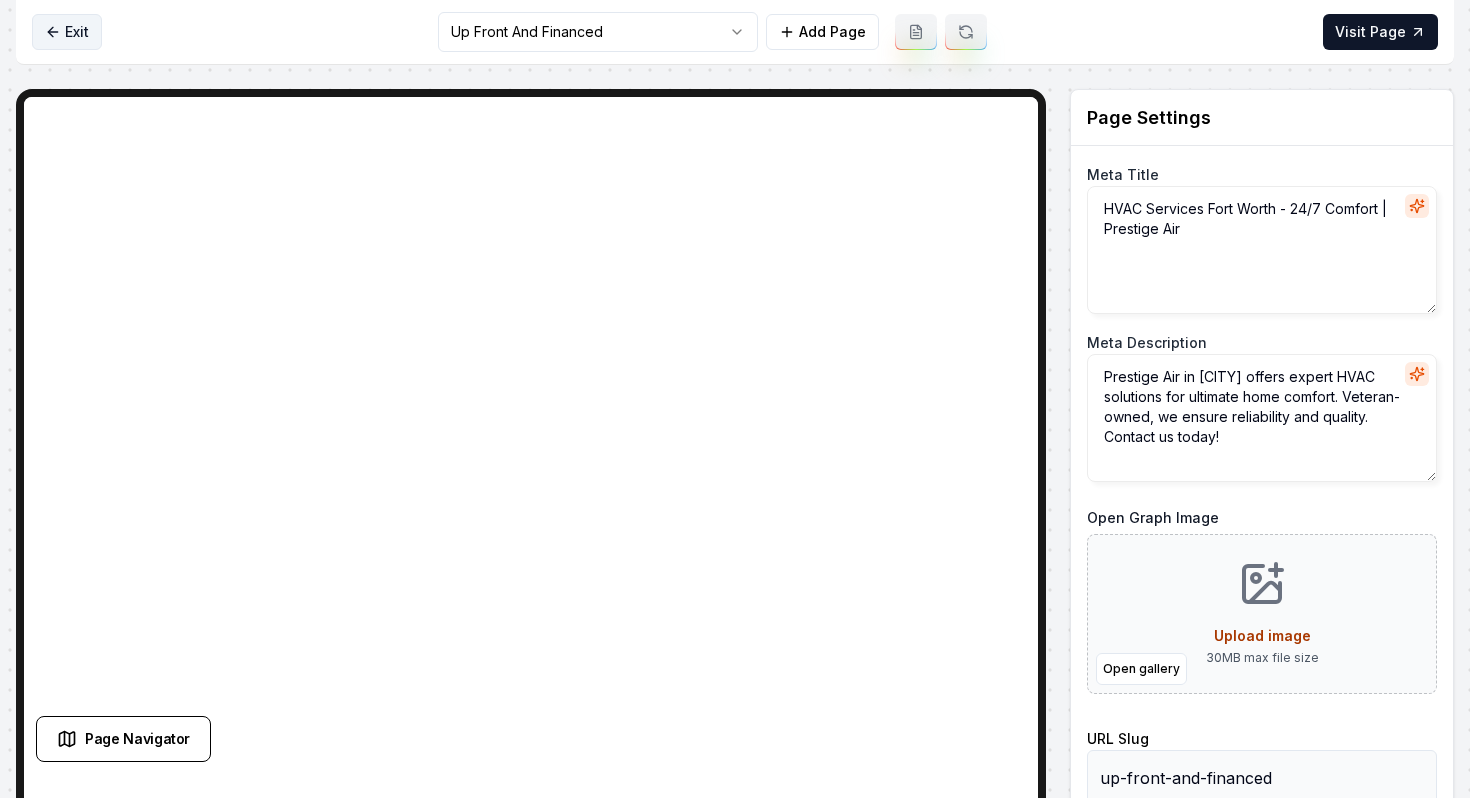 click on "Exit" at bounding box center [67, 32] 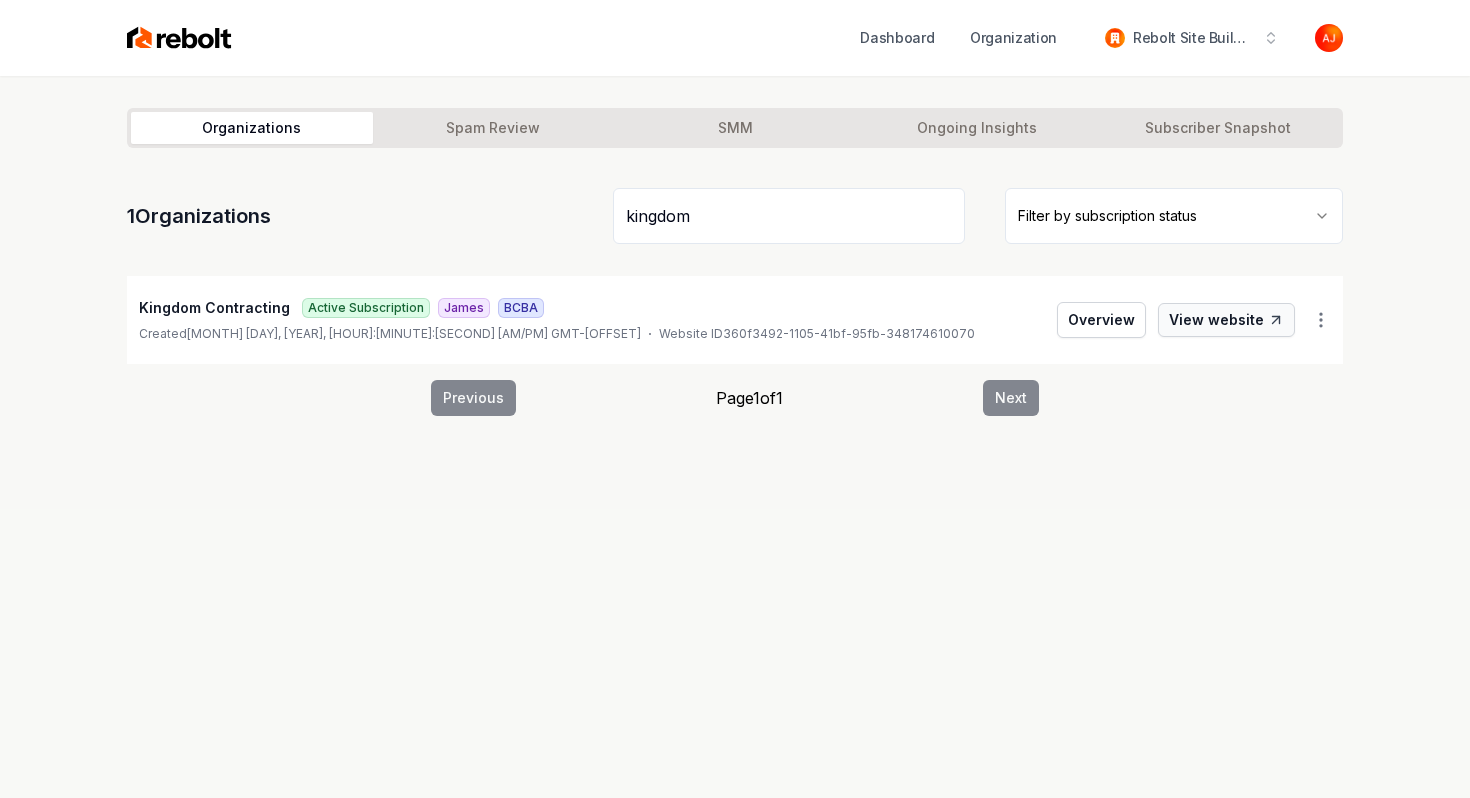type on "kingdom" 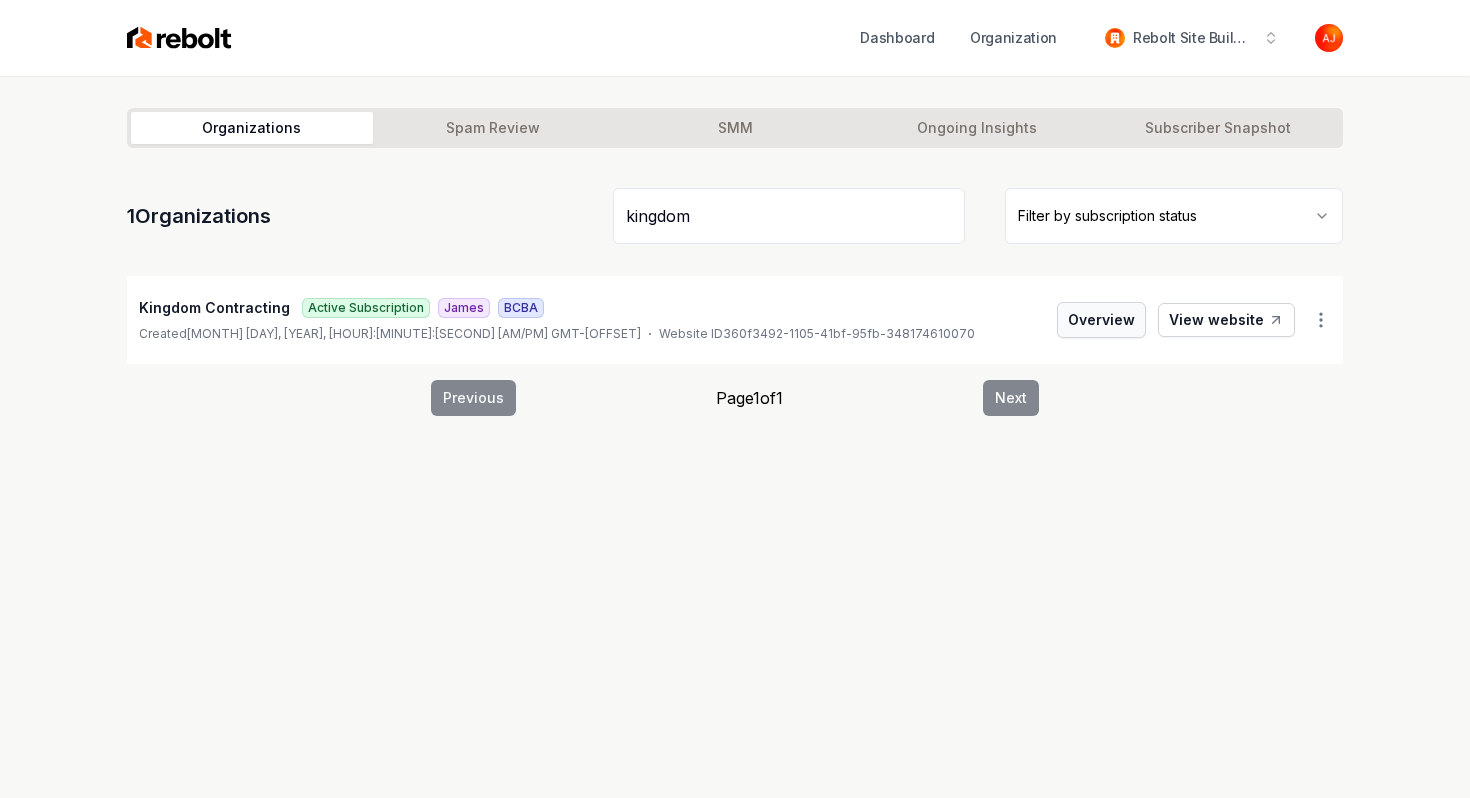 click on "Overview" at bounding box center (1101, 320) 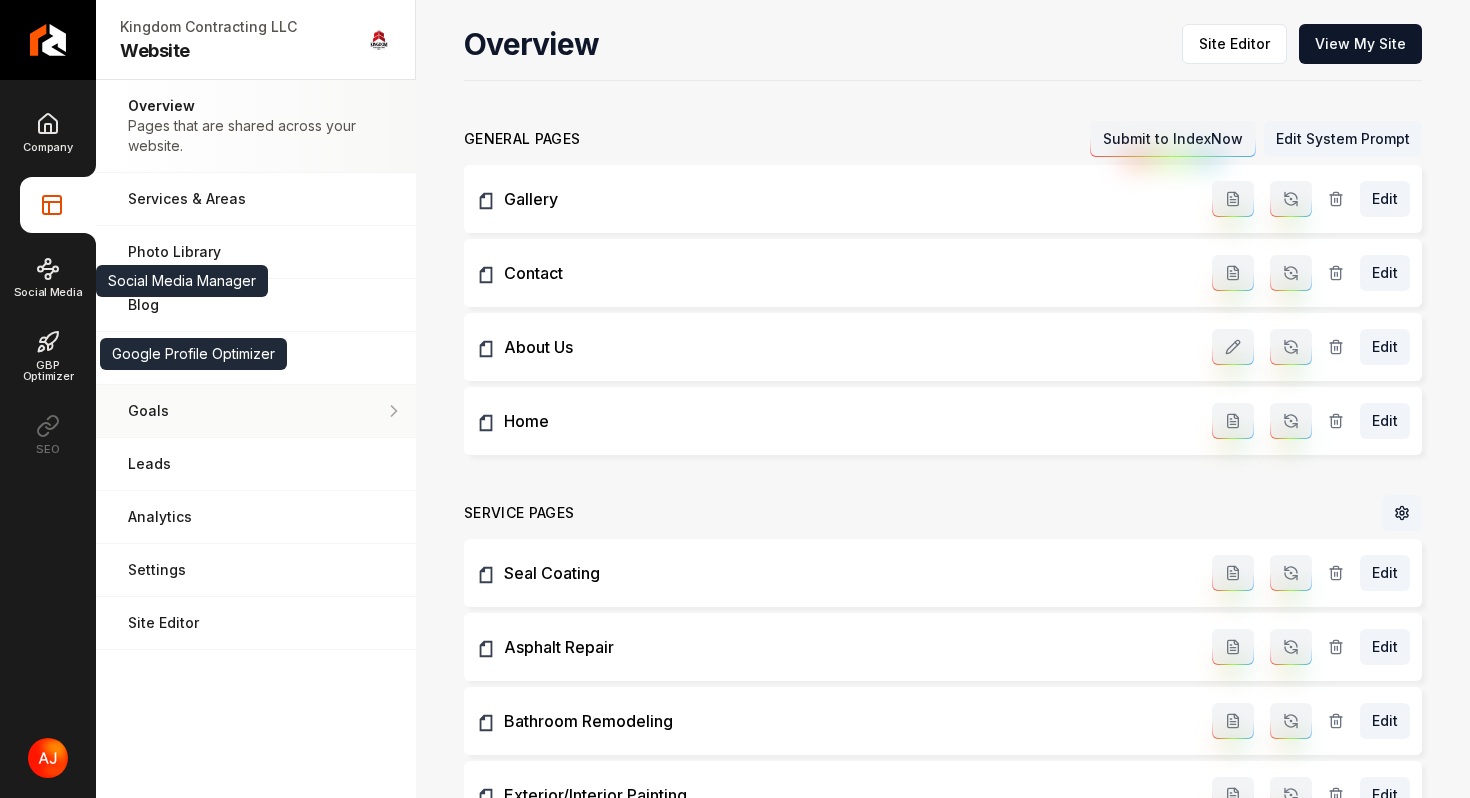 click on "Goals" at bounding box center (256, 411) 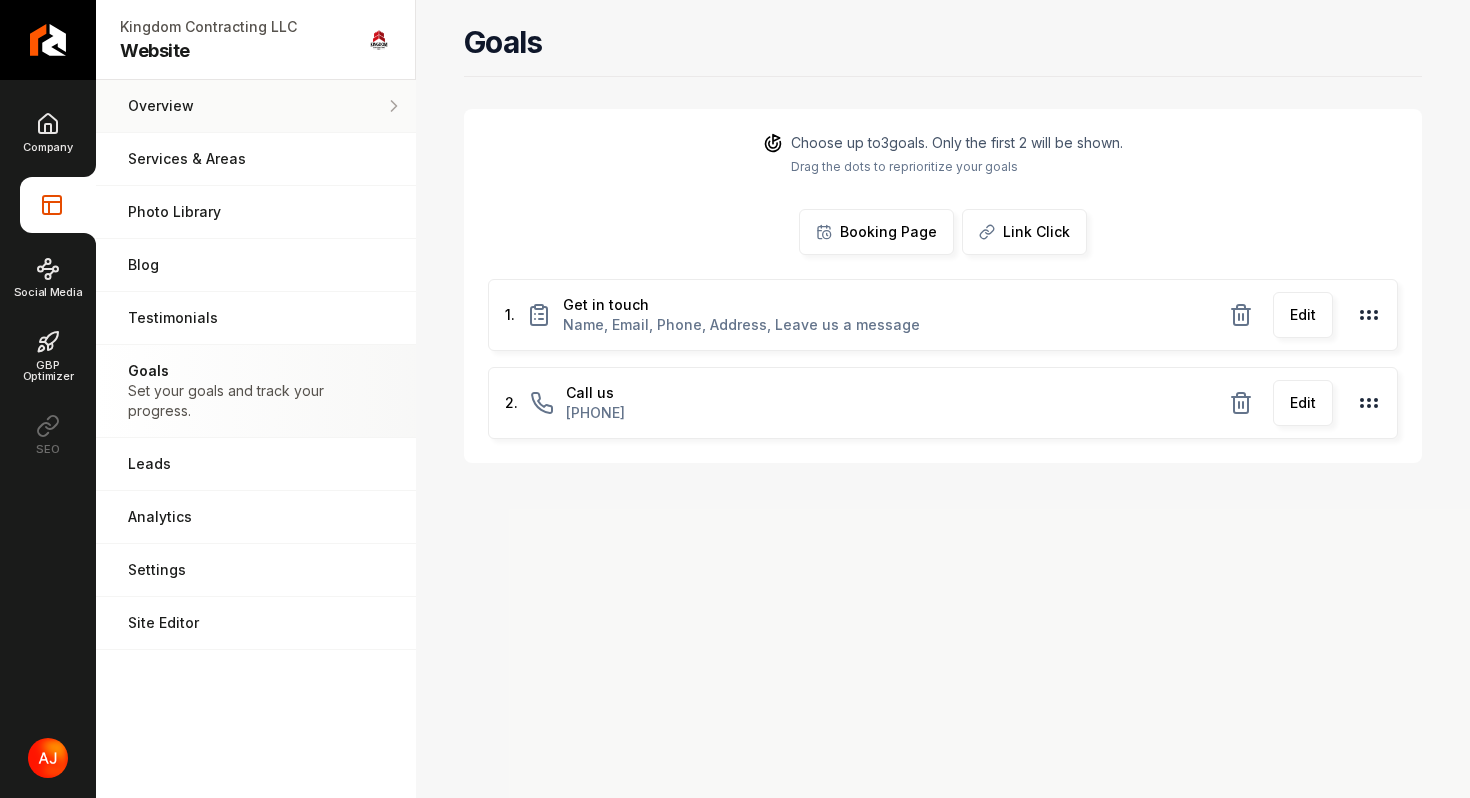click on "Overview" at bounding box center (256, 106) 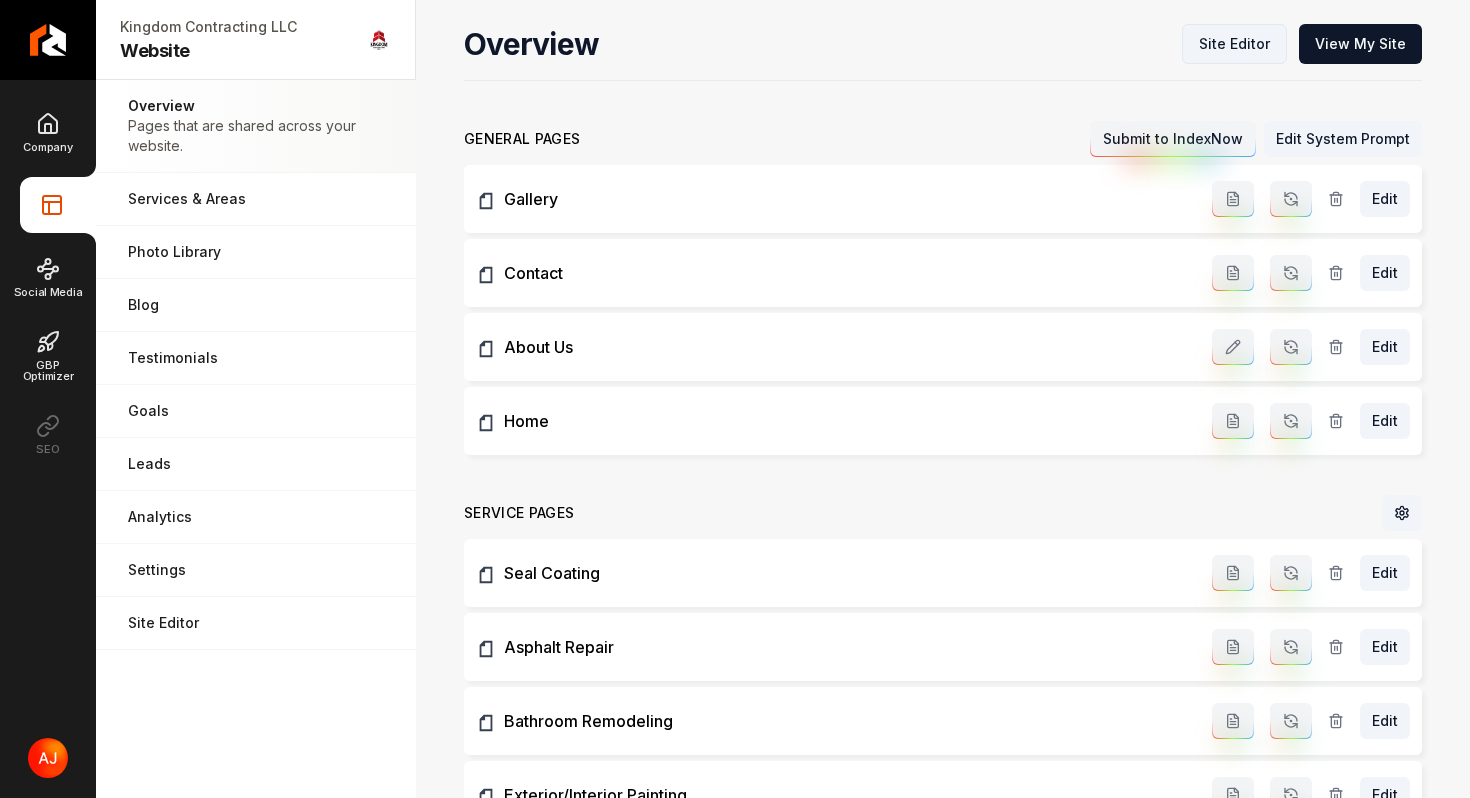 click on "Site Editor" at bounding box center (1234, 44) 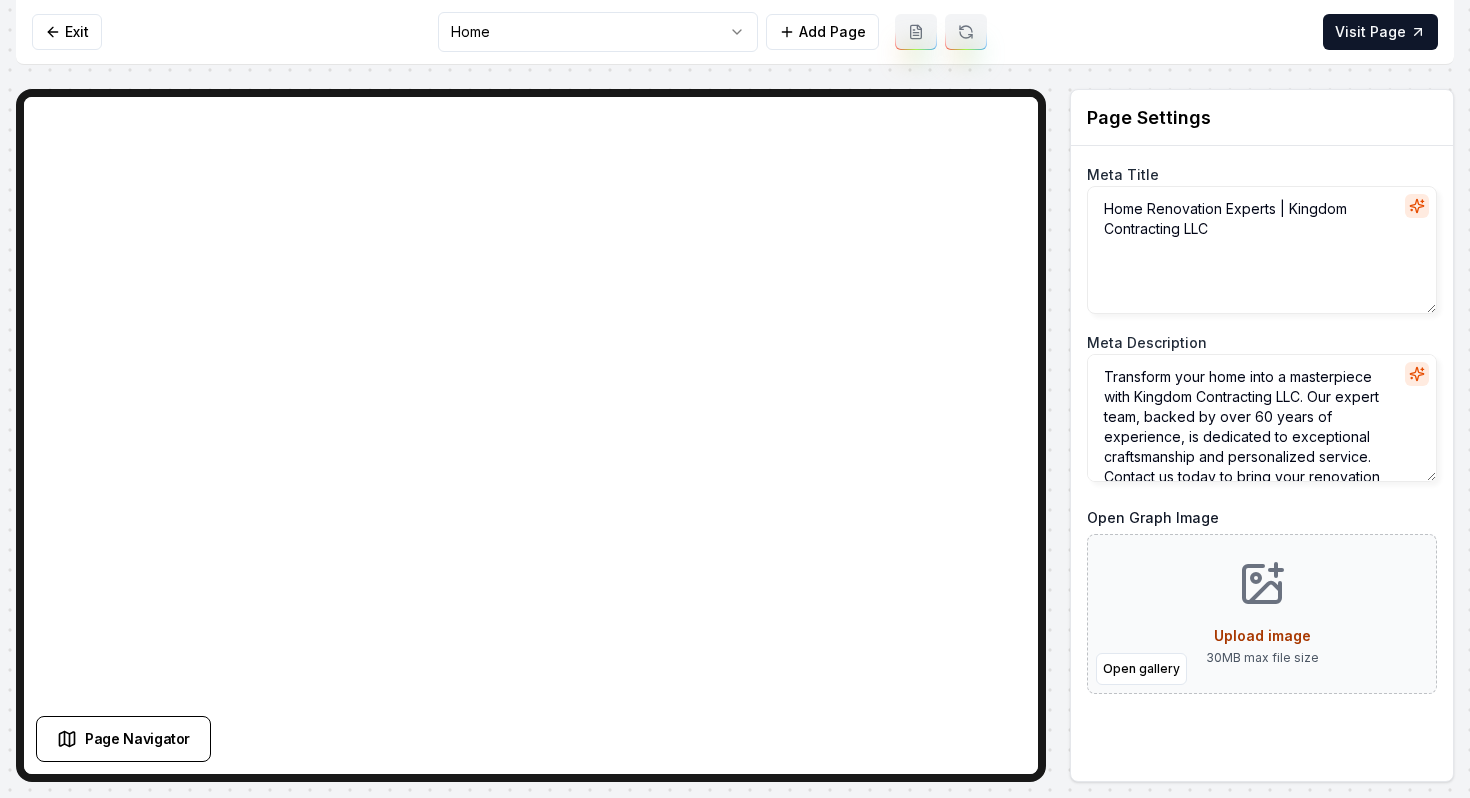 click on "Computer Required This feature is only available on a computer. Please switch to a computer to edit your site. Go back  Exit Home Add Page Visit Page  Page Navigator Page Settings Meta Title Home Renovation Experts | Kingdom Contracting LLC Meta Description Transform your home into a masterpiece with Kingdom Contracting LLC. Our expert team, backed by over 60 years of experience, is dedicated to exceptional craftsmanship and personalized service. Contact us today to bring your renovation dreams to life! Open Graph Image Open gallery Upload image 30  MB max file size Discard Changes Save Section Editor Unsupported section type /dashboard/sites/360f3492-1105-41bf-95fb-348174610070/pages/f539f384-f68d-4df7-9f5e-118f09595d98" at bounding box center (735, 399) 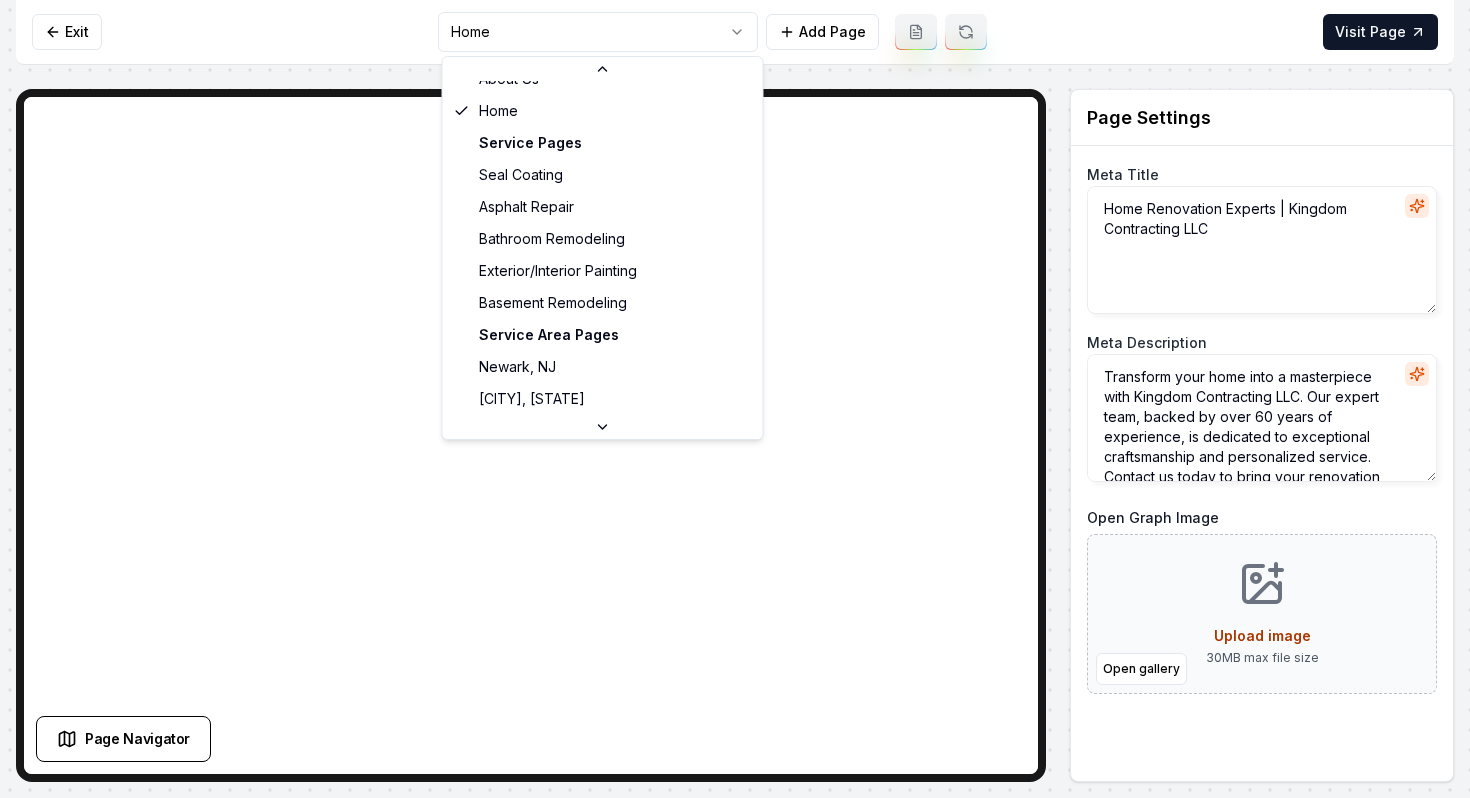 scroll, scrollTop: 1, scrollLeft: 0, axis: vertical 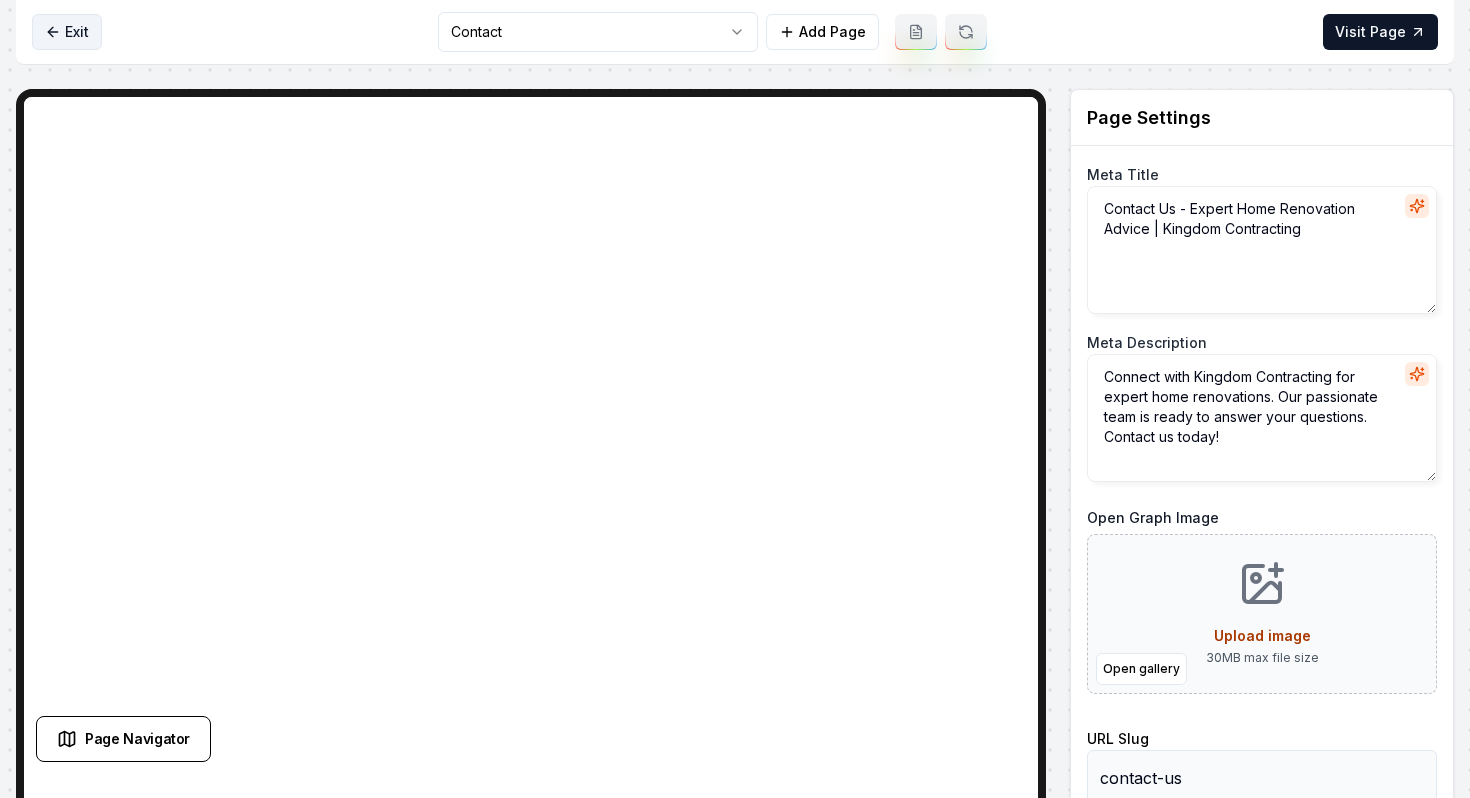 click on "Exit" at bounding box center (67, 32) 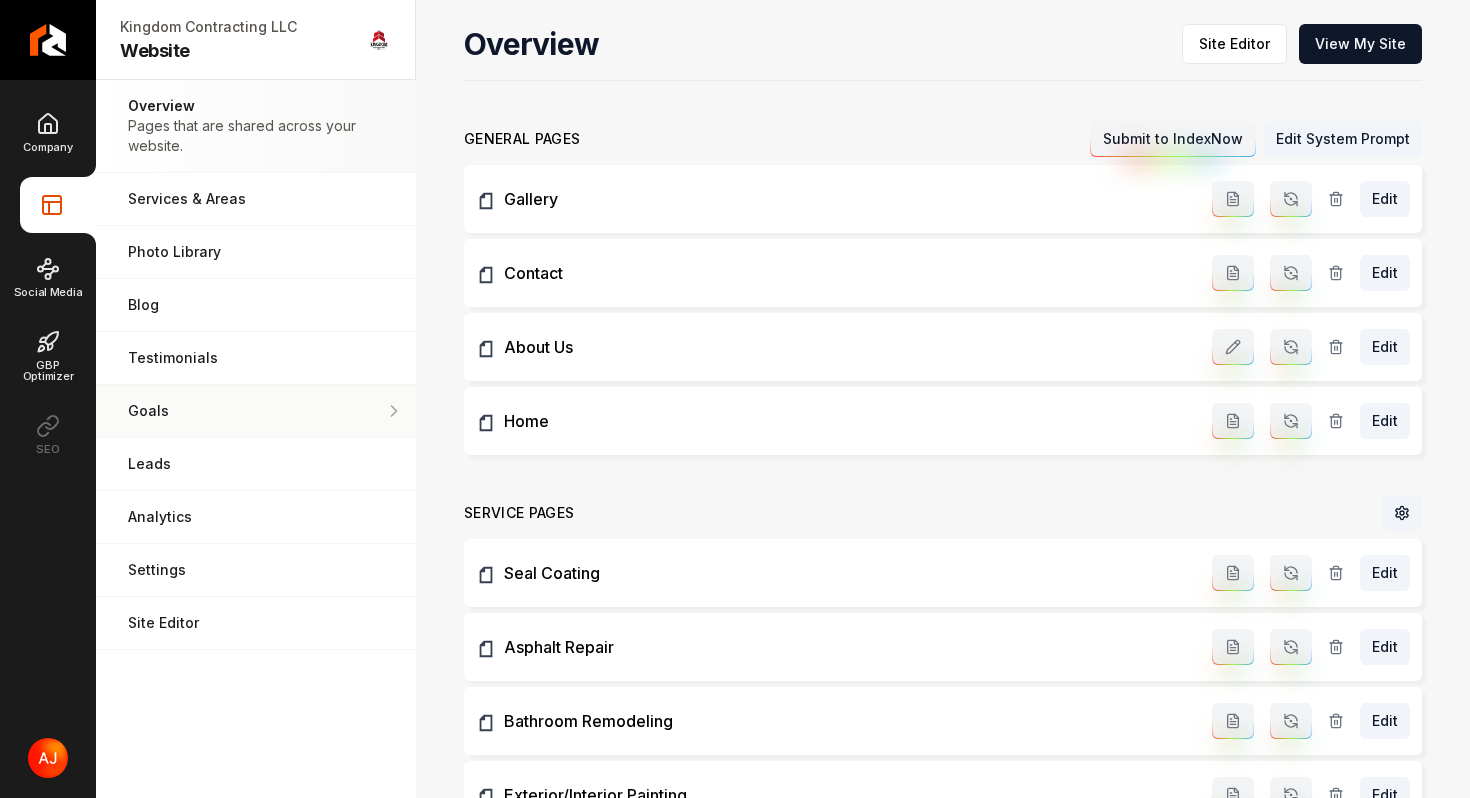 click on "Goals" at bounding box center [256, 411] 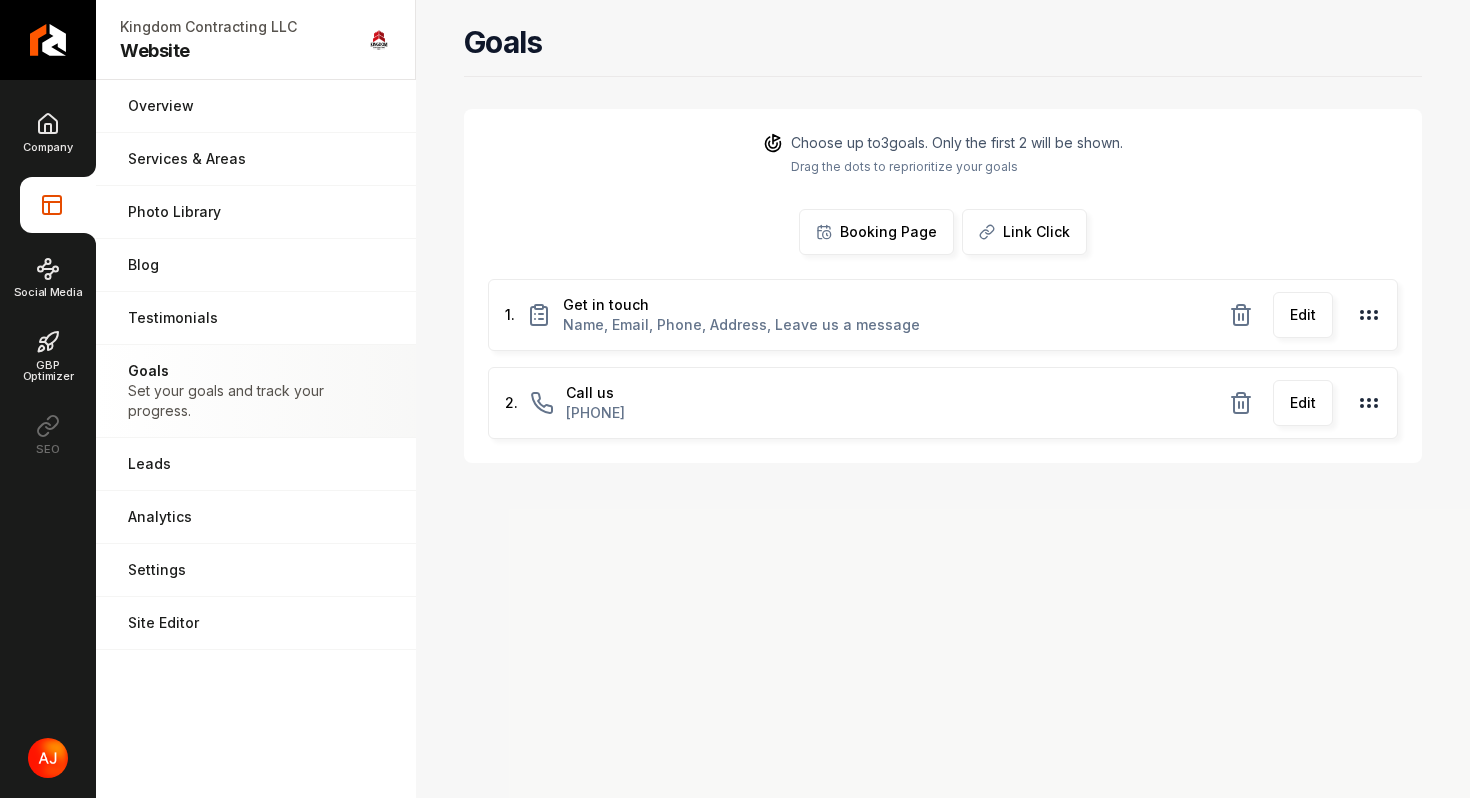 click on "Link Click" at bounding box center [1036, 232] 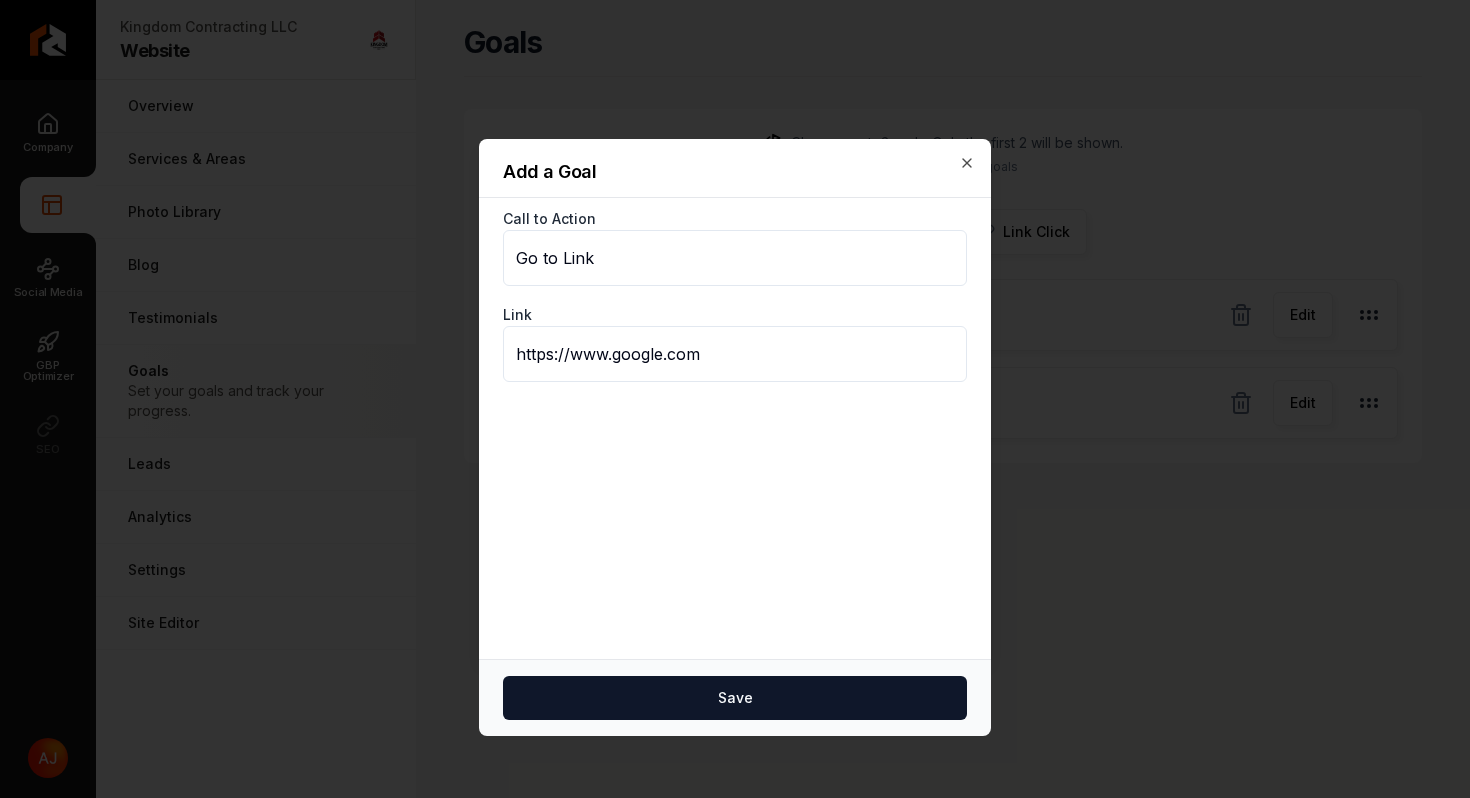 click on "Add a Goal" at bounding box center [735, 172] 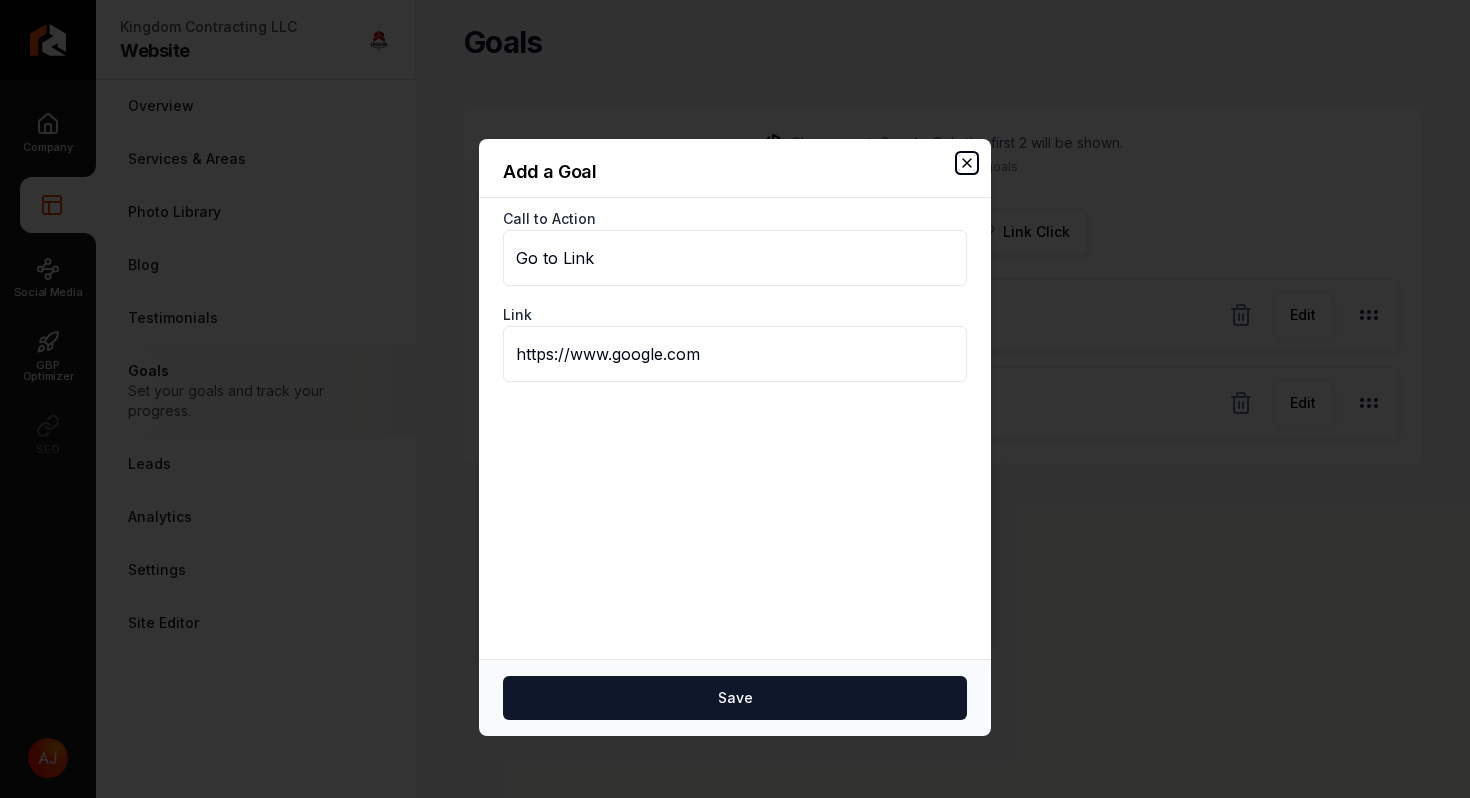 click 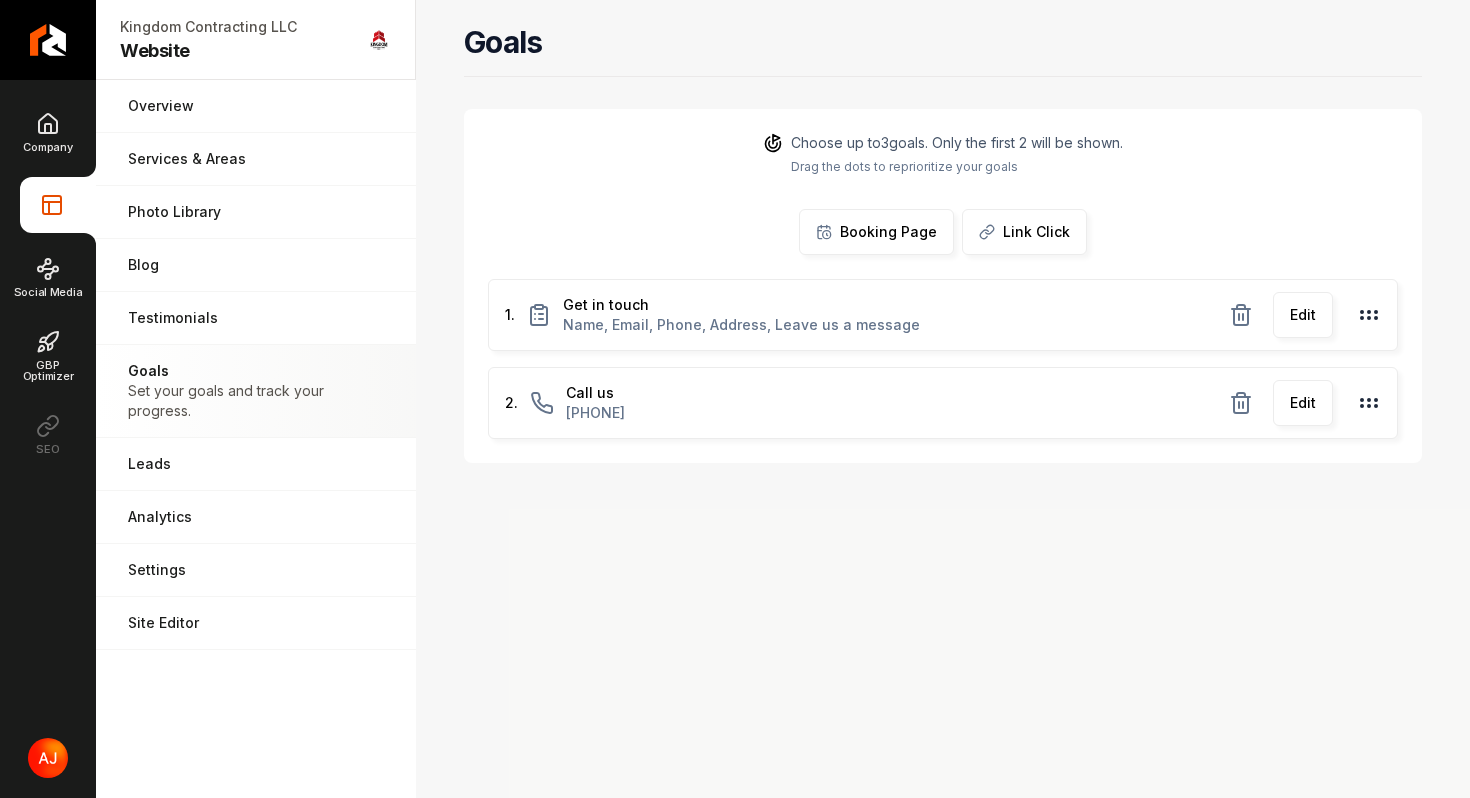 click on "Booking Page" at bounding box center (888, 232) 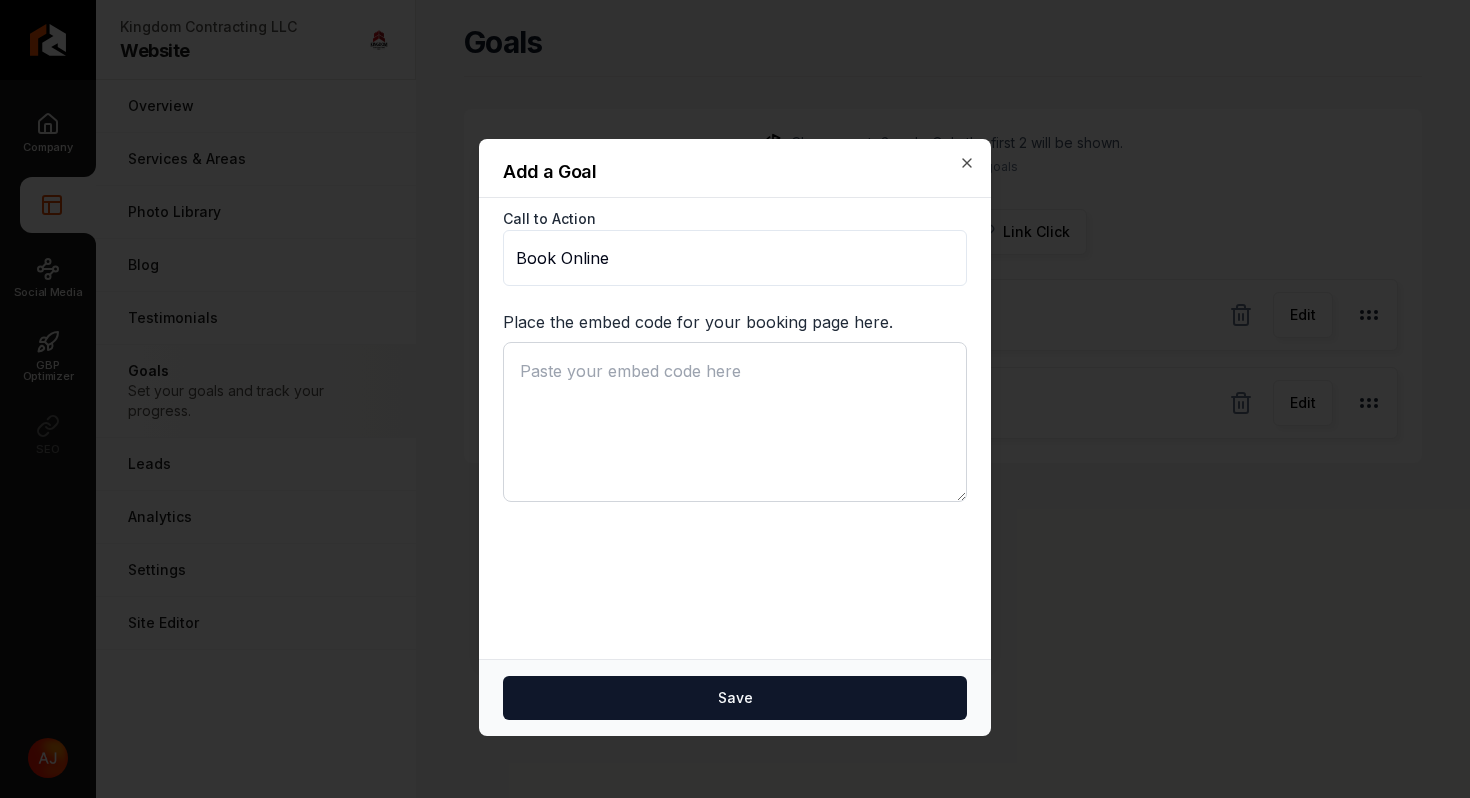 click at bounding box center (735, 422) 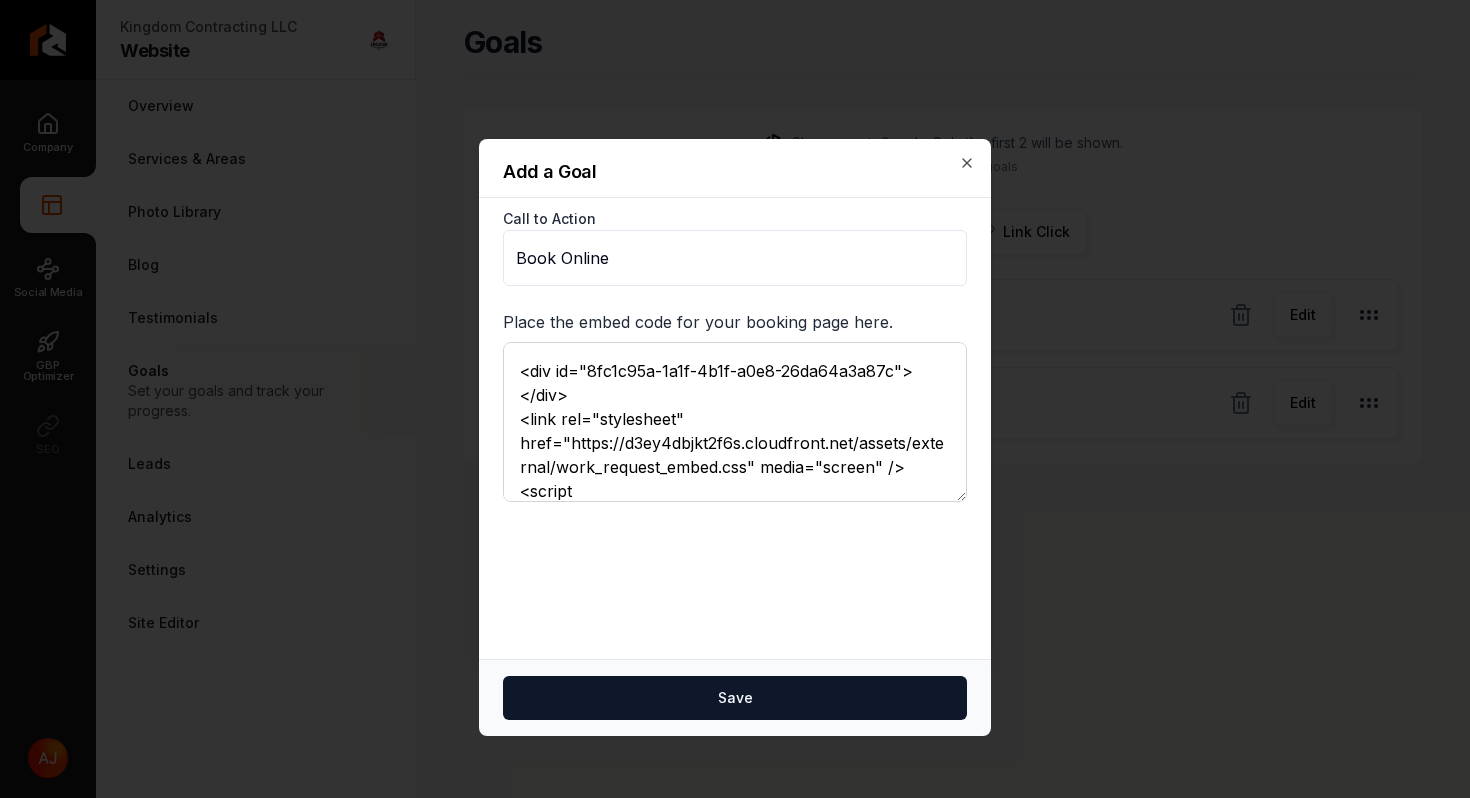 scroll, scrollTop: 167, scrollLeft: 0, axis: vertical 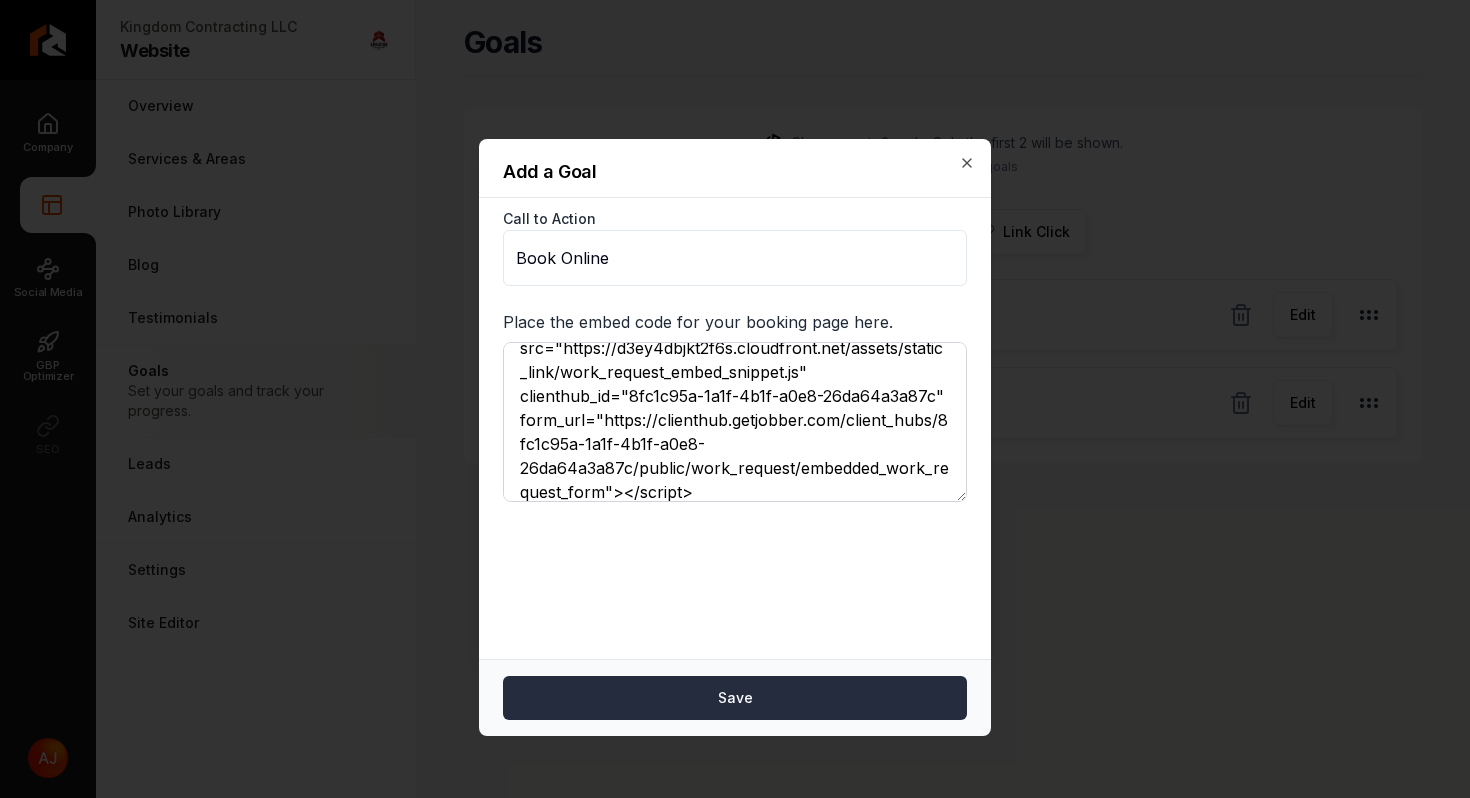 type on "<div id="8fc1c95a-1a1f-4b1f-a0e8-26da64a3a87c"></div>
<link rel="stylesheet" href="https://d3ey4dbjkt2f6s.cloudfront.net/assets/external/work_request_embed.css" media="screen" />
<script src="https://d3ey4dbjkt2f6s.cloudfront.net/assets/static_link/work_request_embed_snippet.js" clienthub_id="8fc1c95a-1a1f-4b1f-a0e8-26da64a3a87c" form_url="https://clienthub.getjobber.com/client_hubs/8fc1c95a-1a1f-4b1f-a0e8-26da64a3a87c/public/work_request/embedded_work_request_form"></script>" 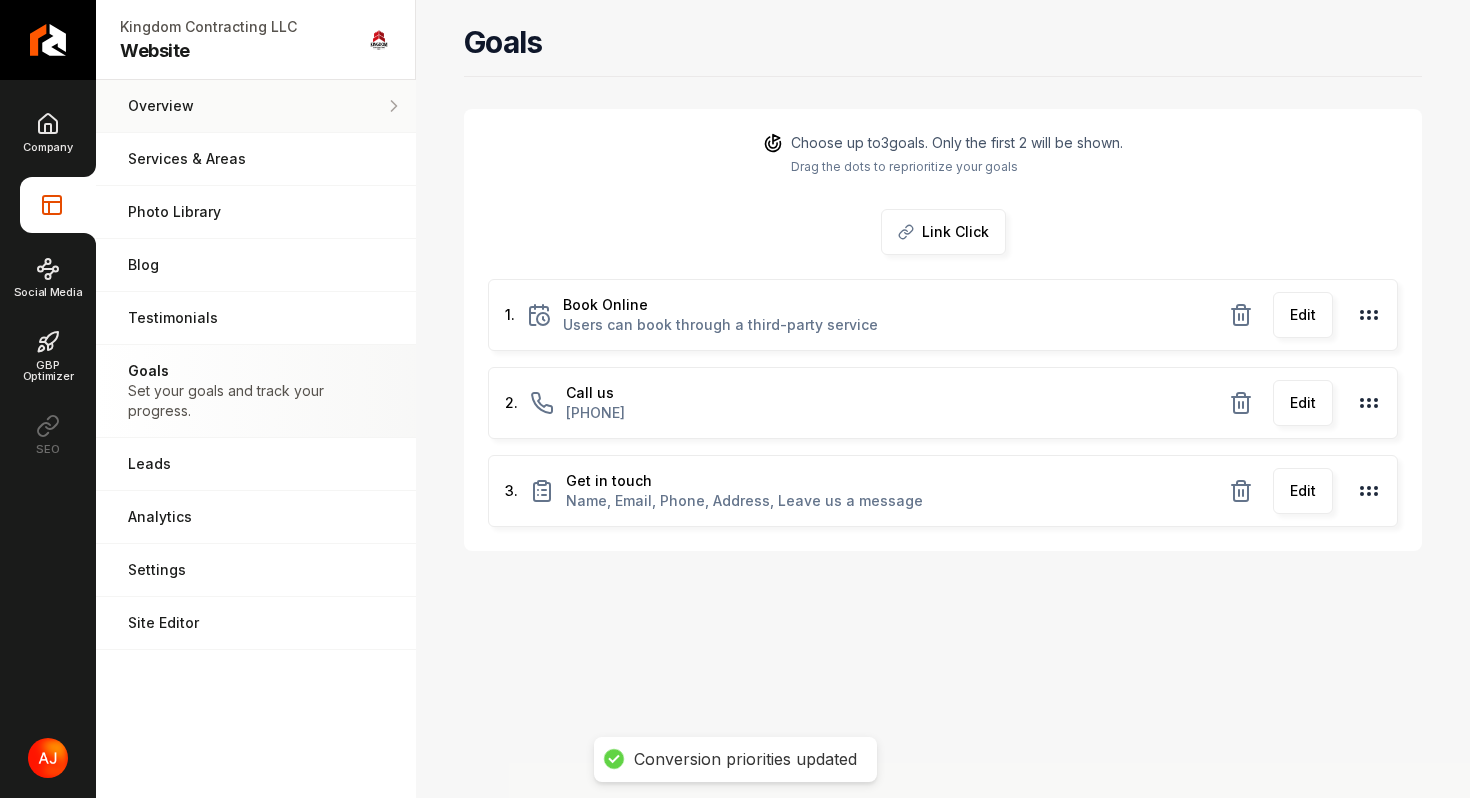click on "Overview" at bounding box center (256, 106) 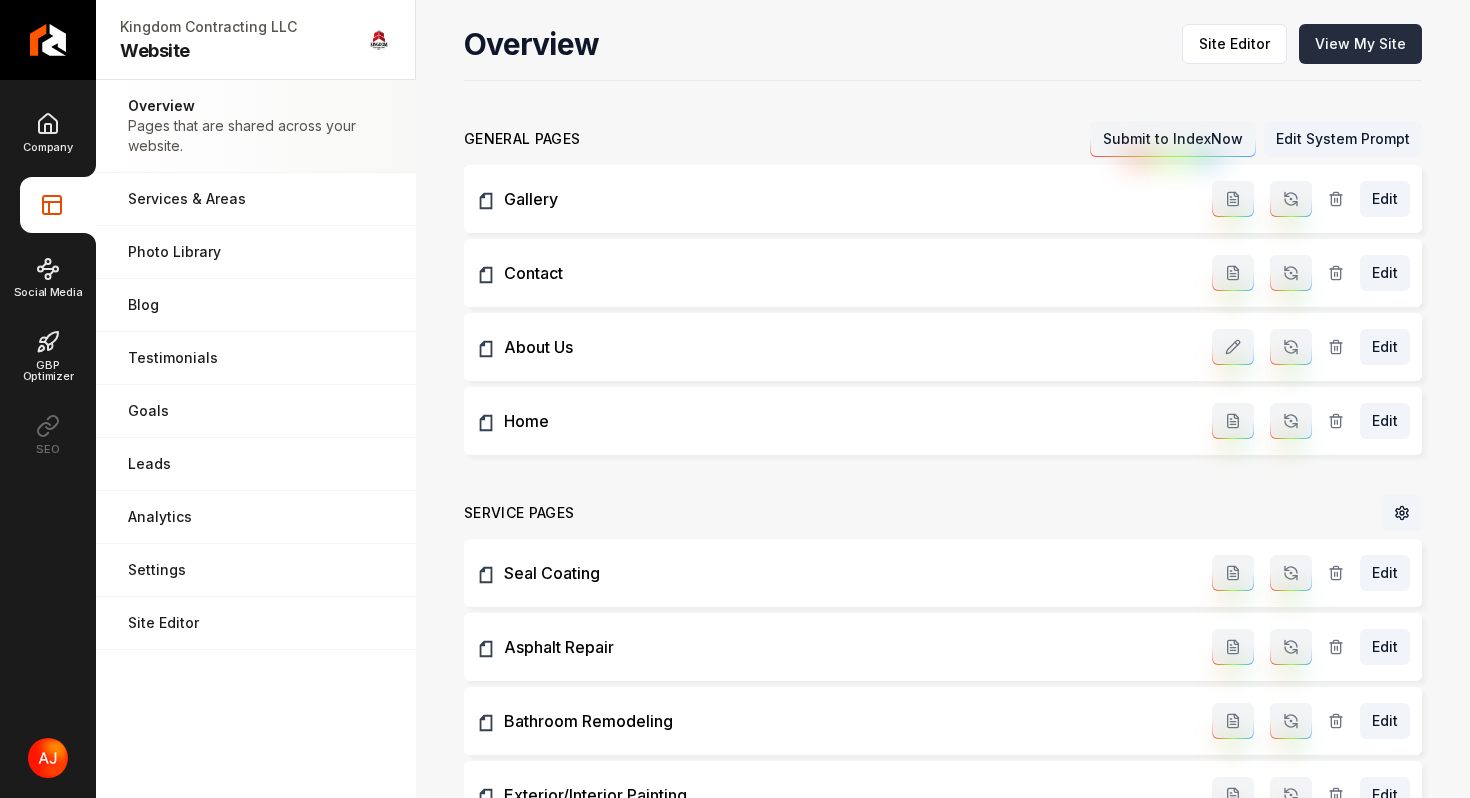 click on "View My Site" at bounding box center [1360, 44] 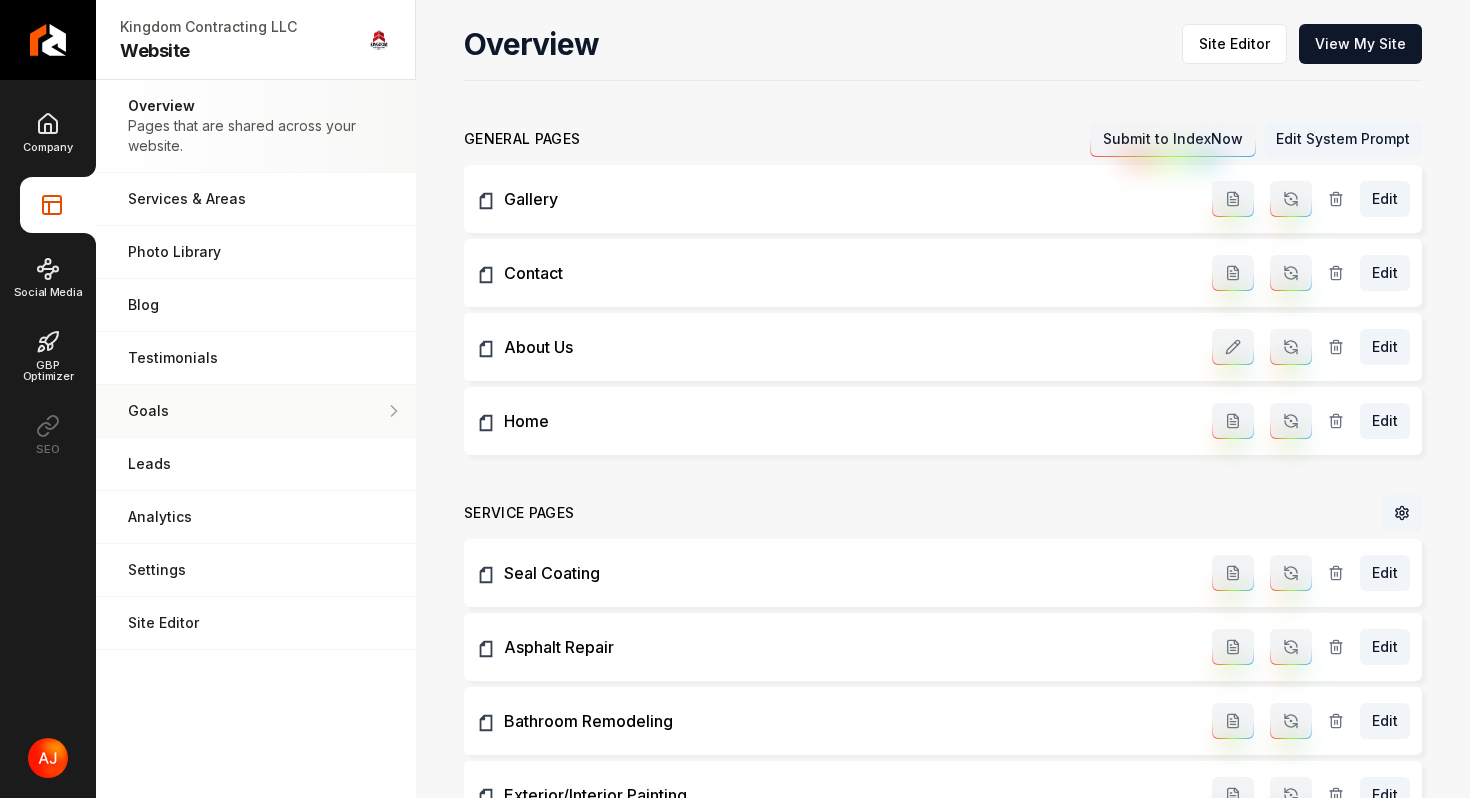 click on "Goals" at bounding box center [256, 411] 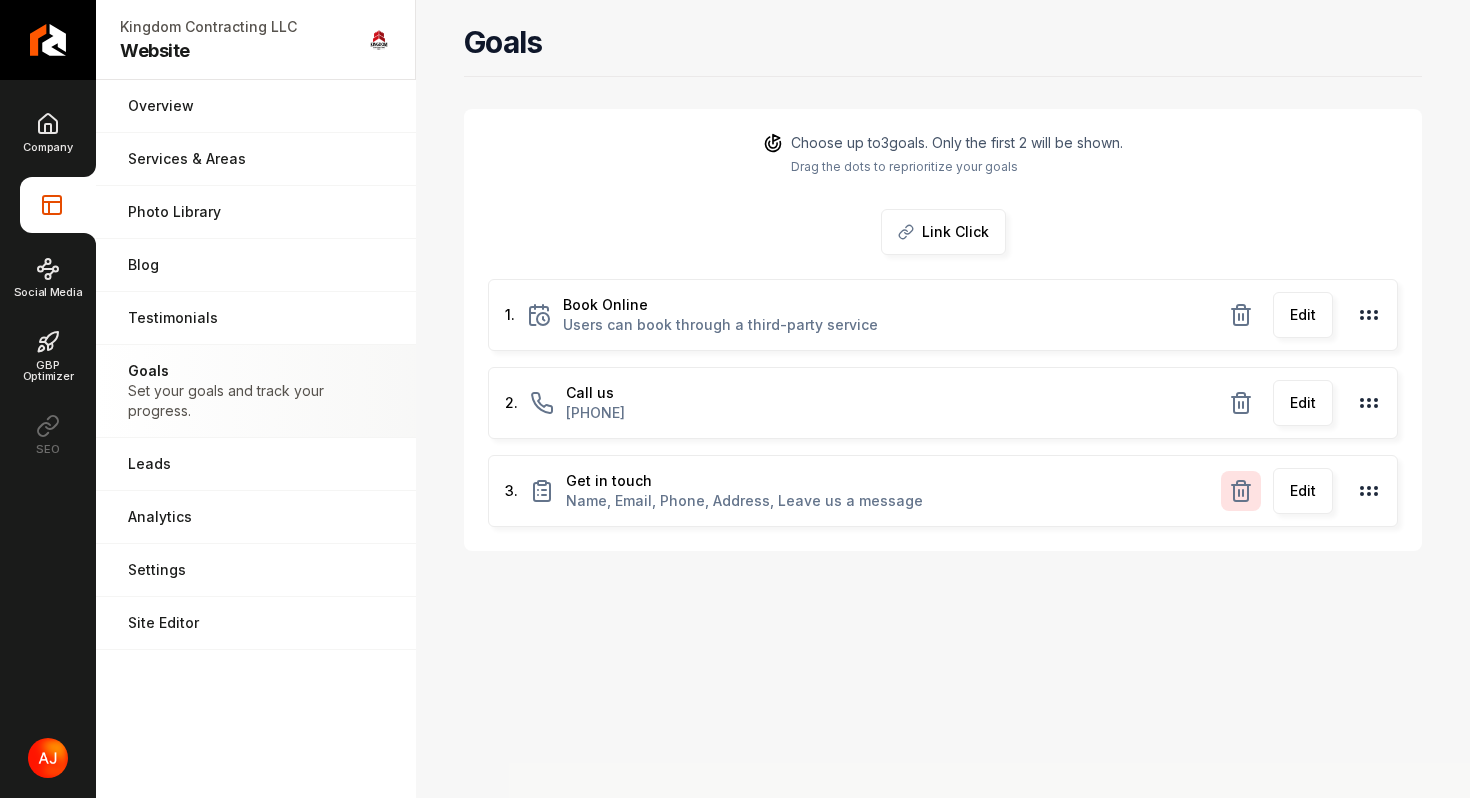 click at bounding box center [1241, 491] 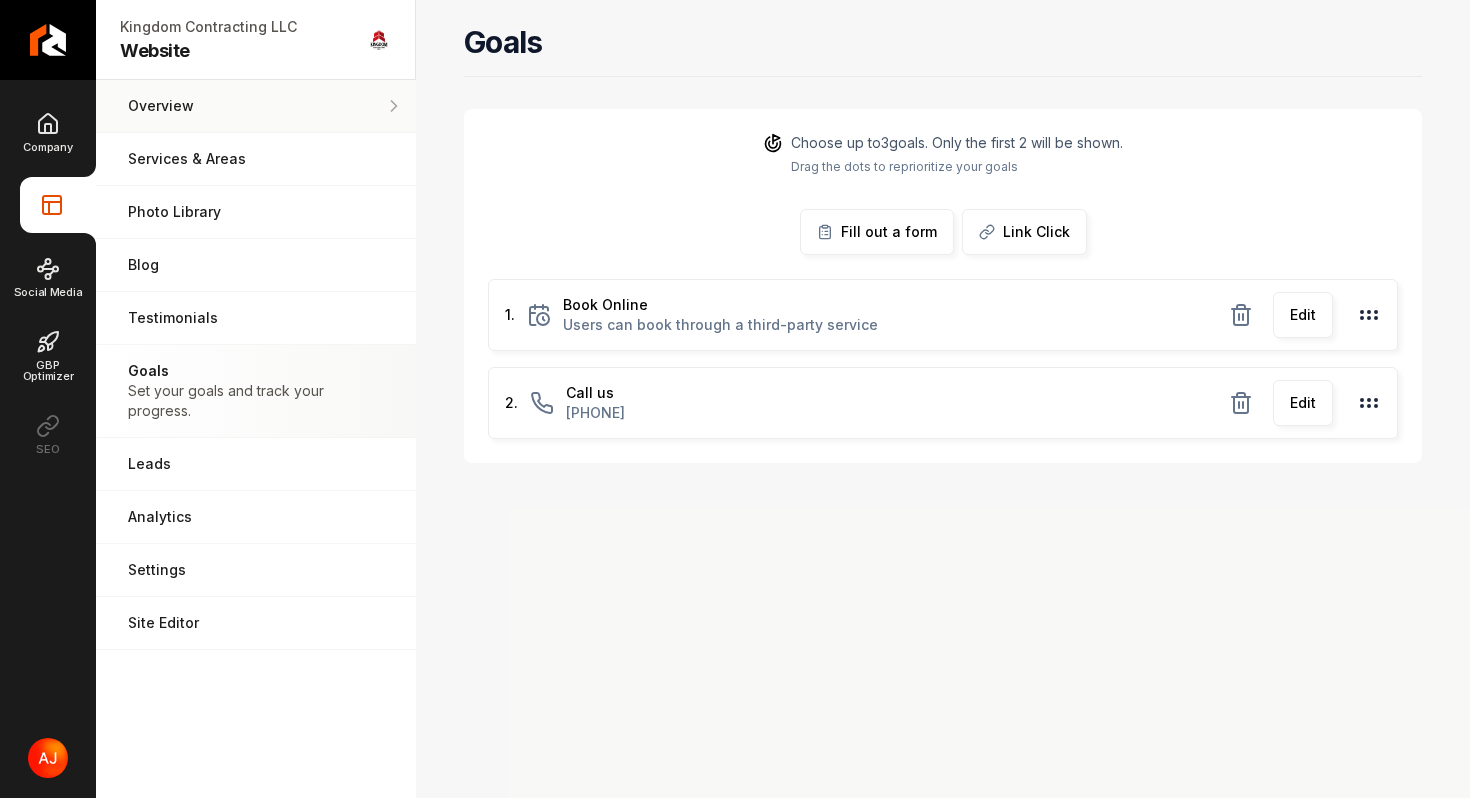 click on "Overview Pages that are shared across your website." at bounding box center (256, 106) 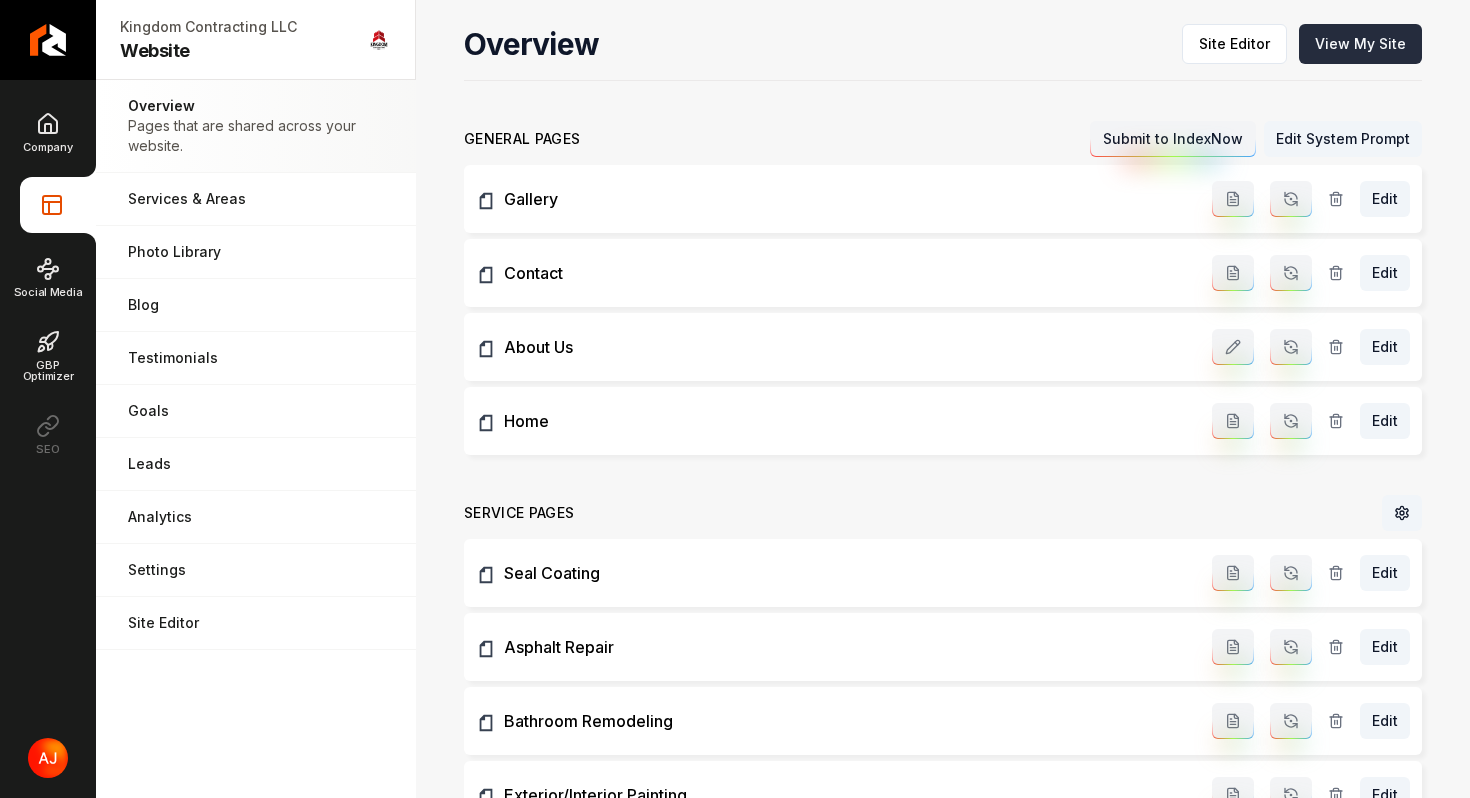 click on "View My Site" at bounding box center (1360, 44) 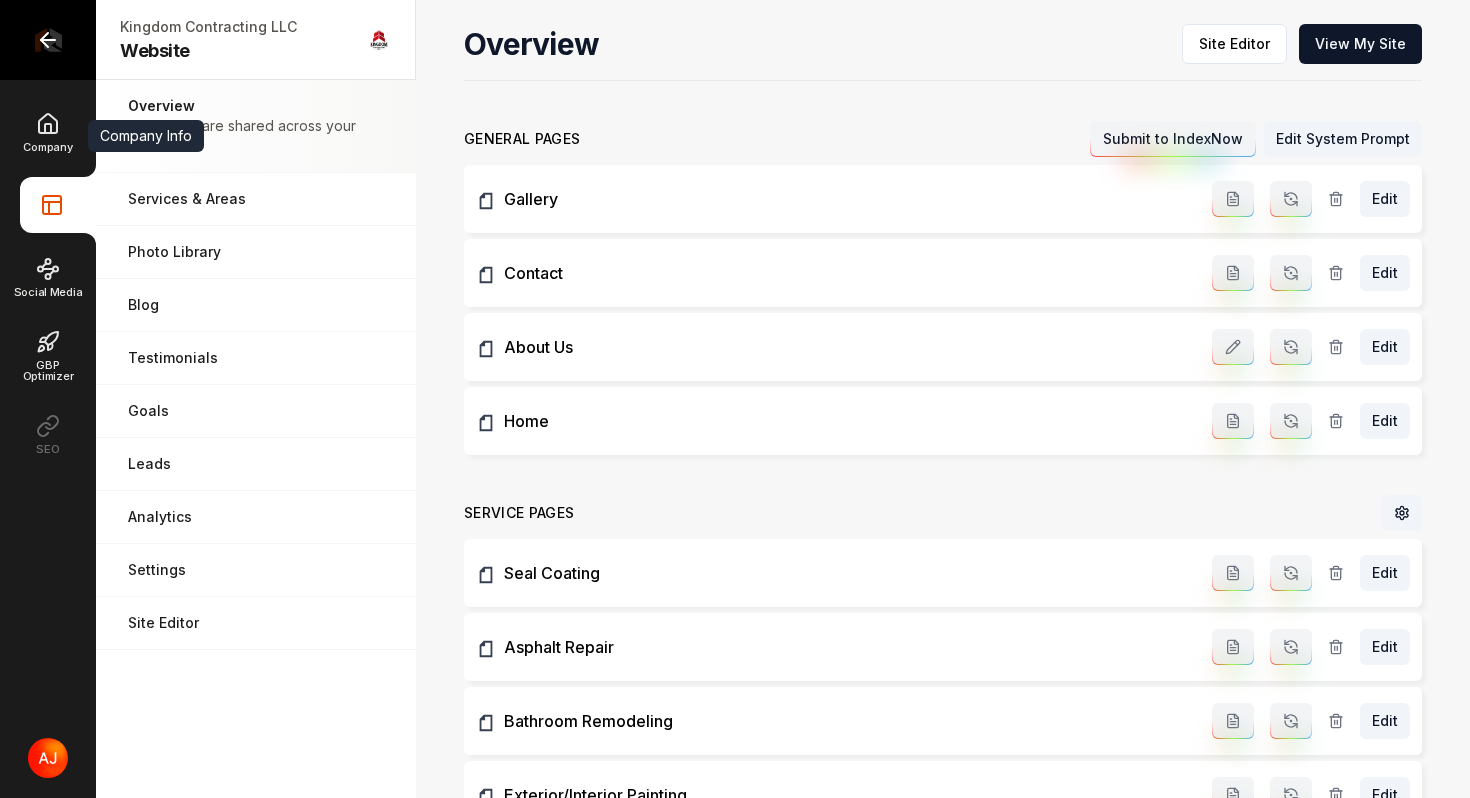 click at bounding box center [48, 40] 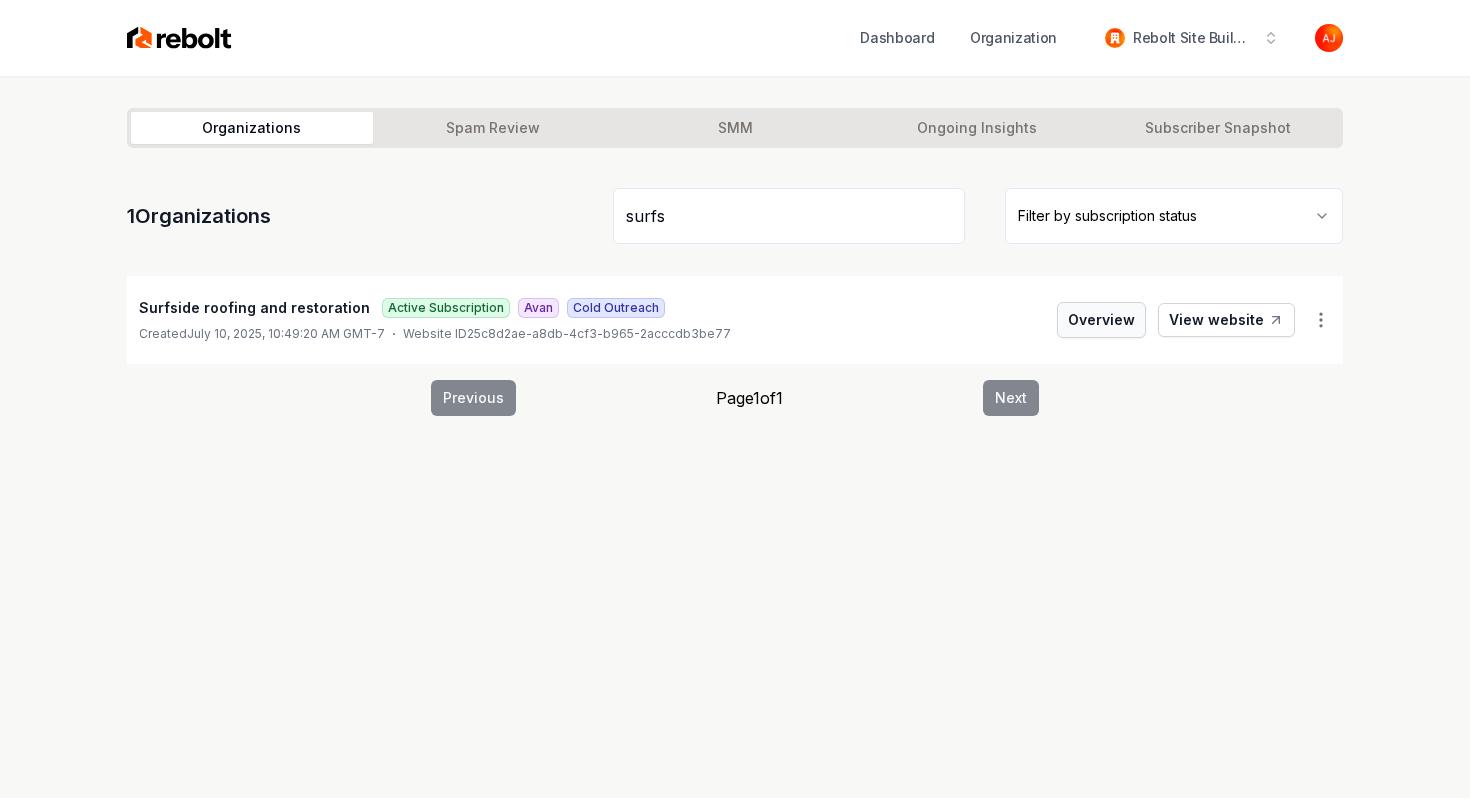 type on "surfs" 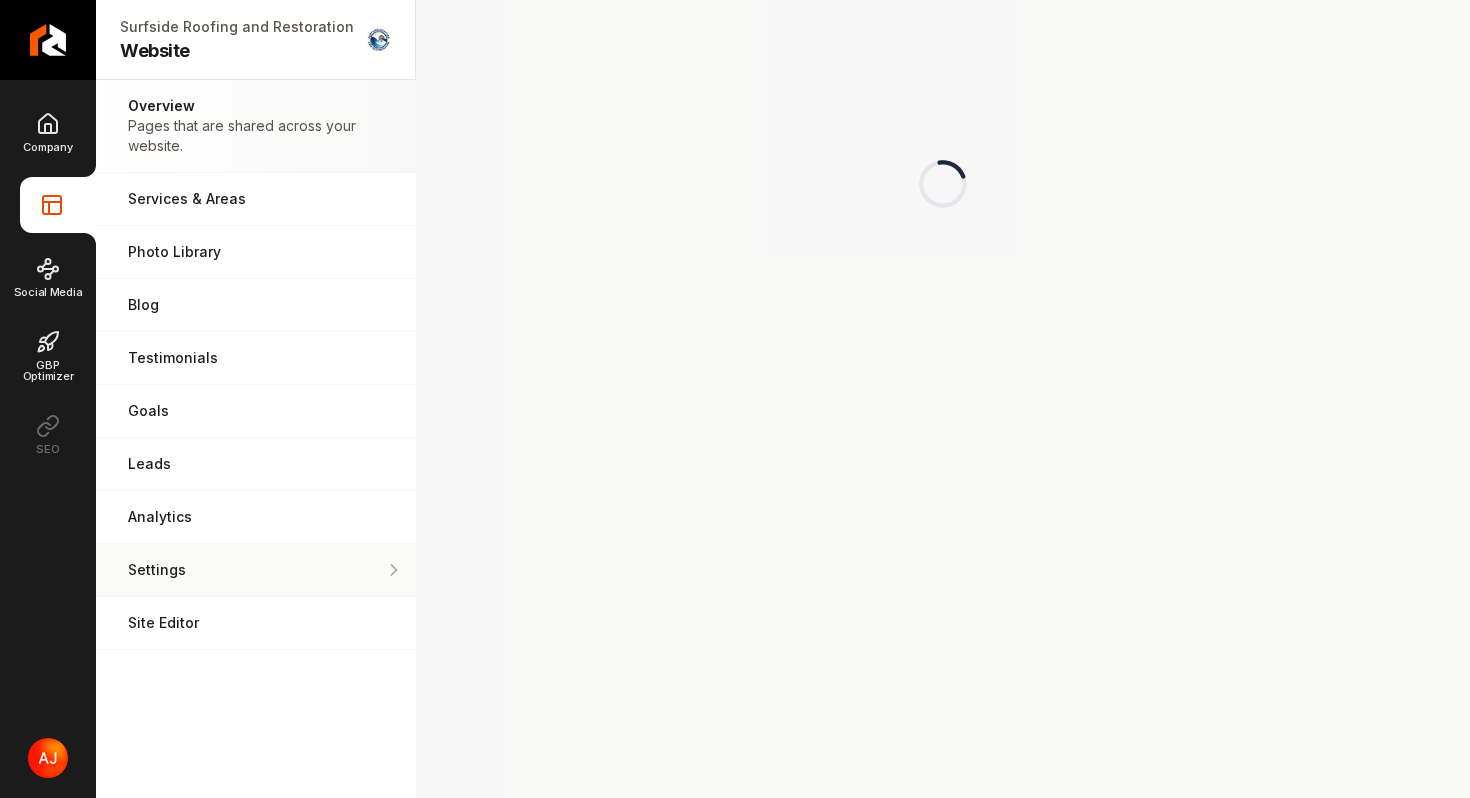 click on "Settings" at bounding box center (256, 570) 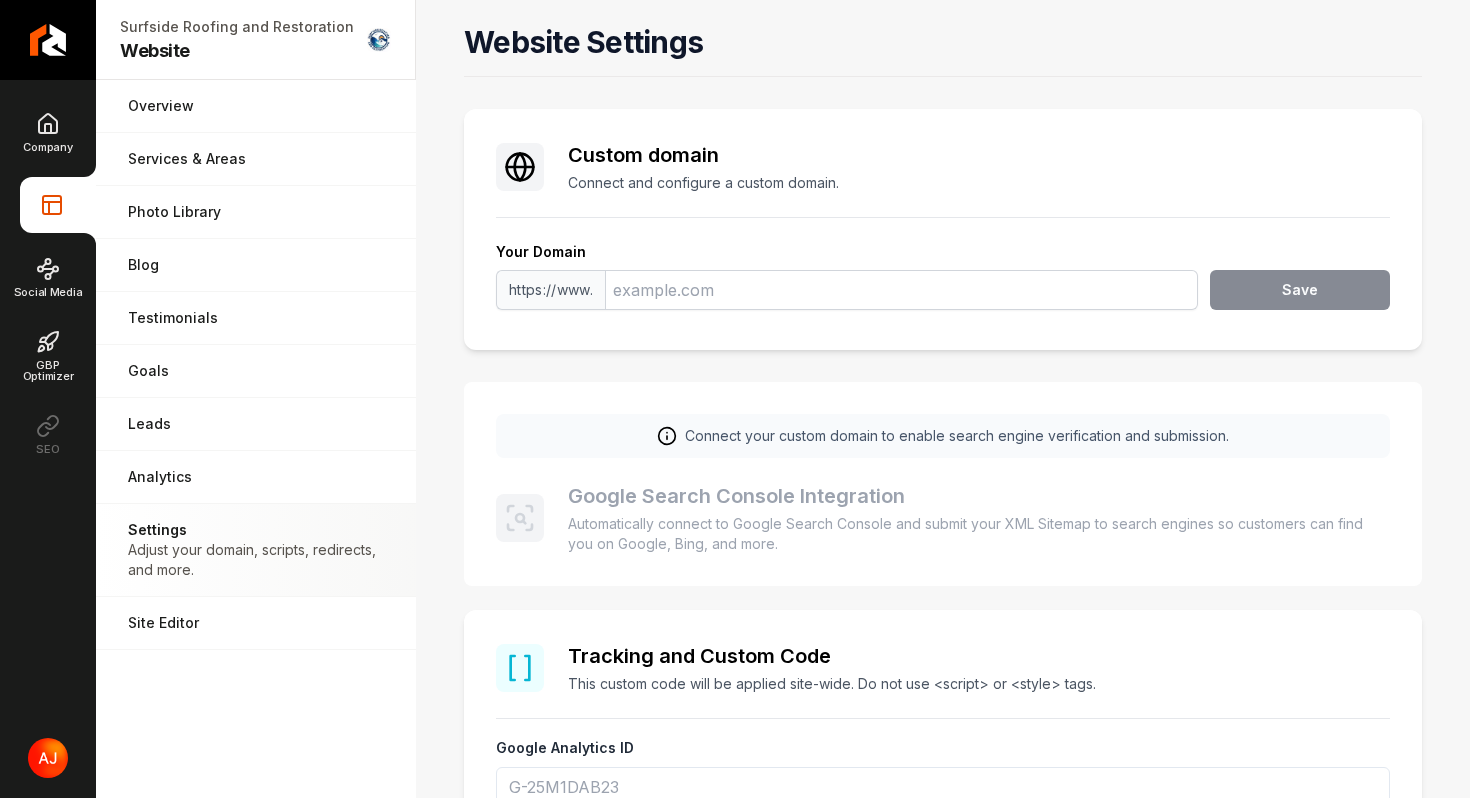 click on "https://www. Save" at bounding box center (943, 294) 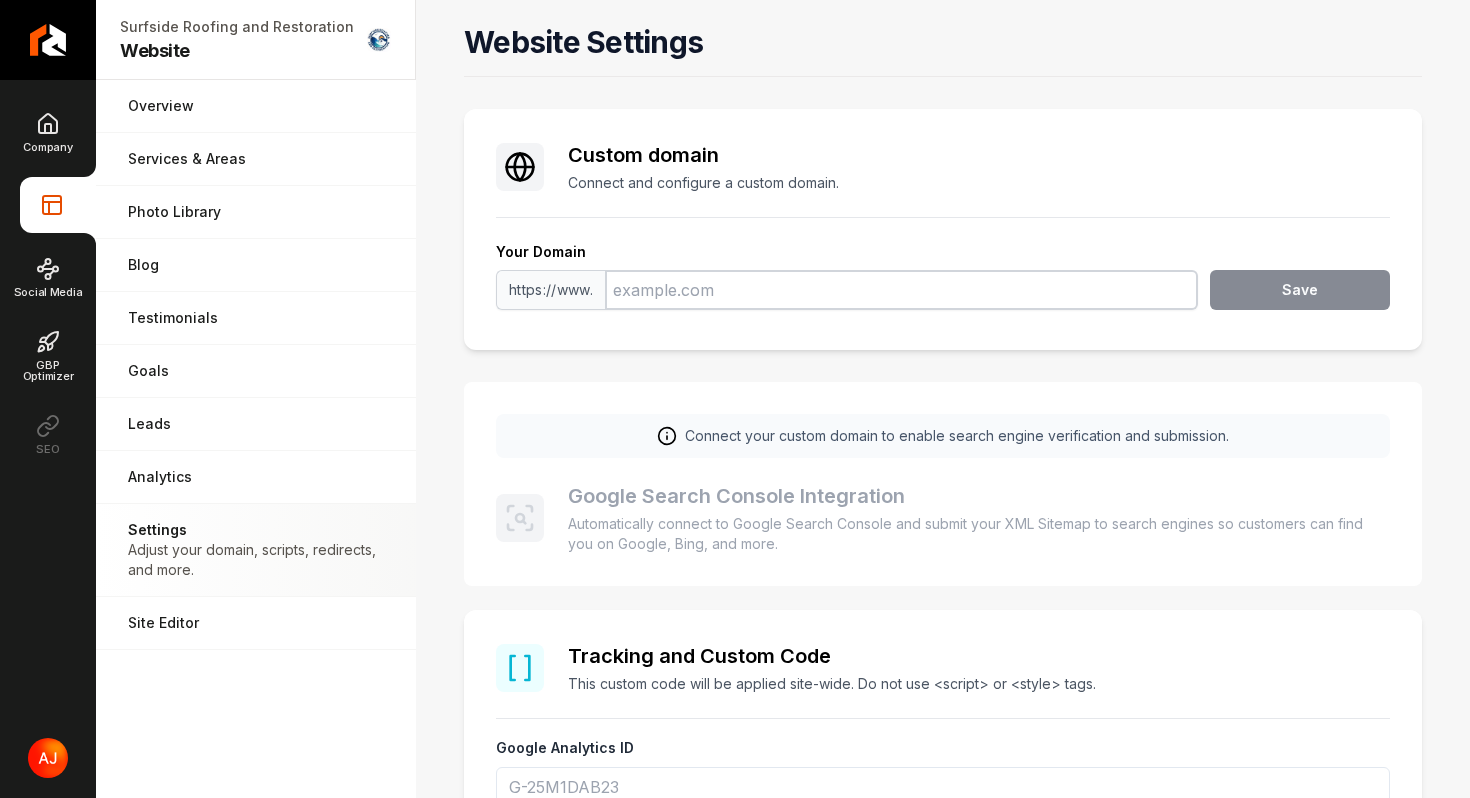 click at bounding box center [901, 290] 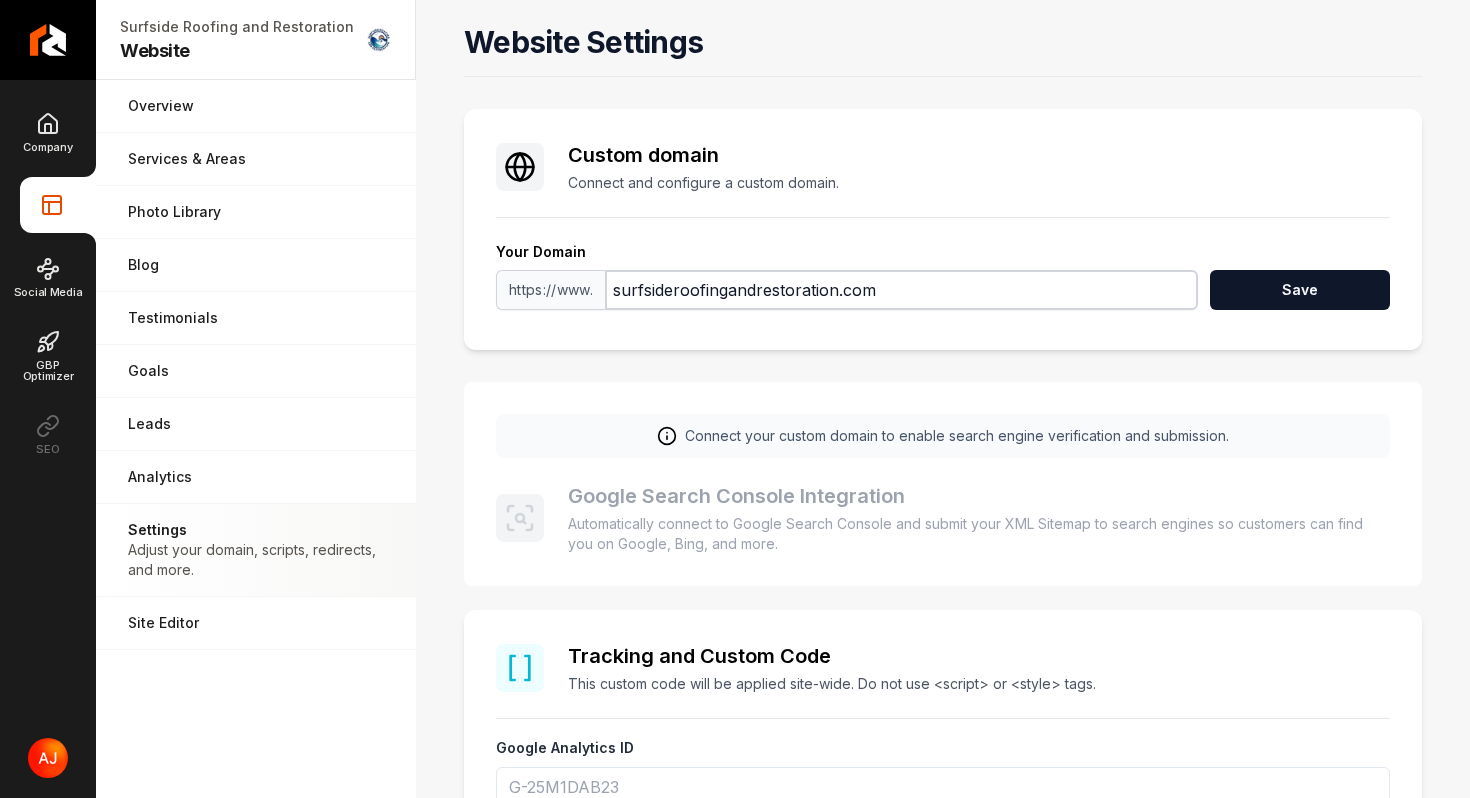 type on "surfsideroofingandrestoration.com" 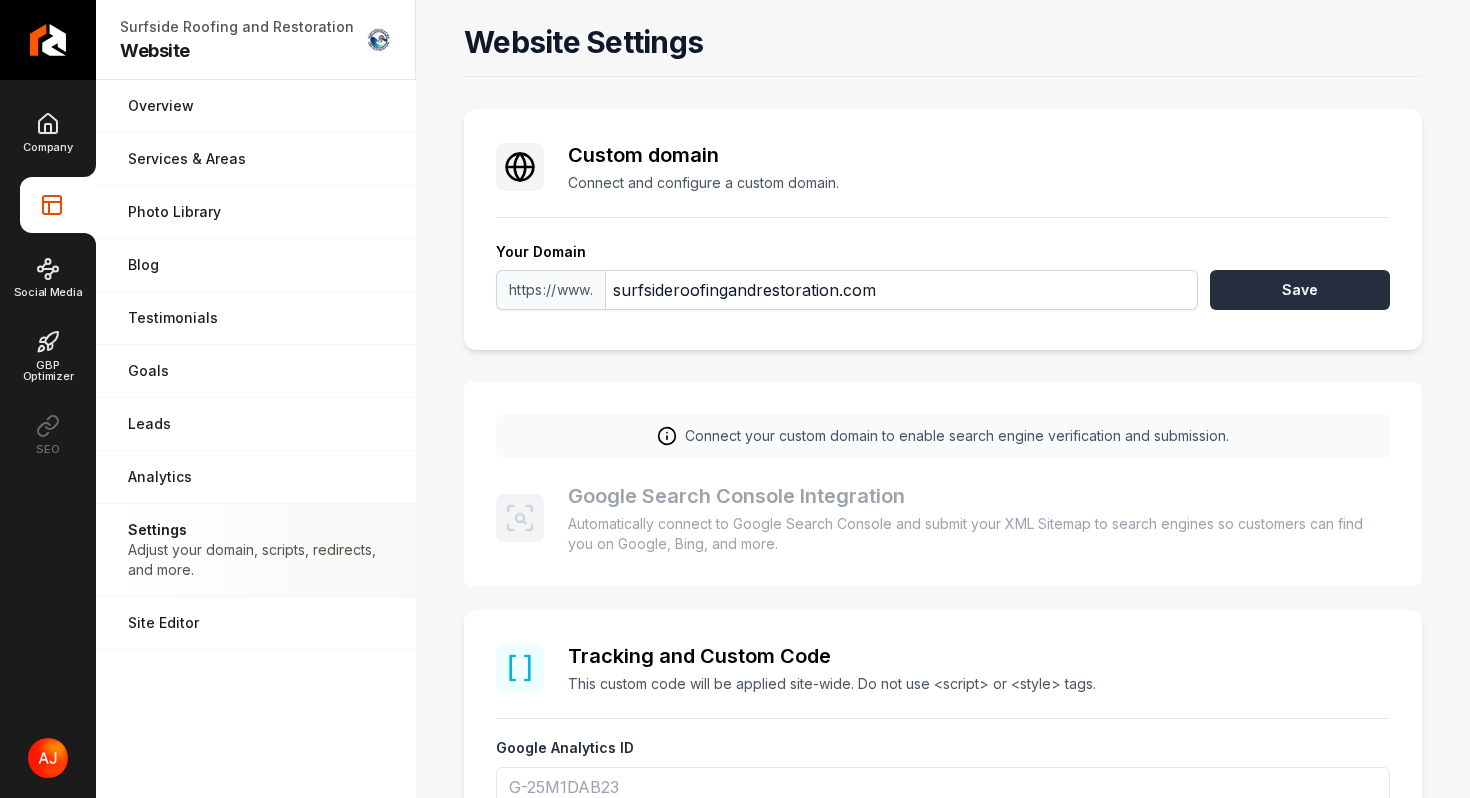 click on "Save" at bounding box center (1300, 290) 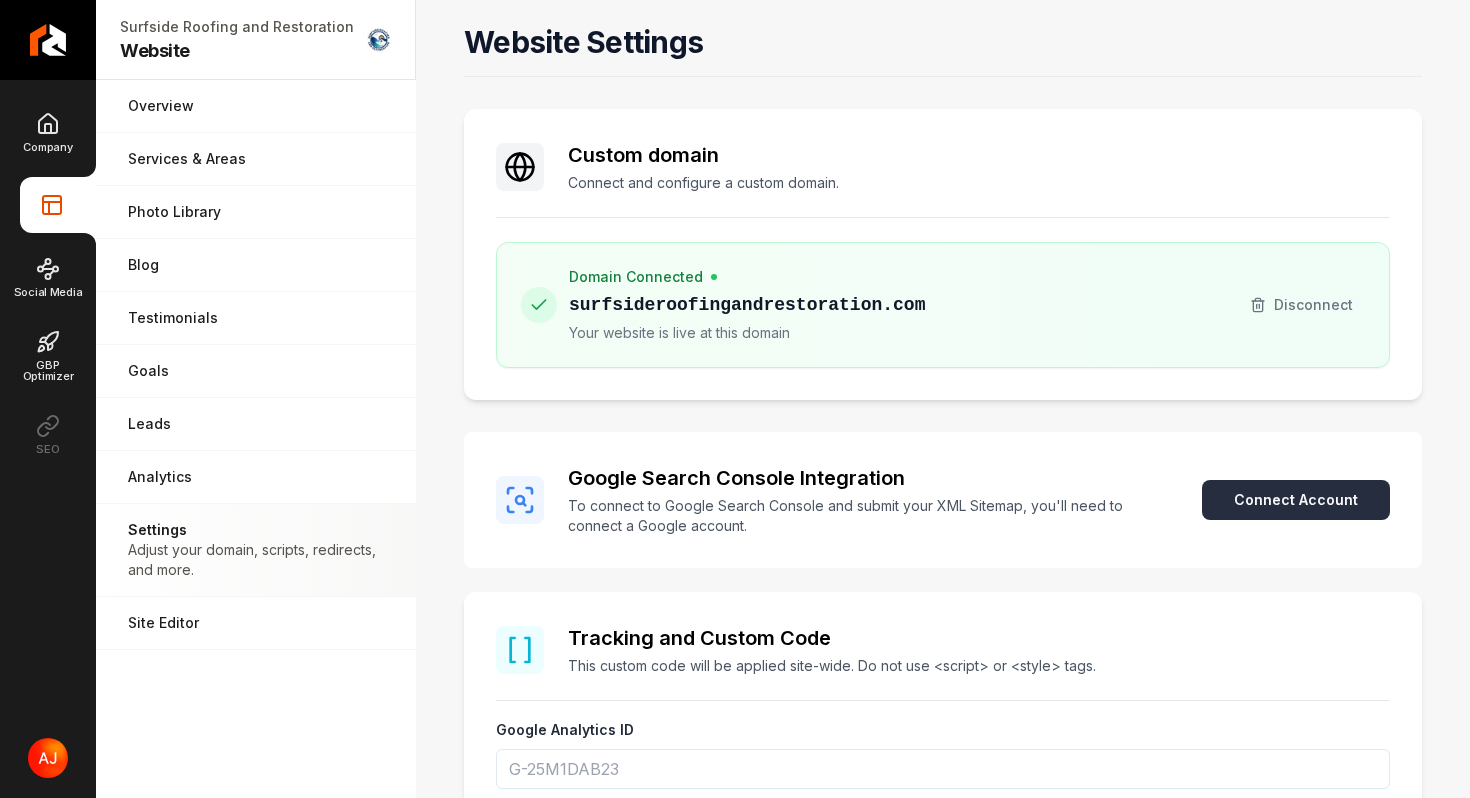 click on "Connect Account" at bounding box center (1296, 500) 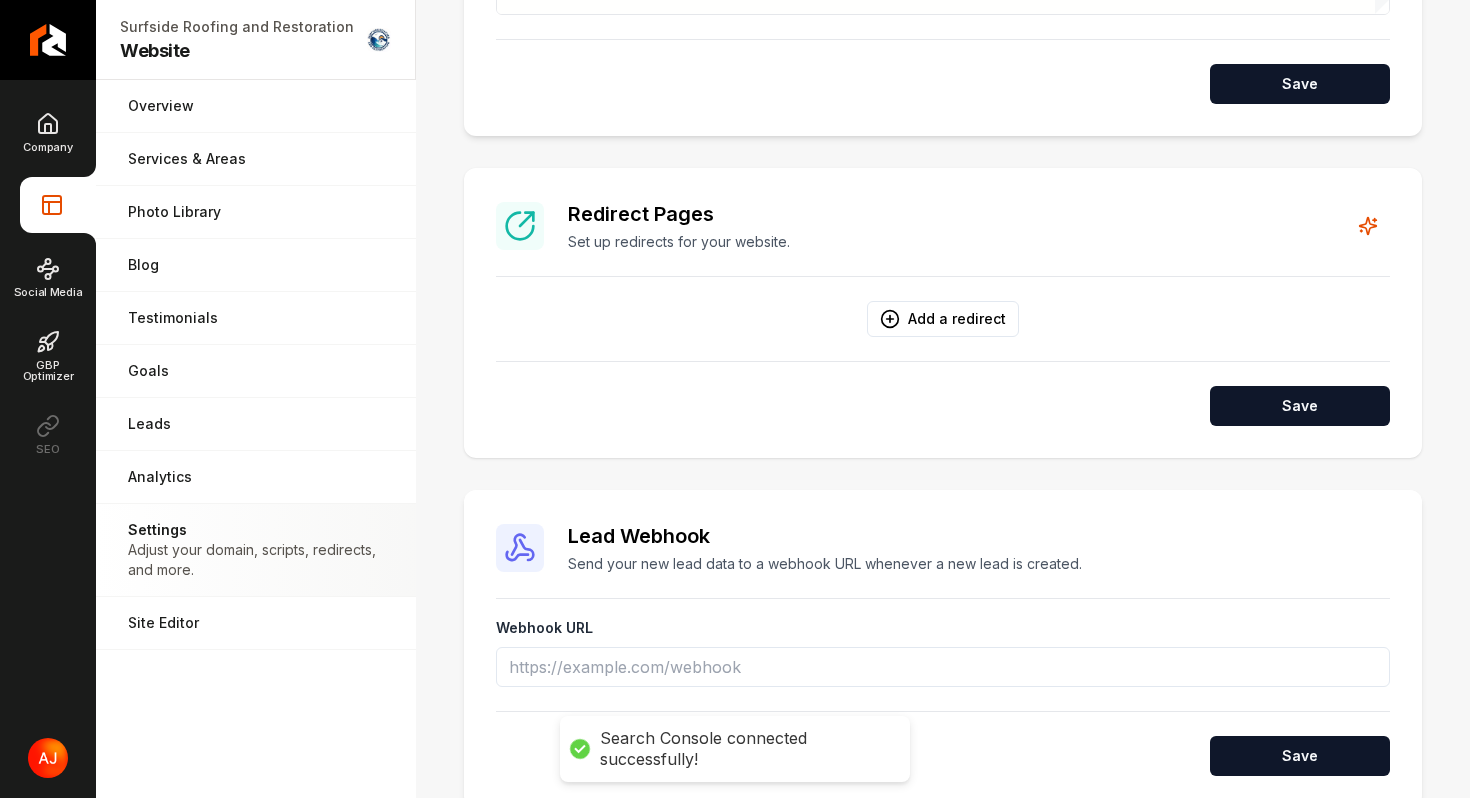 scroll, scrollTop: 1484, scrollLeft: 0, axis: vertical 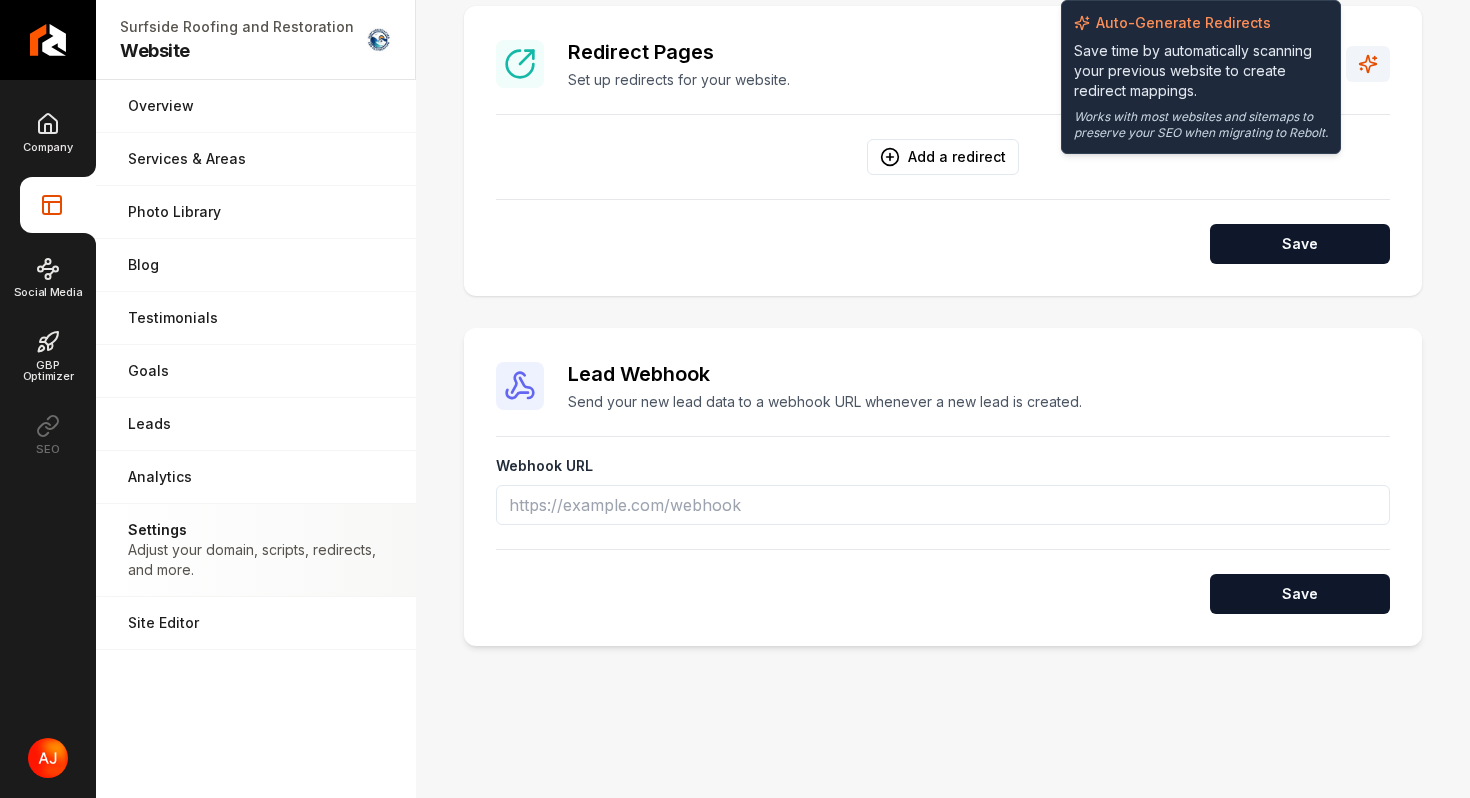 click 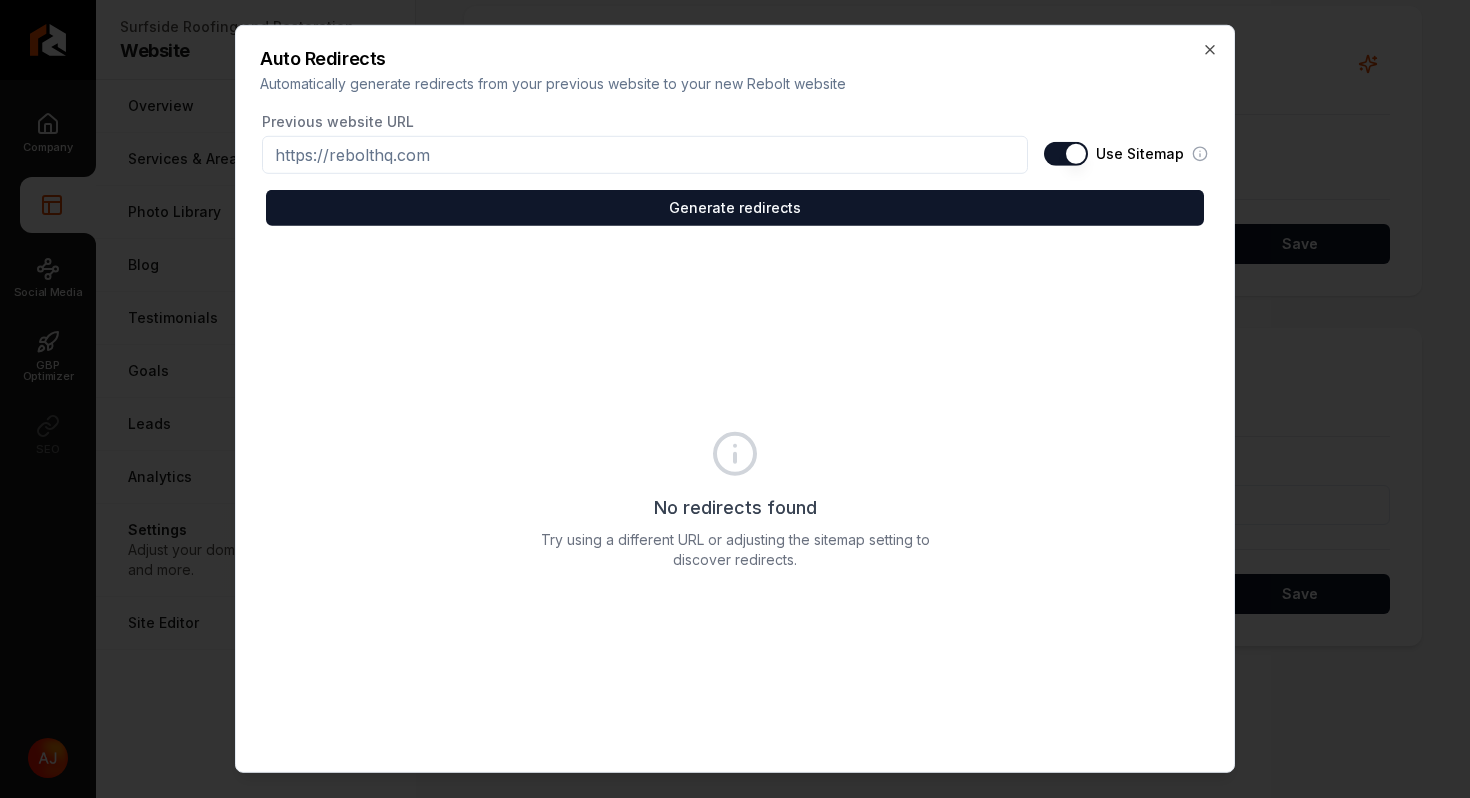 type on "cname.vercel-dns.com" 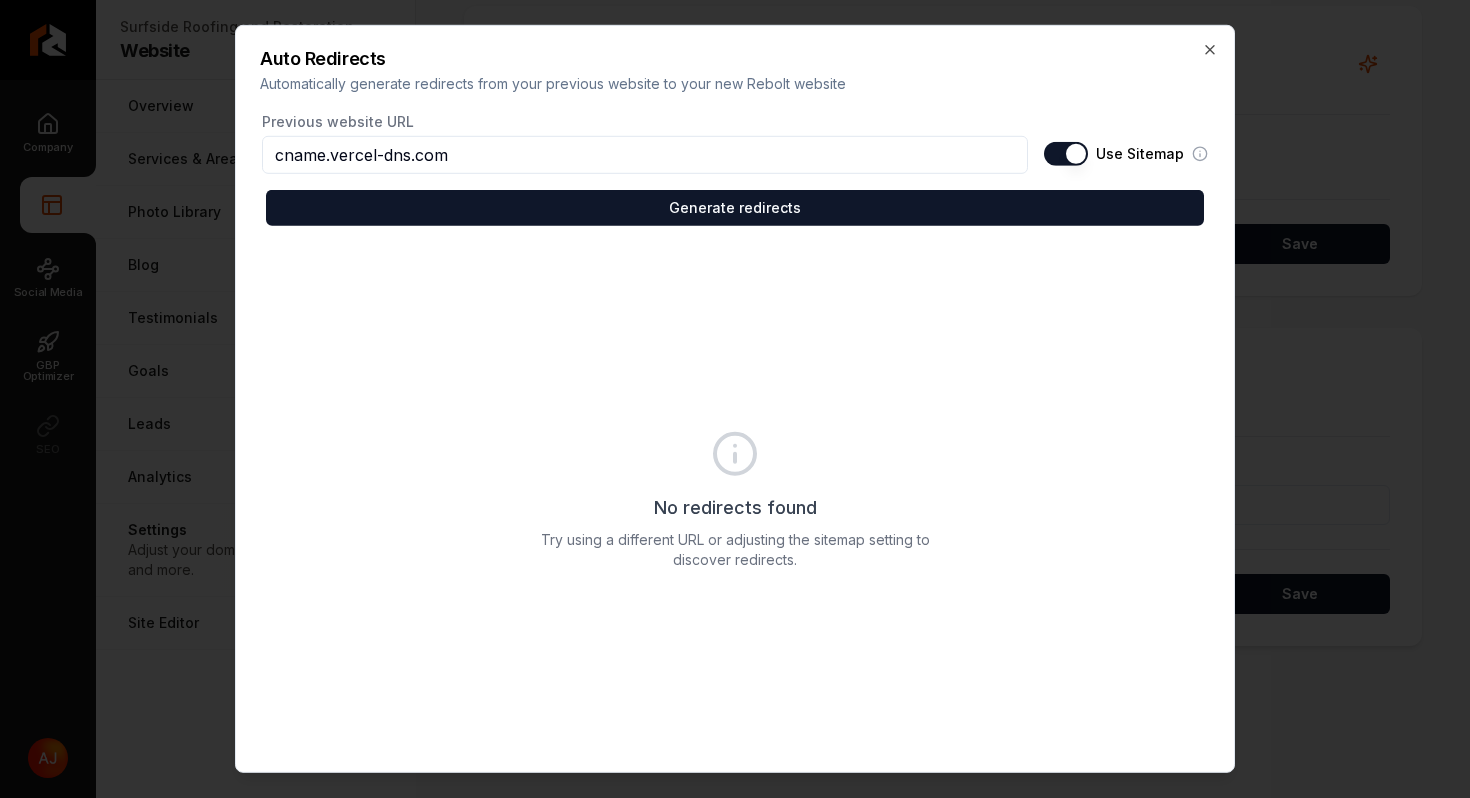 drag, startPoint x: 500, startPoint y: 149, endPoint x: 206, endPoint y: 138, distance: 294.20572 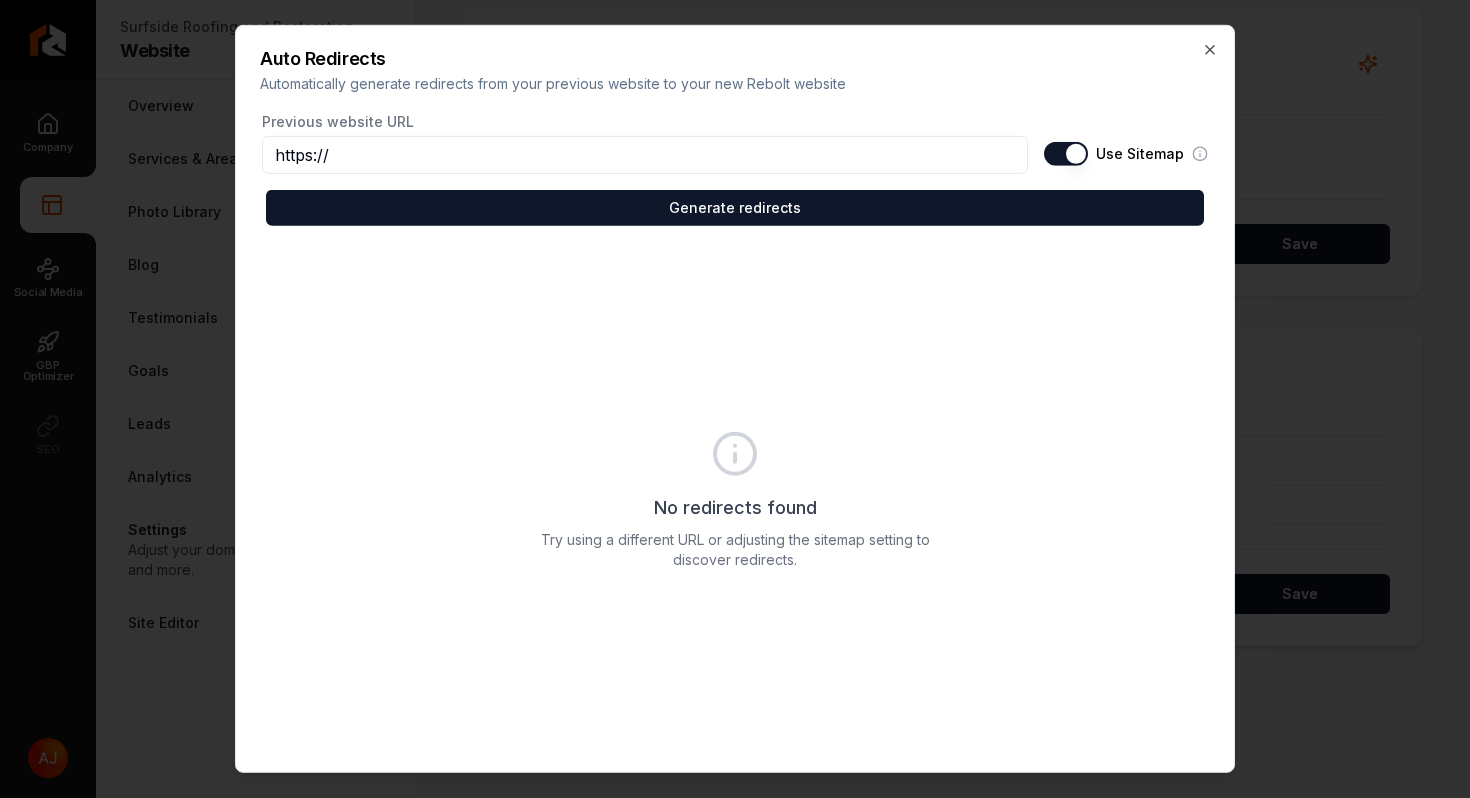 click on "https://" at bounding box center [645, 155] 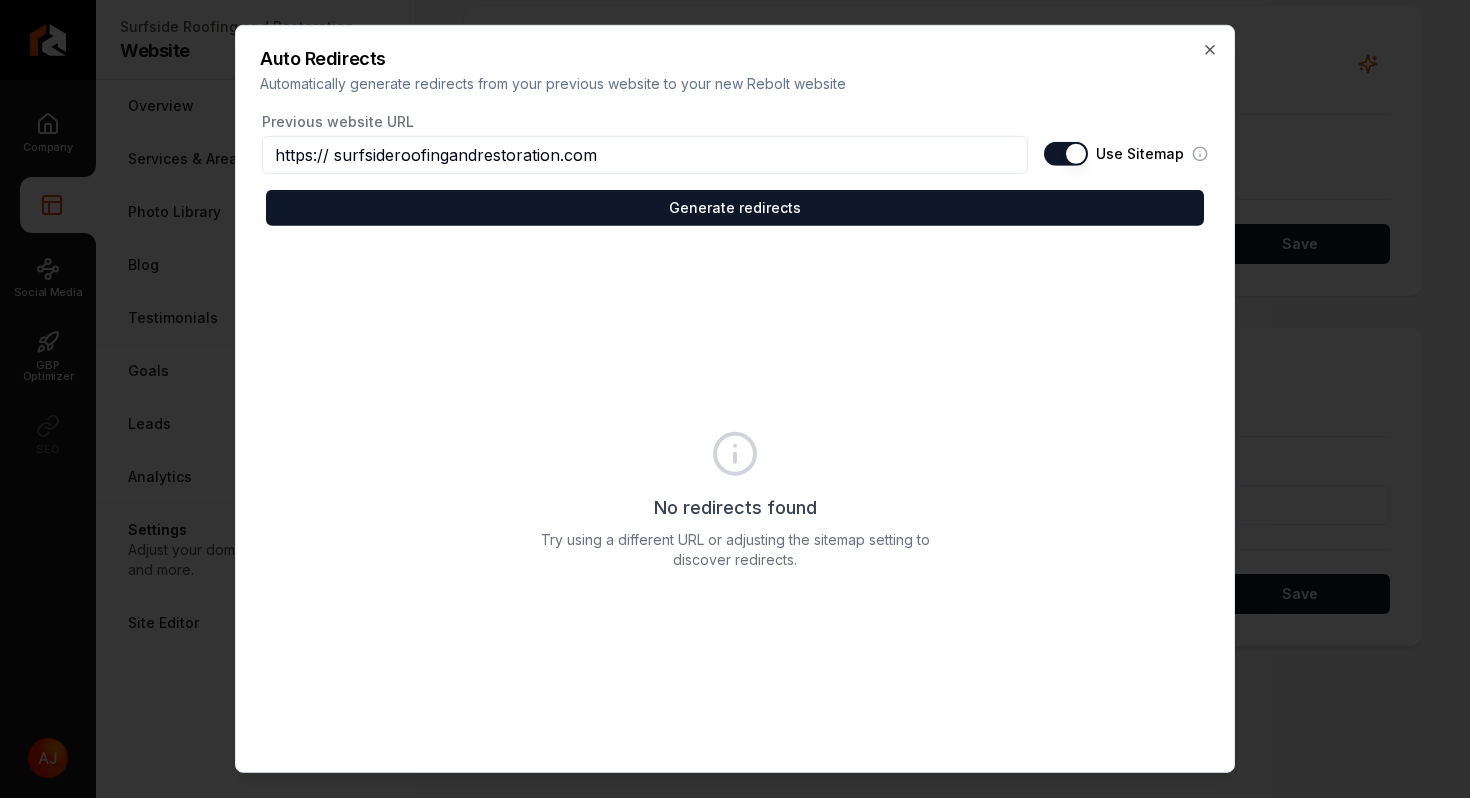 click on "Use Sitemap" at bounding box center [1066, 154] 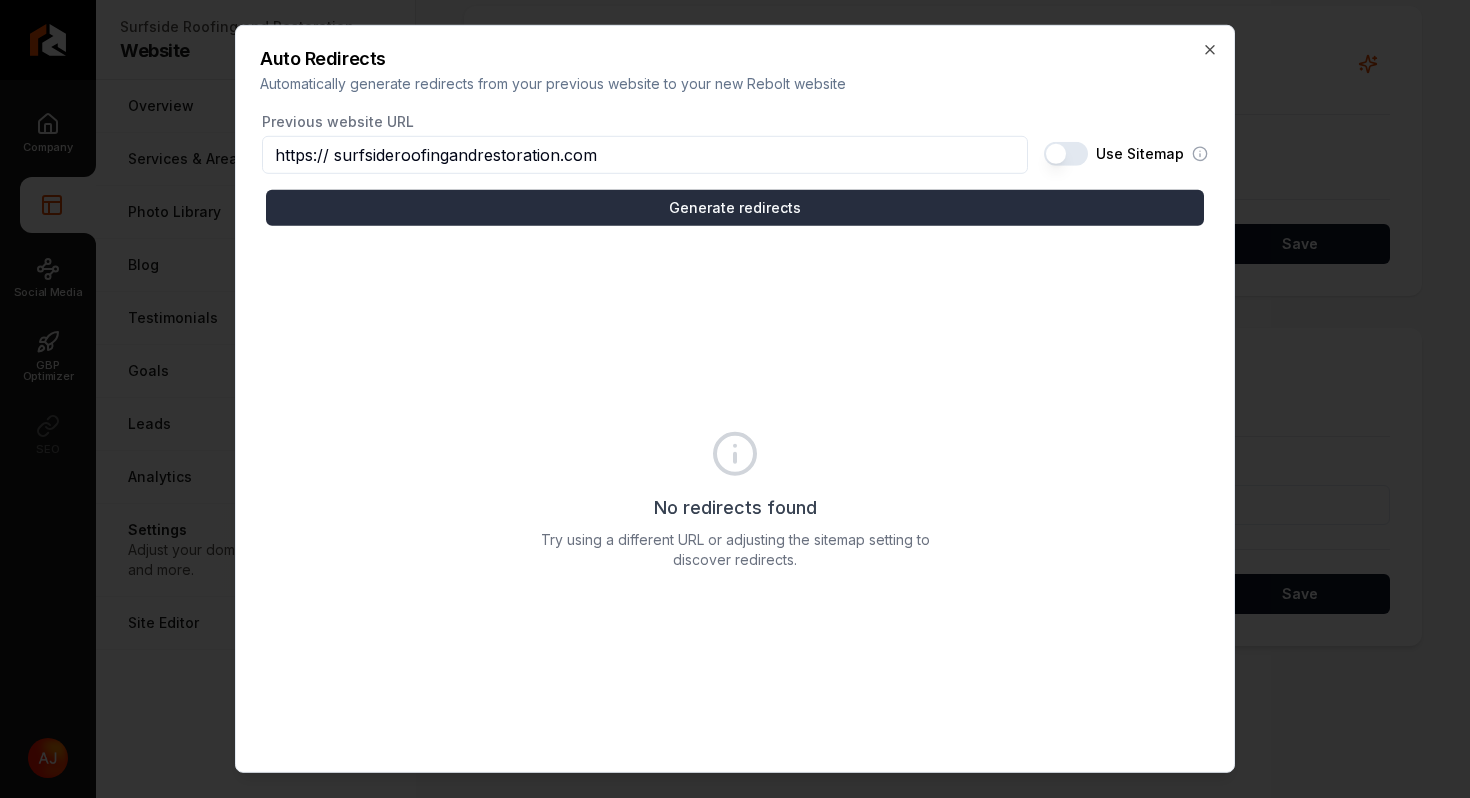 click on "Generate redirects" at bounding box center (735, 208) 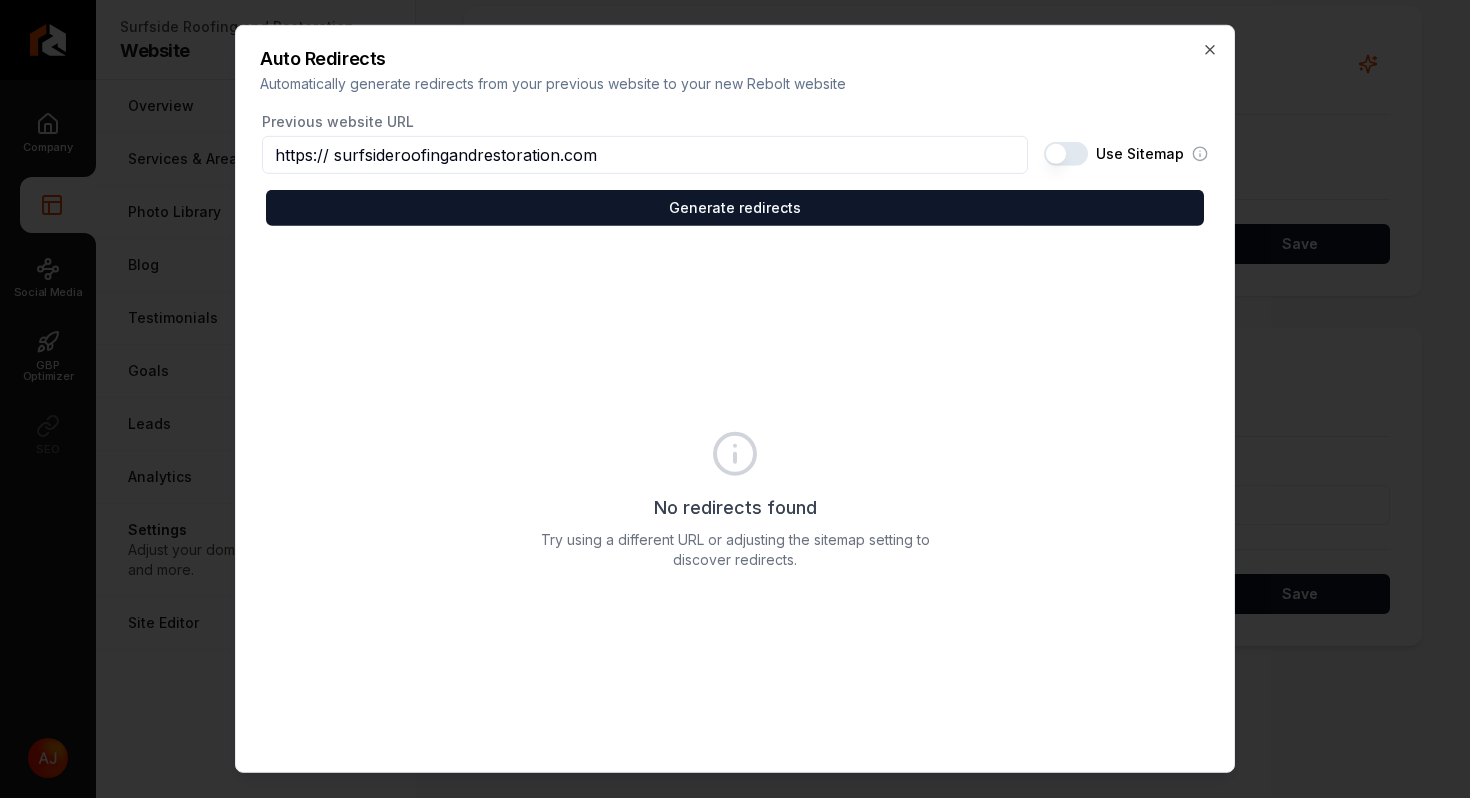 click on "https:// surfsideroofingandrestoration.com" at bounding box center [645, 155] 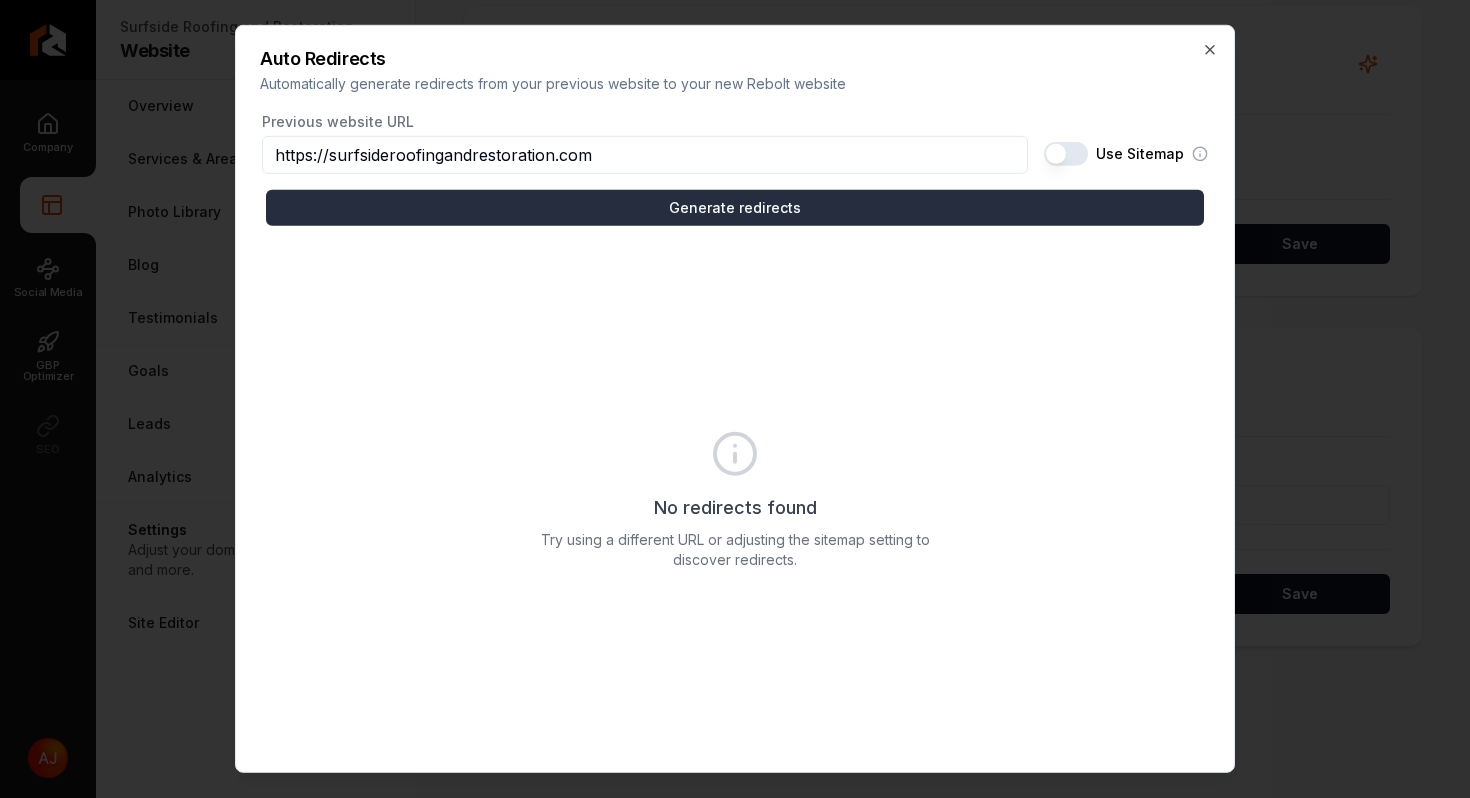 type on "https://surfsideroofingandrestoration.com" 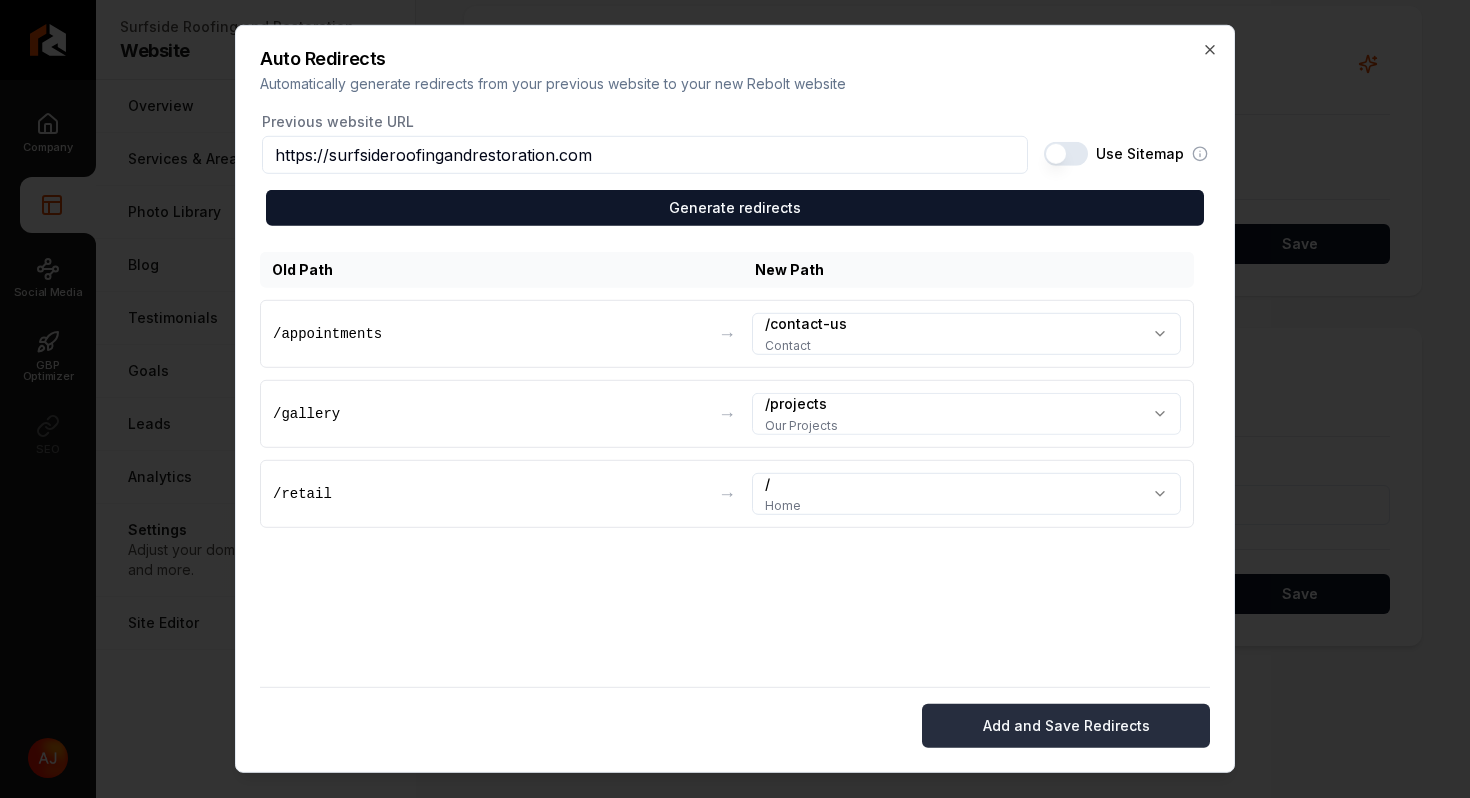 click on "Add and Save Redirects" at bounding box center (1066, 726) 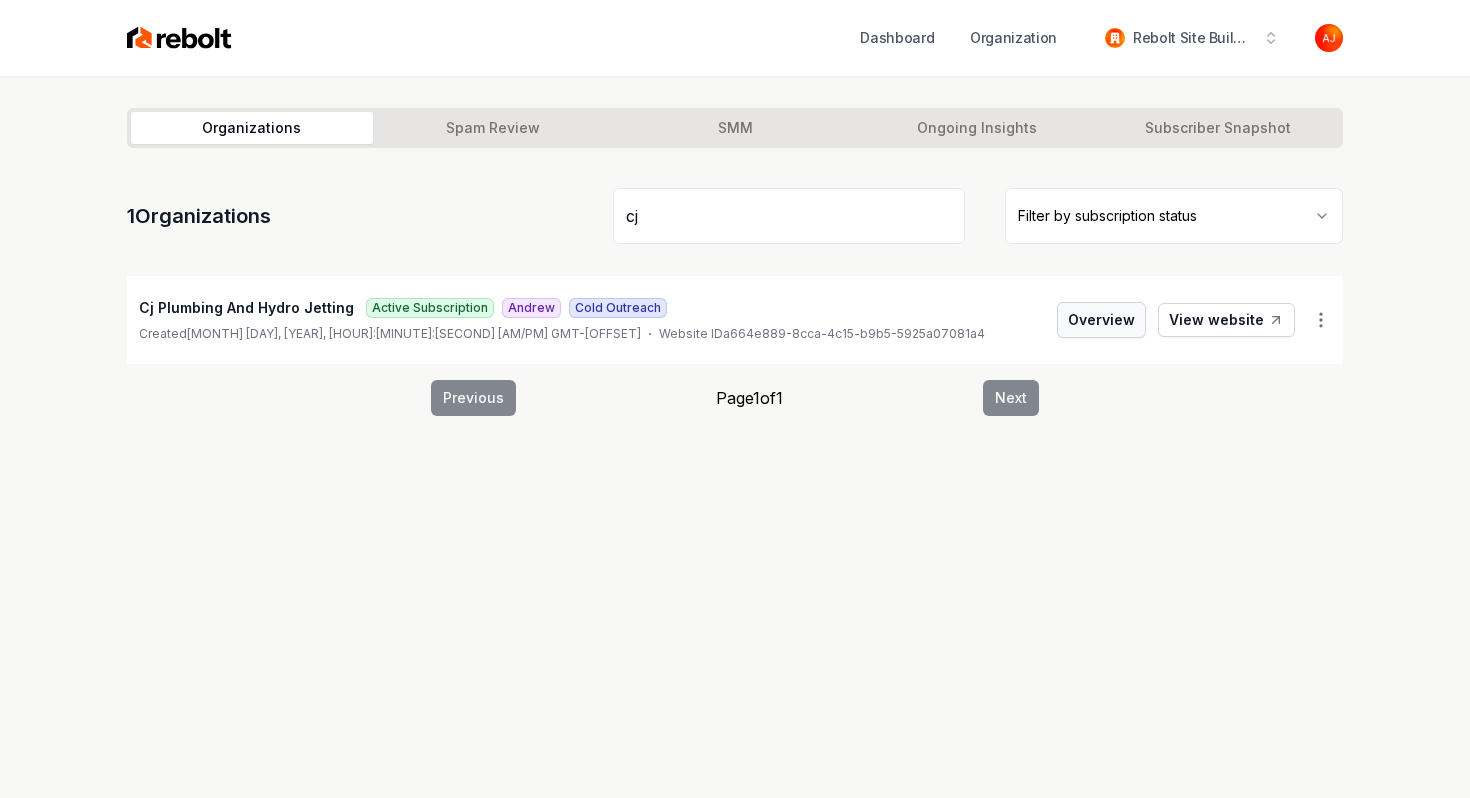 type on "cj" 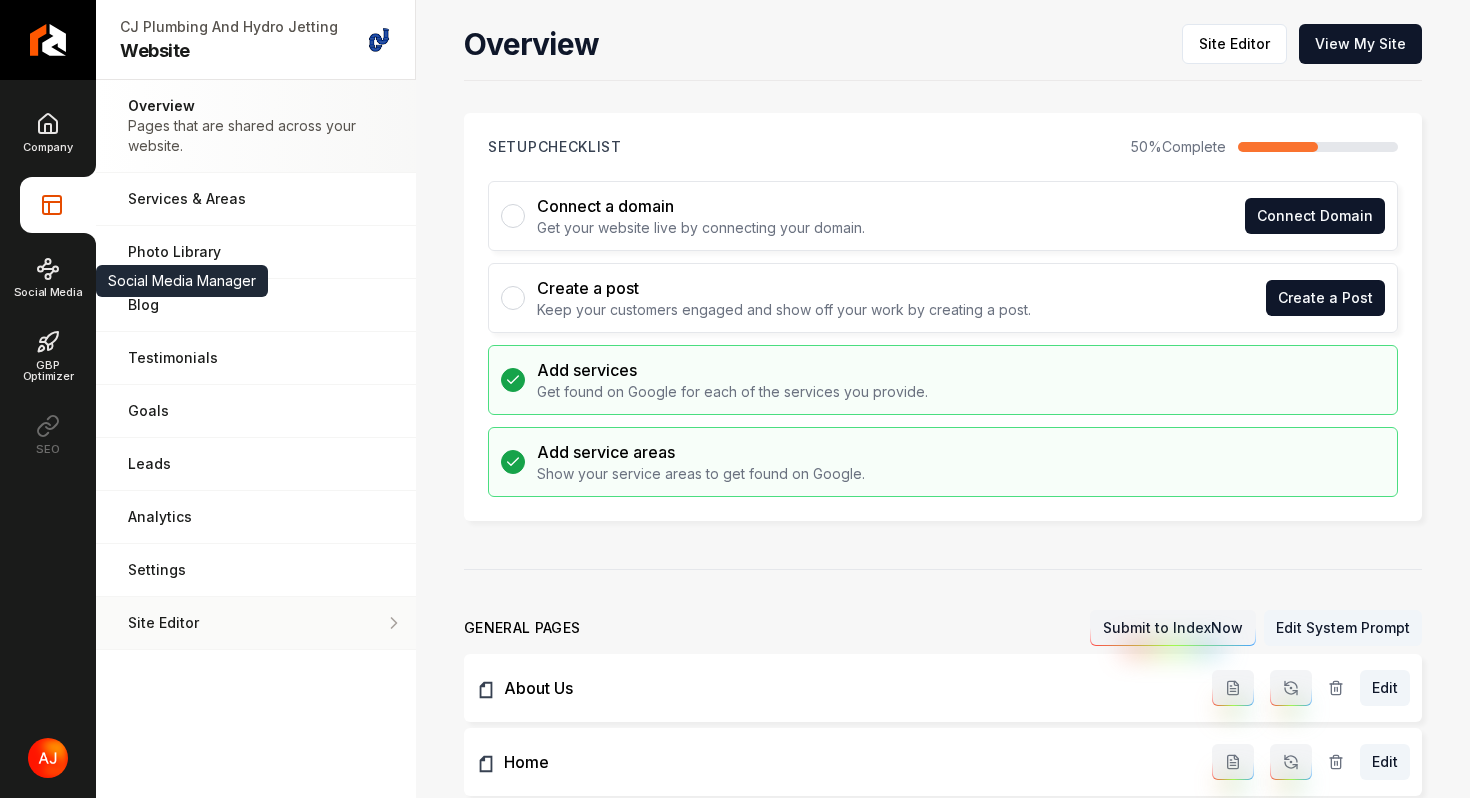 click on "Site Editor Edit your website with our easy-to-use editor." at bounding box center (256, 623) 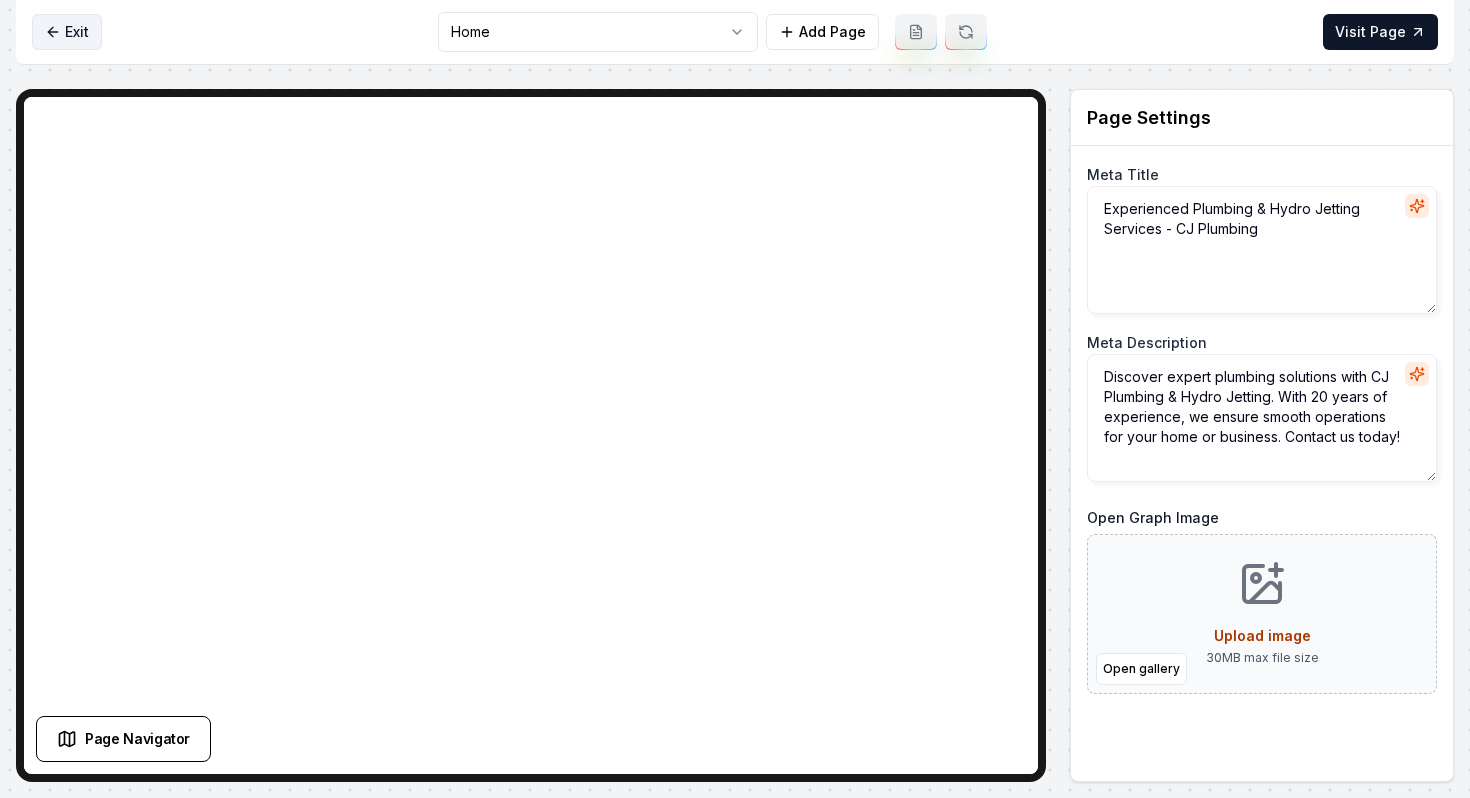 click on "Exit" at bounding box center (67, 32) 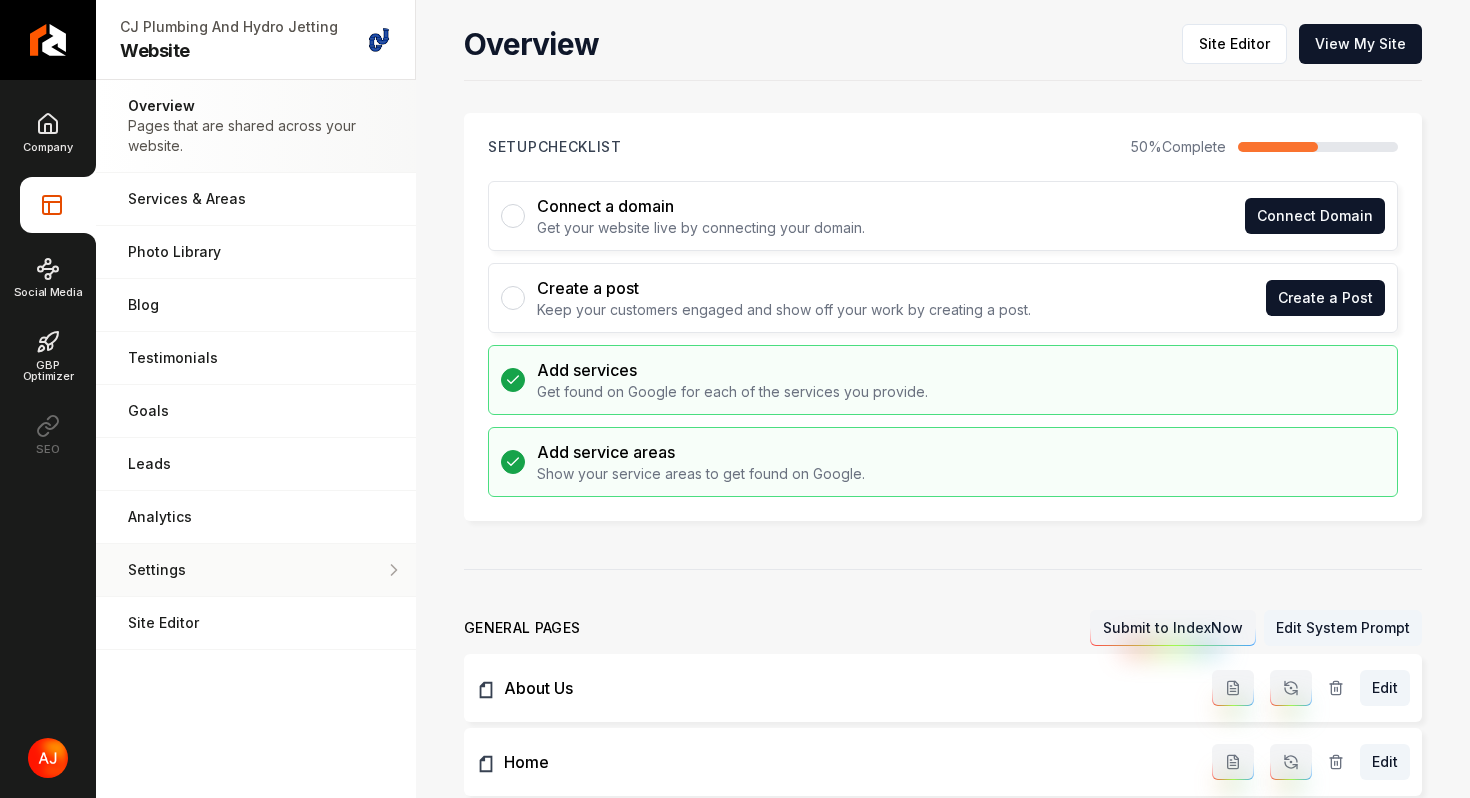 click on "Settings" at bounding box center (256, 570) 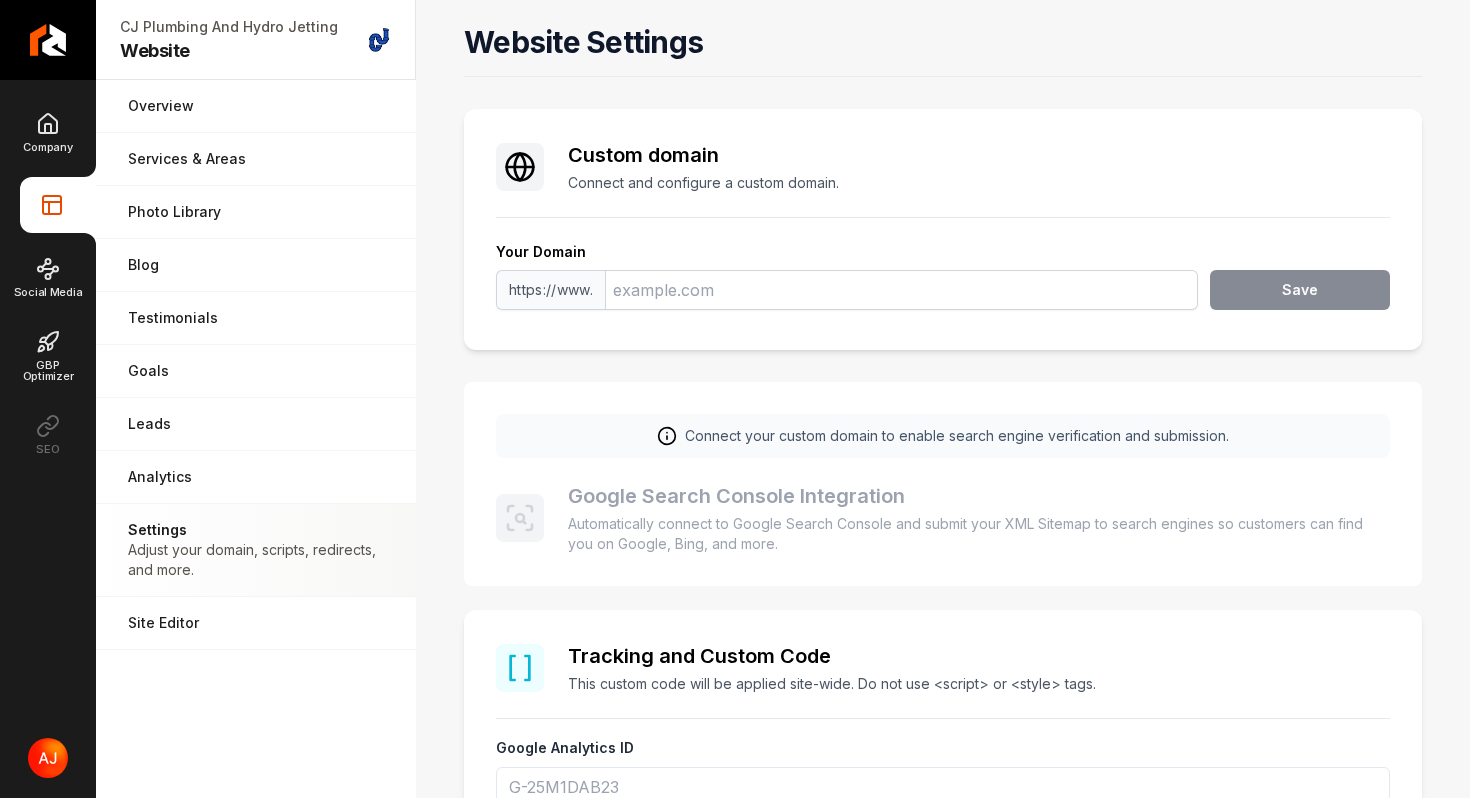 scroll, scrollTop: 180, scrollLeft: 0, axis: vertical 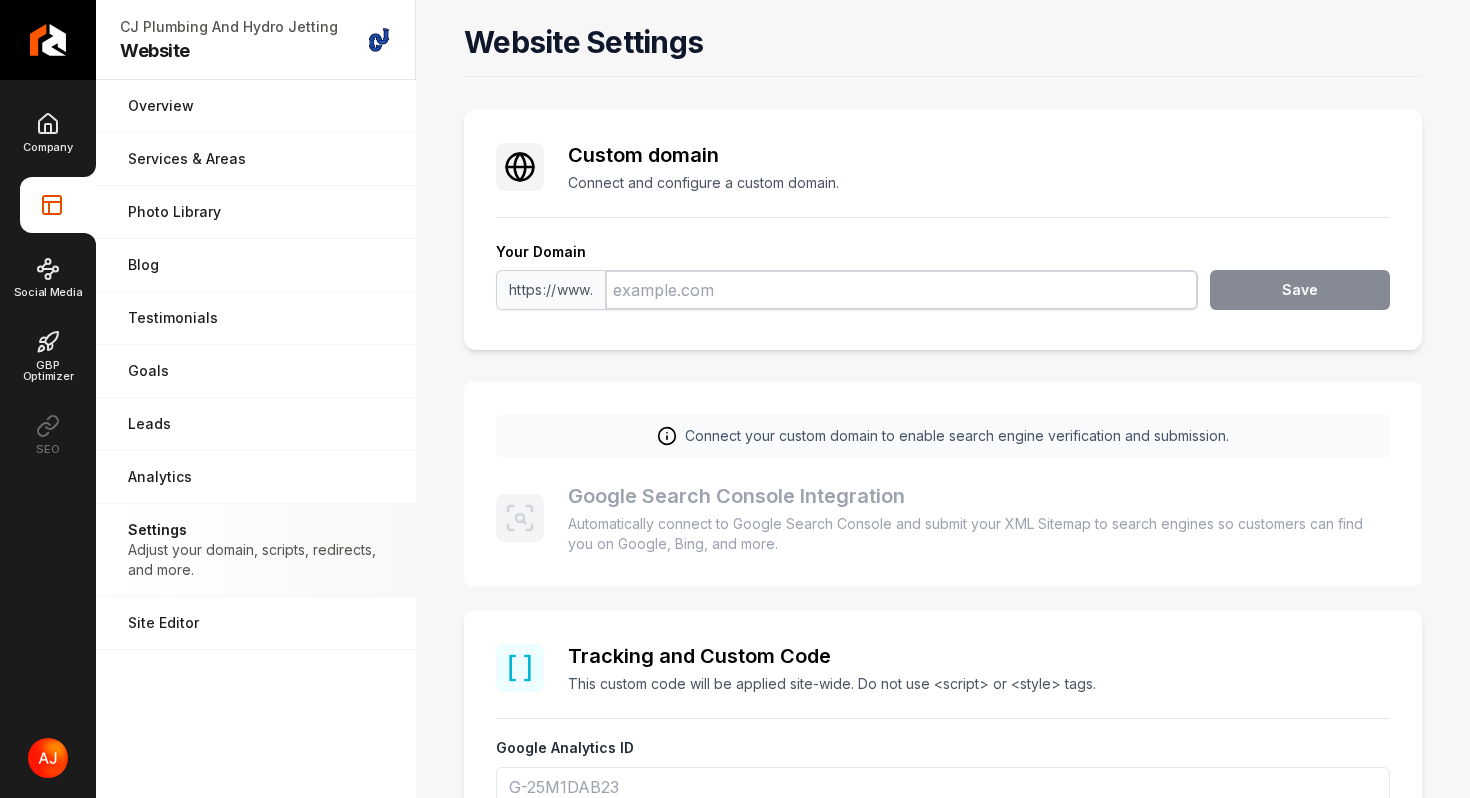 click at bounding box center [901, 290] 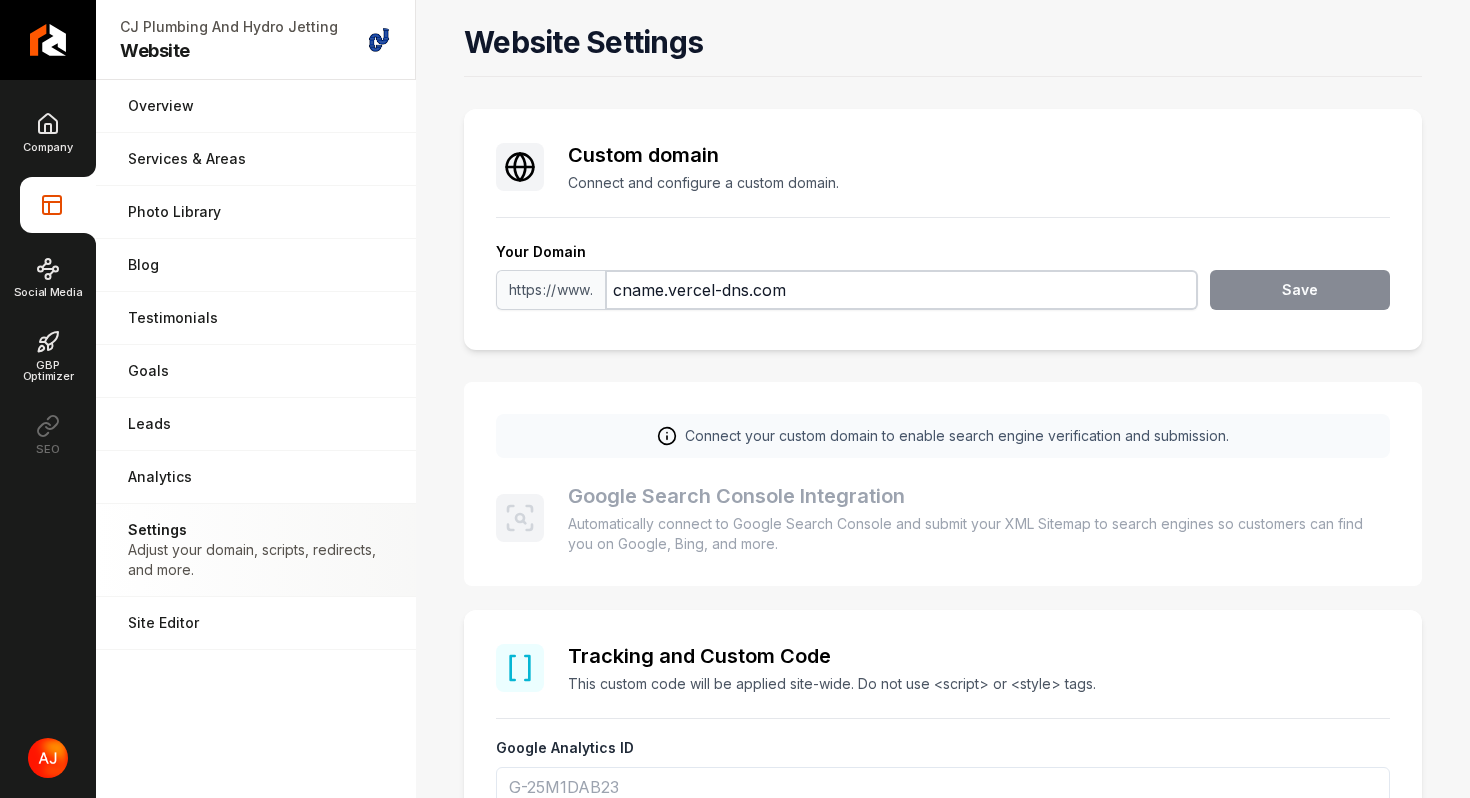 drag, startPoint x: 798, startPoint y: 291, endPoint x: 450, endPoint y: 272, distance: 348.51828 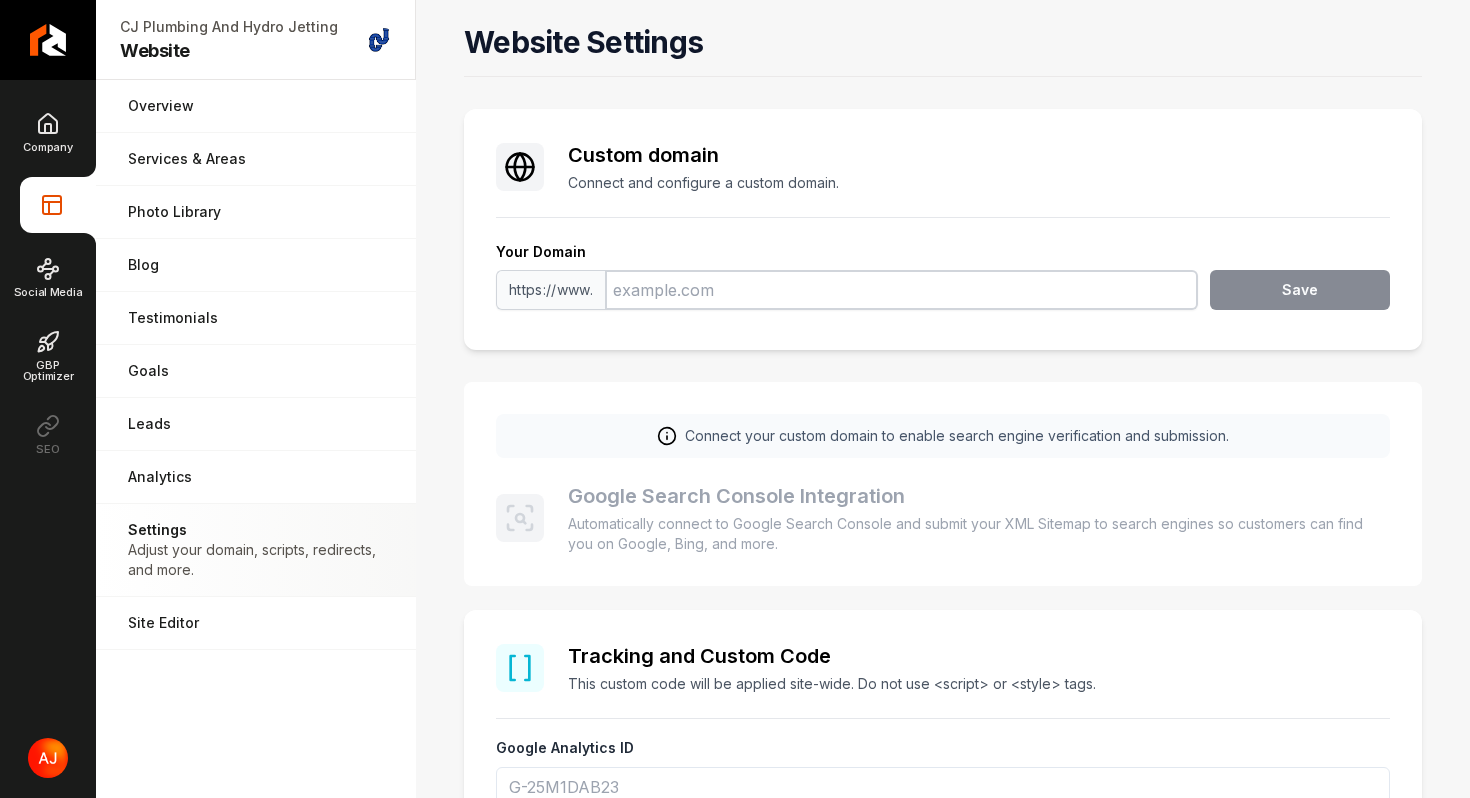 click at bounding box center [901, 290] 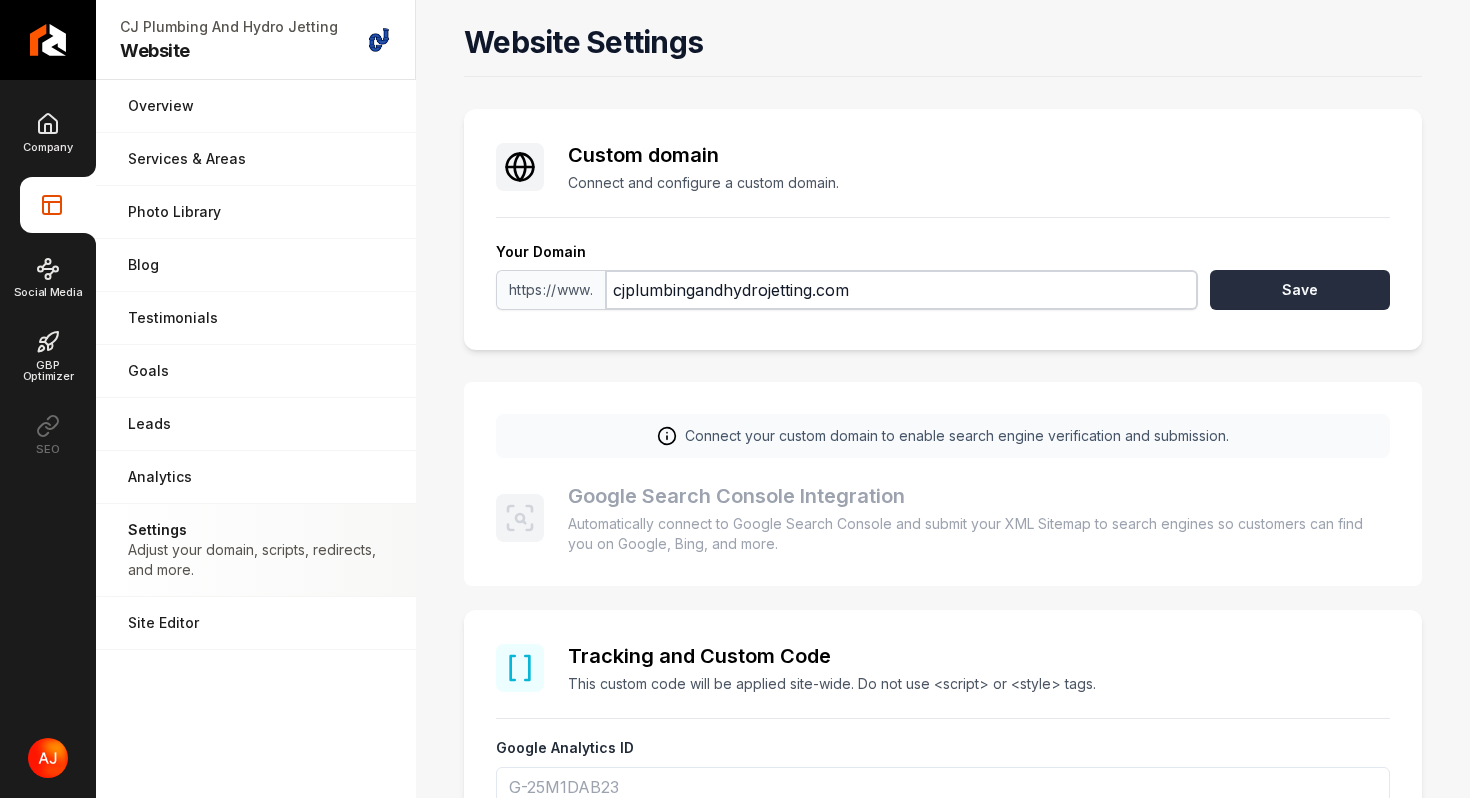 type on "cjplumbingandhydrojetting.com" 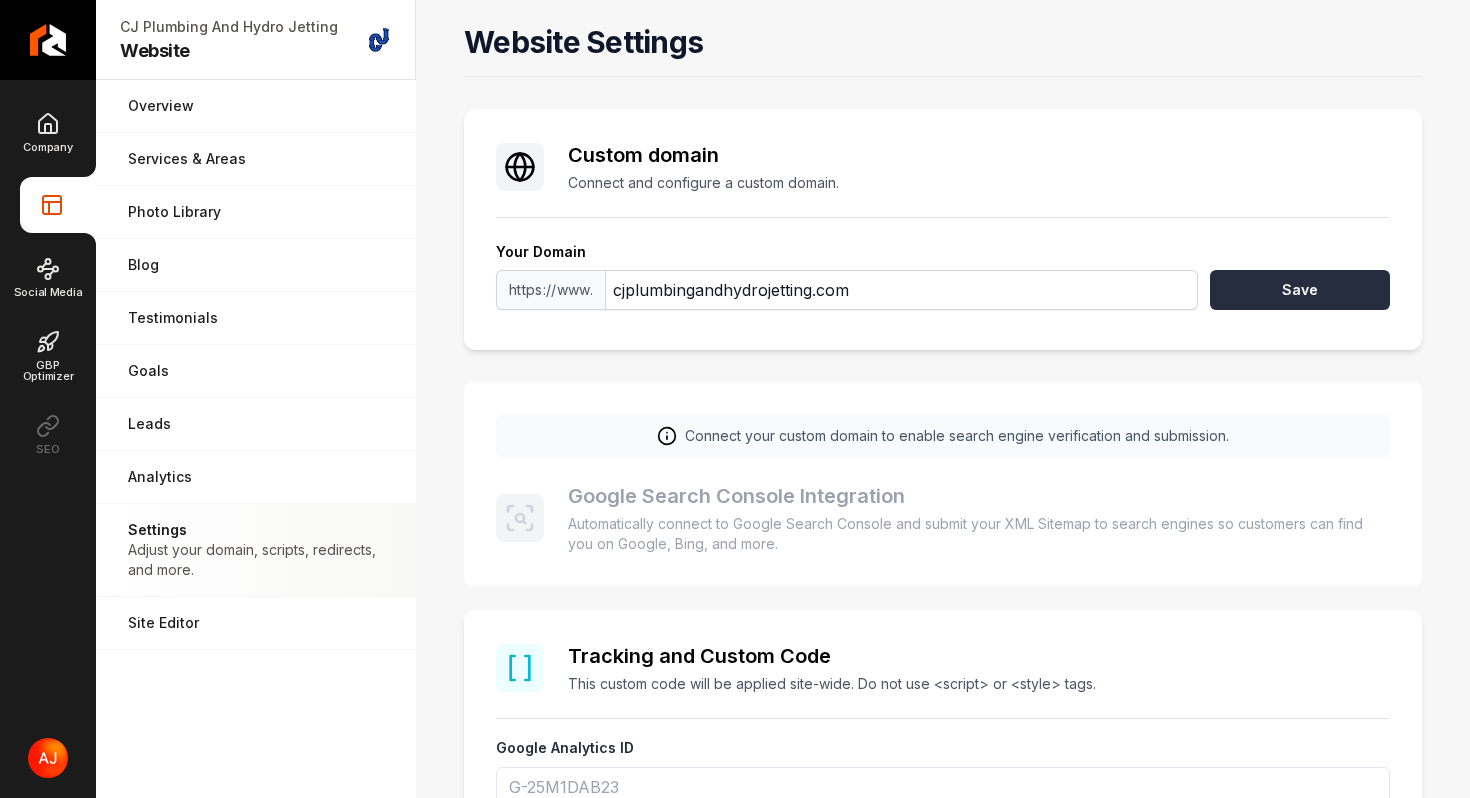 click on "Save" at bounding box center (1300, 290) 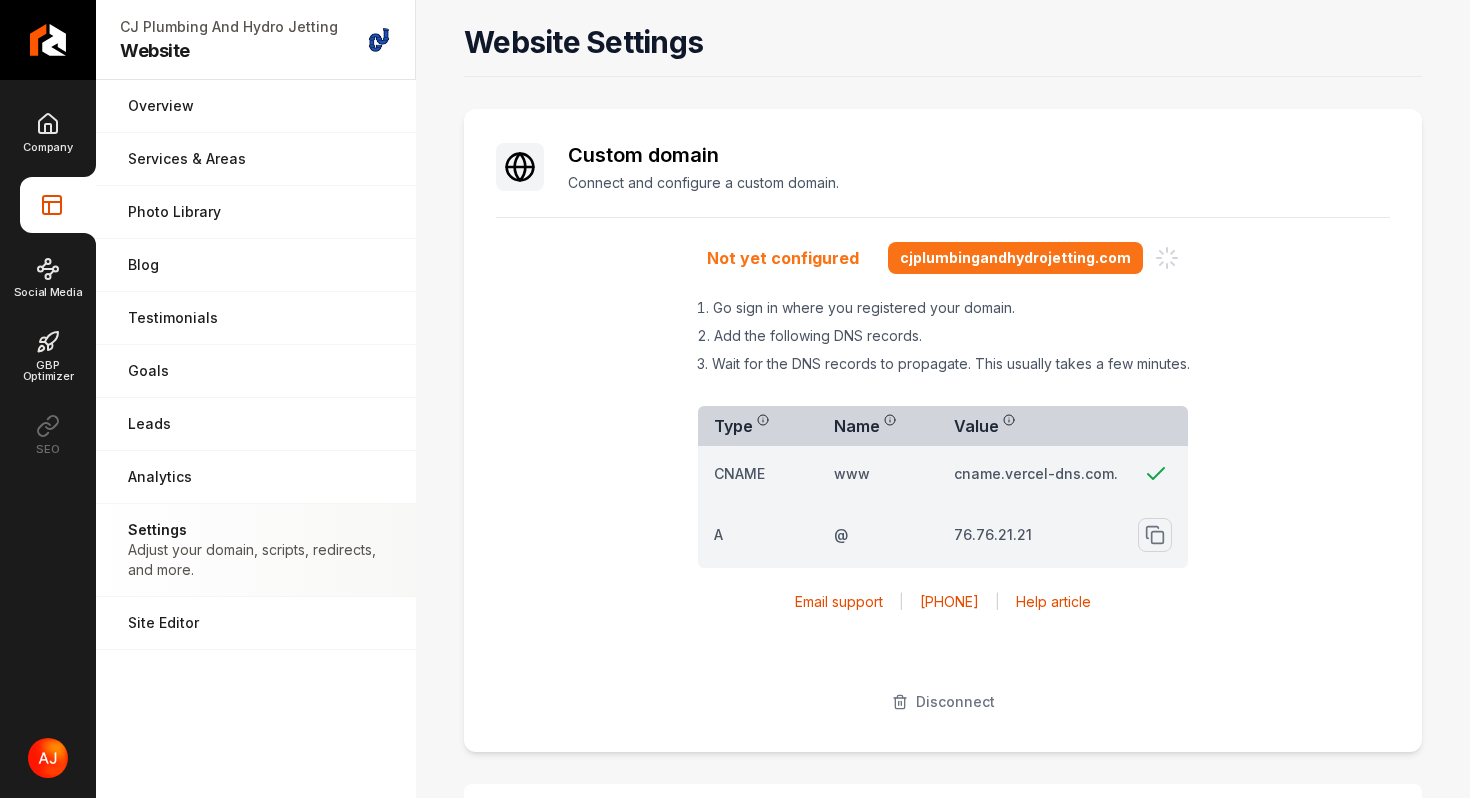 click on "Not yet configured   cjplumbingandhydrojetting.com Go sign in where you registered your domain. Add the following DNS records. Wait for the DNS records to propagate. This usually takes a few minutes. Type Name Value CNAME www cname.vercel-dns.com. Verified A @ 76.76.21.21 Email support  |  [PHONE]  |  Help article Disconnect" at bounding box center (943, 481) 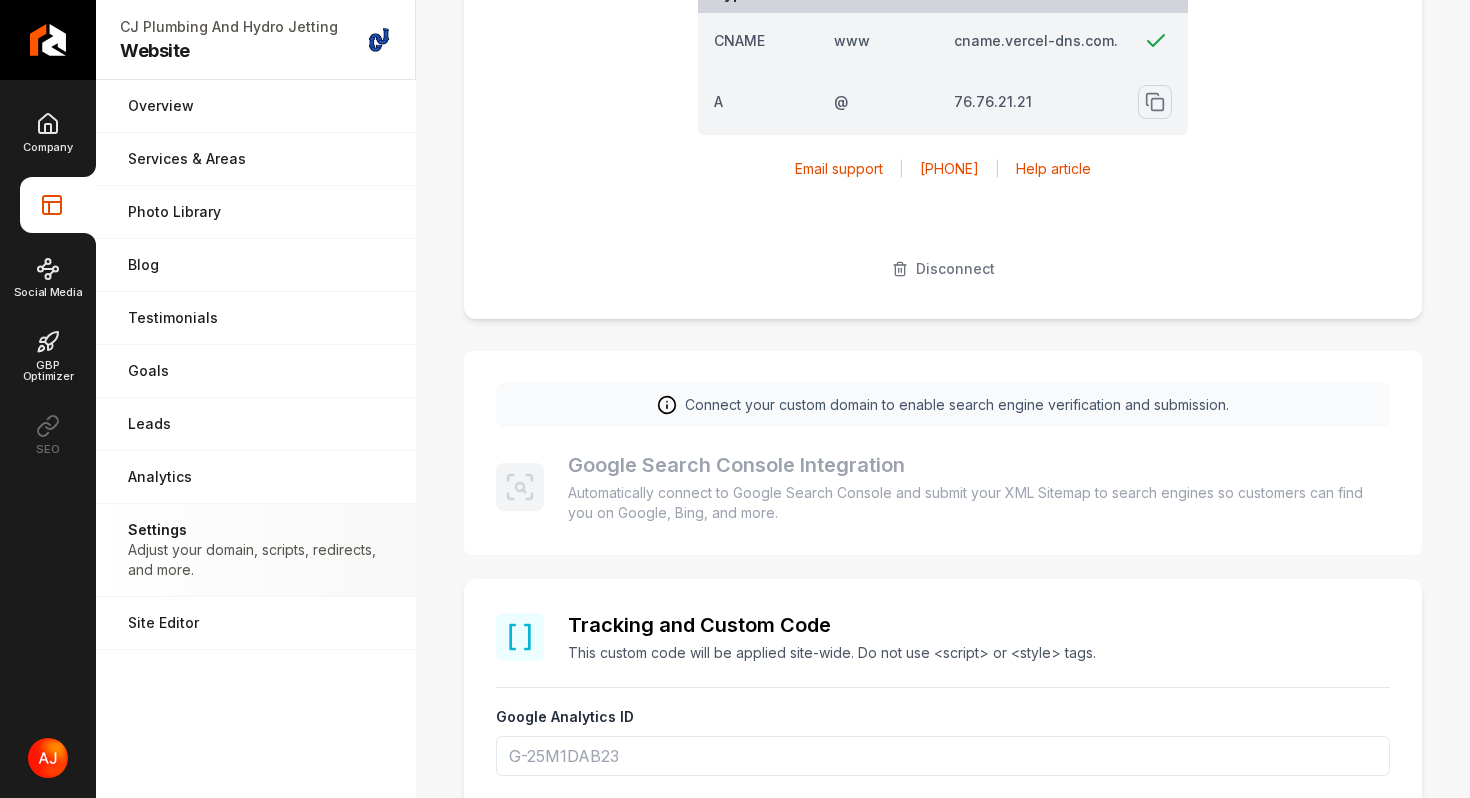 scroll, scrollTop: 439, scrollLeft: 0, axis: vertical 